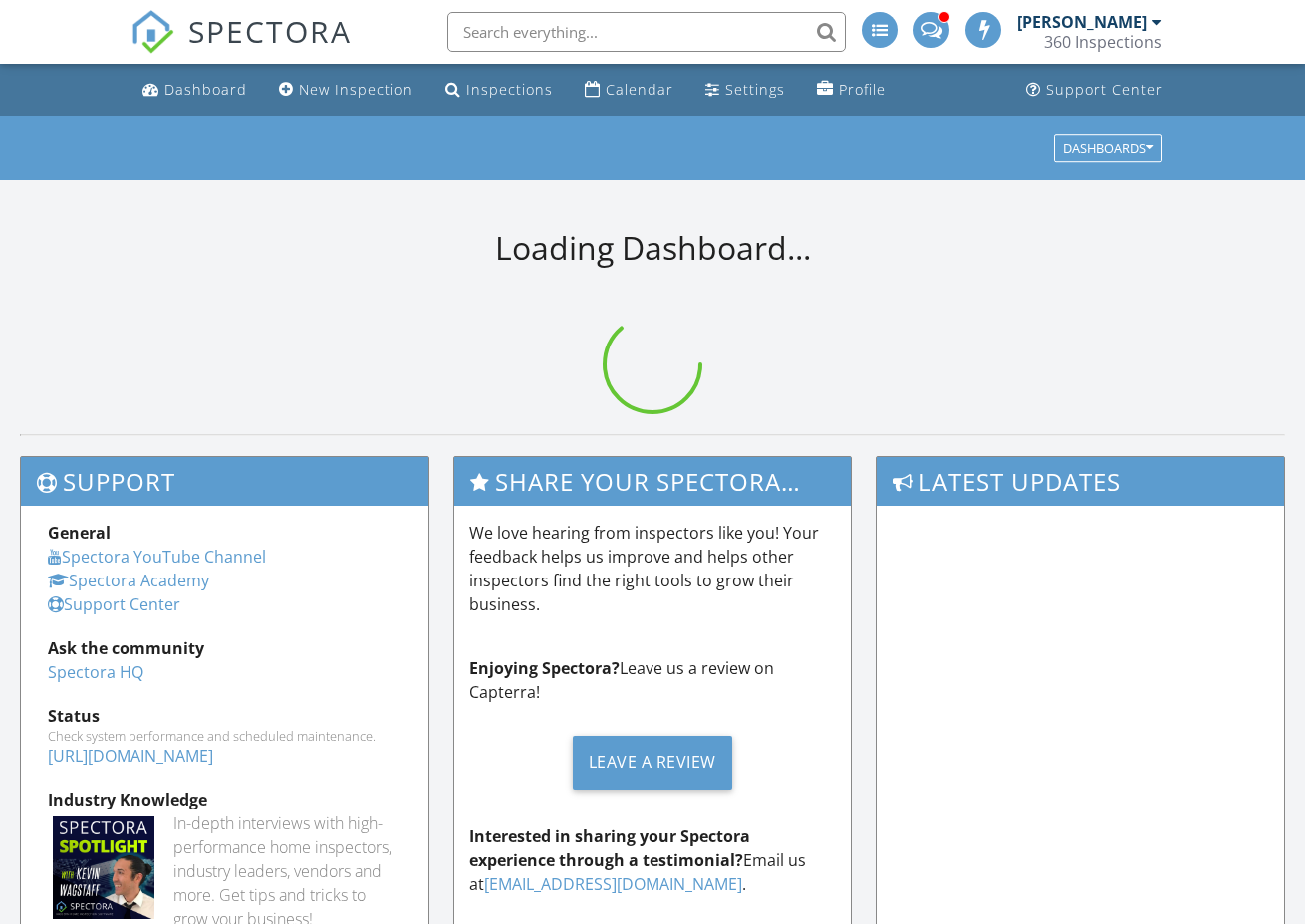 scroll, scrollTop: 0, scrollLeft: 0, axis: both 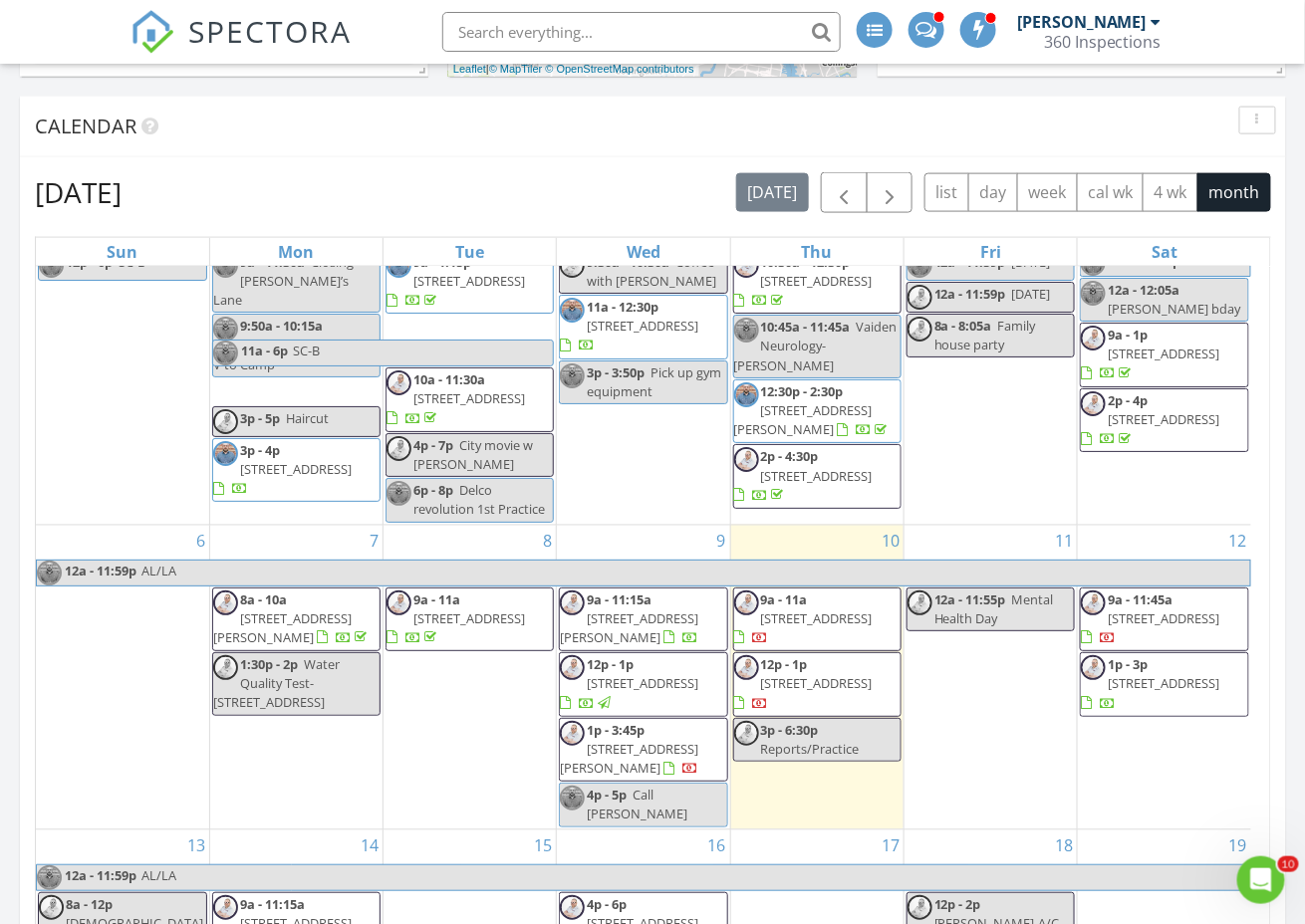 click on "114 Davis Dr , North Wales 19454" at bounding box center (629, 758) 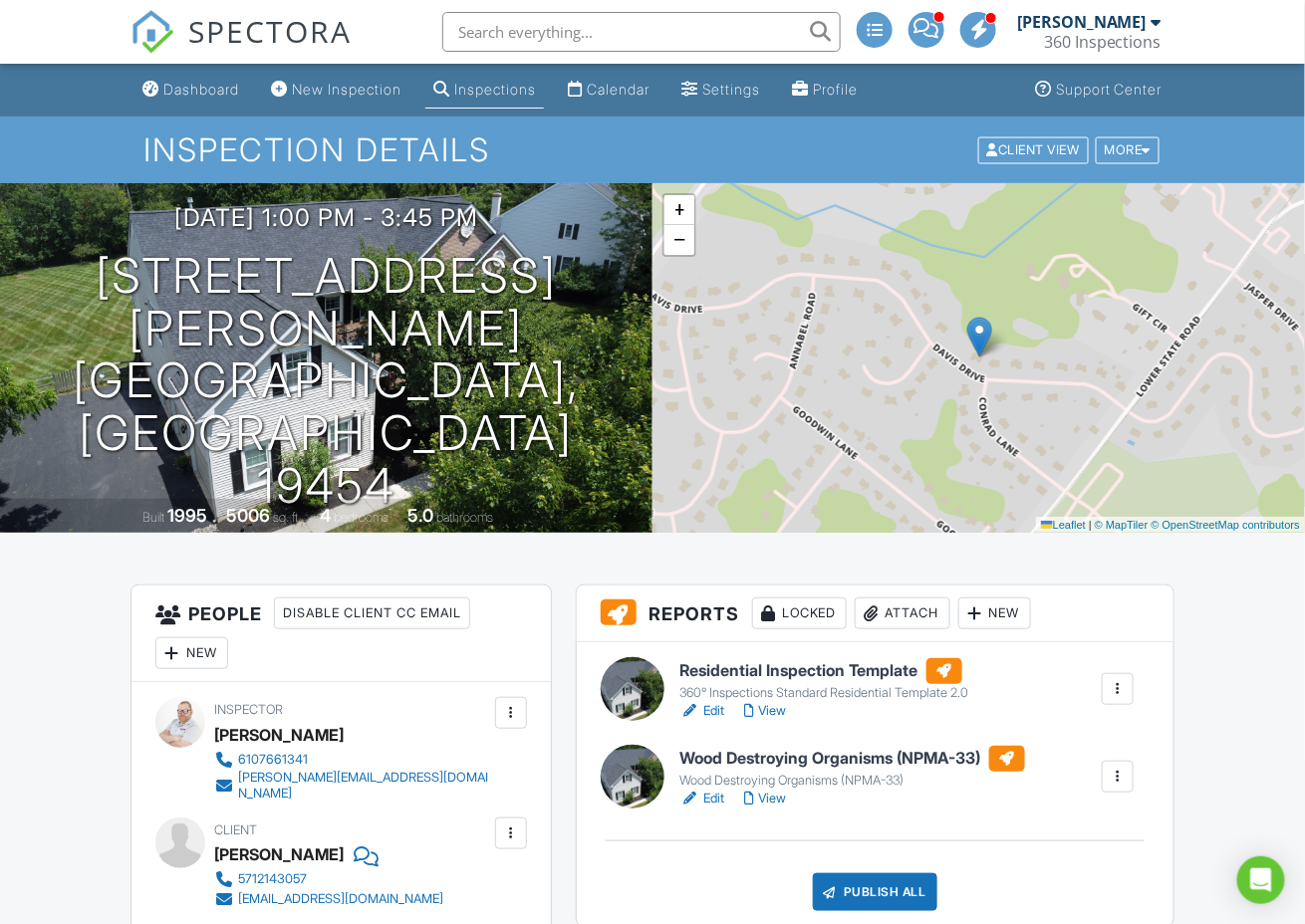 scroll, scrollTop: 229, scrollLeft: 0, axis: vertical 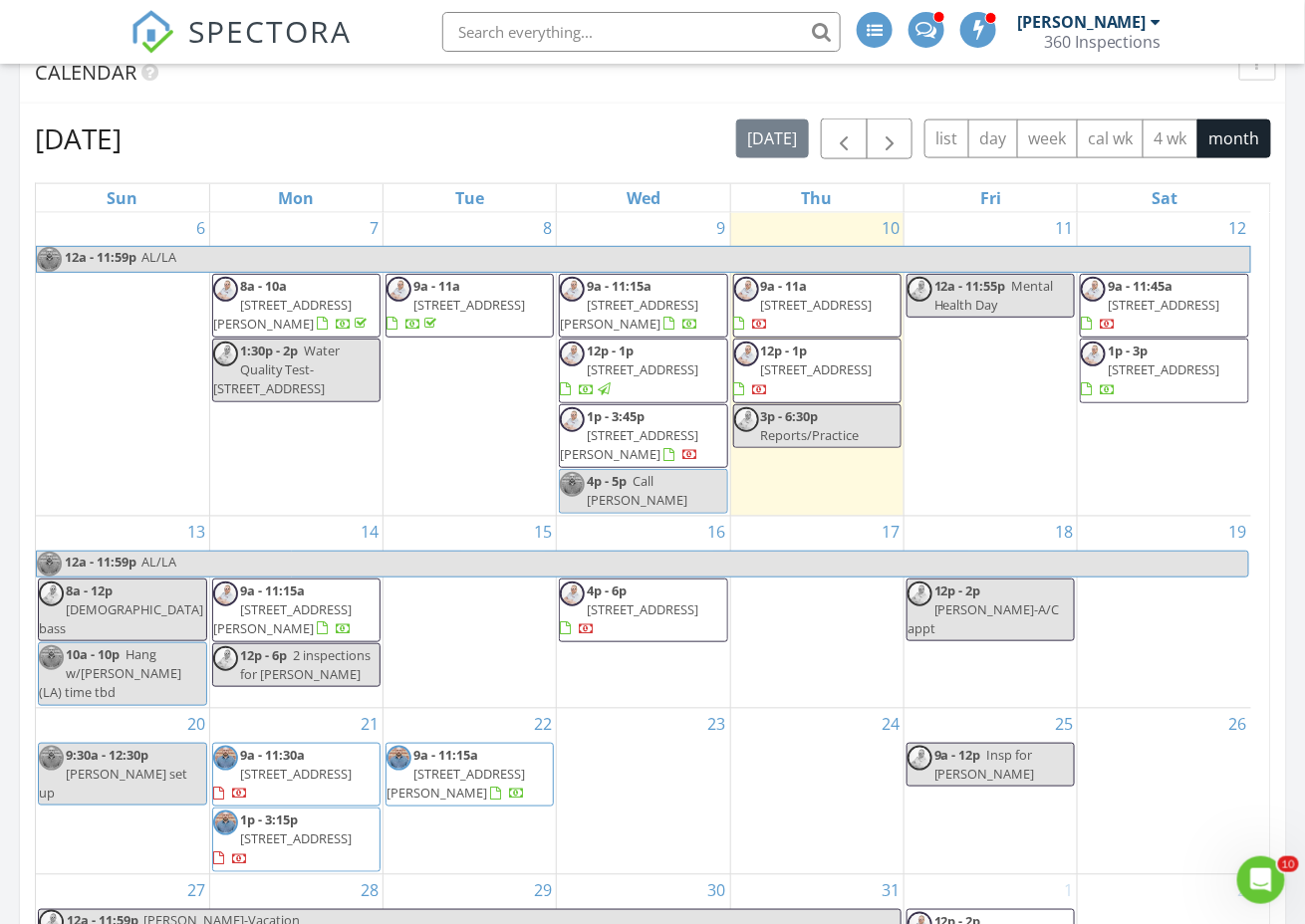 click on "9a - 11:15a
1946 Dennie St, Philadelphia 19140" at bounding box center (643, 306) 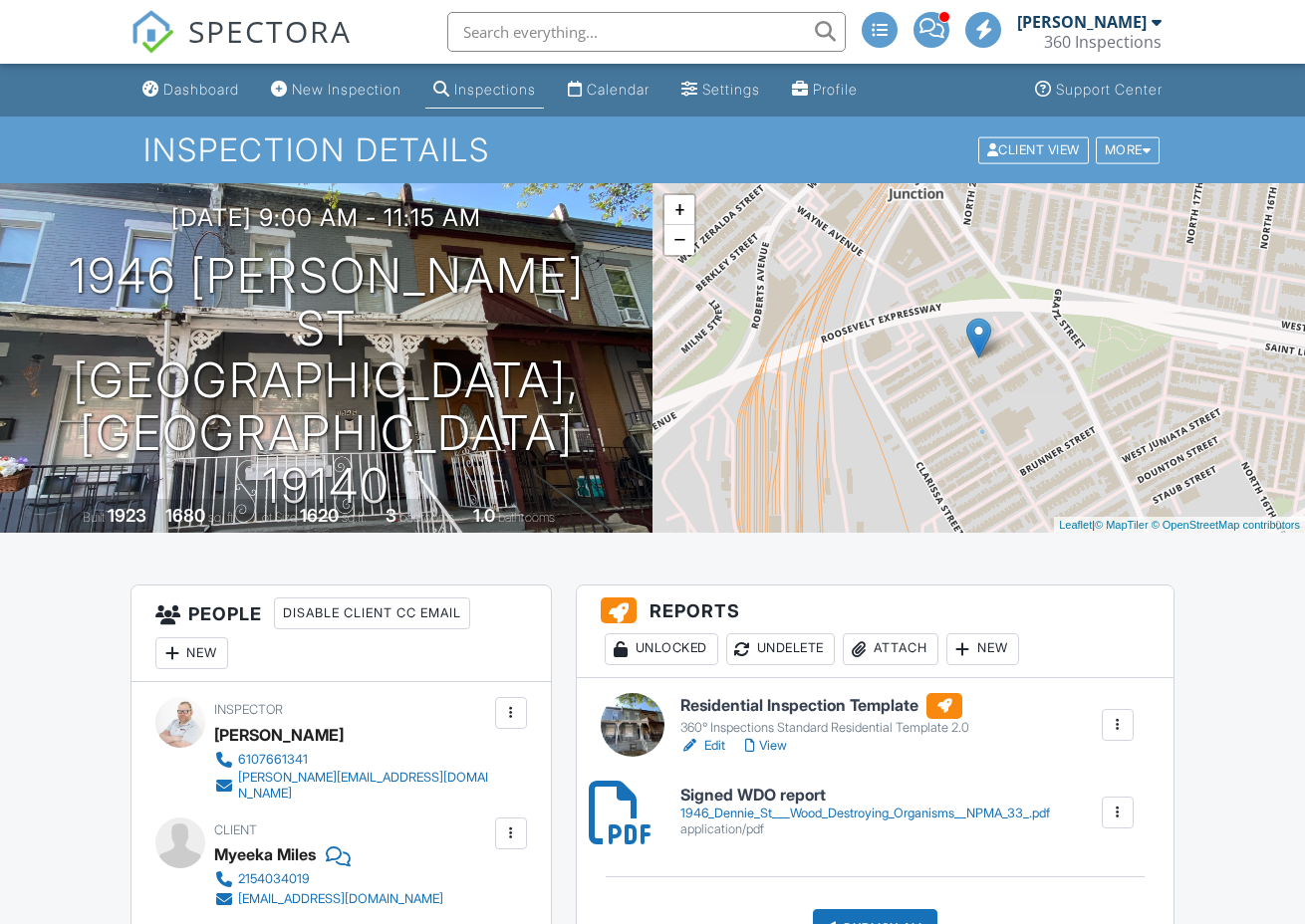 scroll, scrollTop: 0, scrollLeft: 0, axis: both 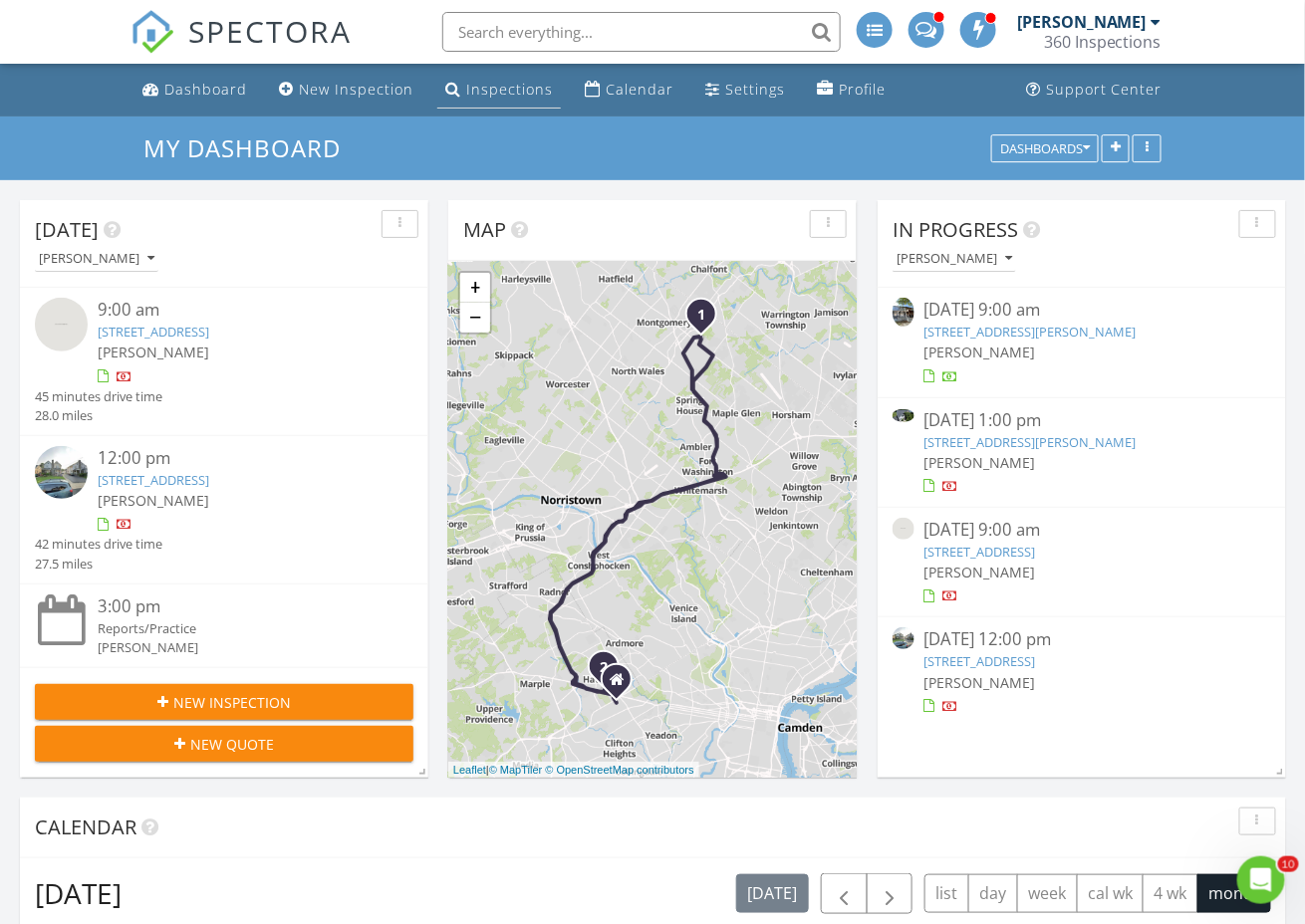 click on "Inspections" at bounding box center (509, 89) 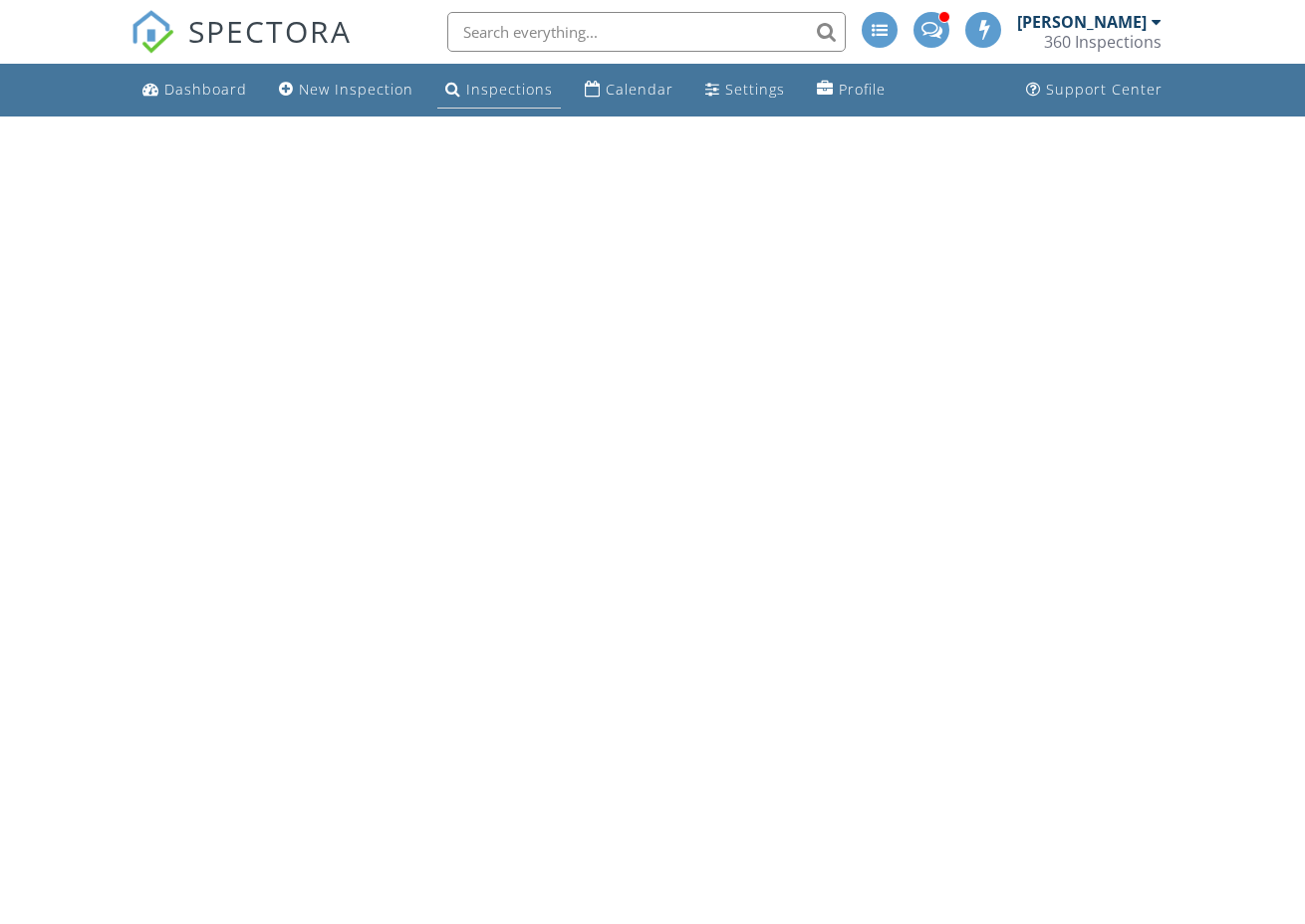 scroll, scrollTop: 0, scrollLeft: 0, axis: both 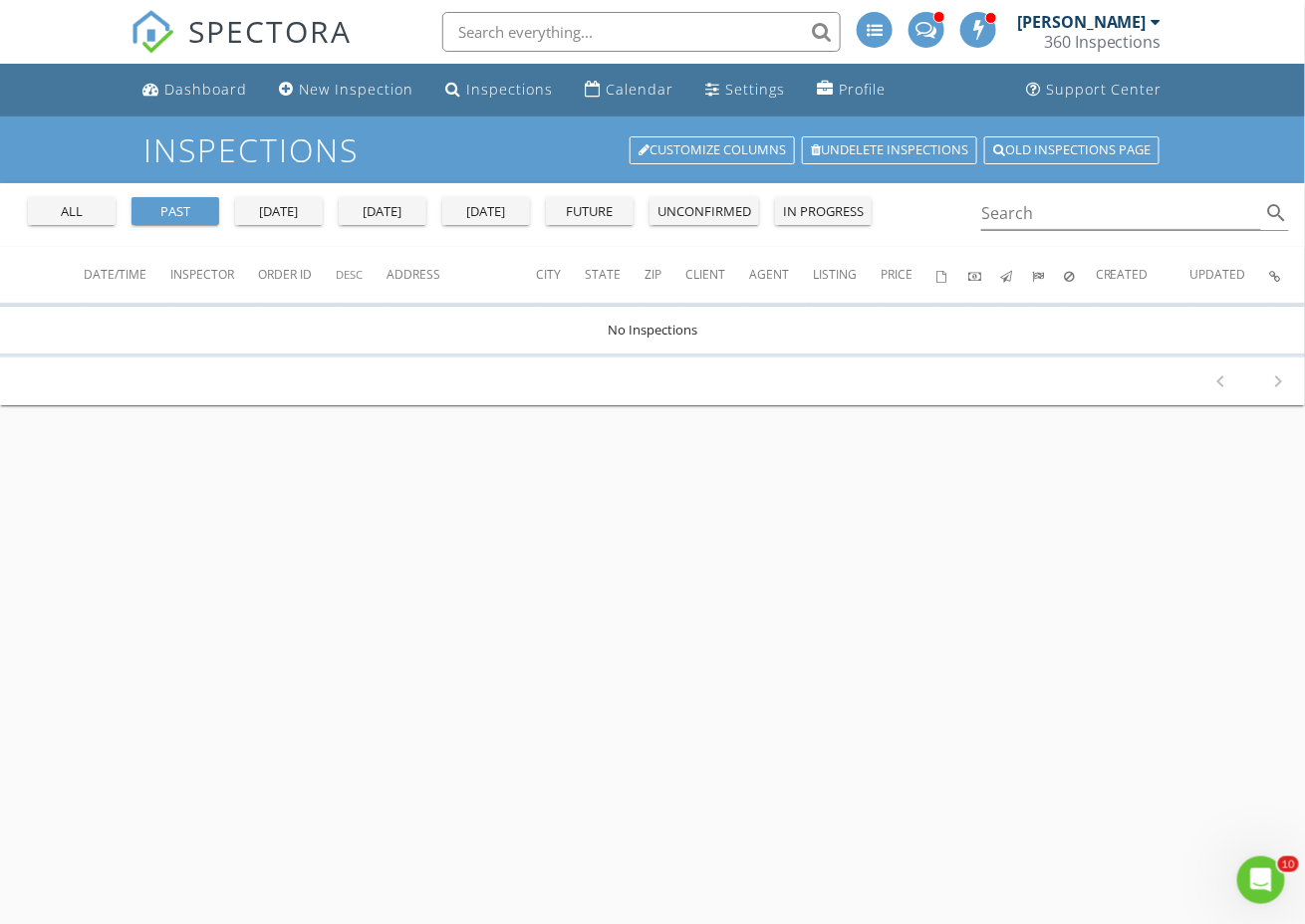 click at bounding box center (979, 29) 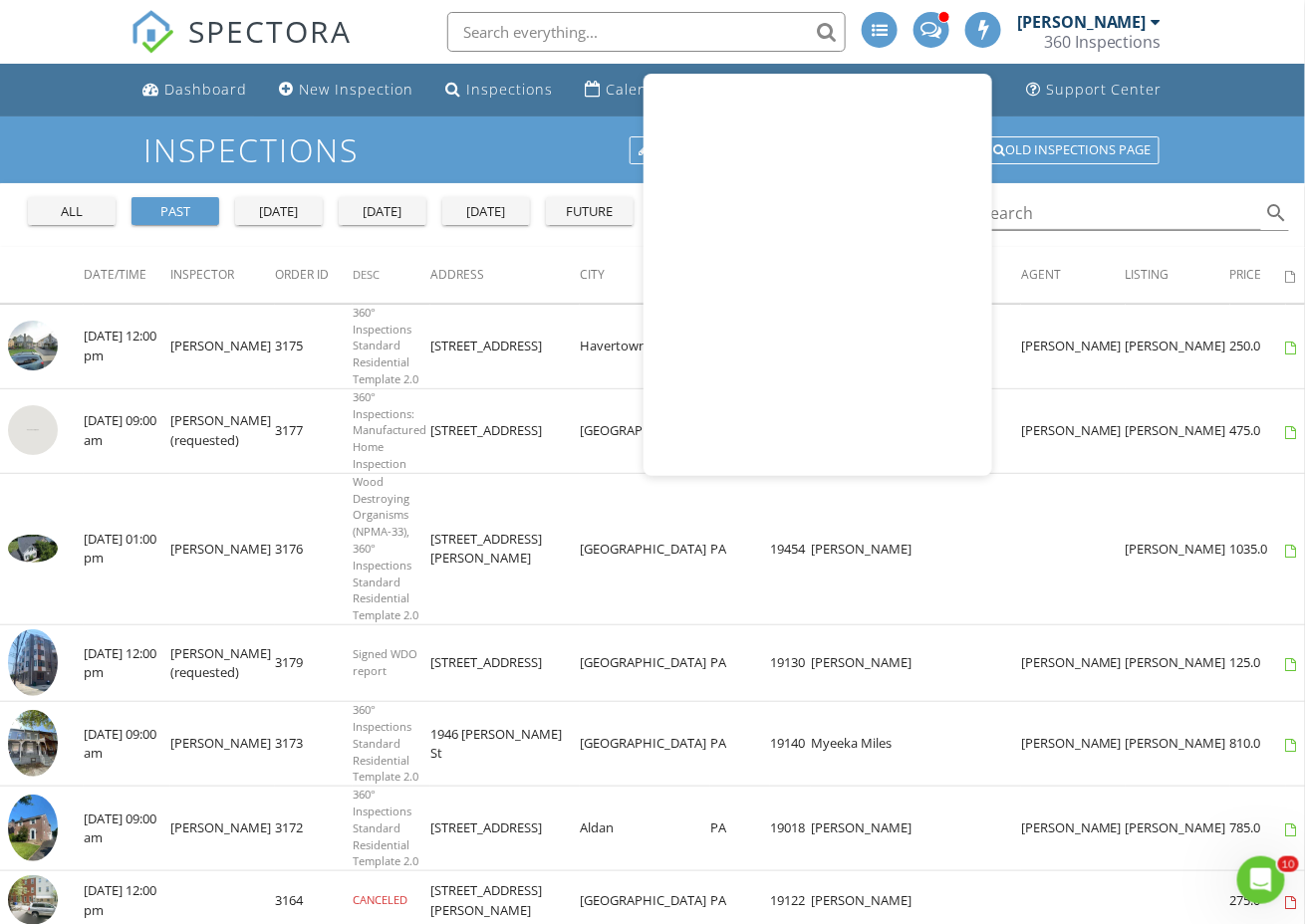 click at bounding box center (931, 28) 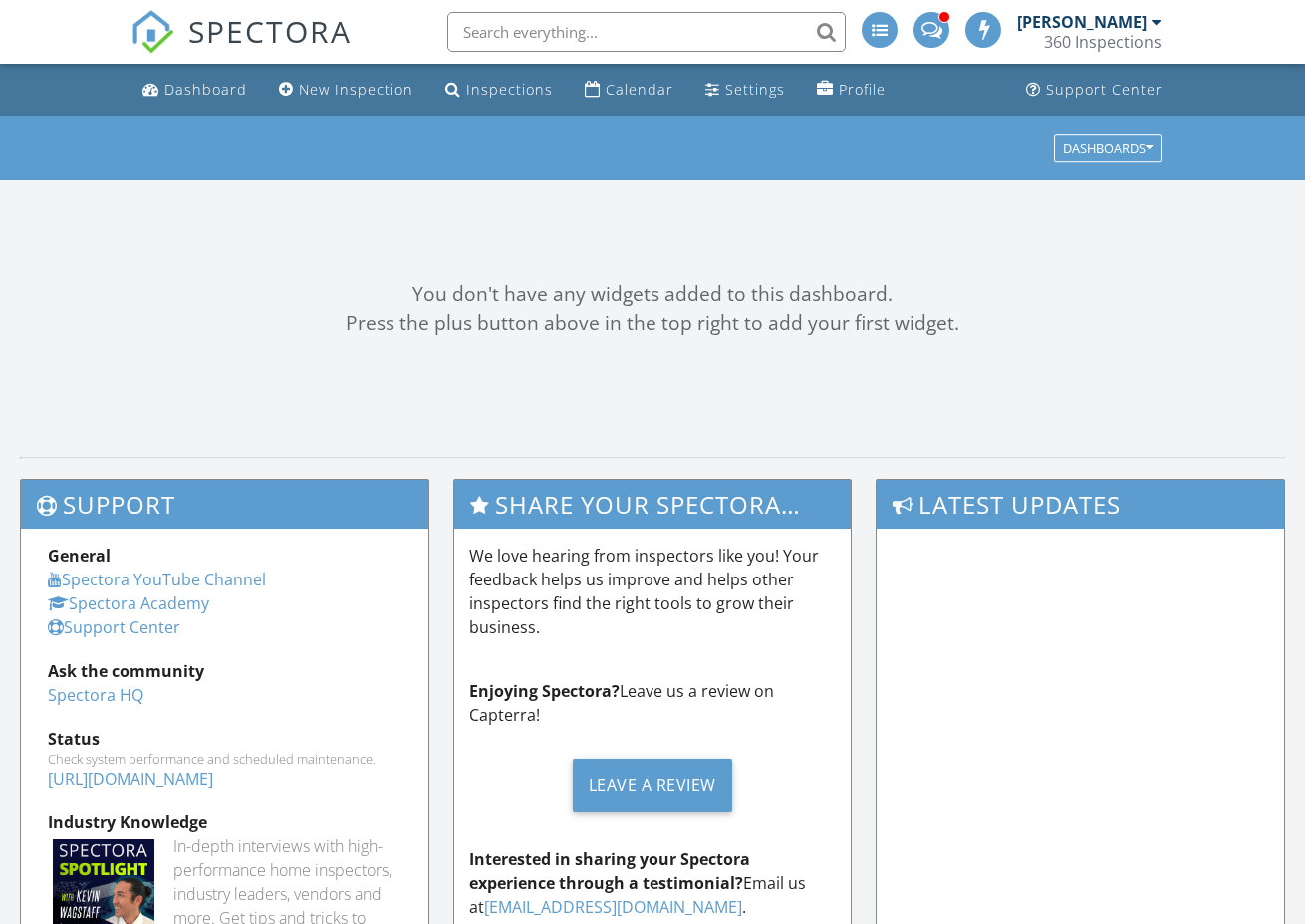 scroll, scrollTop: 0, scrollLeft: 0, axis: both 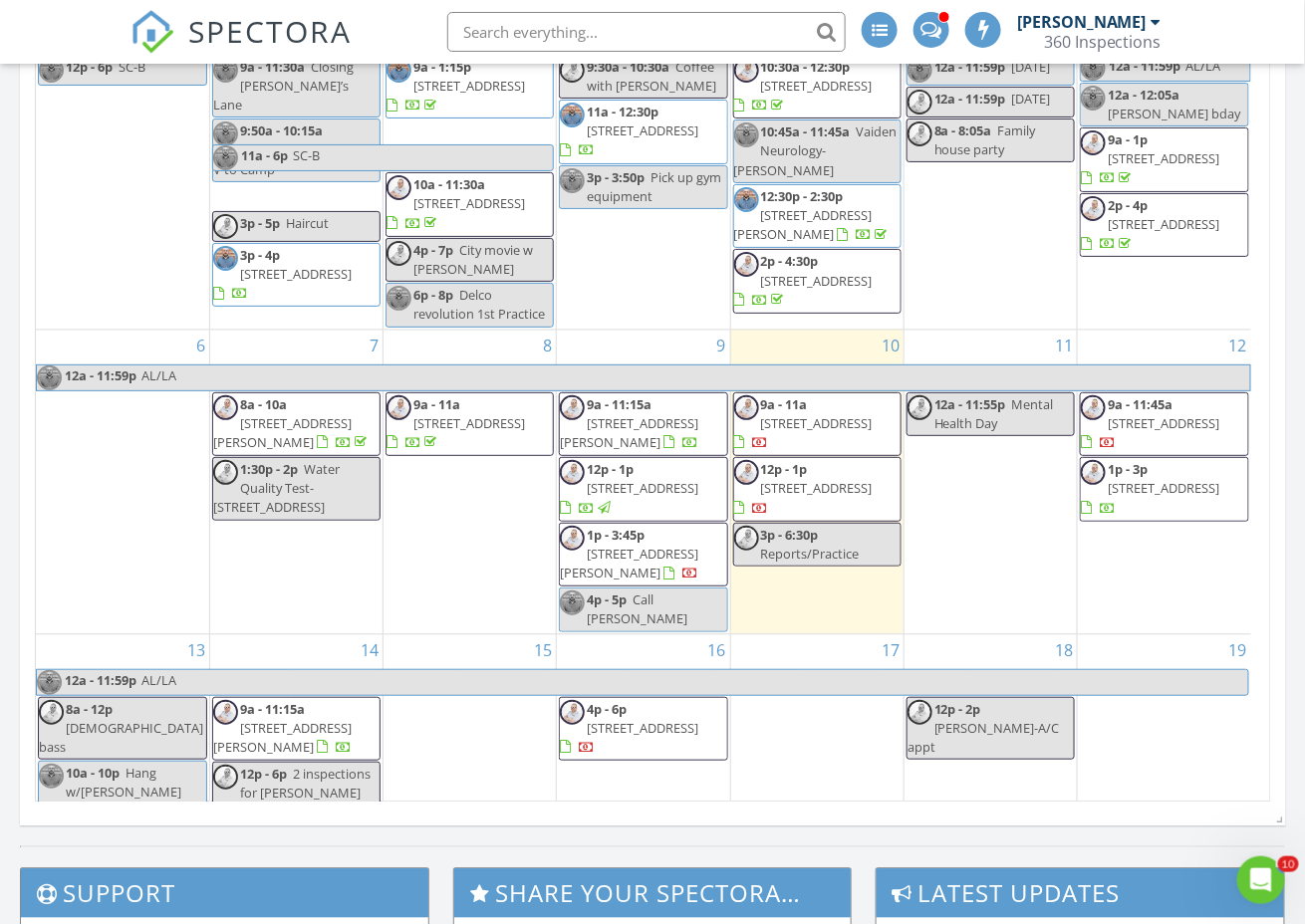 click on "1948 Wolf St, Philadelphia 19145" at bounding box center (1164, 423) 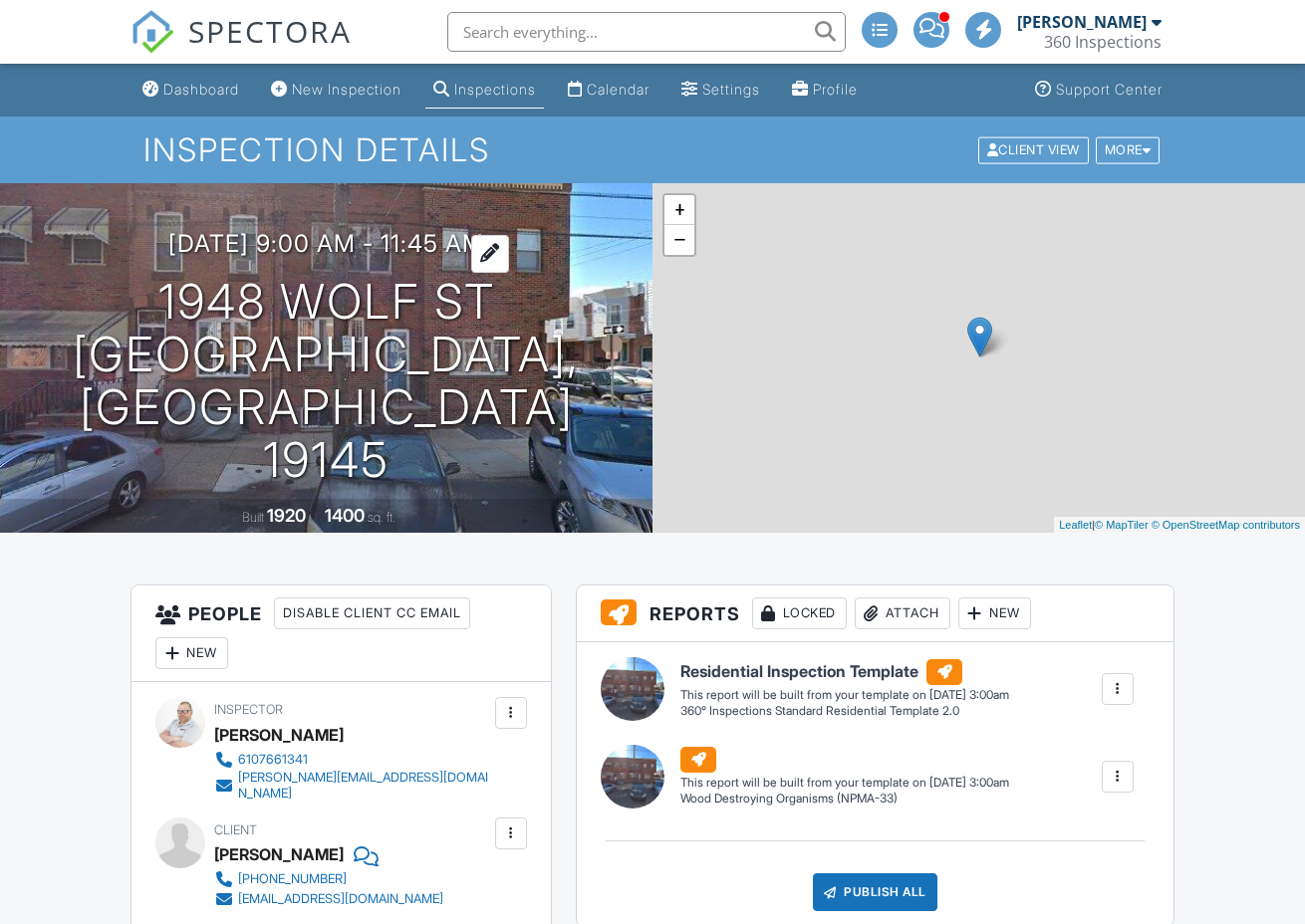 scroll, scrollTop: 0, scrollLeft: 0, axis: both 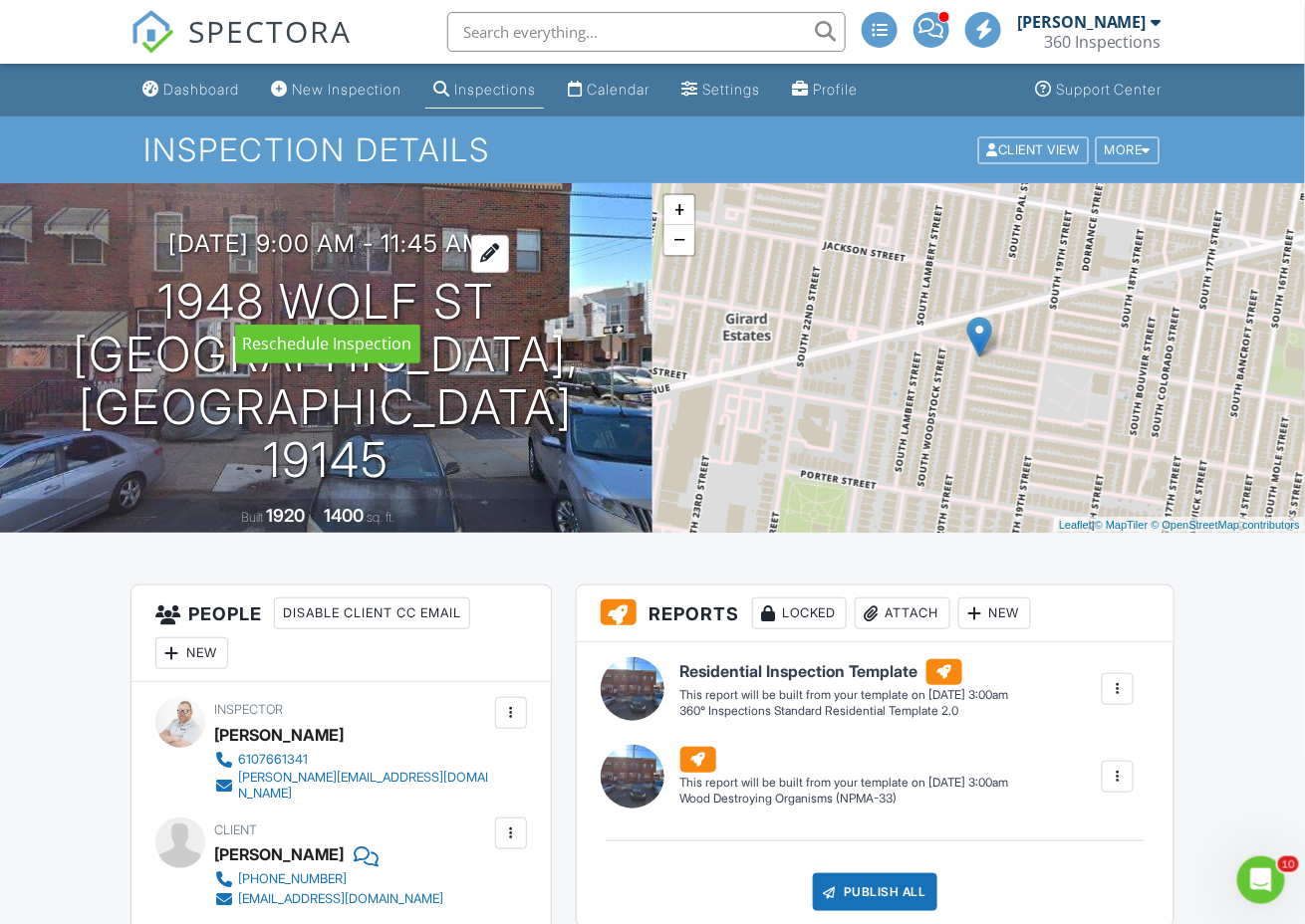 click on "07/12/2025  9:00 am
- 11:45 am" at bounding box center (326, 243) 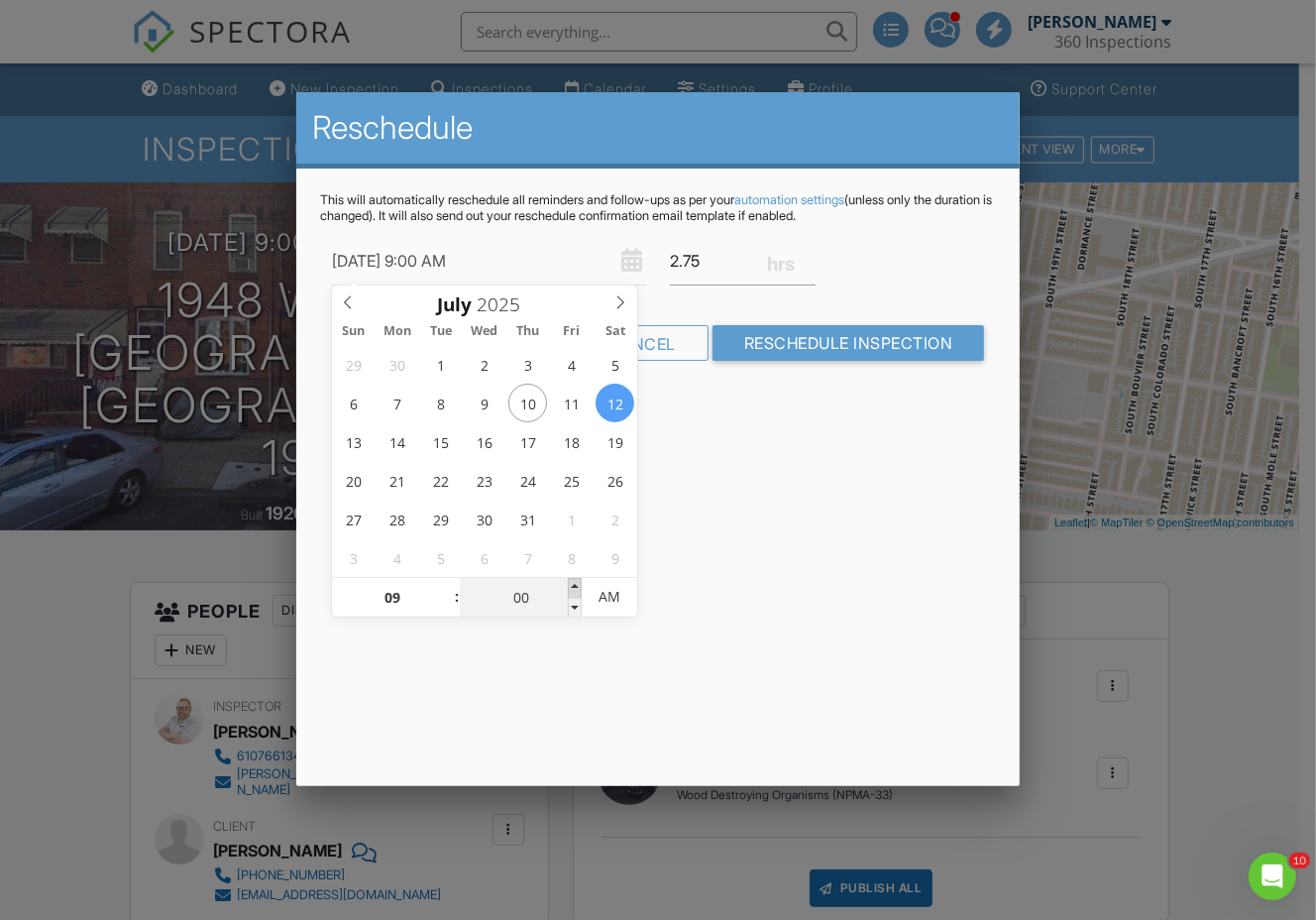 type on "07/12/2025 9:05 AM" 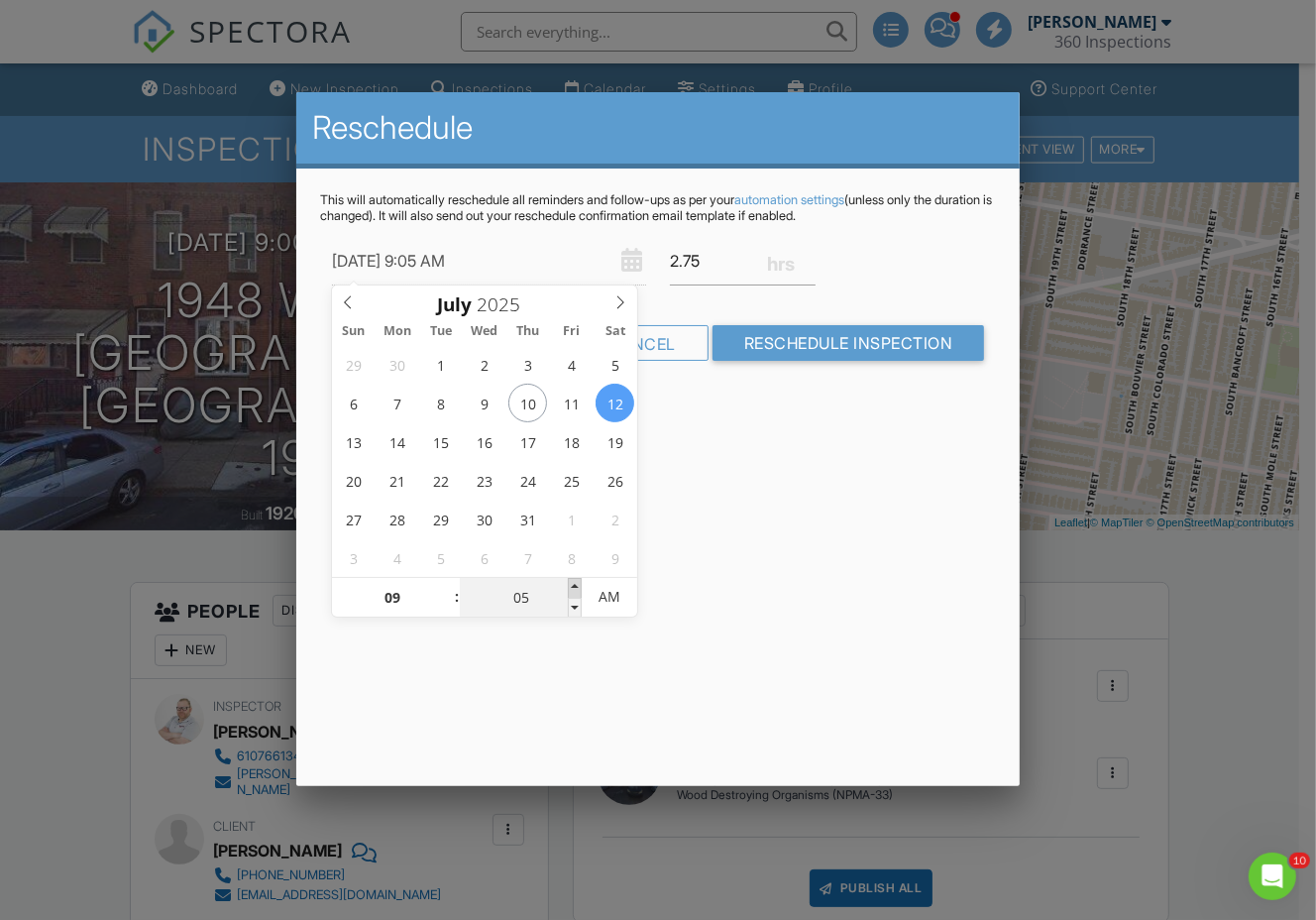 click at bounding box center (575, 588) 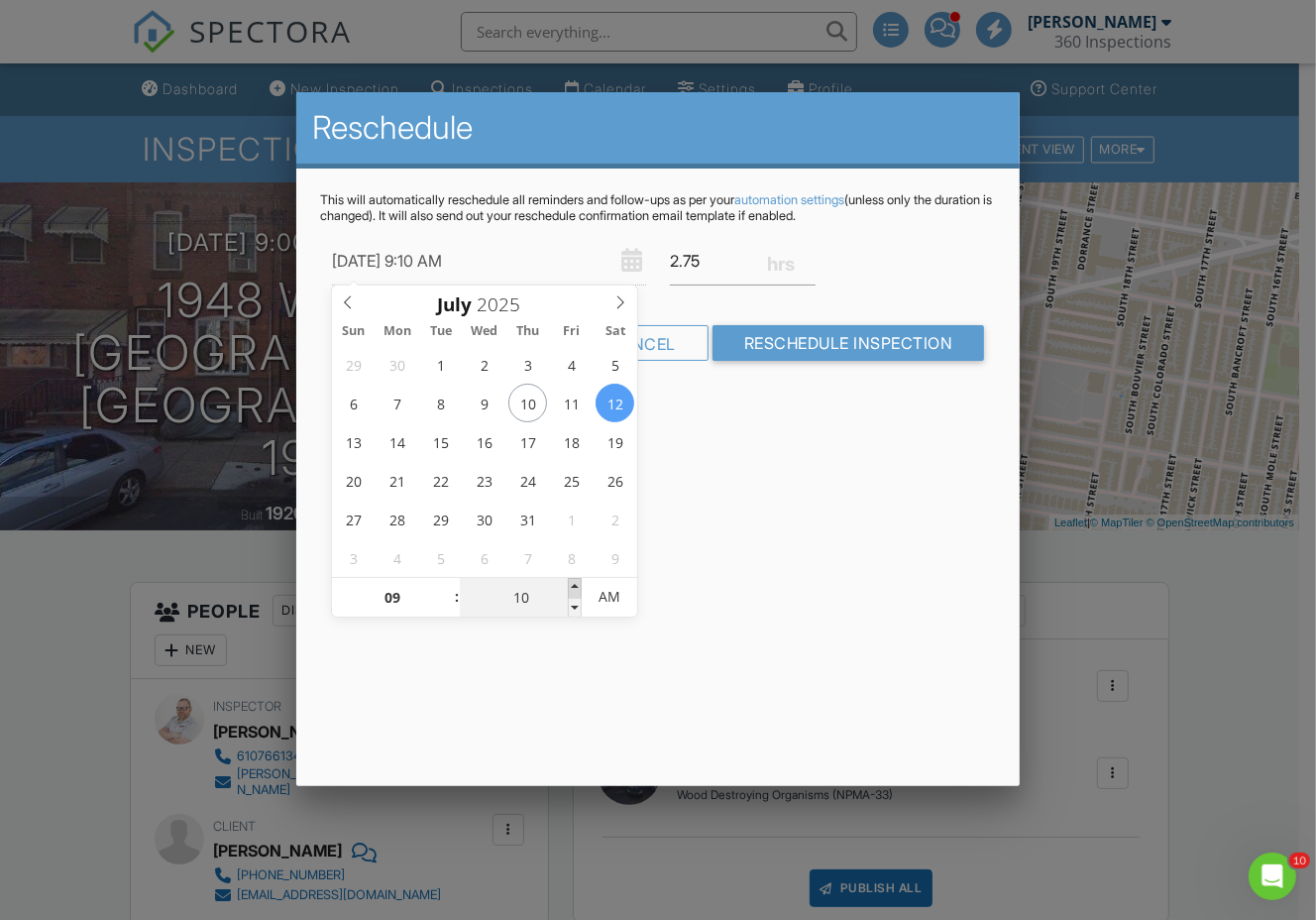 click at bounding box center [575, 588] 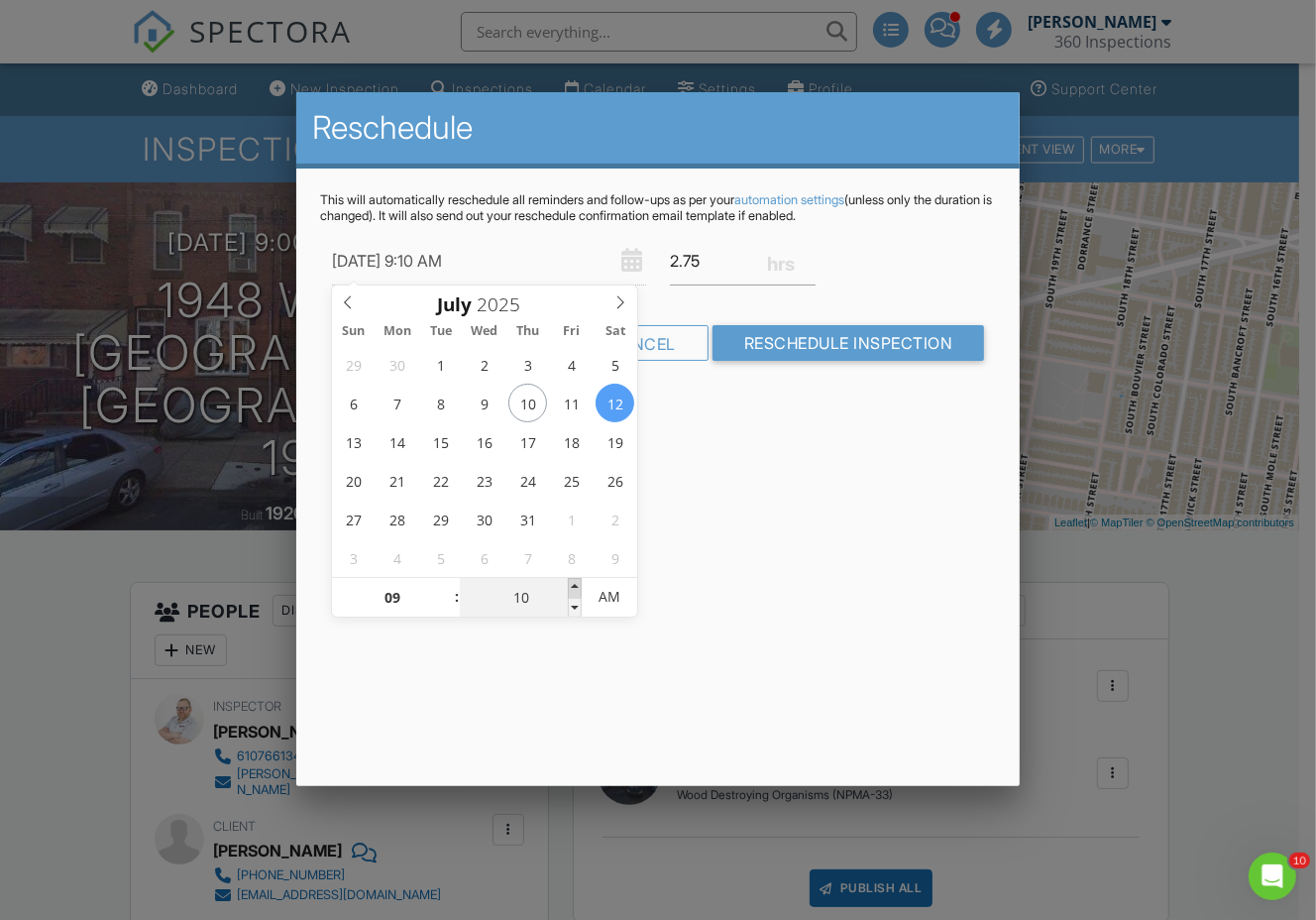 type on "07/12/2025 9:15 AM" 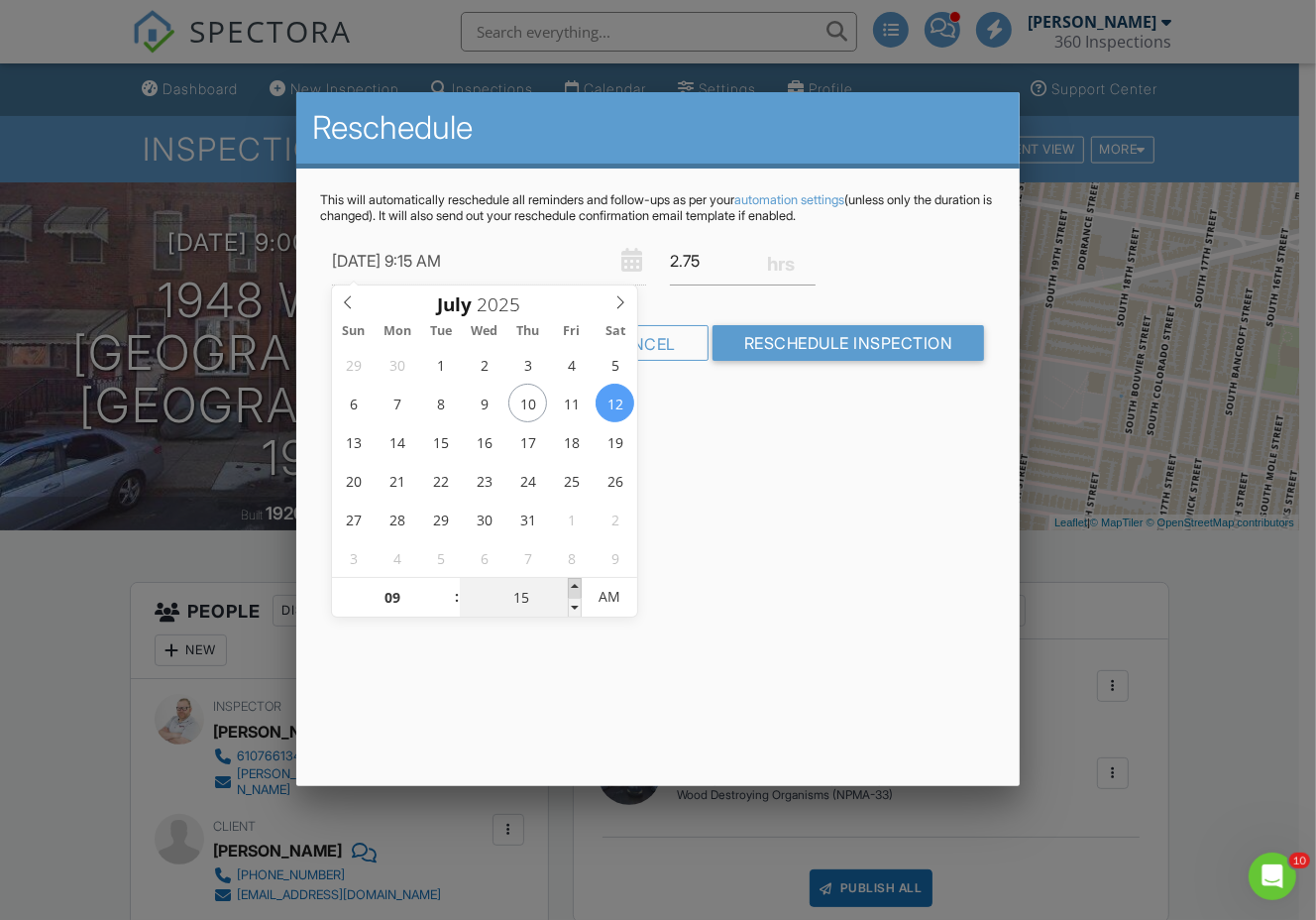 click at bounding box center [575, 588] 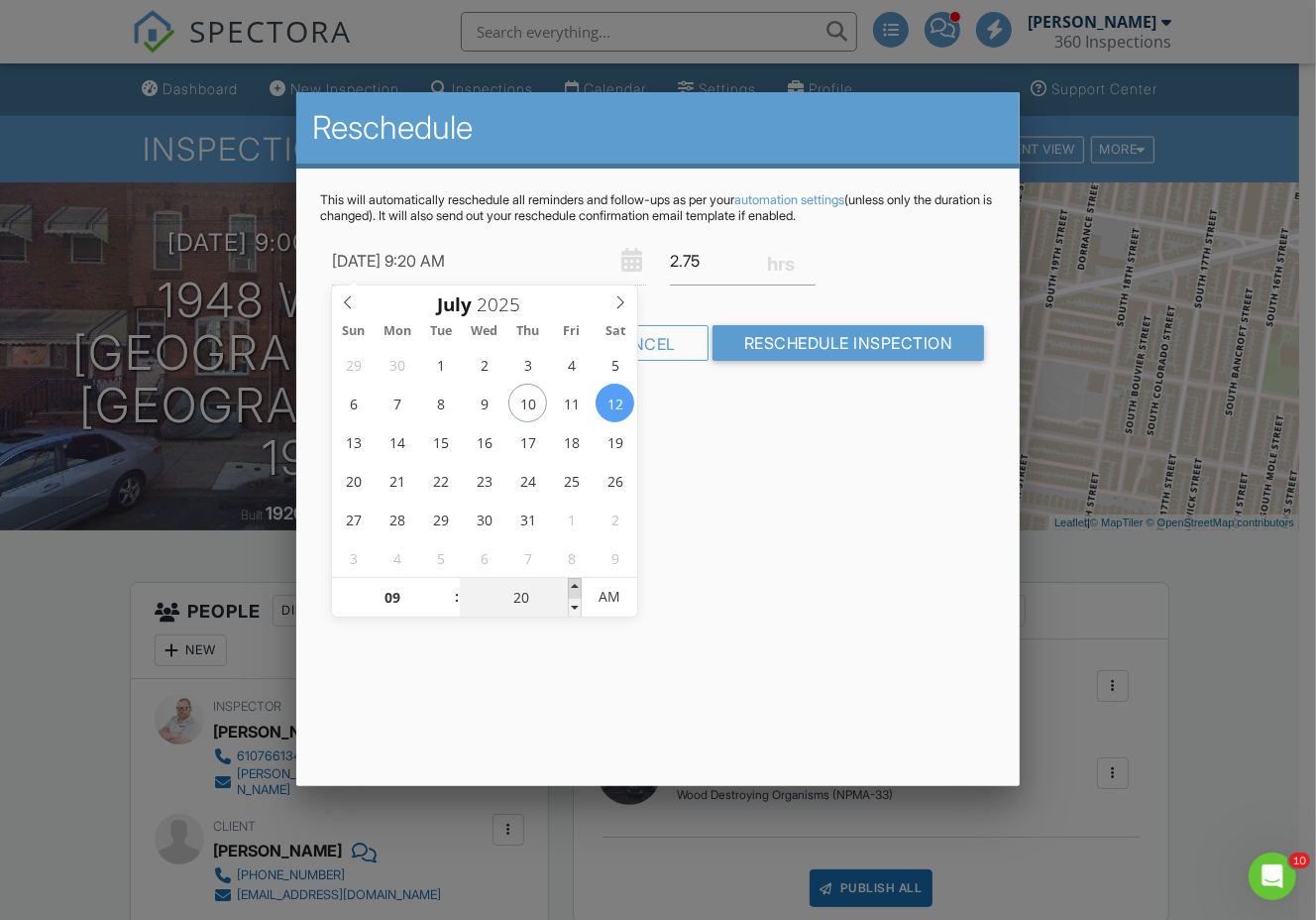 click at bounding box center (575, 588) 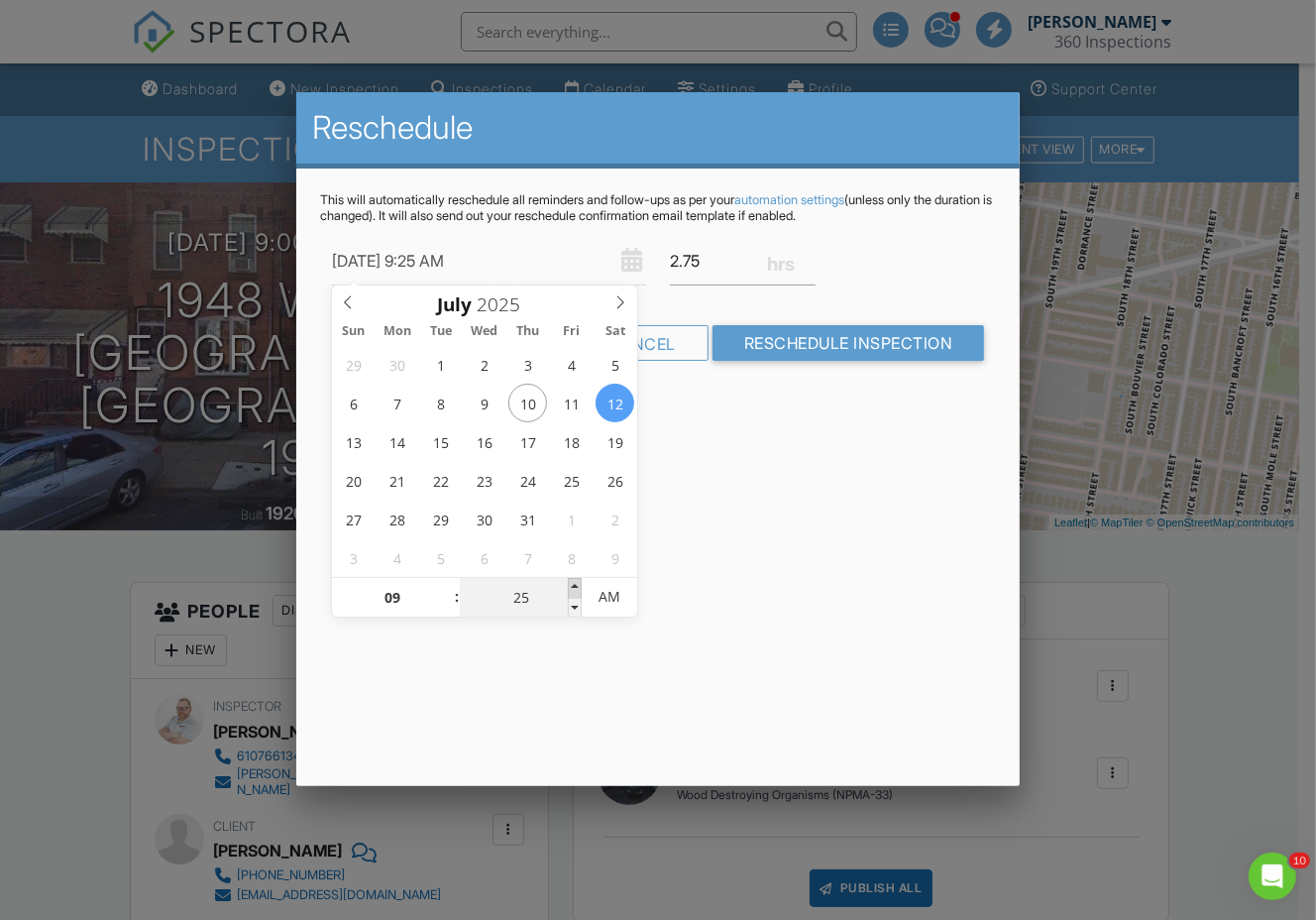 click at bounding box center (575, 588) 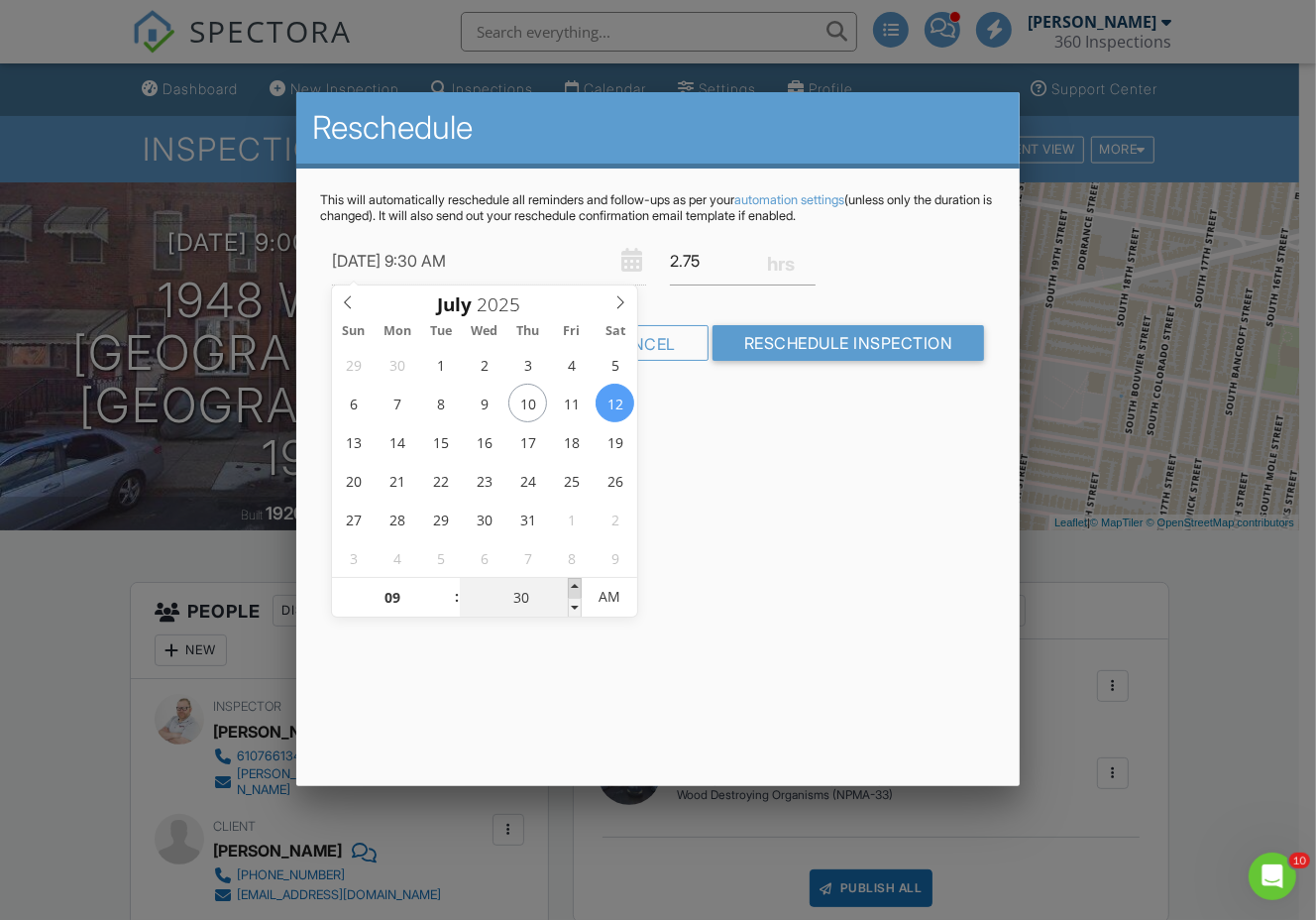 click at bounding box center [575, 588] 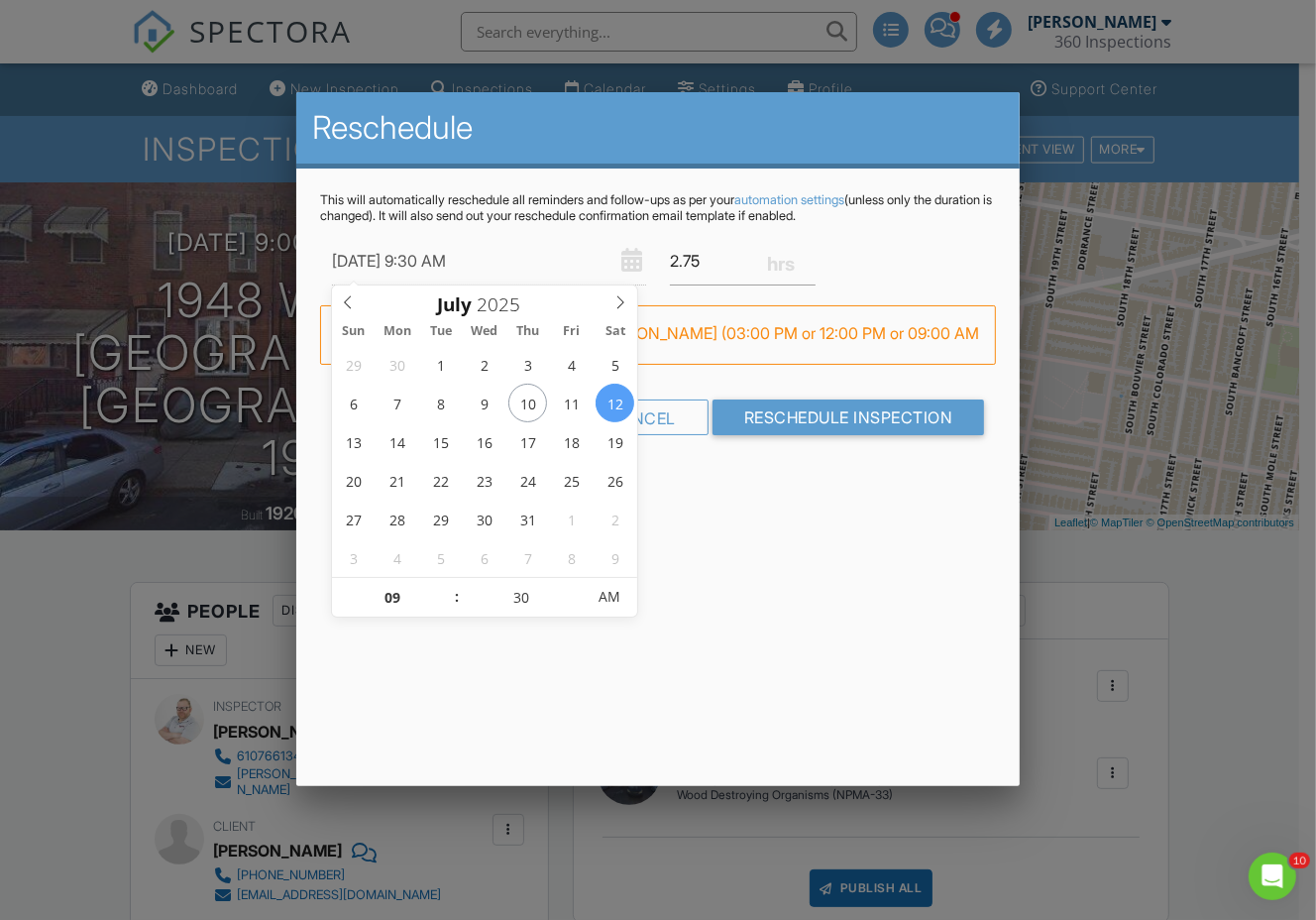 click on "Reschedule
This will automatically reschedule all reminders and follow-ups as per your  automation settings  (unless only the duration is changed). It will also send out your reschedule confirmation email template if enabled.
07/12/2025 9:30 AM
2.75
Warning: this date/time is in the past.
FYI: This is not a regular time slot for Thomas Hartman (03:00 PM or 12:00 PM or 09:00 AM on Saturdays).
Cancel
Reschedule Inspection" at bounding box center (658, 439) 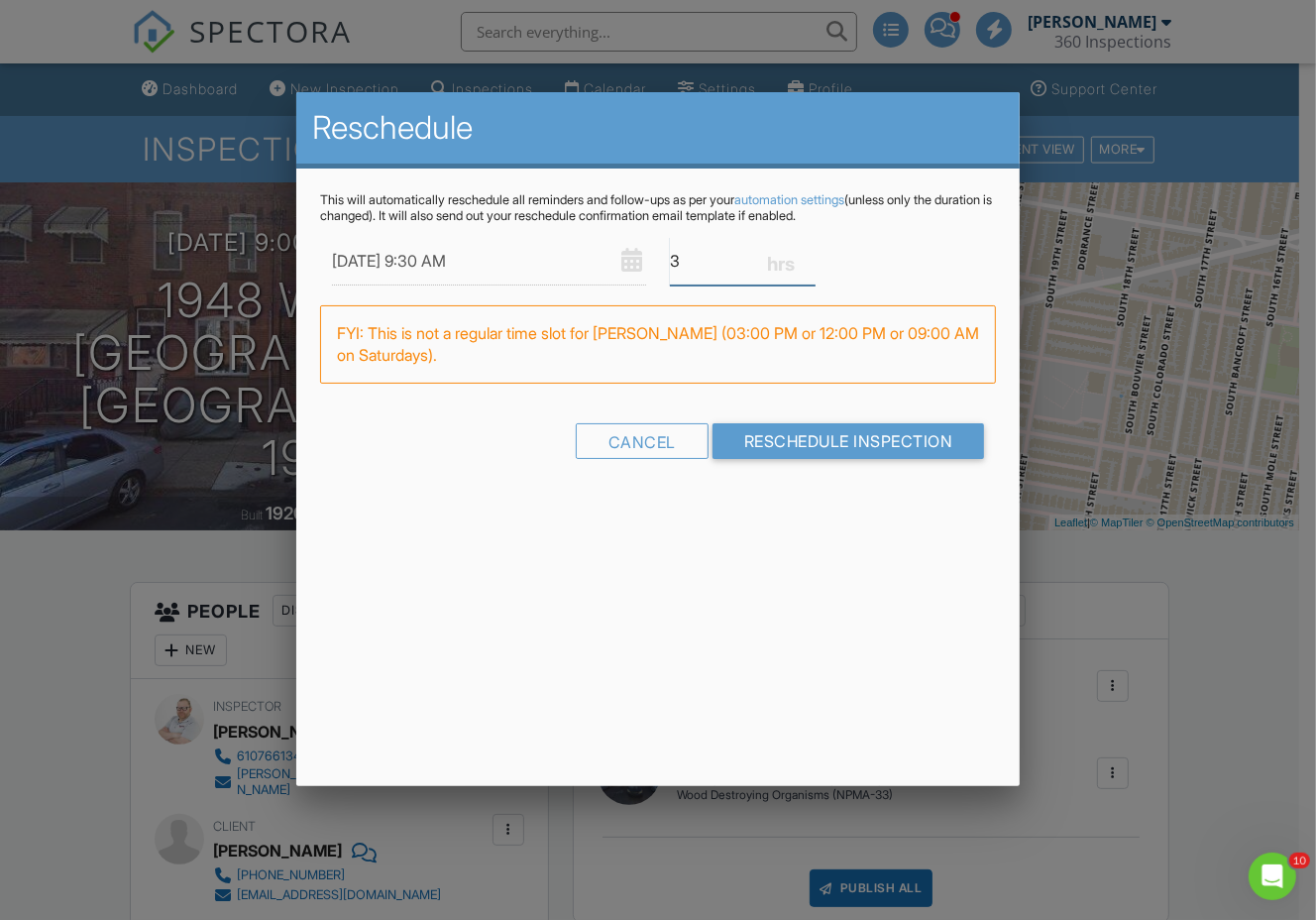 click on "3" at bounding box center [742, 261] 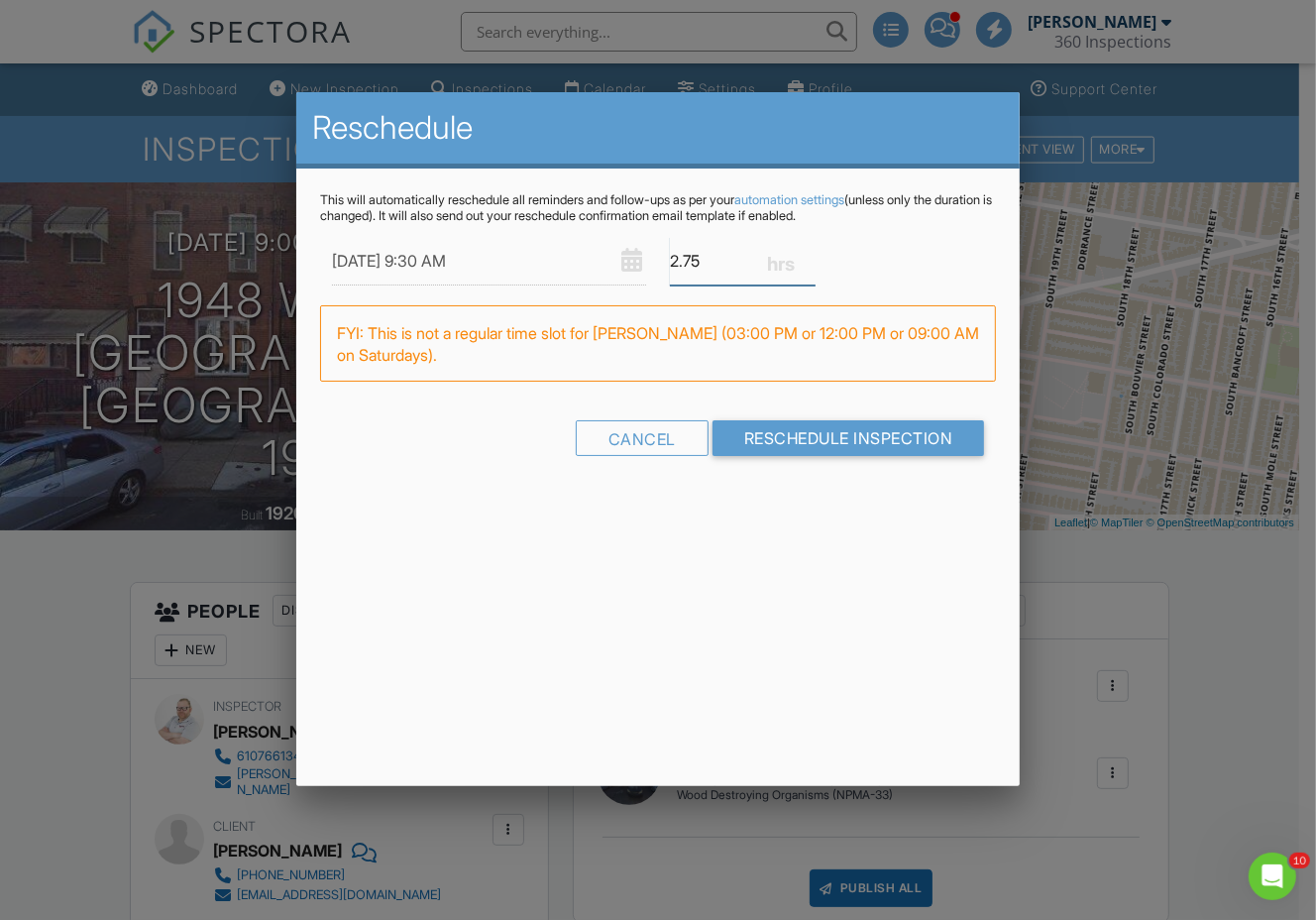 click on "2.75" at bounding box center (742, 261) 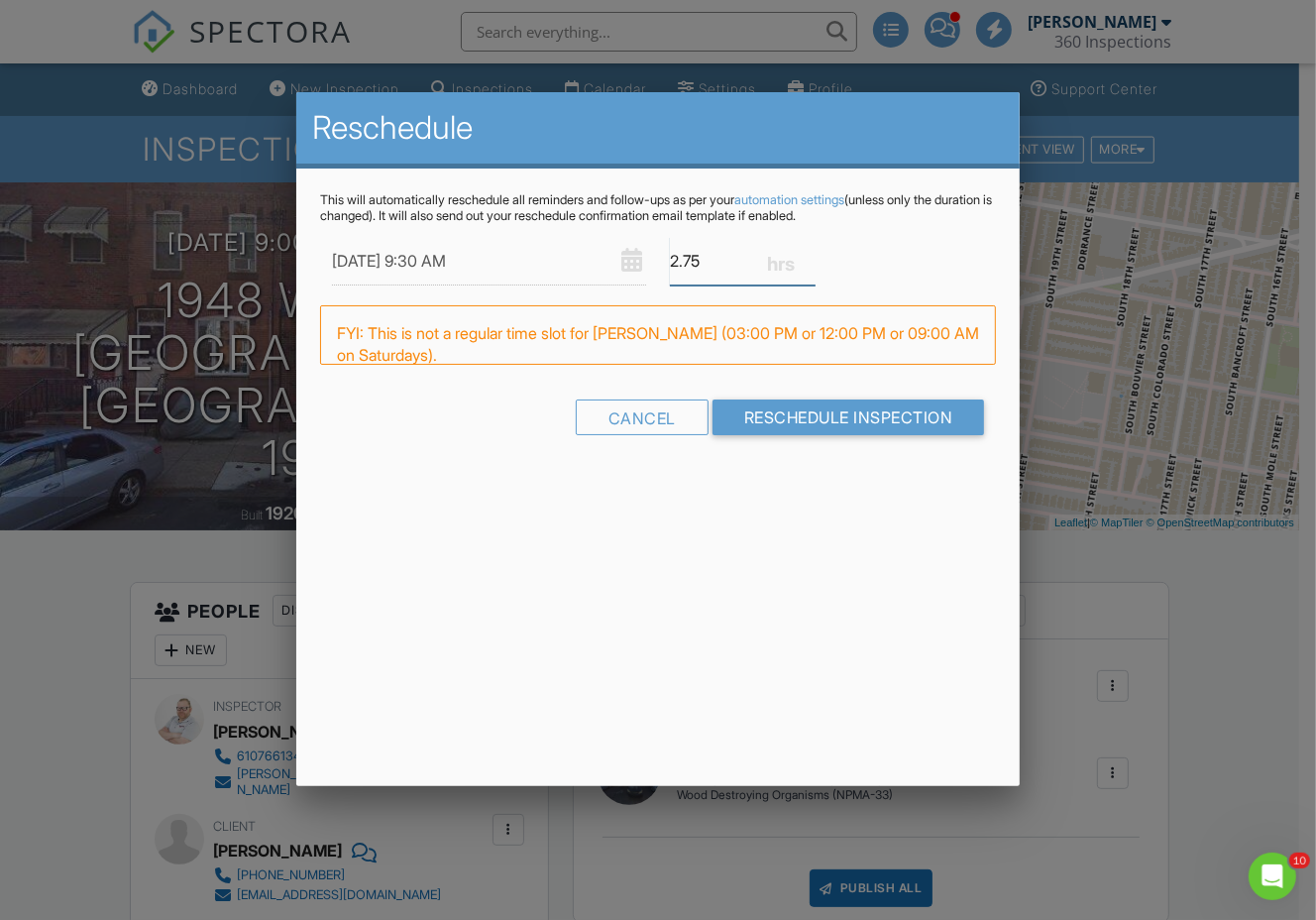 type on "2.5" 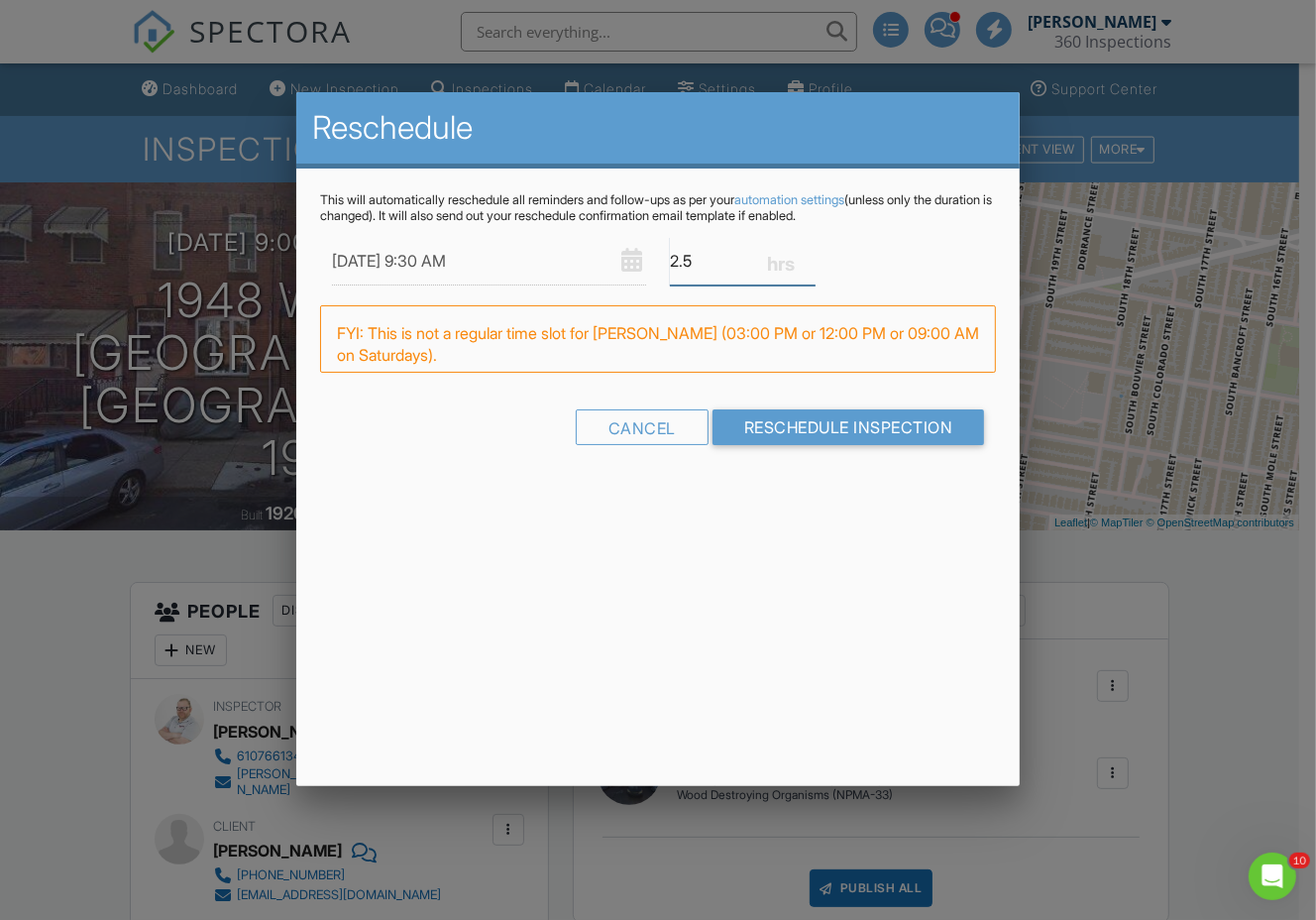click on "2.5" at bounding box center [742, 261] 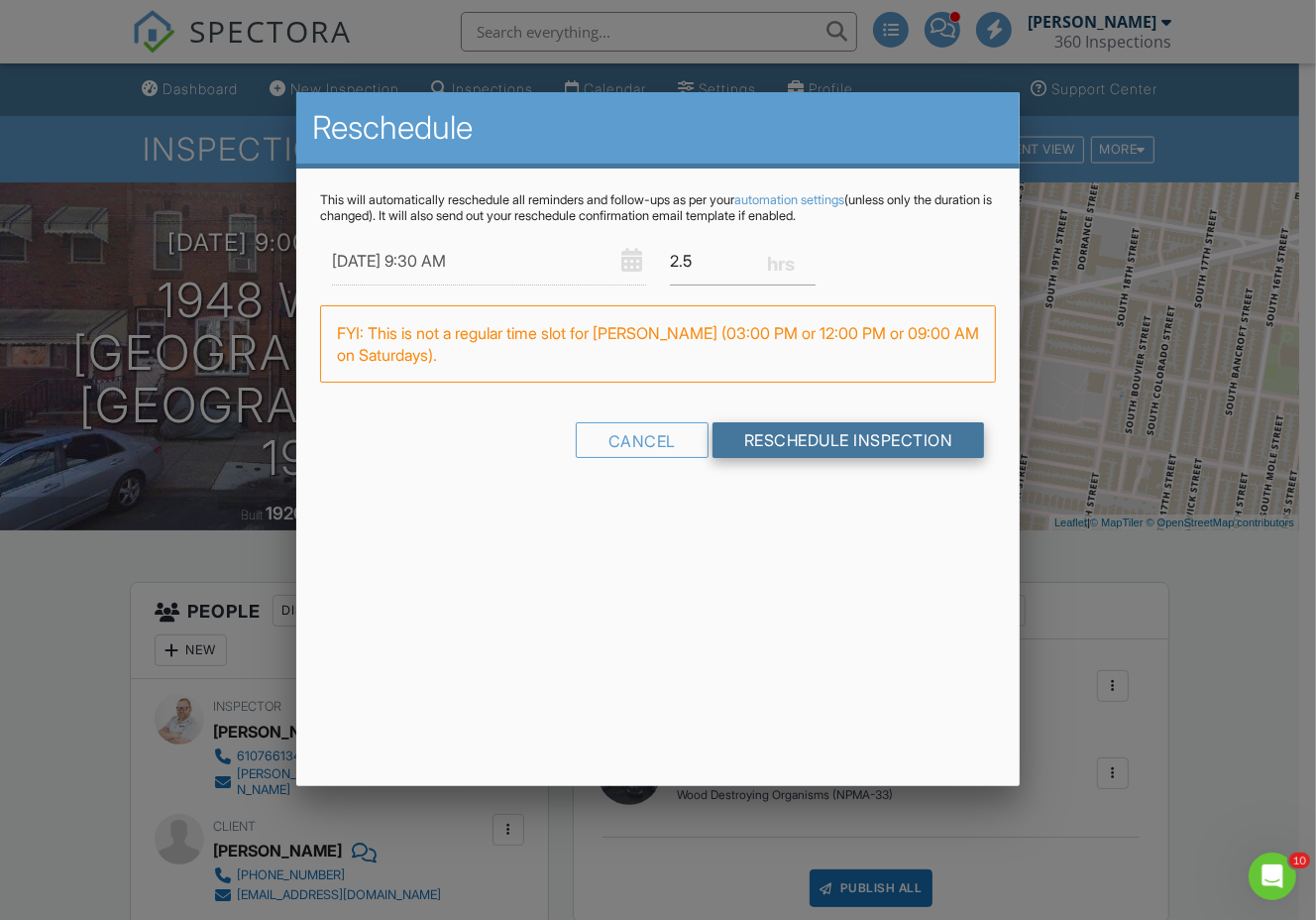 click on "Reschedule Inspection" at bounding box center (848, 440) 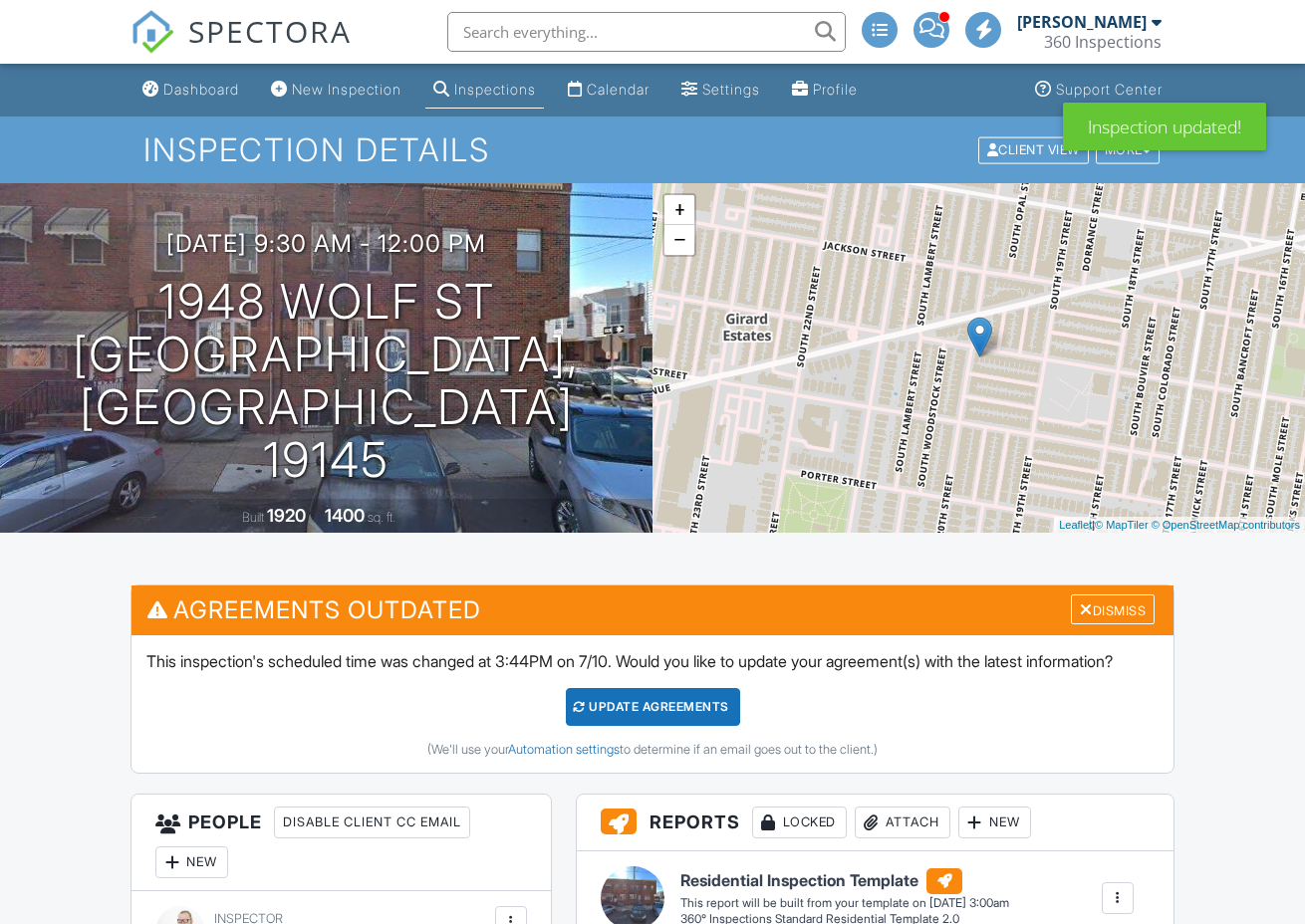 scroll, scrollTop: 0, scrollLeft: 0, axis: both 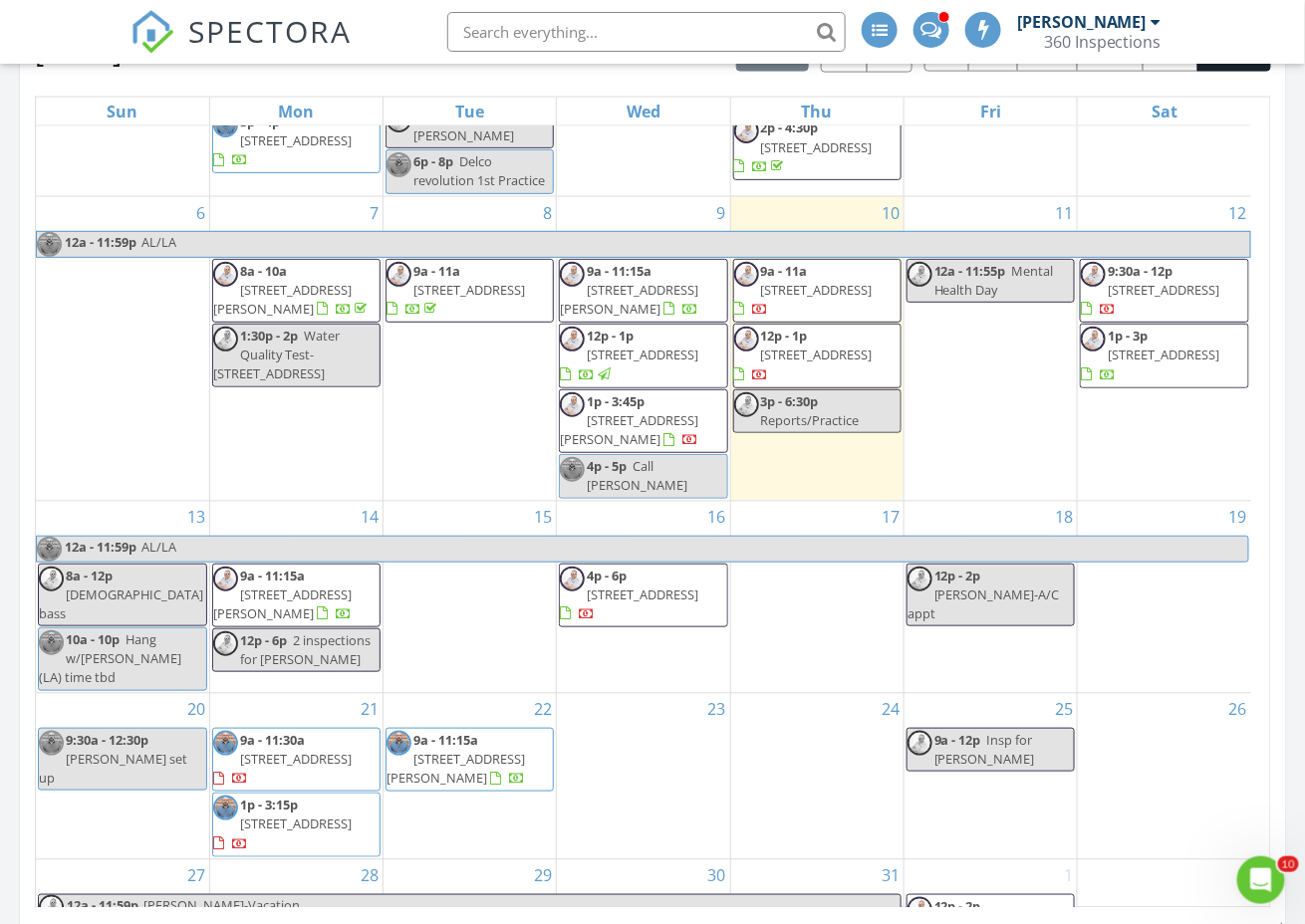 click on "16
4p - 6p
6722 Linmore Ave, Philadelphia 19142" at bounding box center (643, 597) 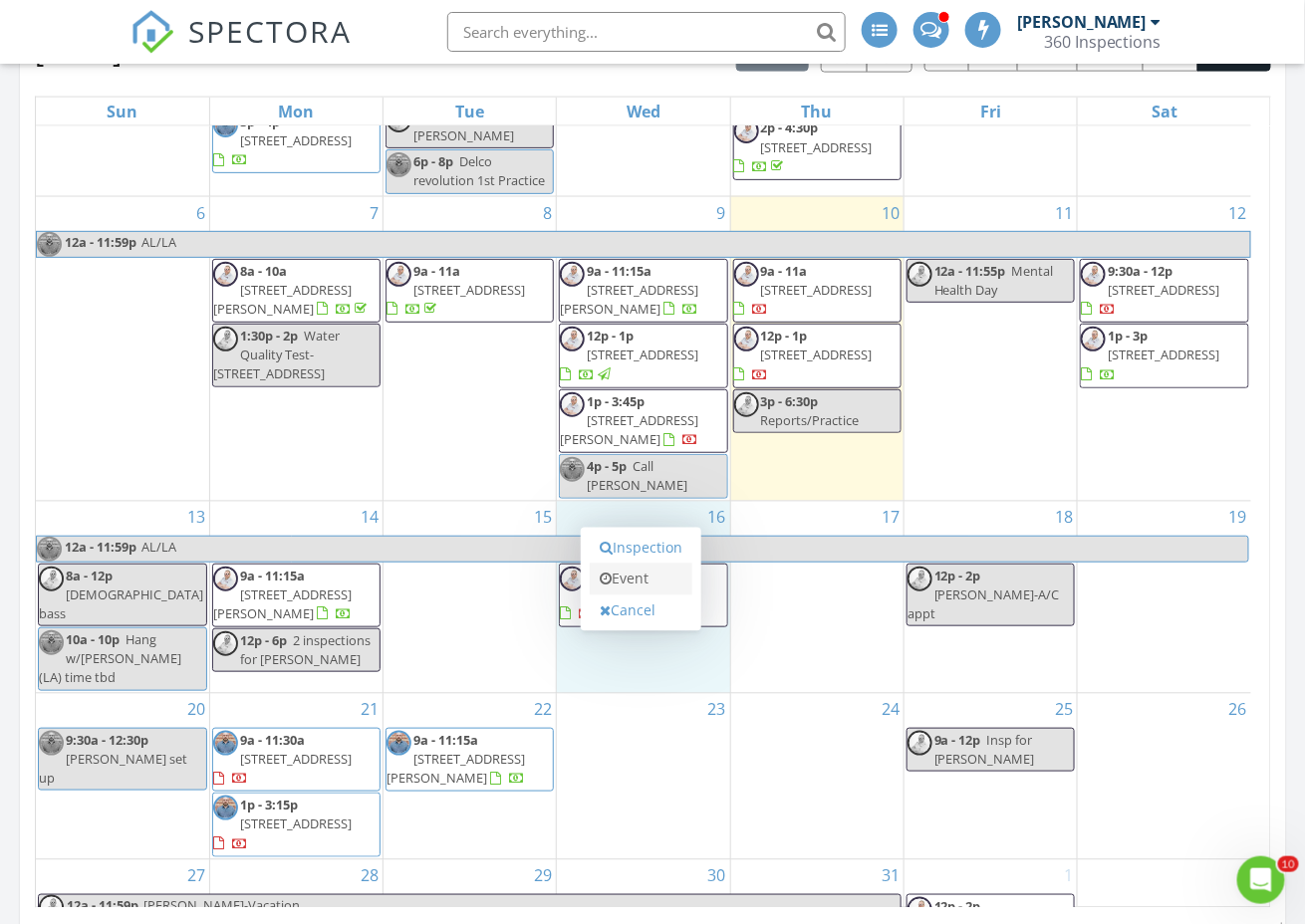 click on "Event" at bounding box center (641, 579) 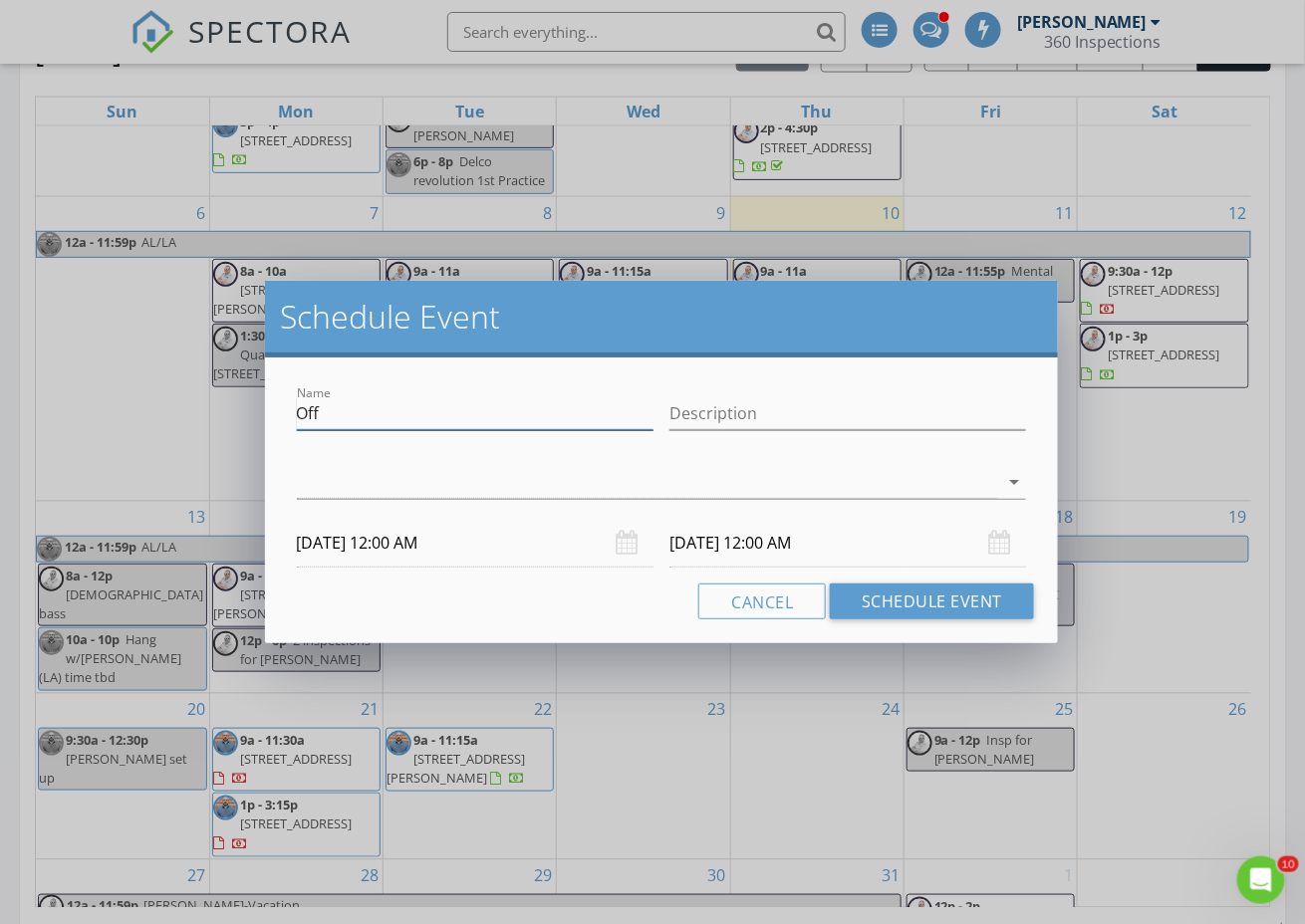 click on "Off" at bounding box center [475, 413] 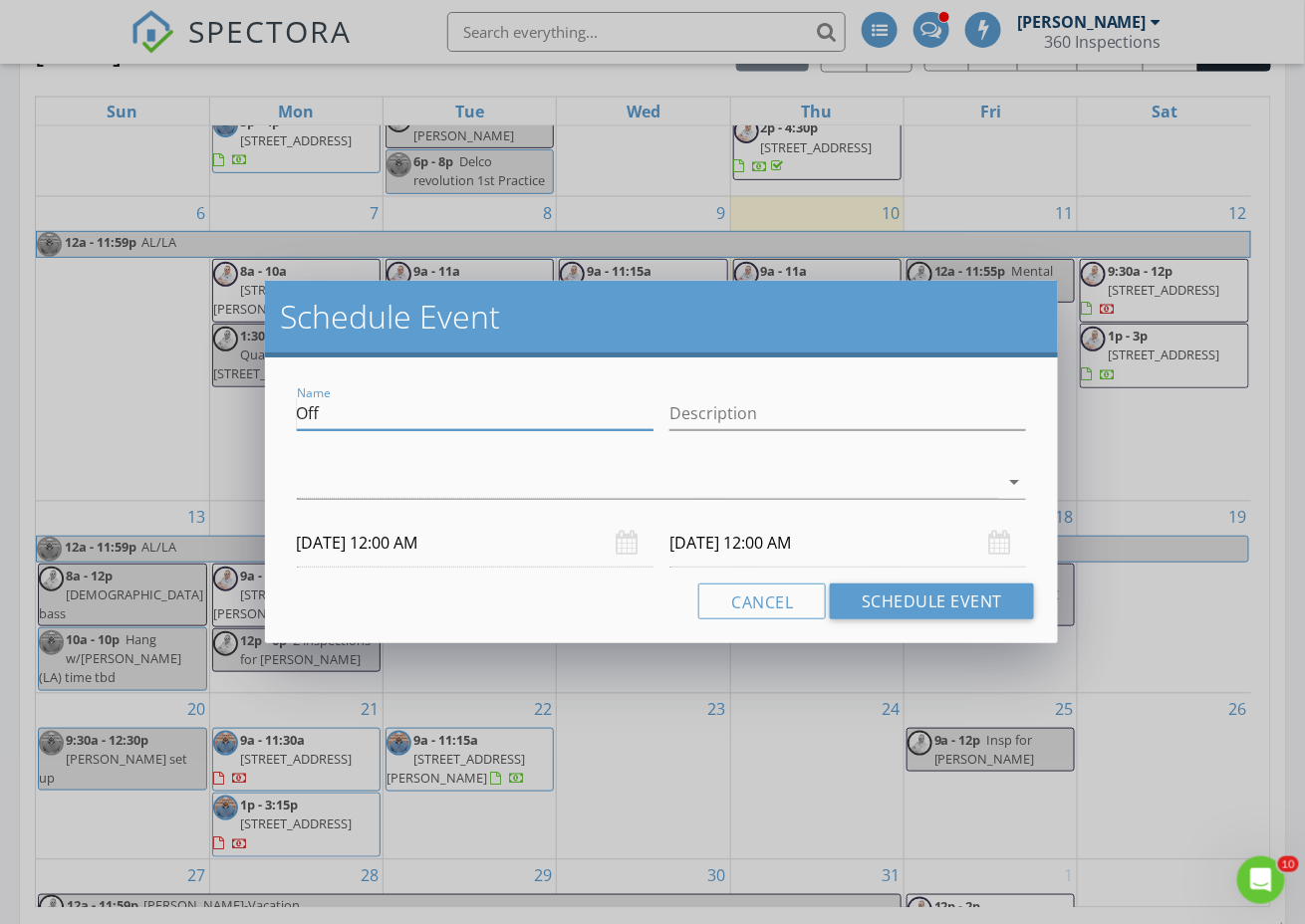 drag, startPoint x: 360, startPoint y: 410, endPoint x: 240, endPoint y: 410, distance: 120 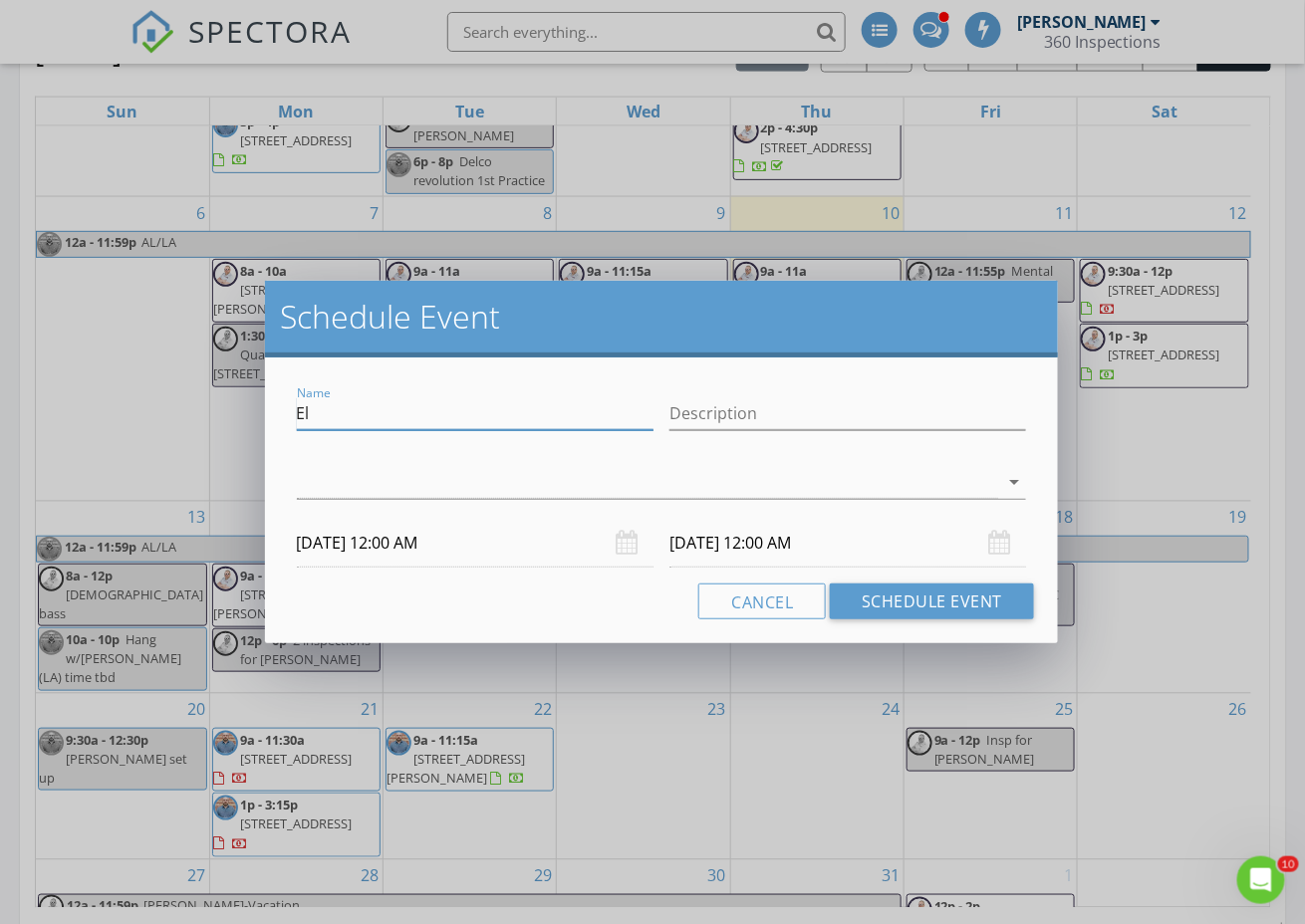 type on "E" 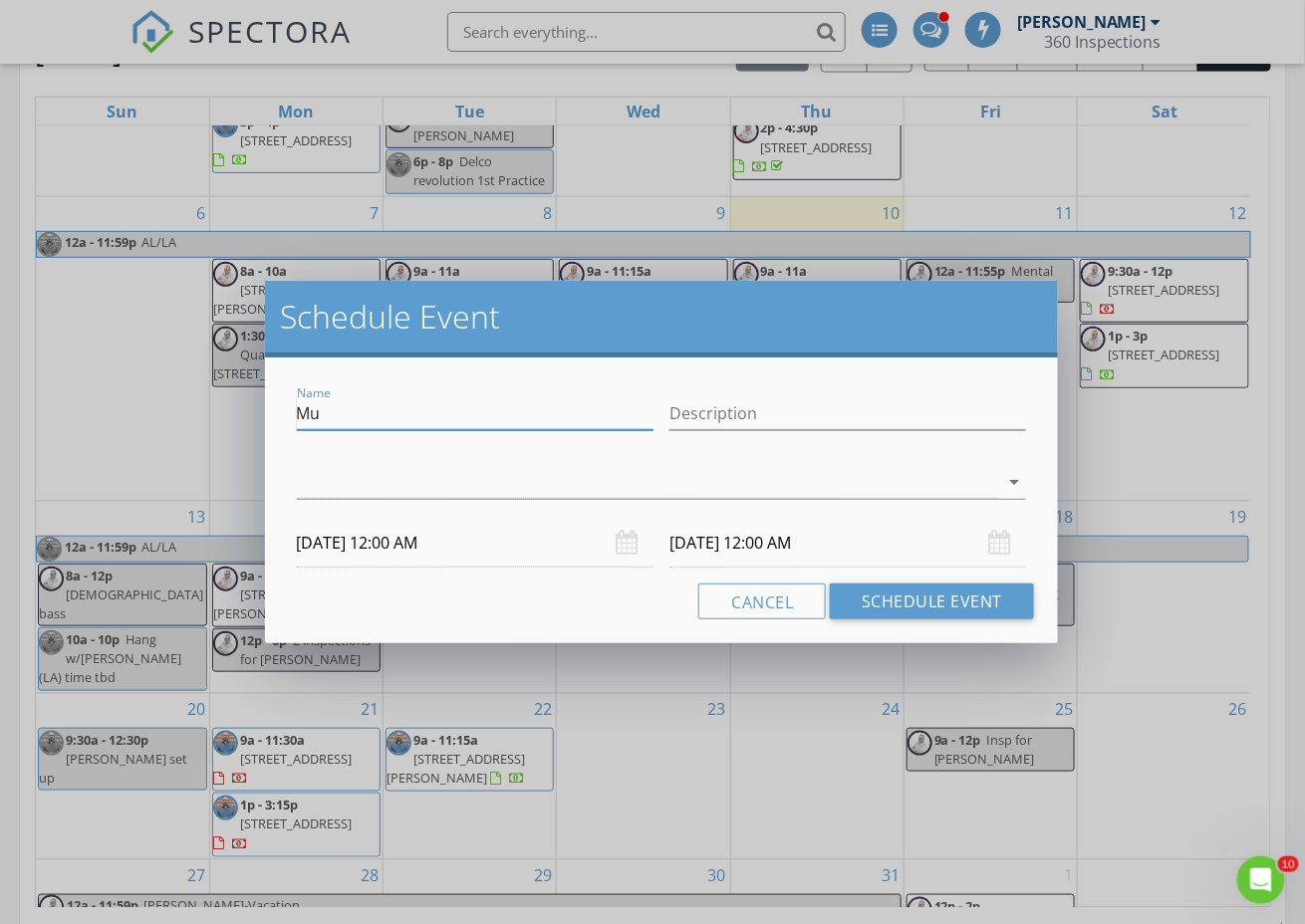 type on "M" 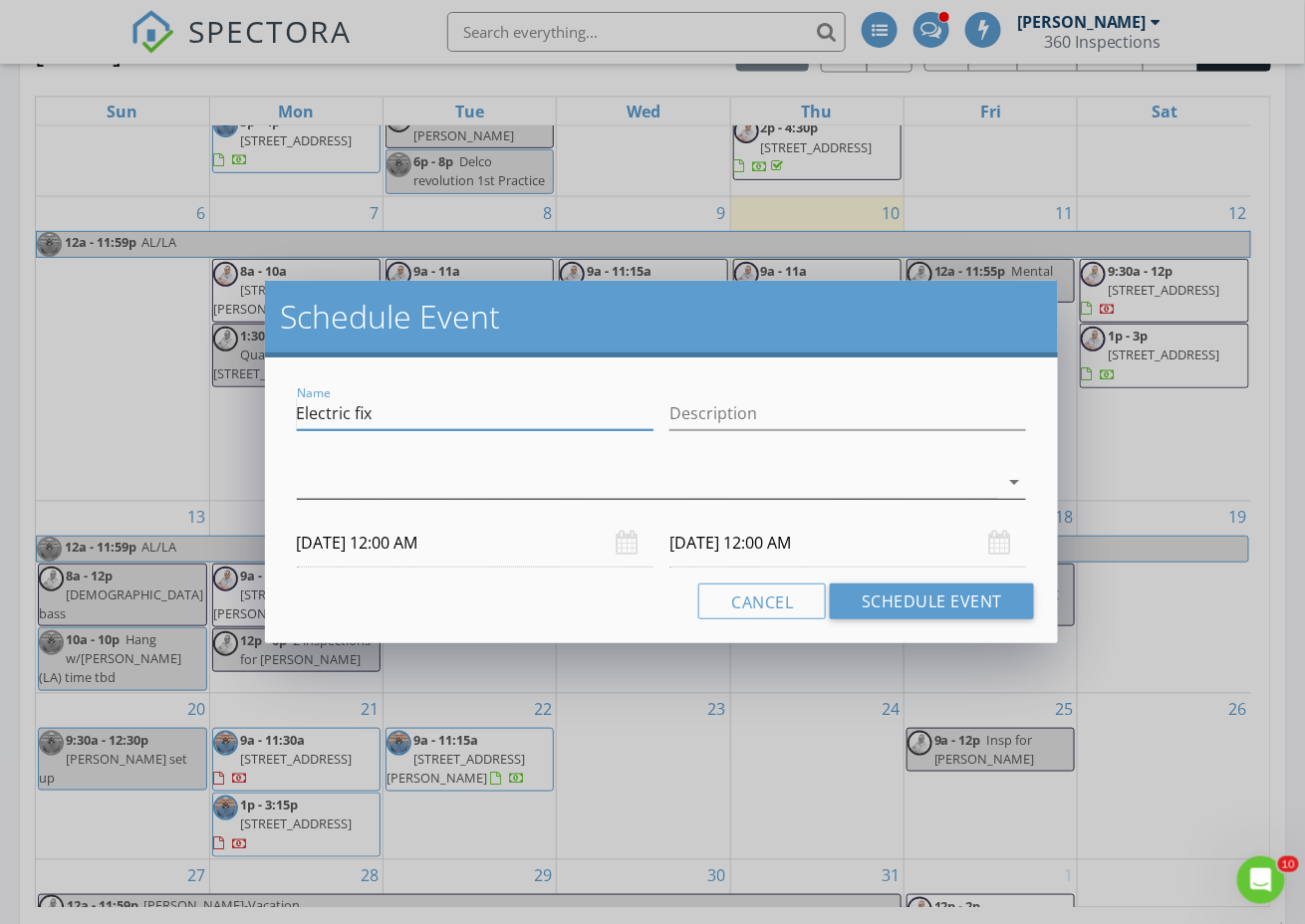 type on "Electric fix" 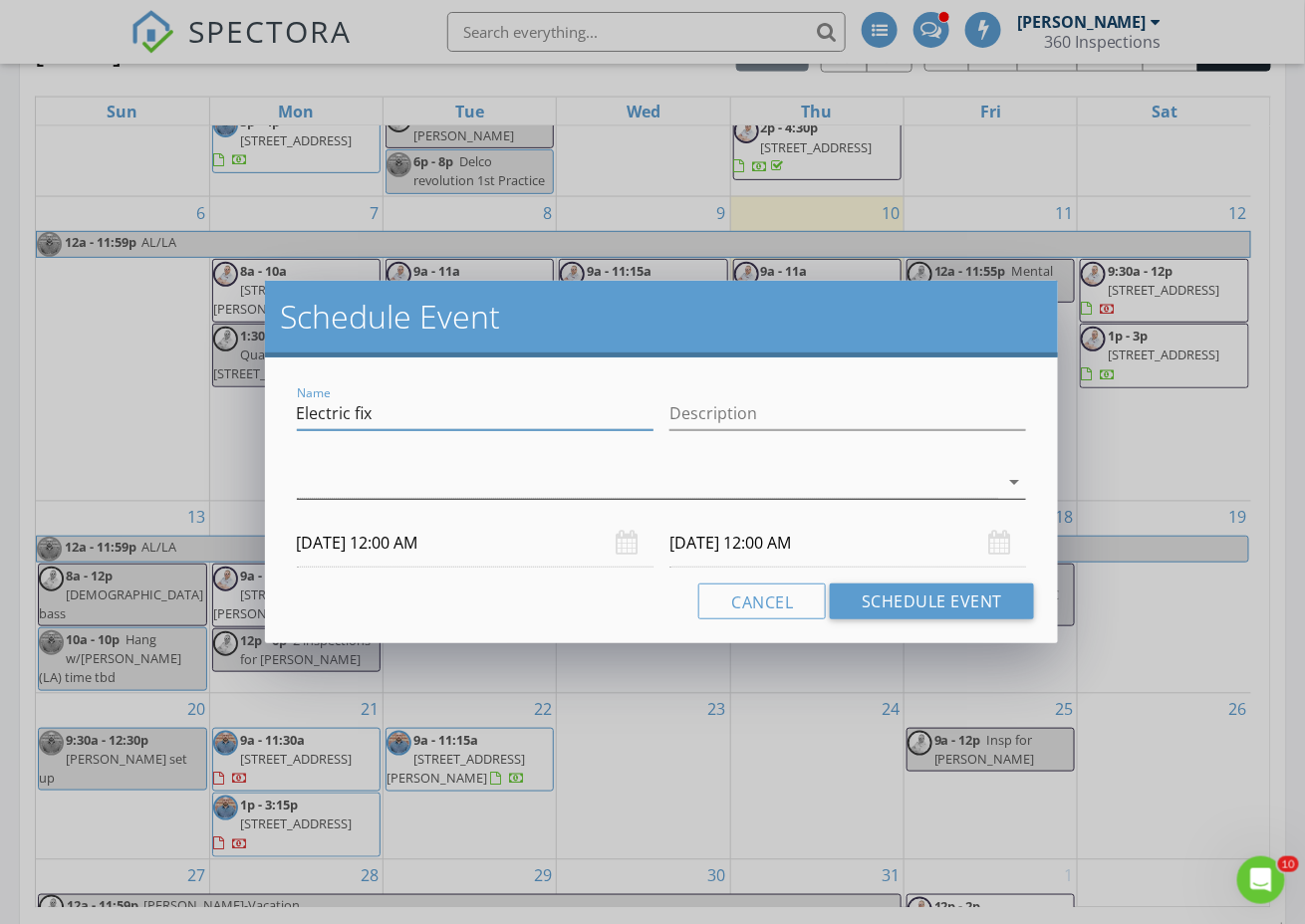 click at bounding box center (648, 482) 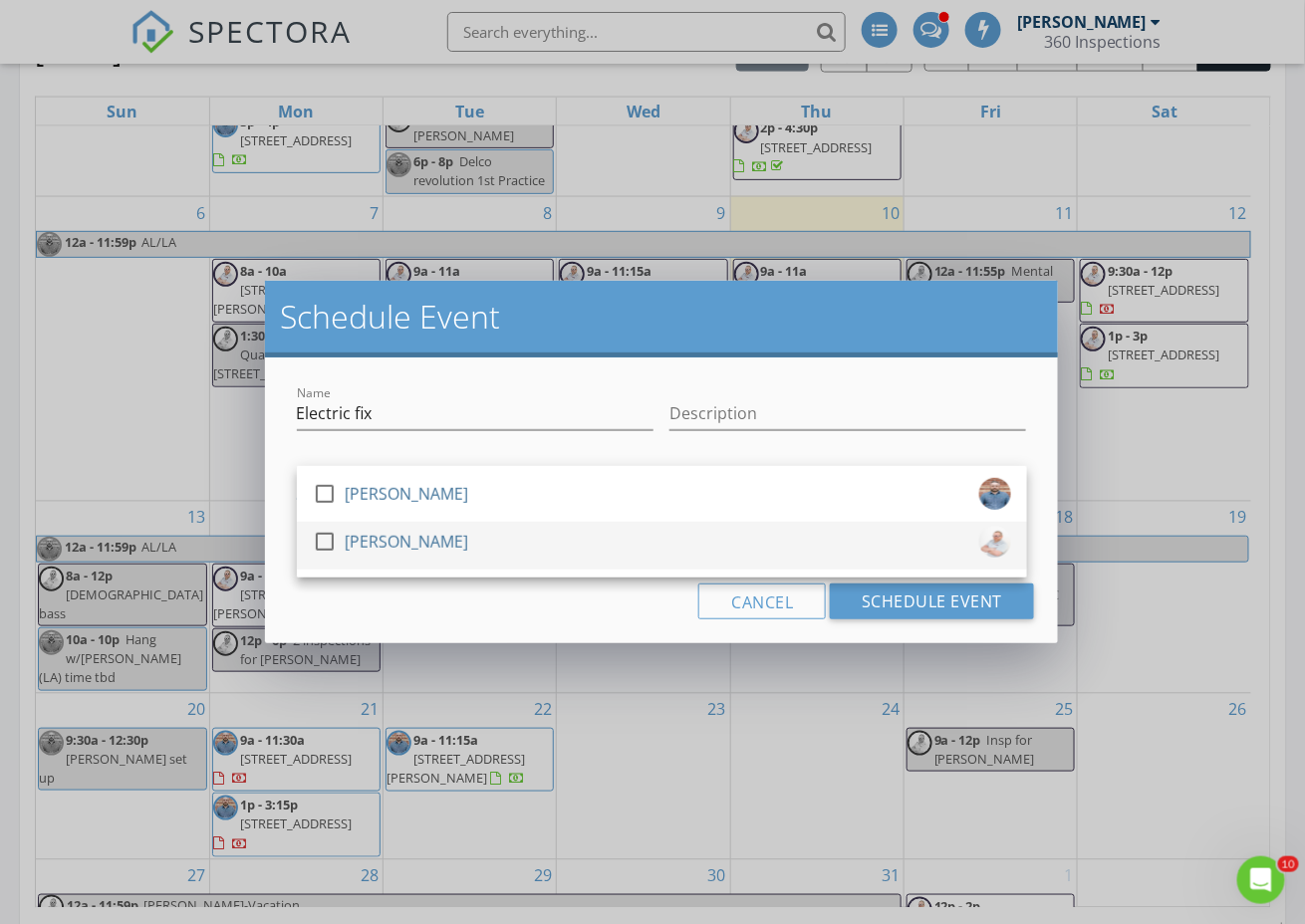 click on "[PERSON_NAME]" at bounding box center [406, 542] 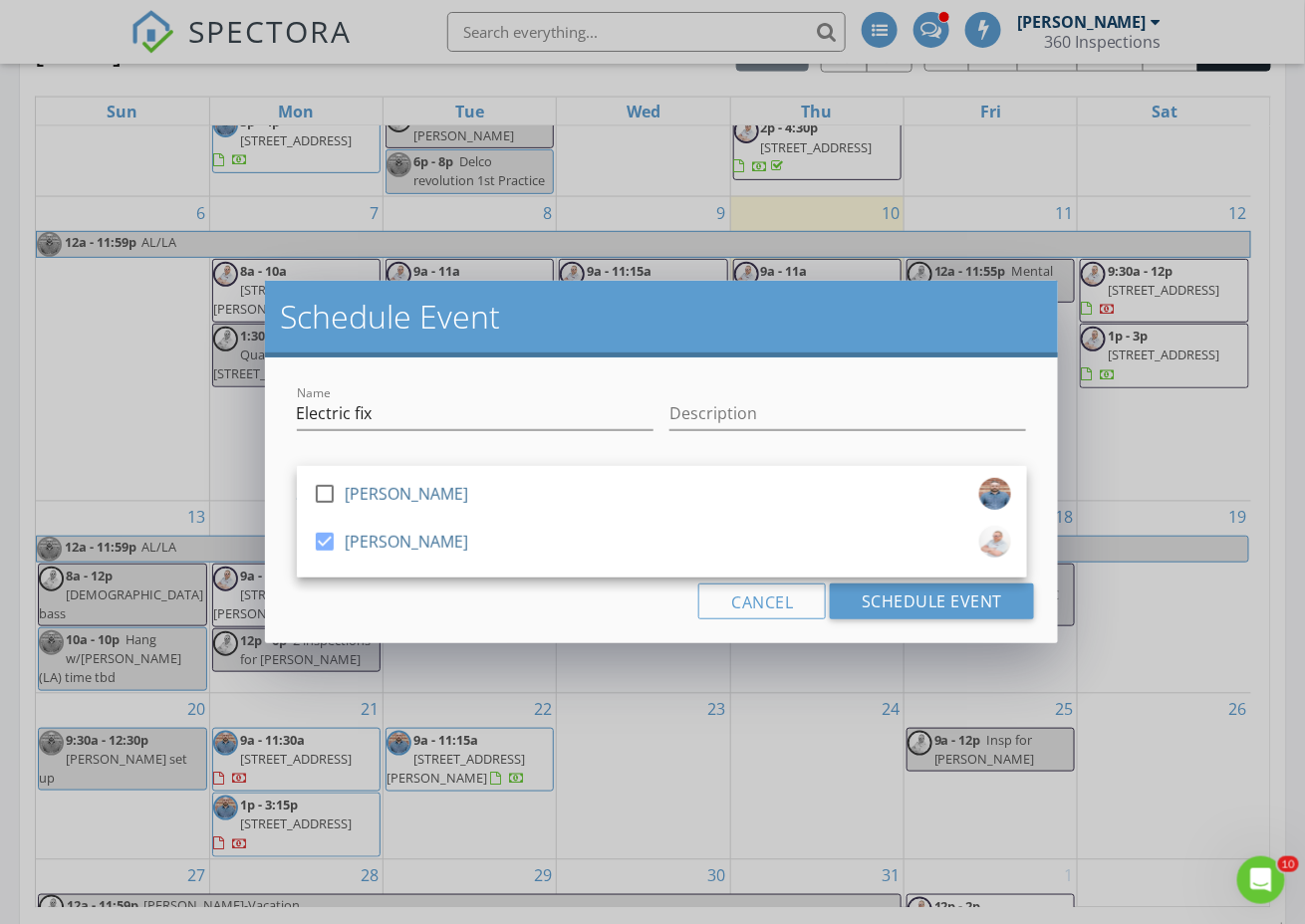 click on "Name Electric fix   Description     check_box_outline_blank   Steve Inge   check_box   Thomas Hartman   Thomas Hartman arrow_drop_down   07/16/2025 12:00 AM   07/17/2025 12:00 AM         Cancel   Schedule Event" at bounding box center [661, 500] 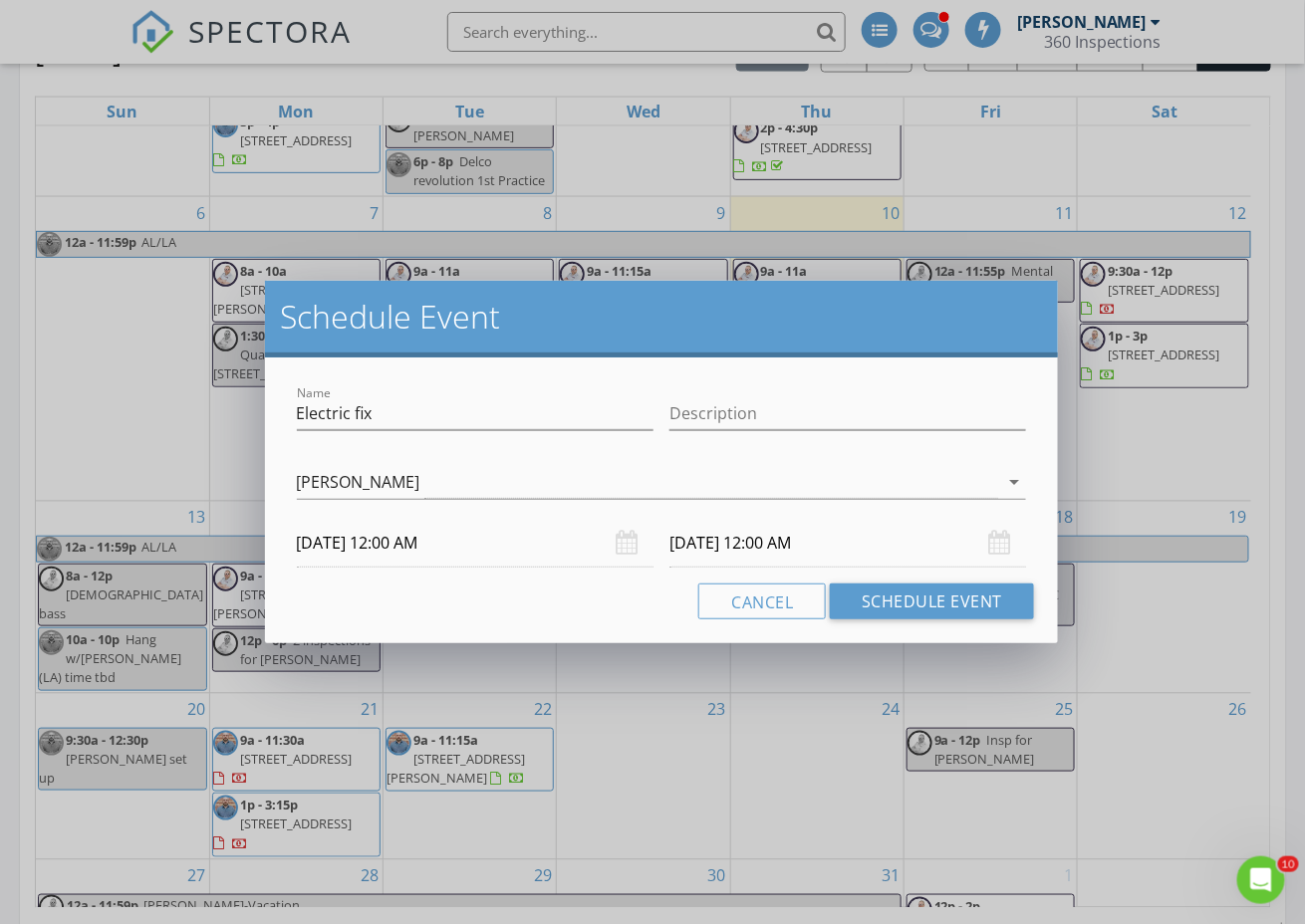 click on "07/16/2025 12:00 AM" at bounding box center [475, 543] 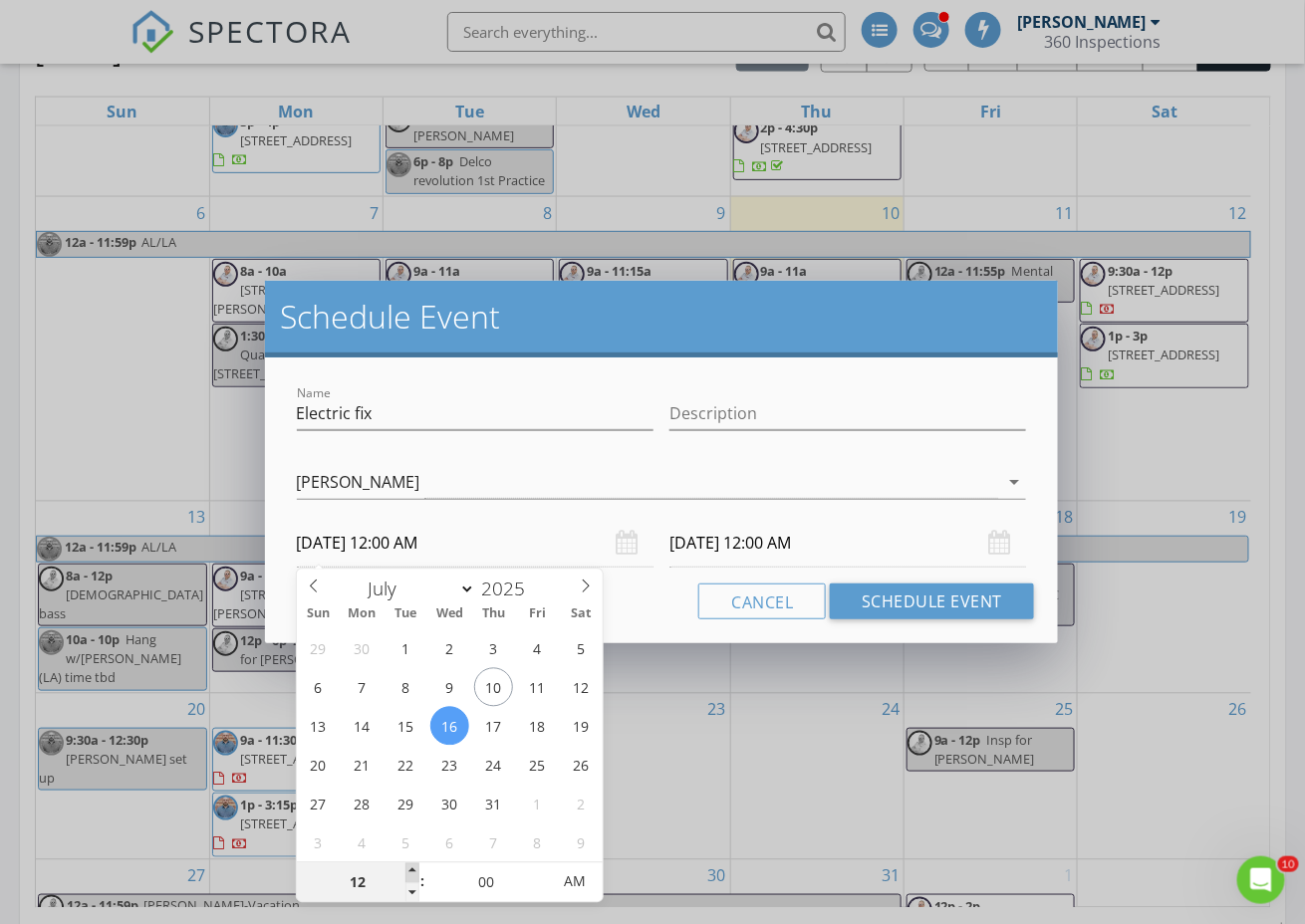 type on "01" 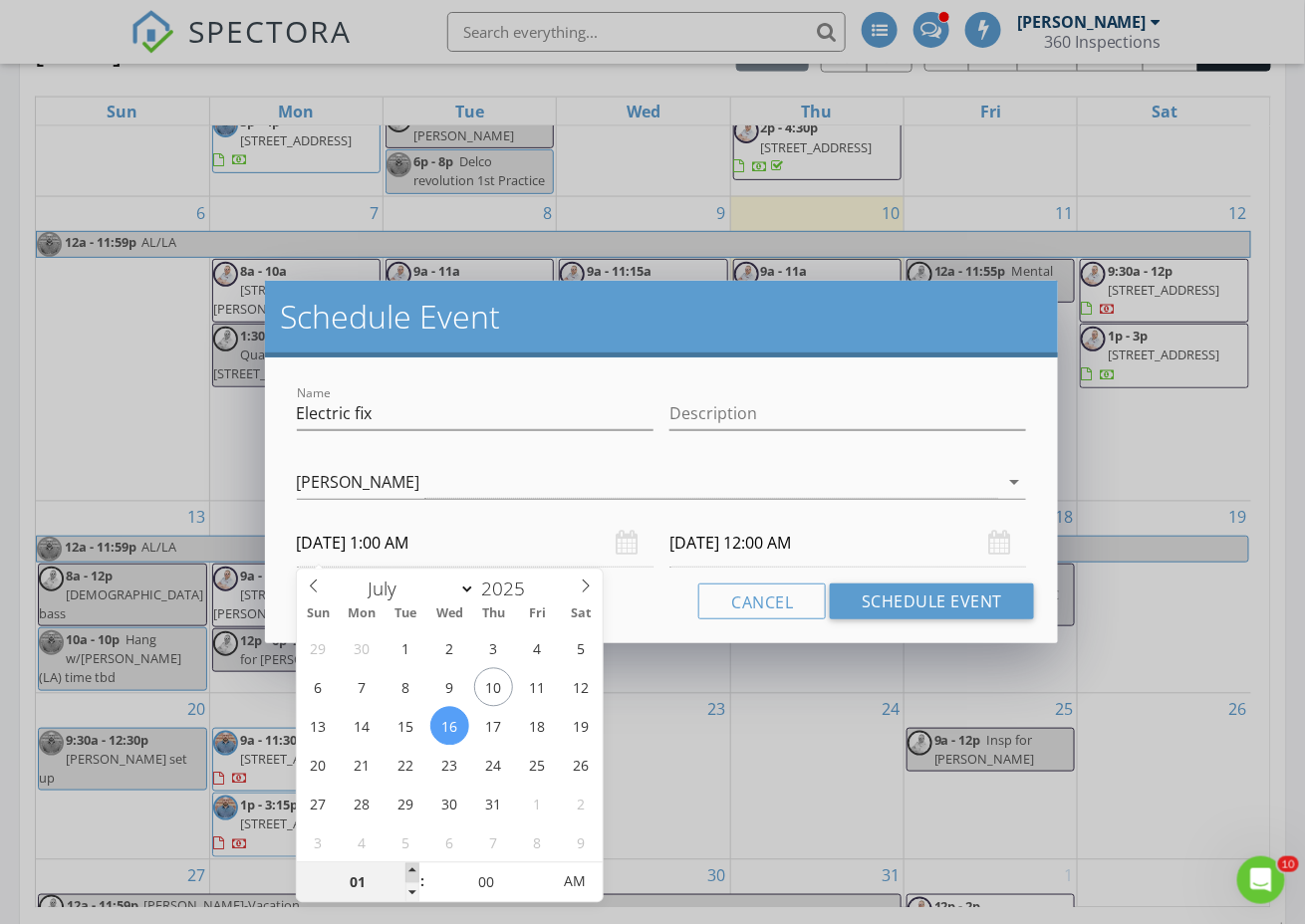 click at bounding box center [412, 873] 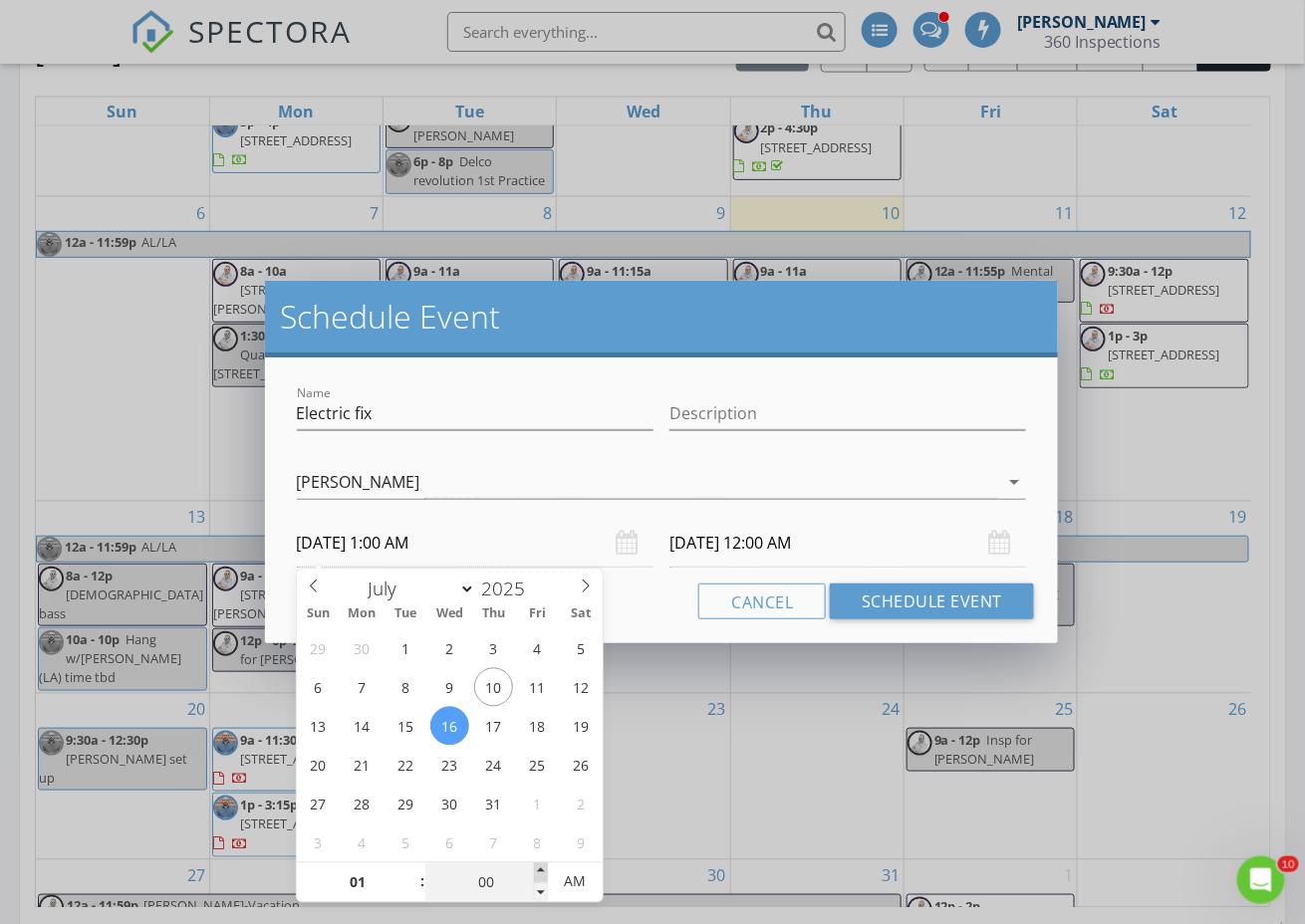 type on "07/17/2025 1:00 AM" 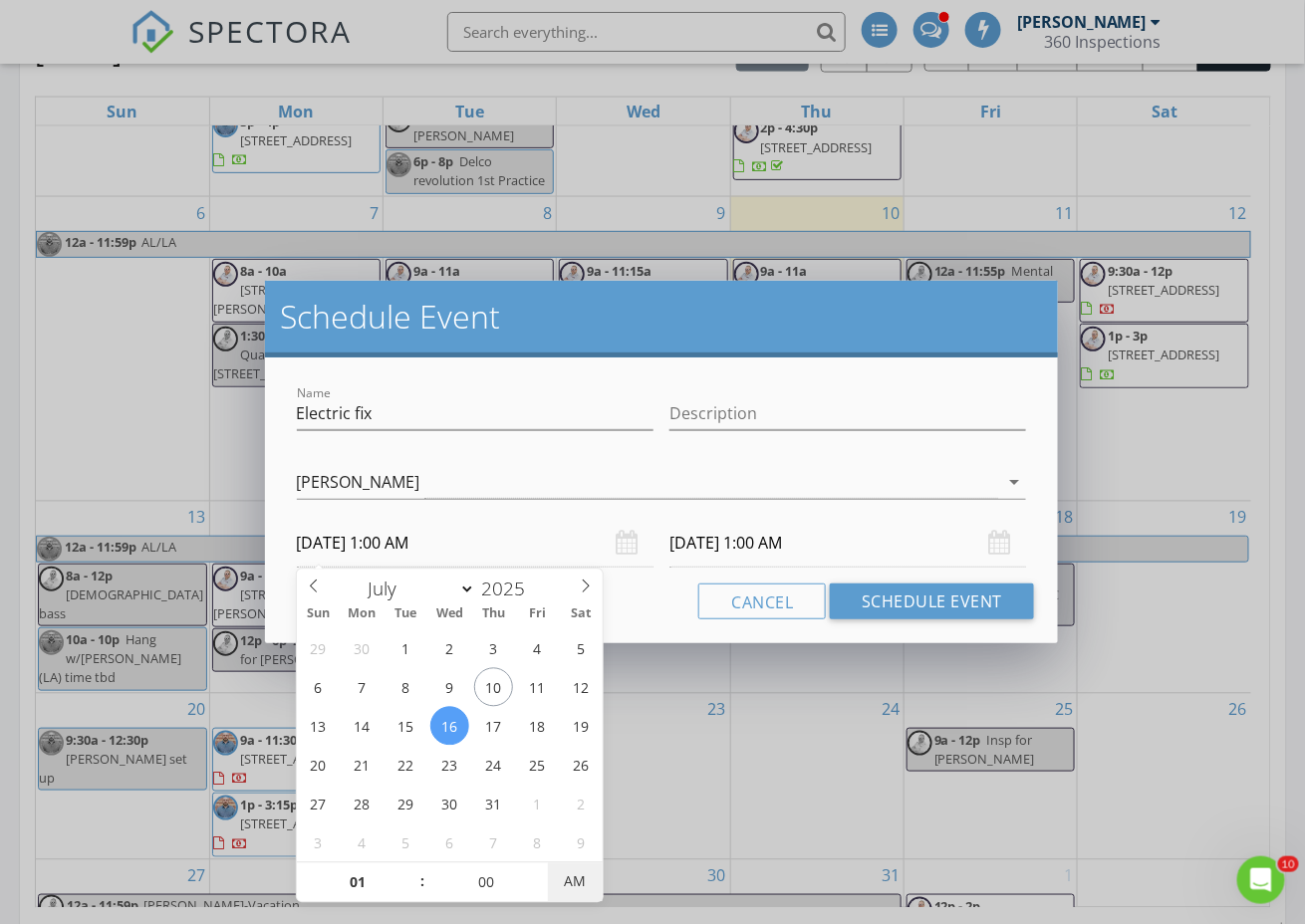 type on "07/16/2025 1:00 PM" 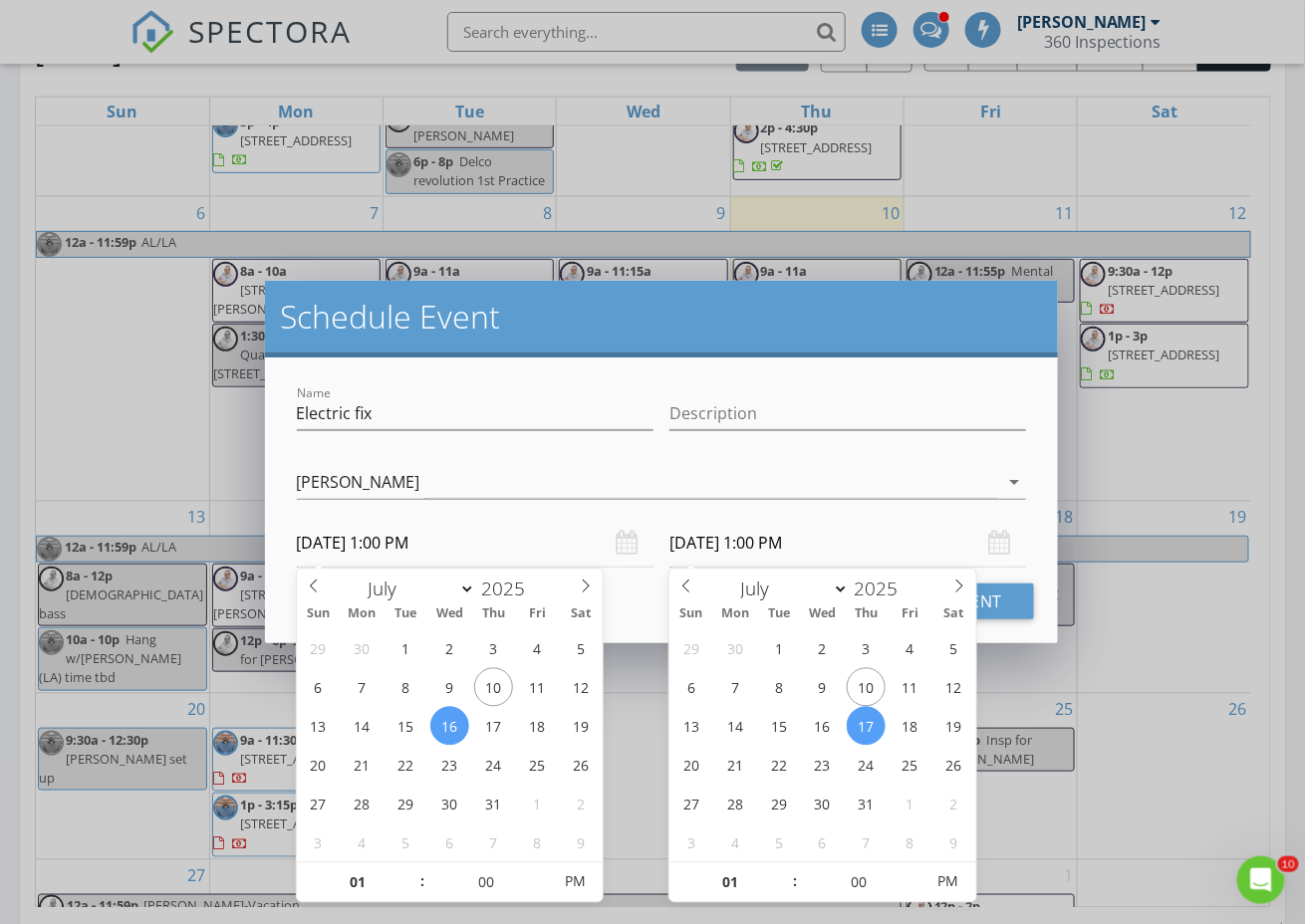click on "07/17/2025 1:00 PM" at bounding box center (848, 543) 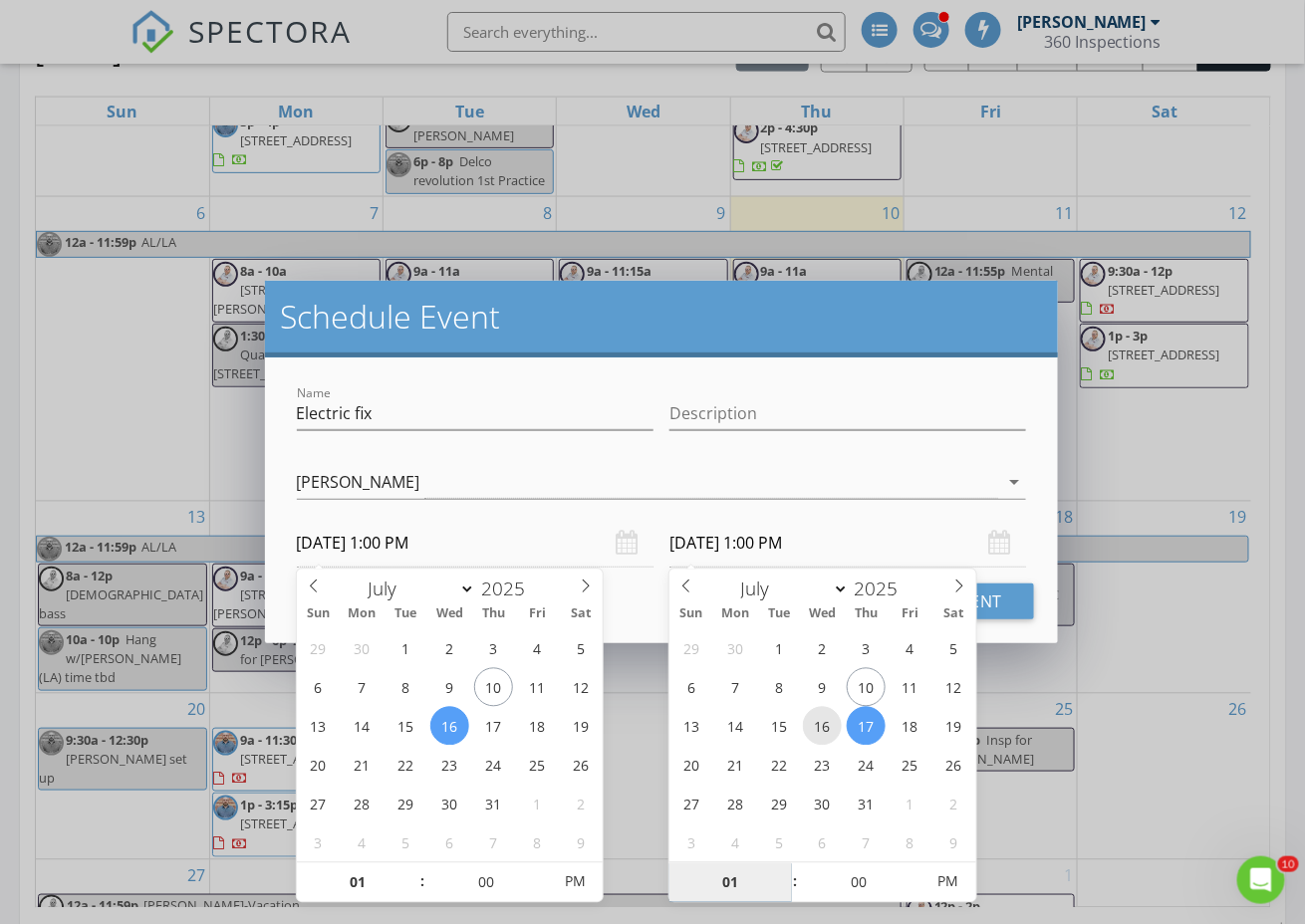 type on "07/16/2025 1:00 PM" 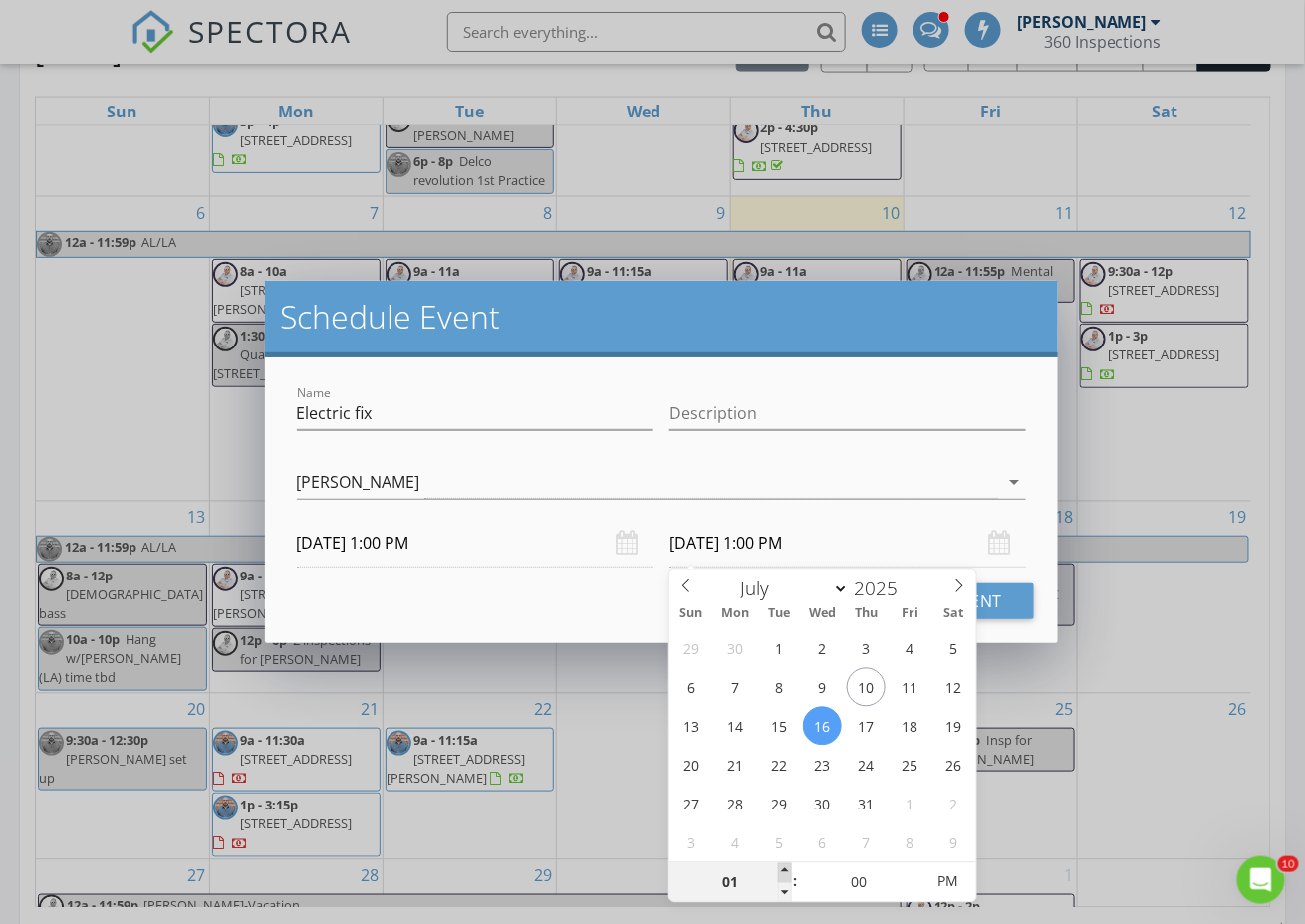 type on "02" 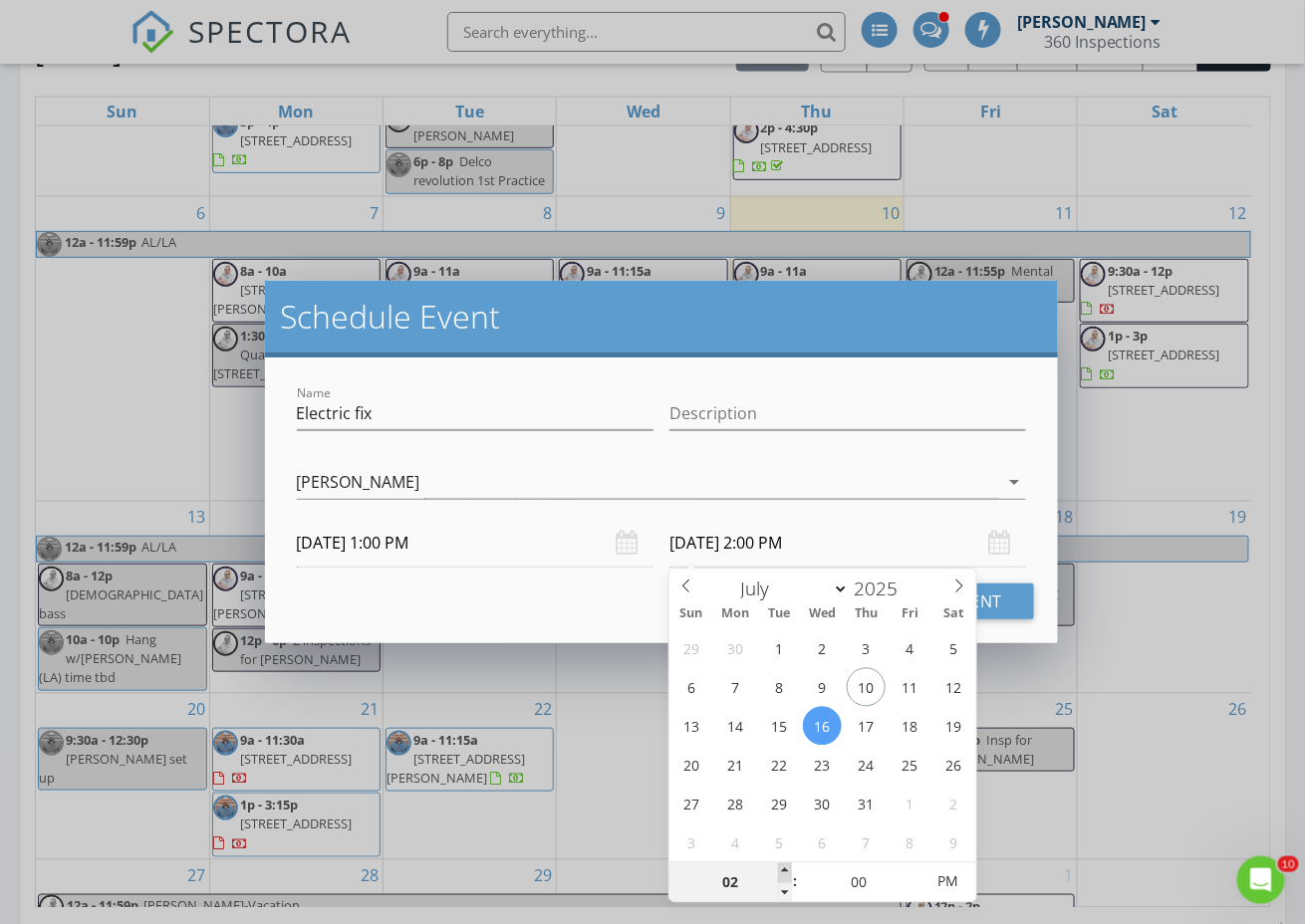 click at bounding box center (785, 873) 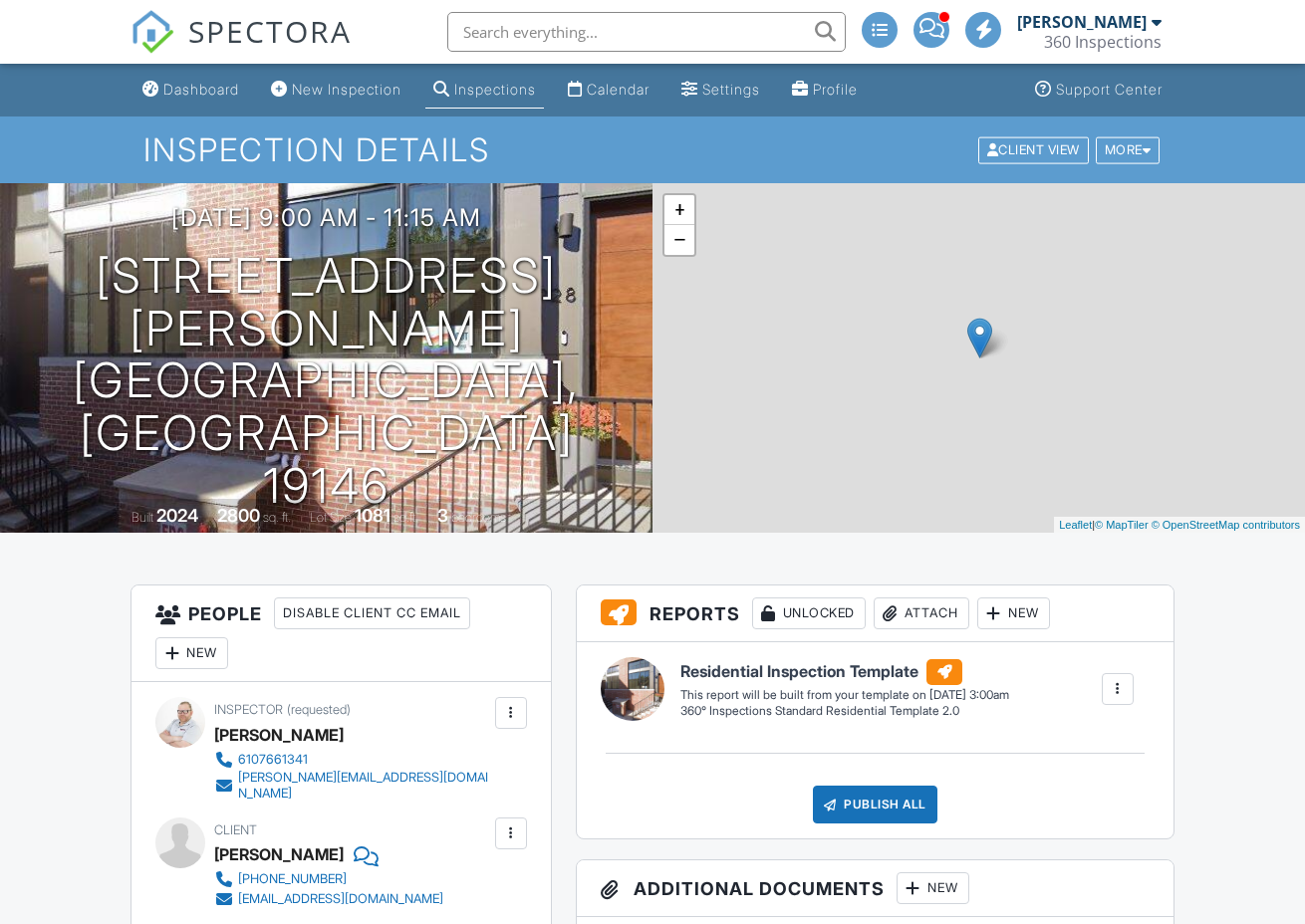 scroll, scrollTop: 0, scrollLeft: 0, axis: both 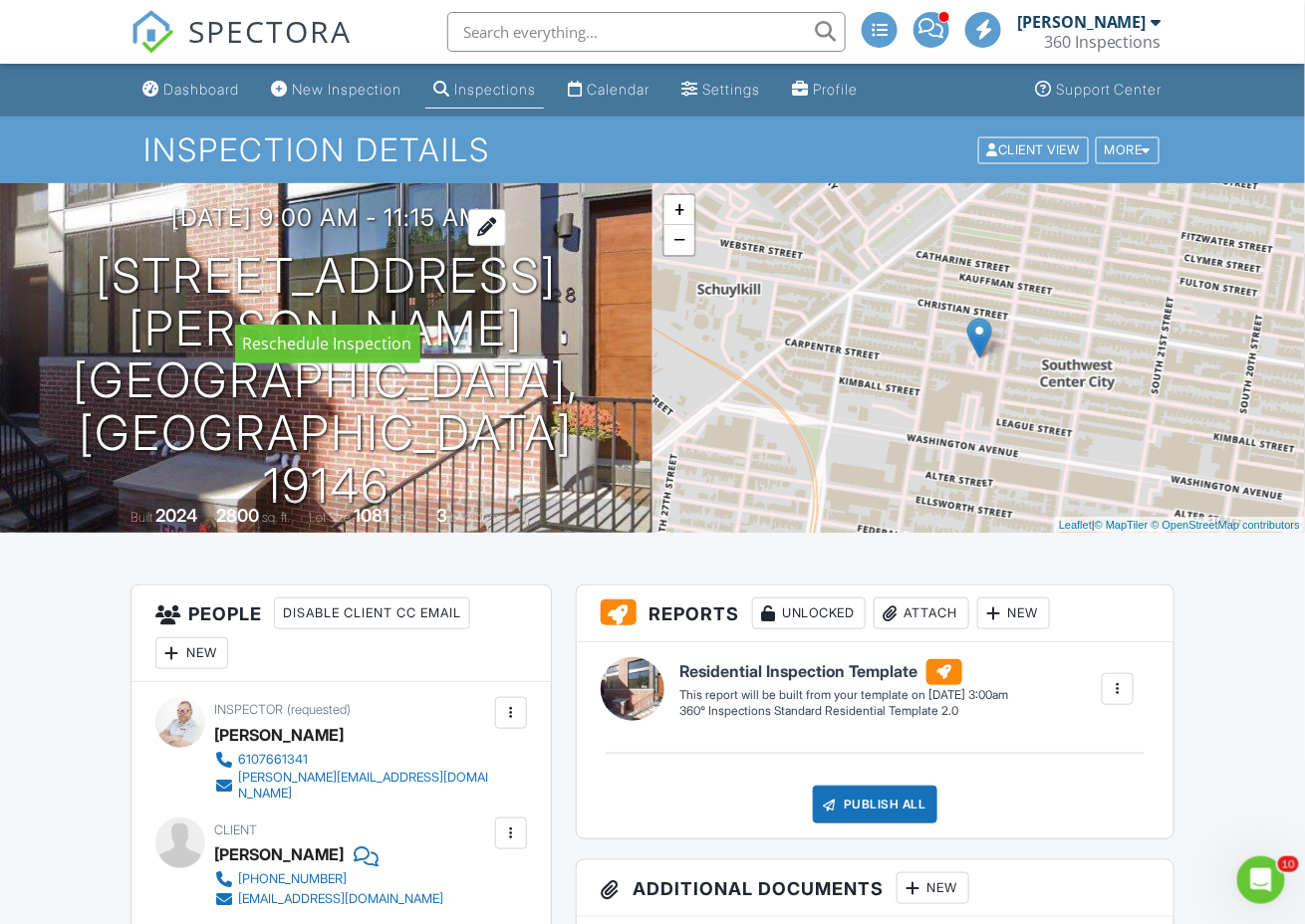click at bounding box center [487, 227] 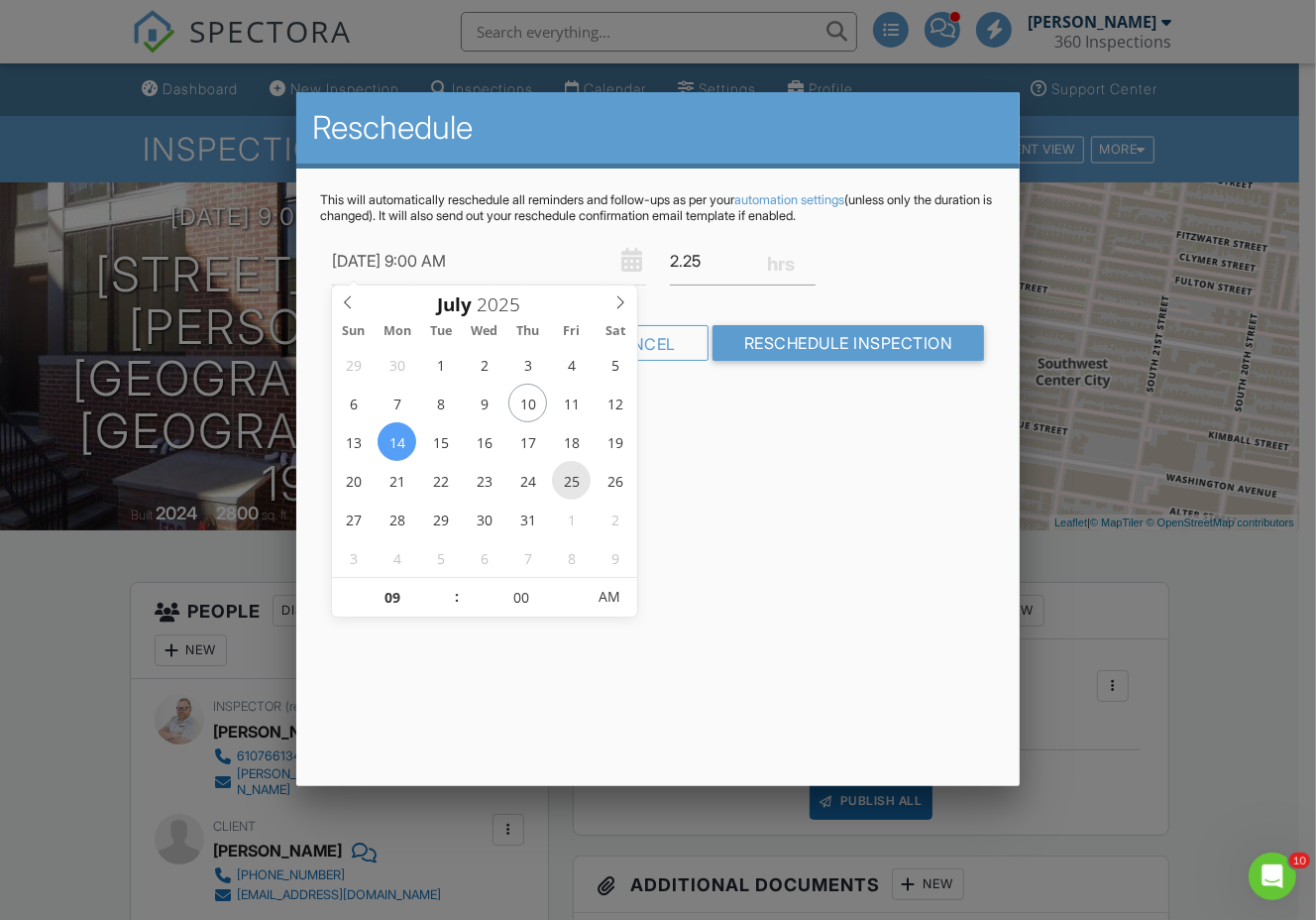 type on "[DATE] 9:00 AM" 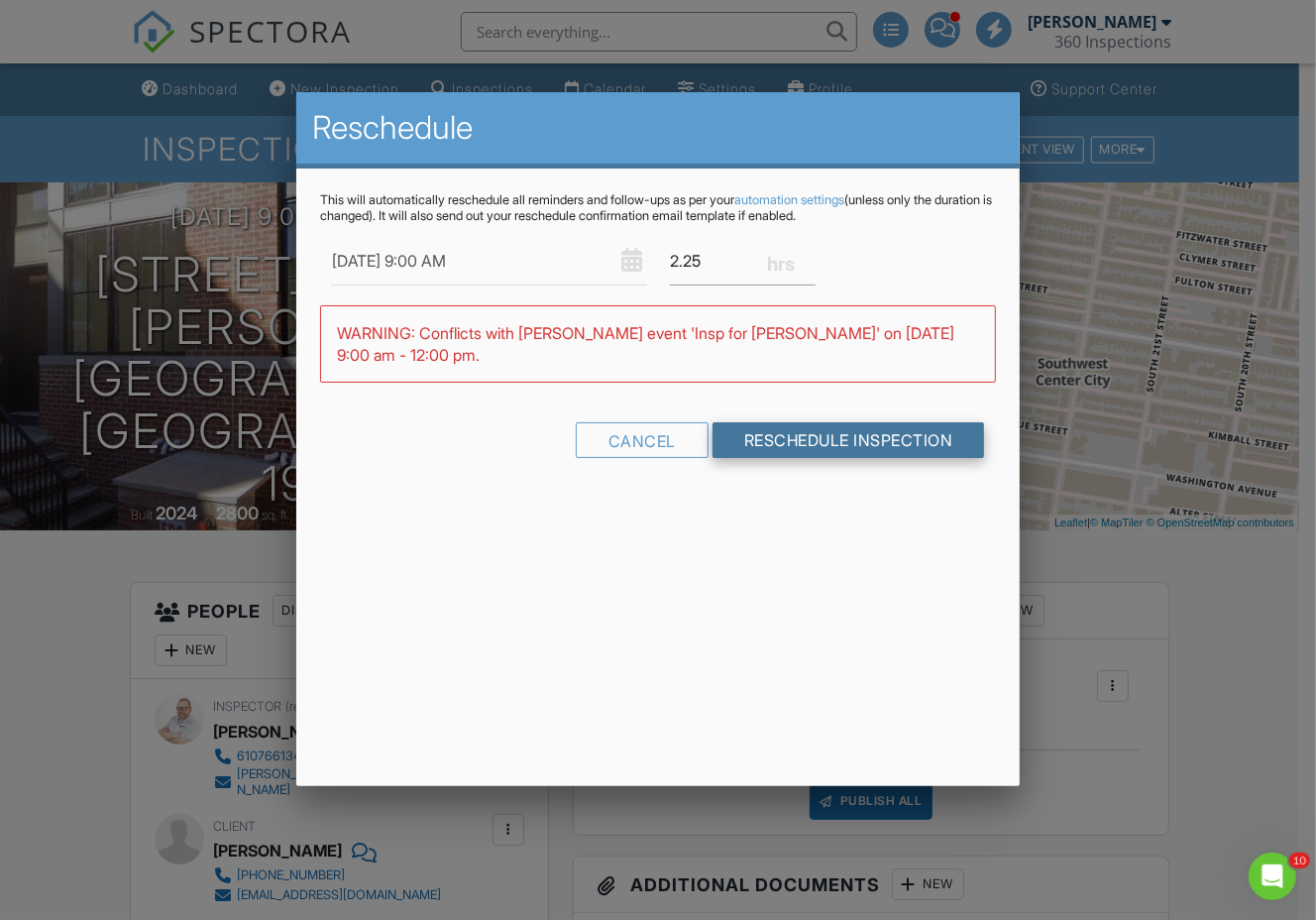 click on "Reschedule Inspection" at bounding box center (848, 440) 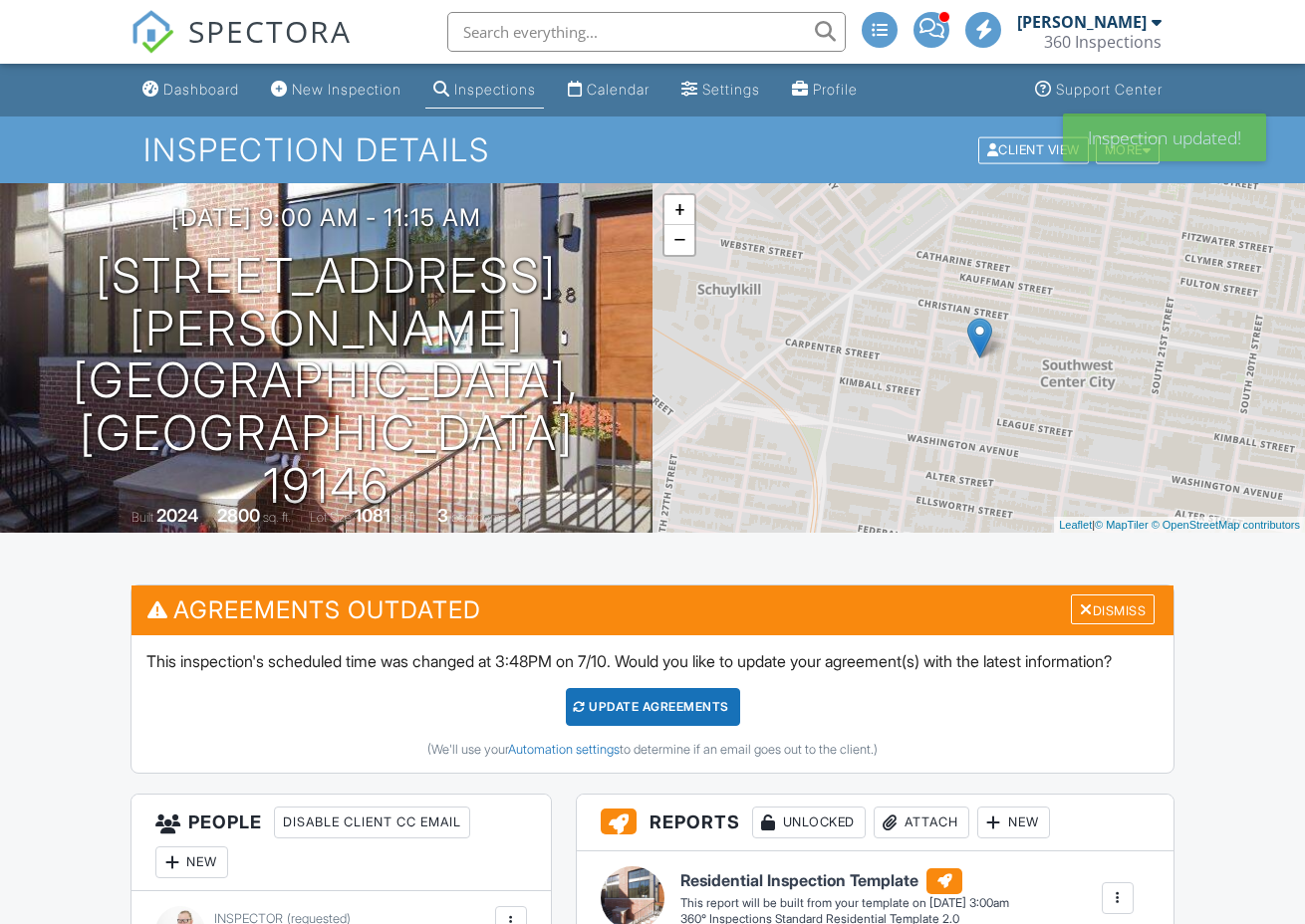 scroll, scrollTop: 0, scrollLeft: 0, axis: both 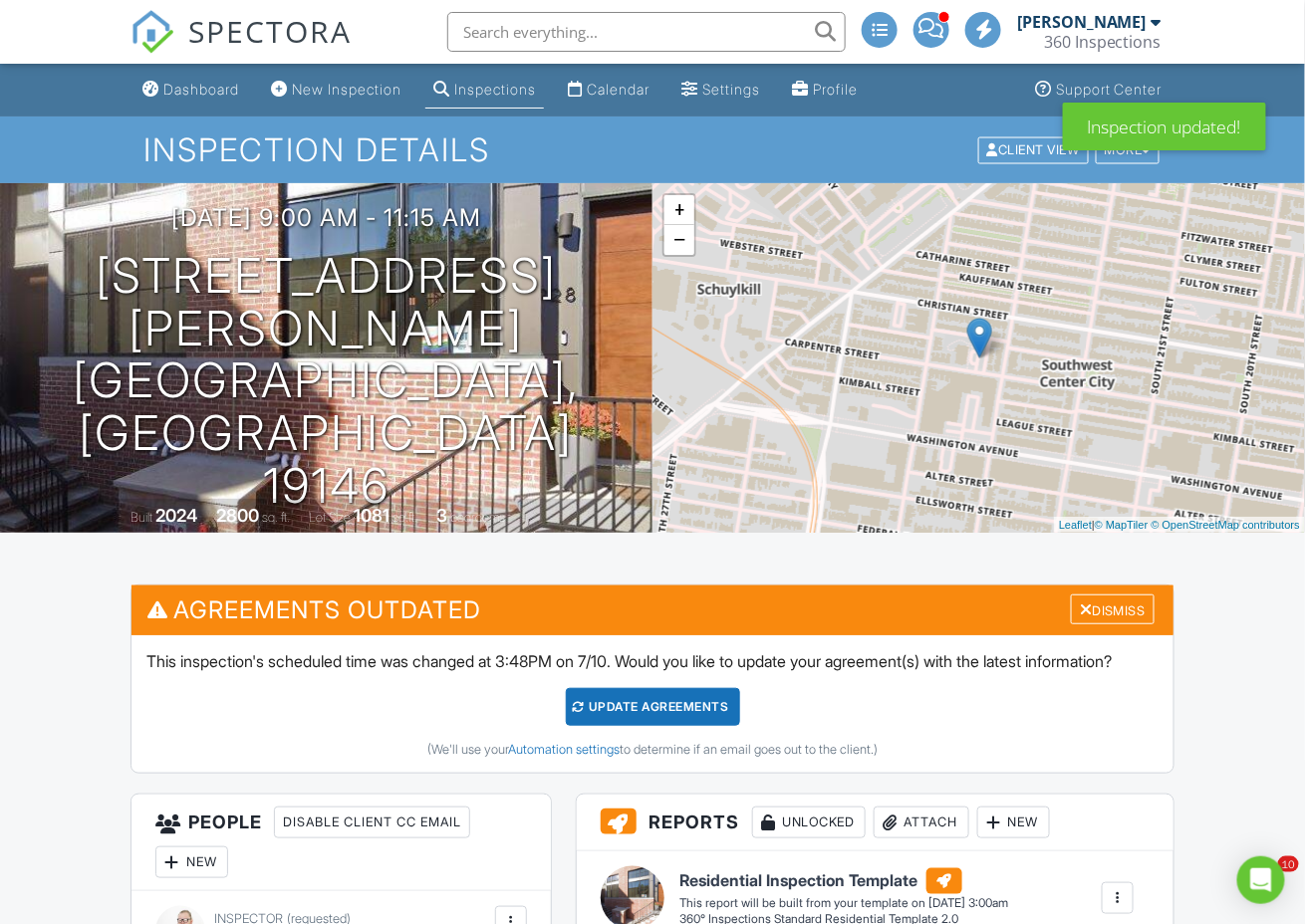drag, startPoint x: 684, startPoint y: 718, endPoint x: 923, endPoint y: 605, distance: 264.36717 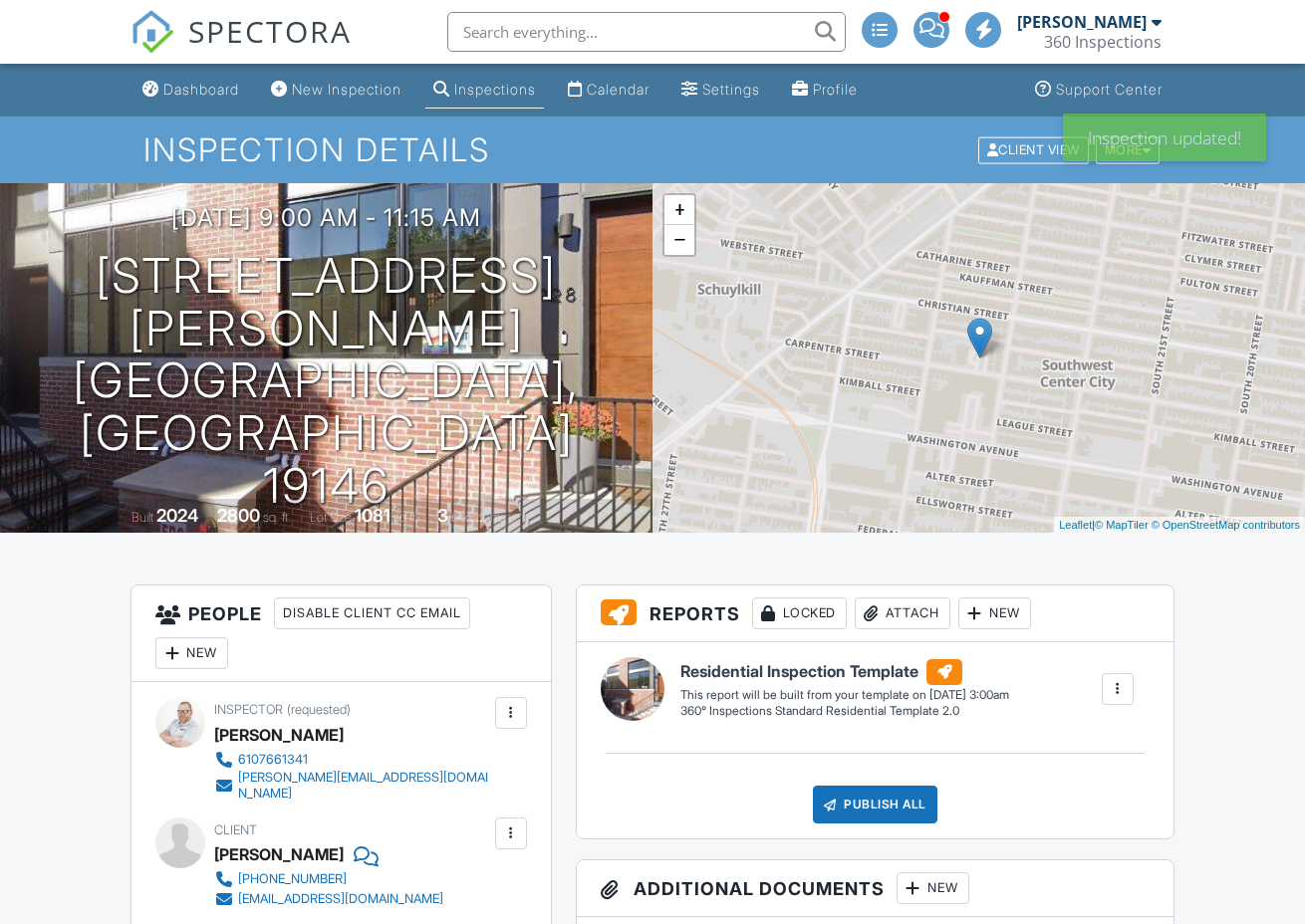scroll, scrollTop: 0, scrollLeft: 0, axis: both 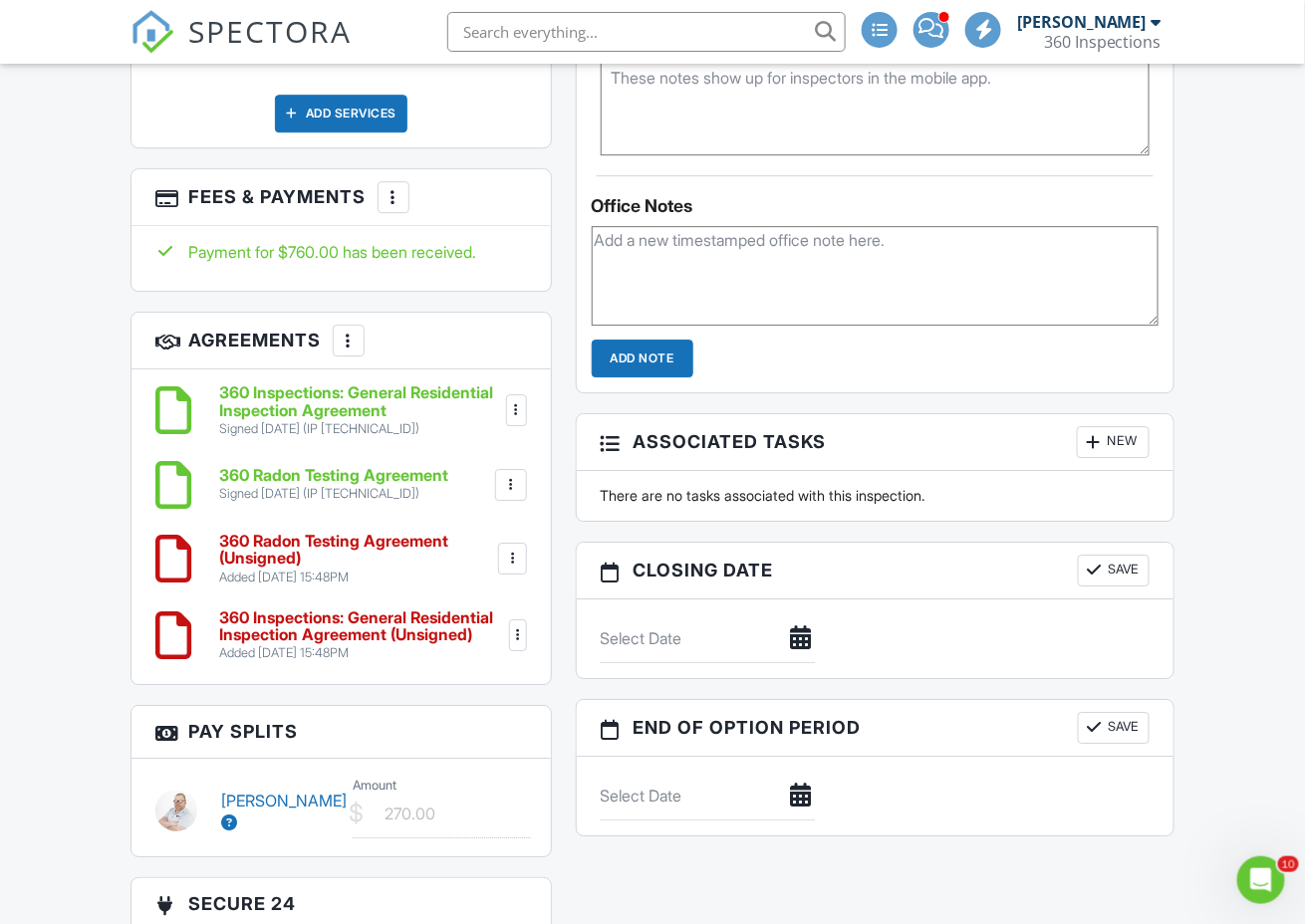 click at bounding box center (511, 485) 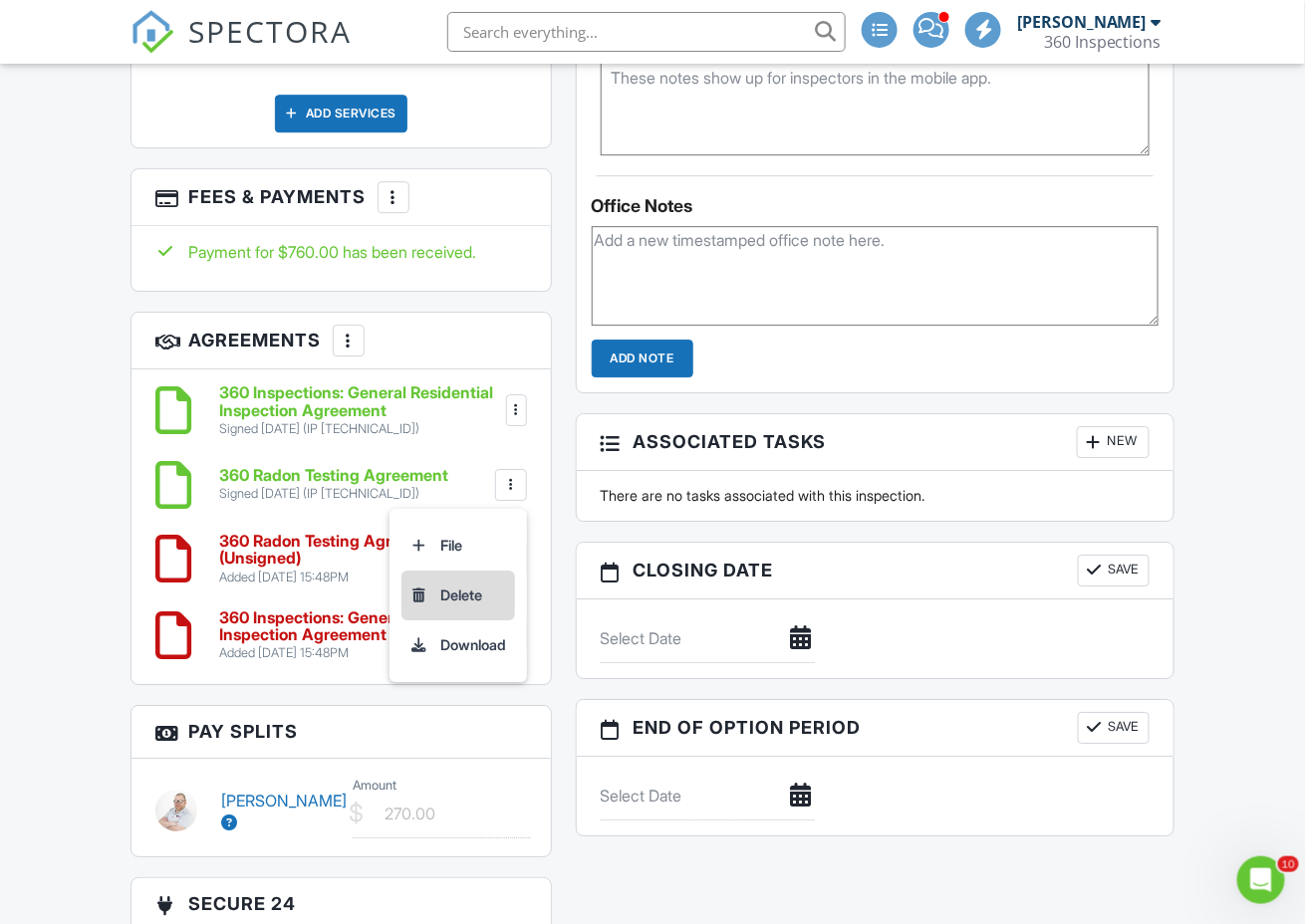 click on "Delete" at bounding box center (458, 595) 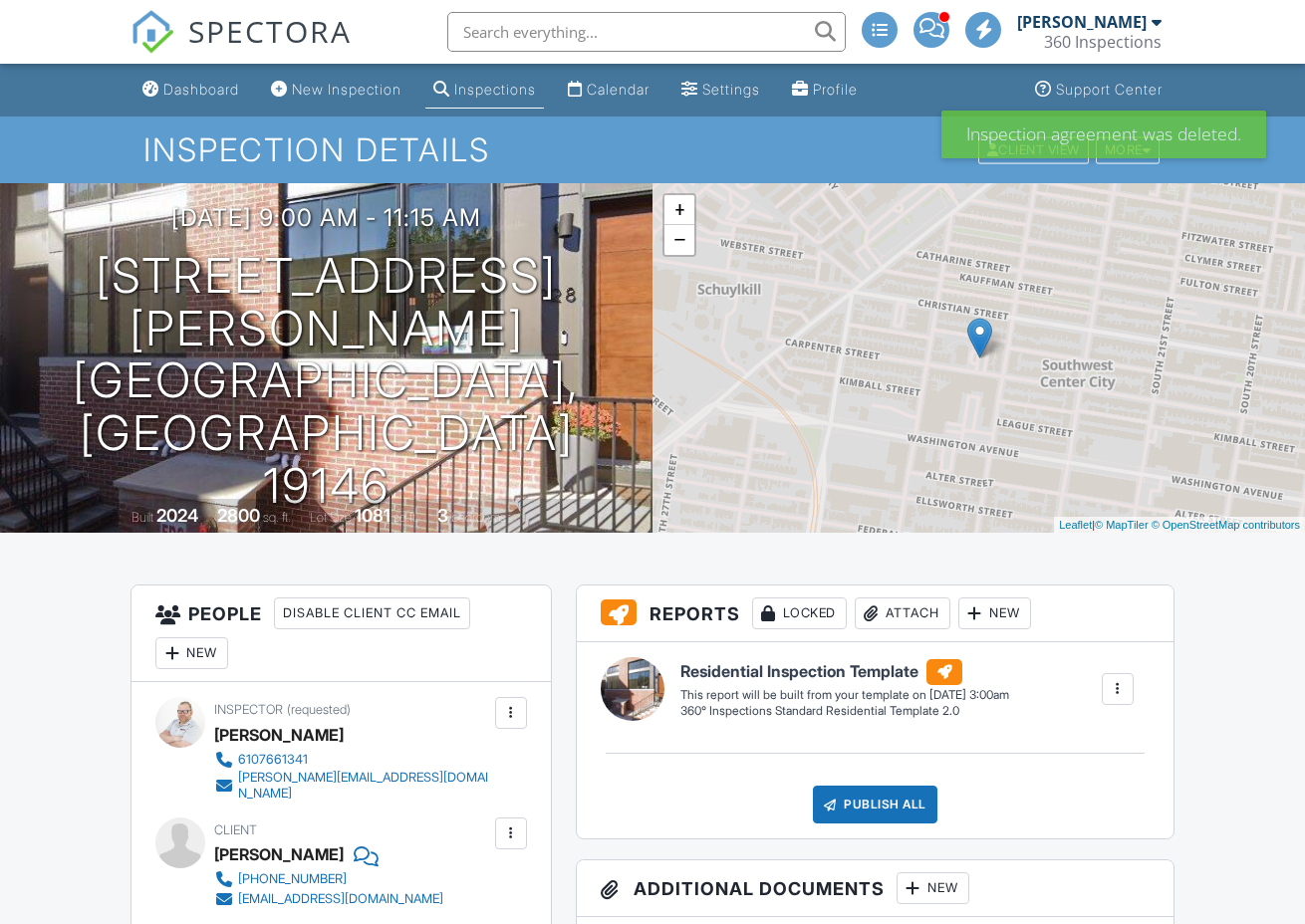 scroll, scrollTop: 1116, scrollLeft: 0, axis: vertical 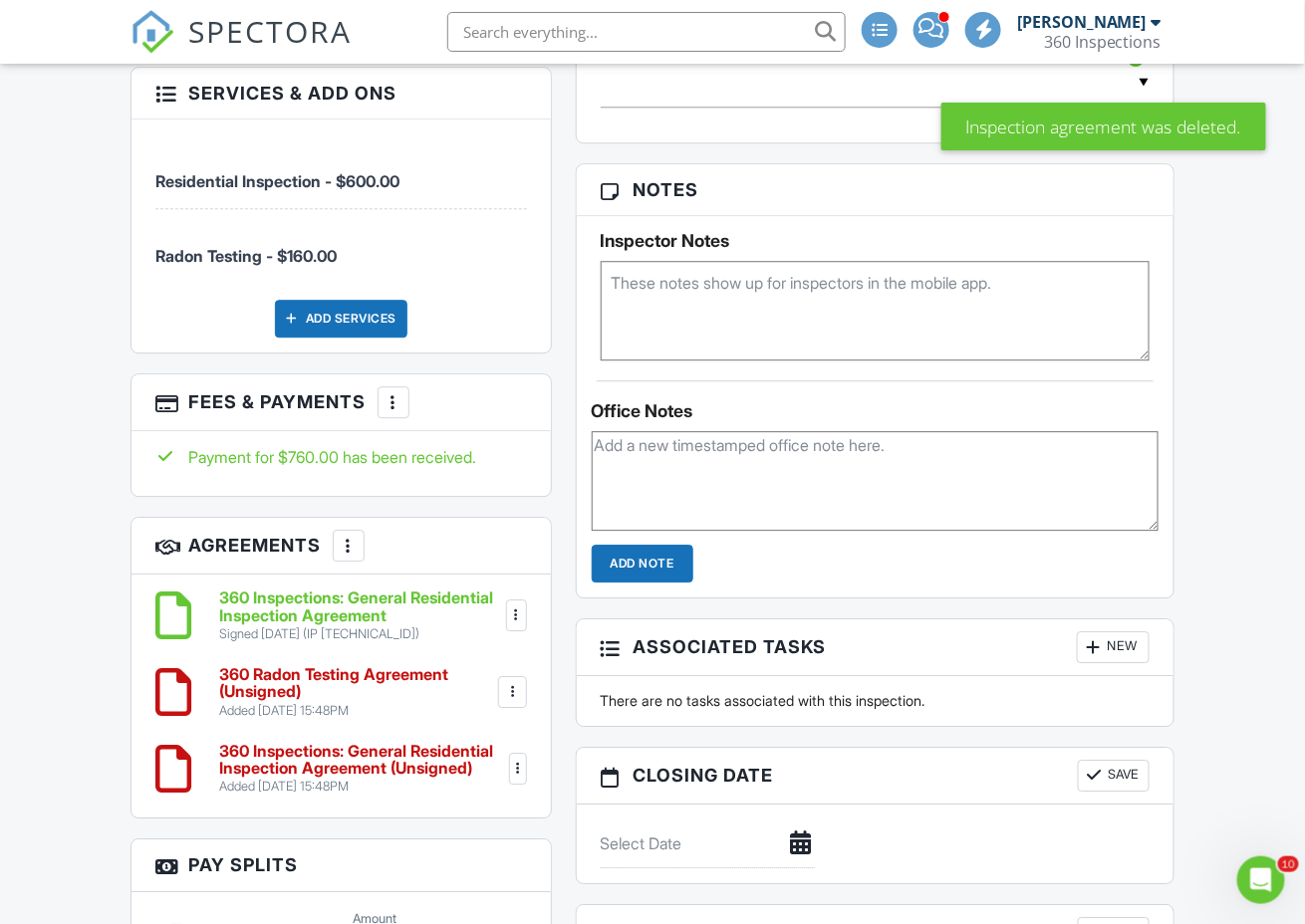 click at bounding box center [516, 615] 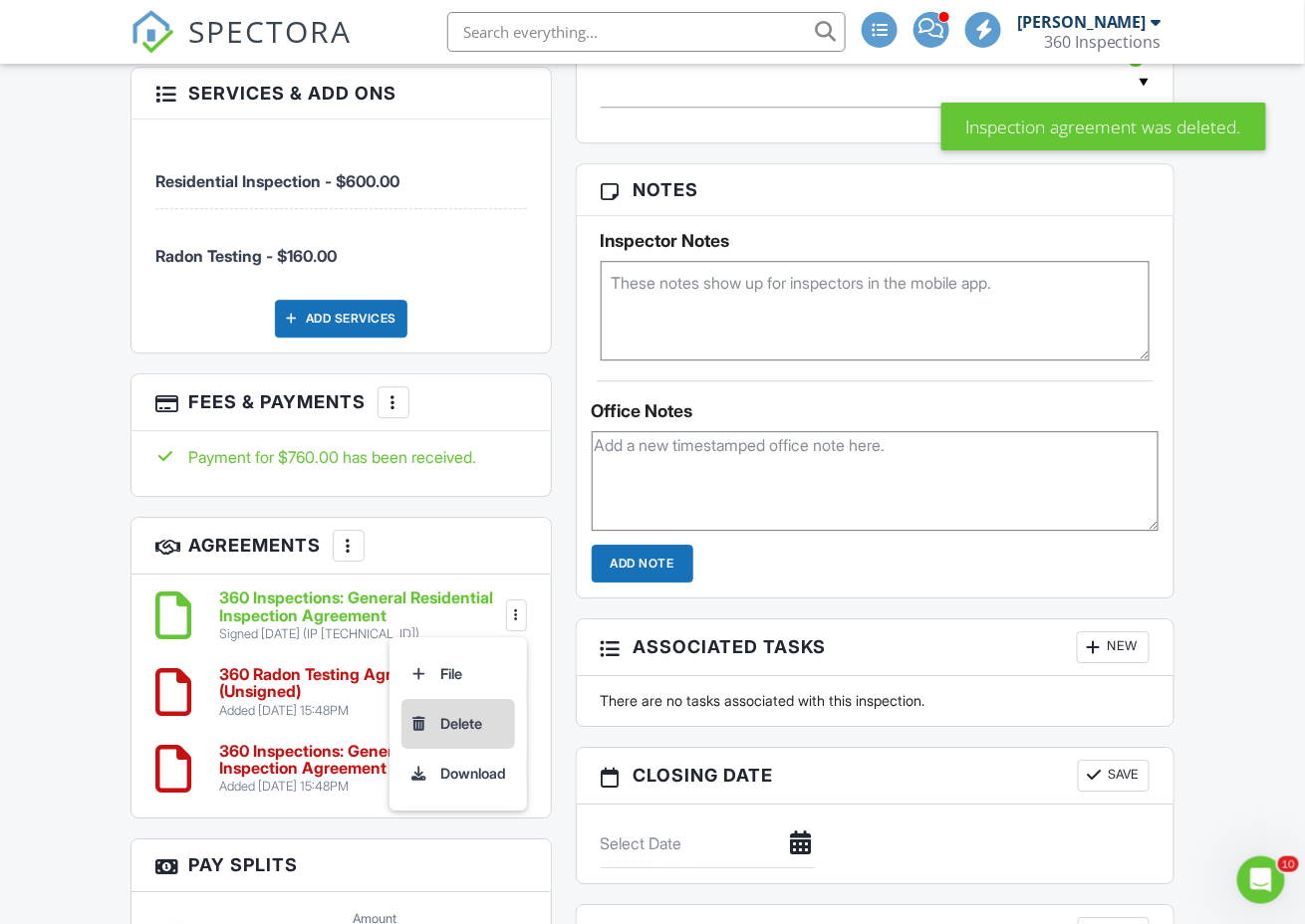click on "Delete" at bounding box center [458, 724] 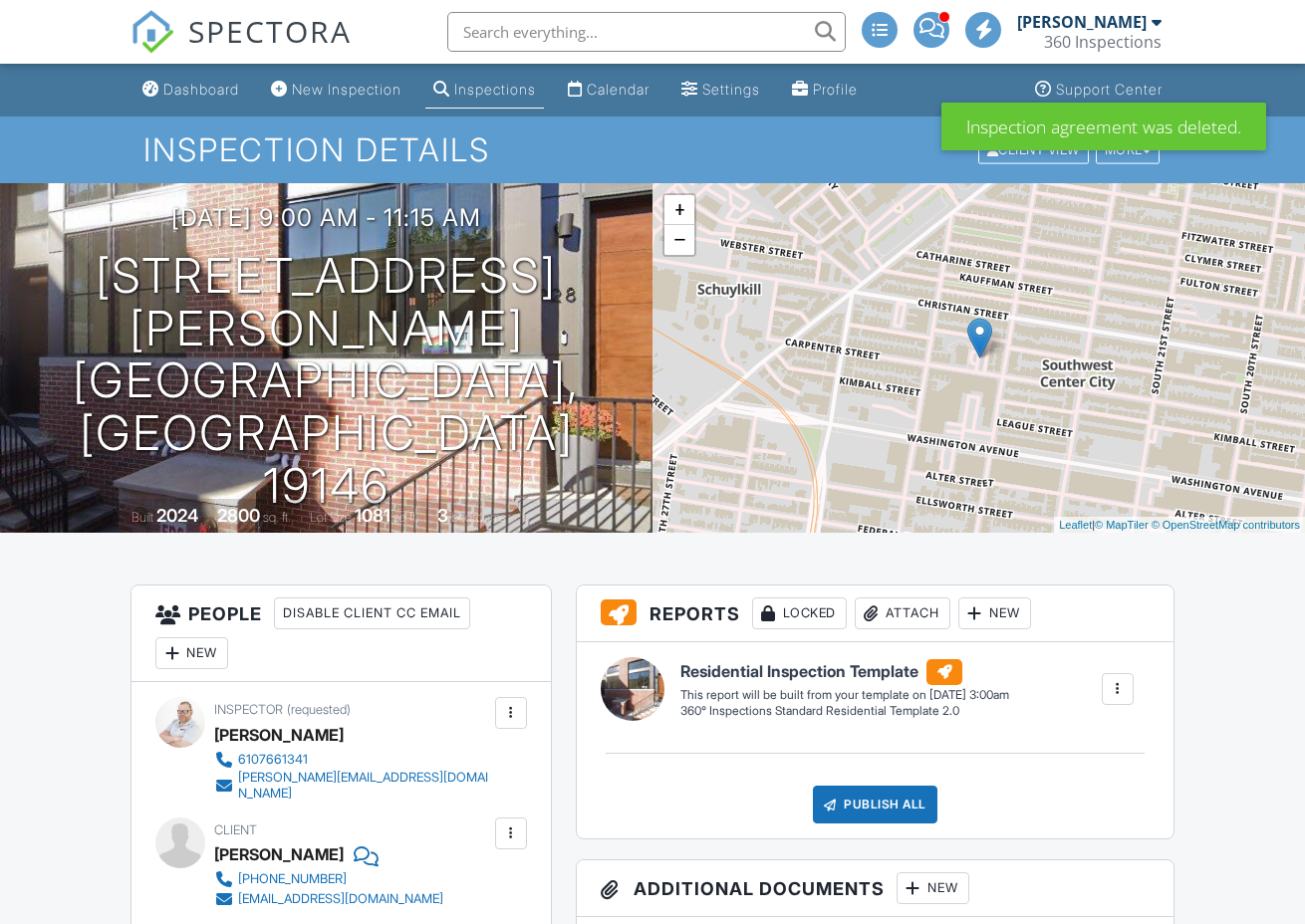 scroll, scrollTop: 0, scrollLeft: 0, axis: both 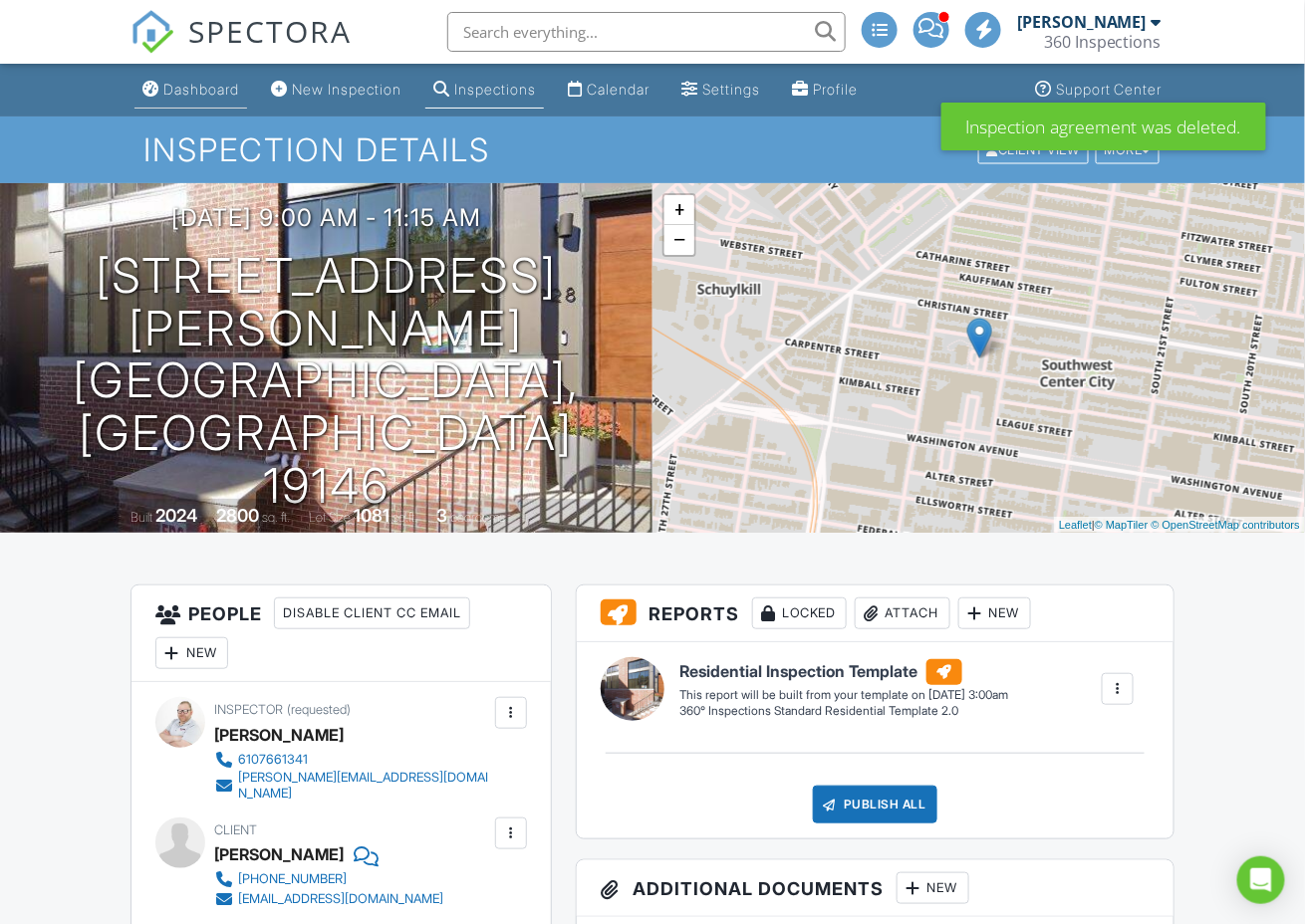 click on "Dashboard" at bounding box center (201, 89) 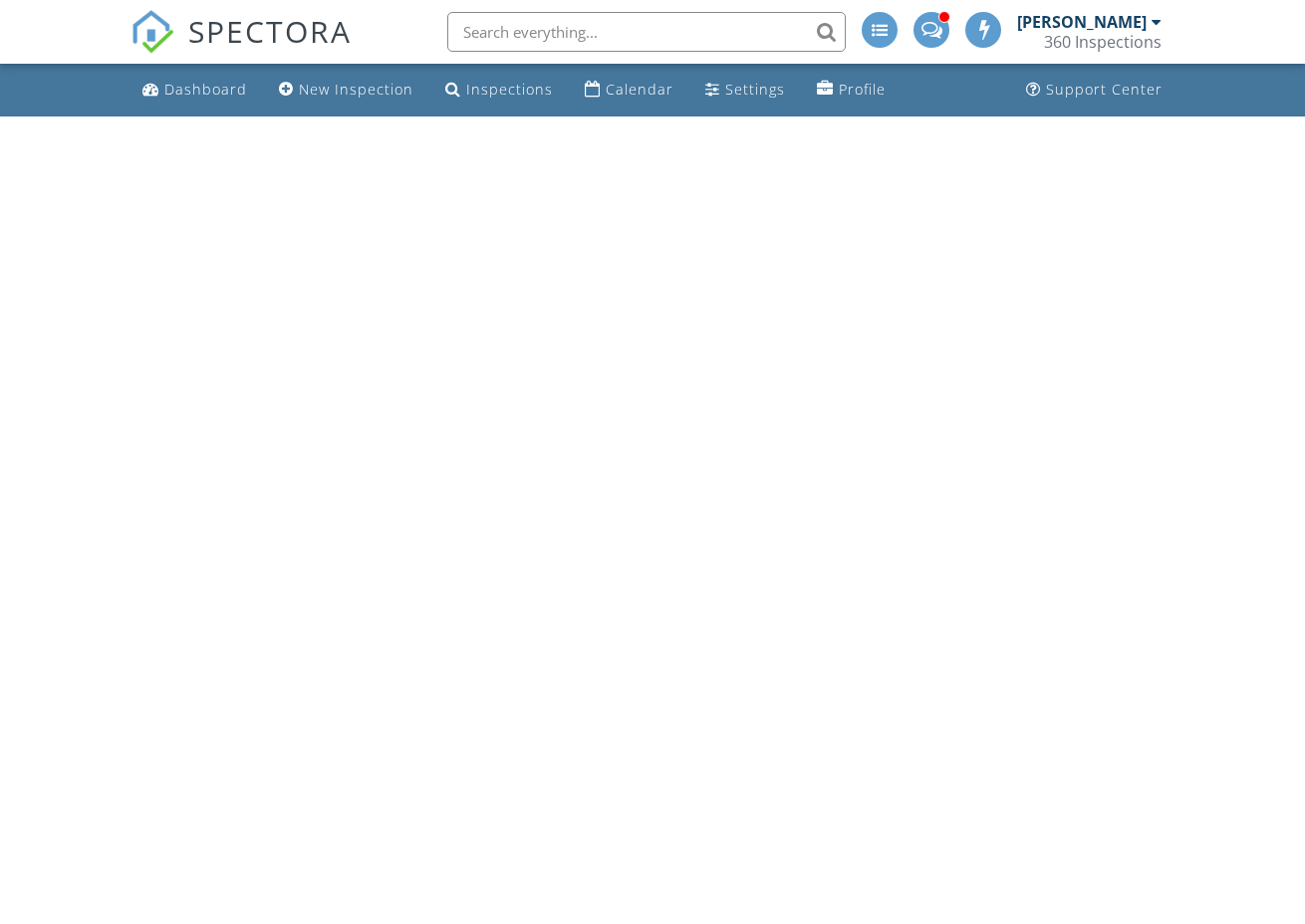 scroll, scrollTop: 0, scrollLeft: 0, axis: both 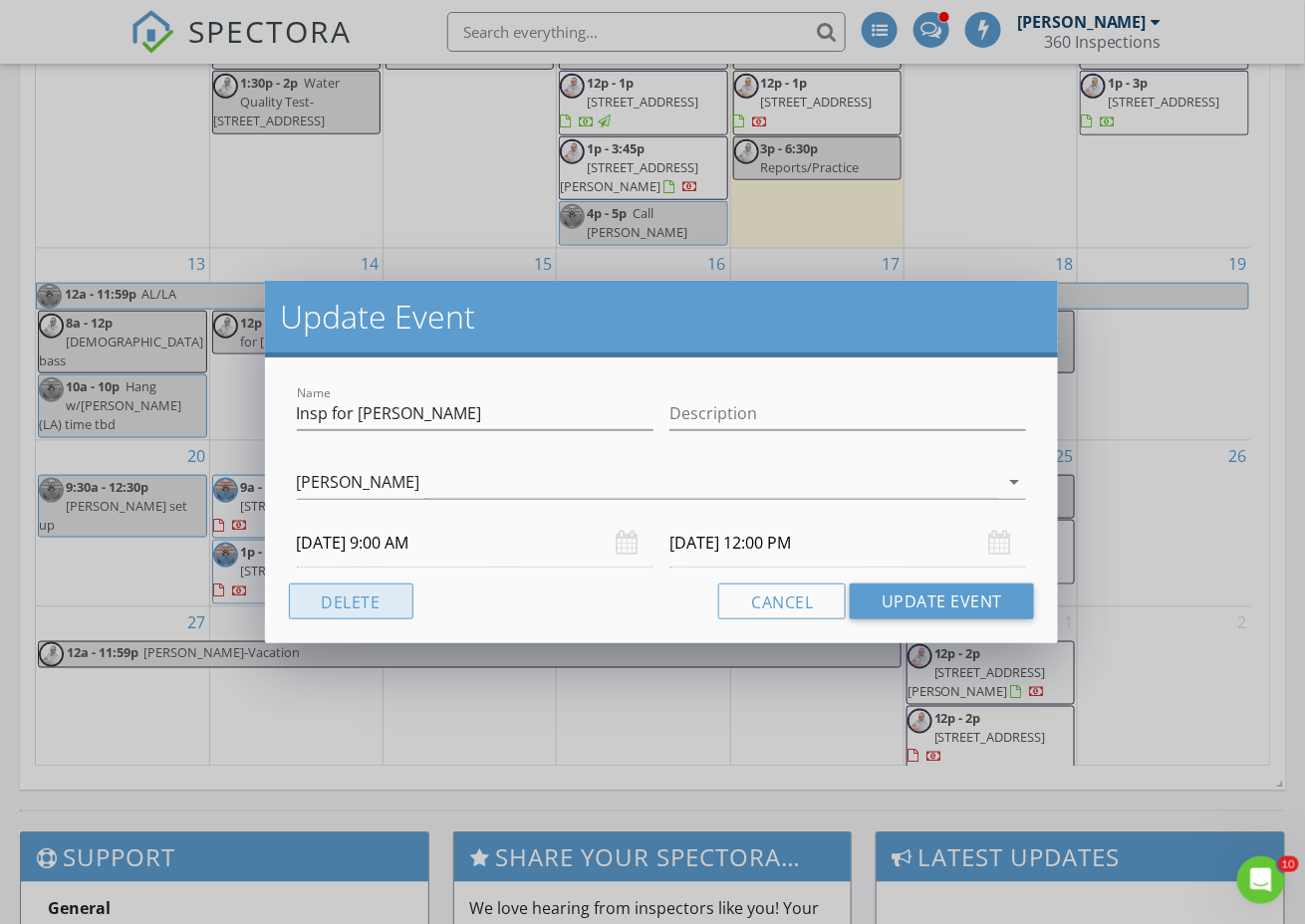 click on "Delete" at bounding box center (351, 601) 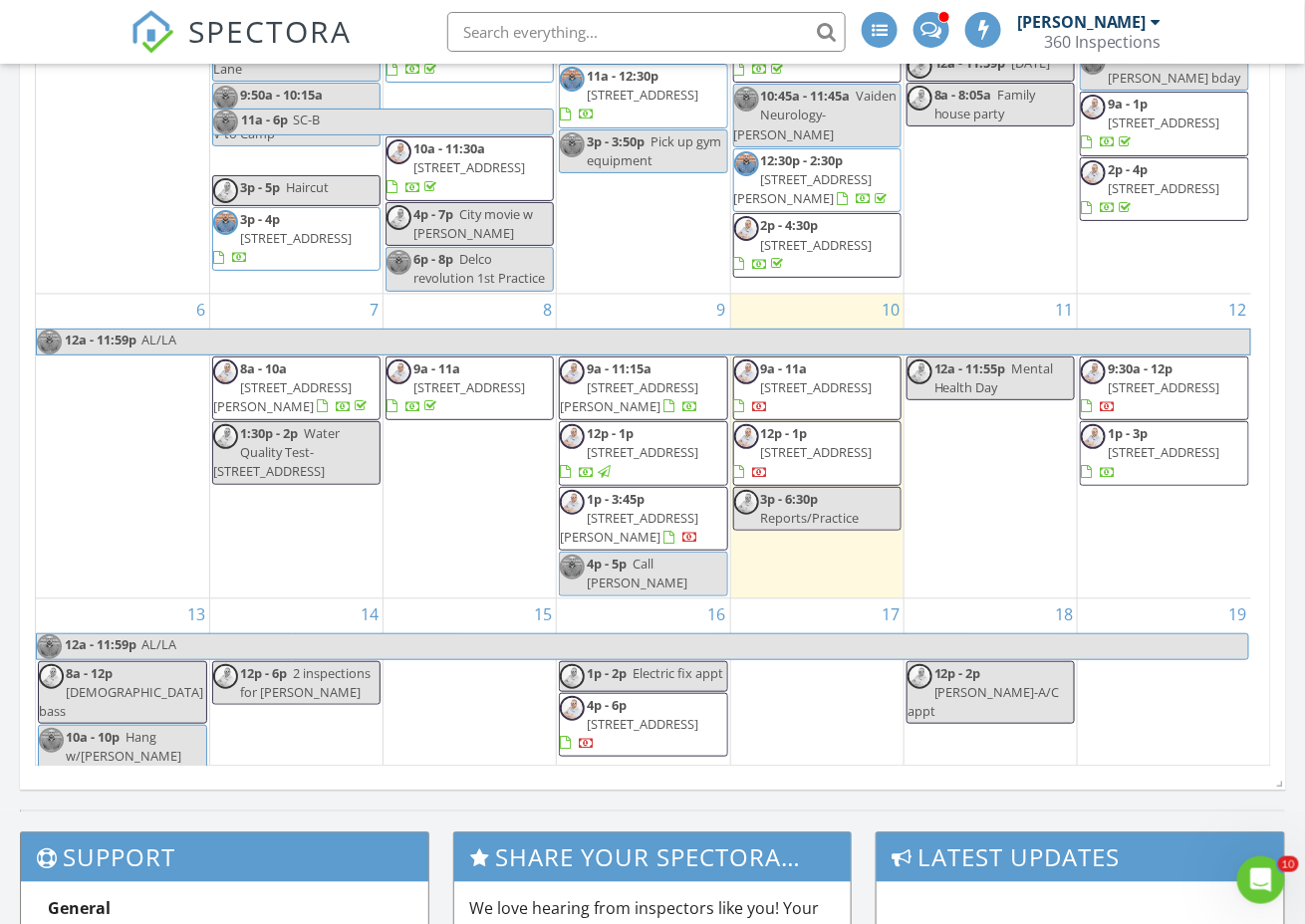 scroll, scrollTop: 350, scrollLeft: 0, axis: vertical 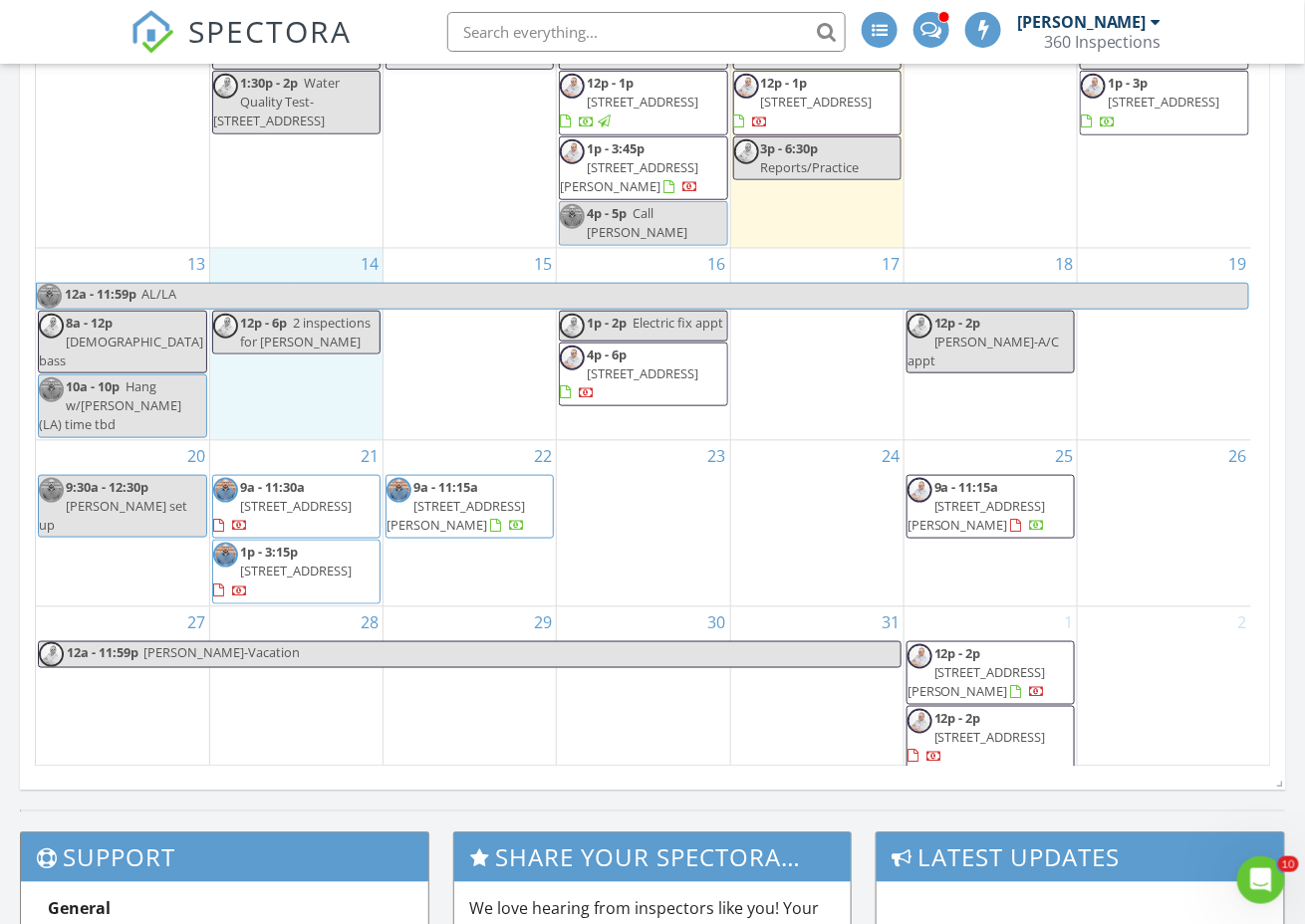 click on "14
12p - 6p
2 inspections for Sarah D" at bounding box center [296, 345] 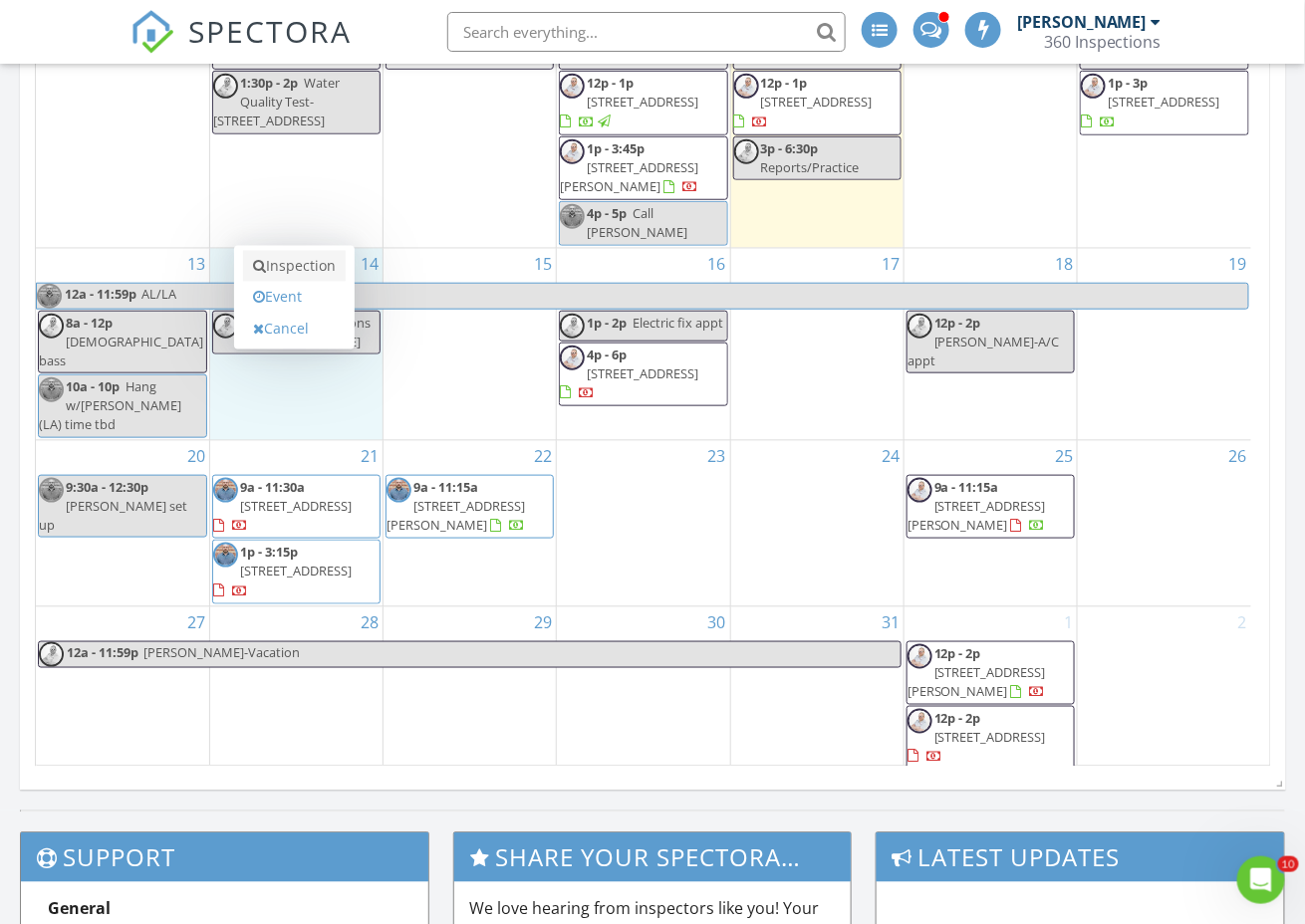 click on "Inspection" at bounding box center [294, 267] 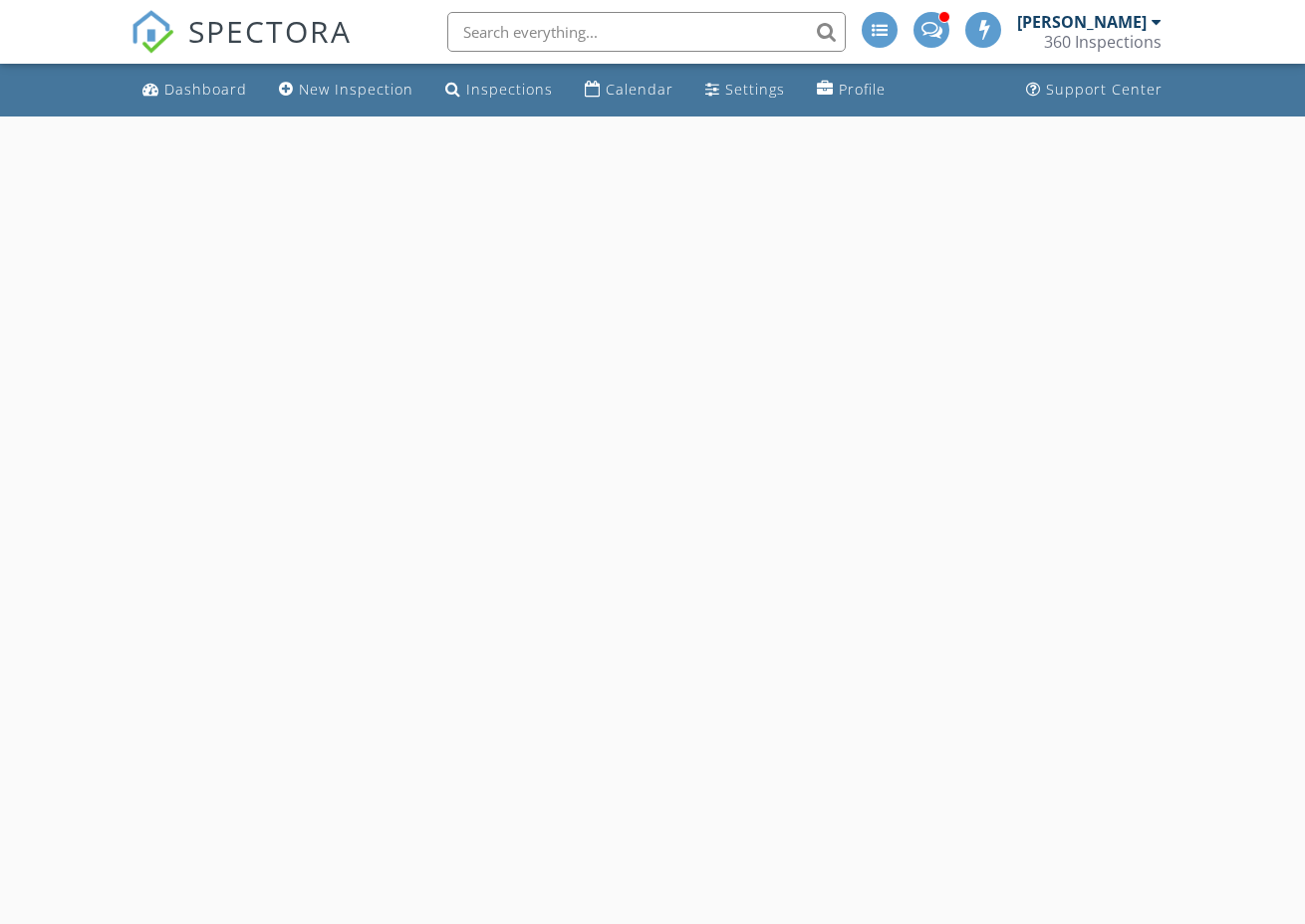 scroll, scrollTop: 0, scrollLeft: 0, axis: both 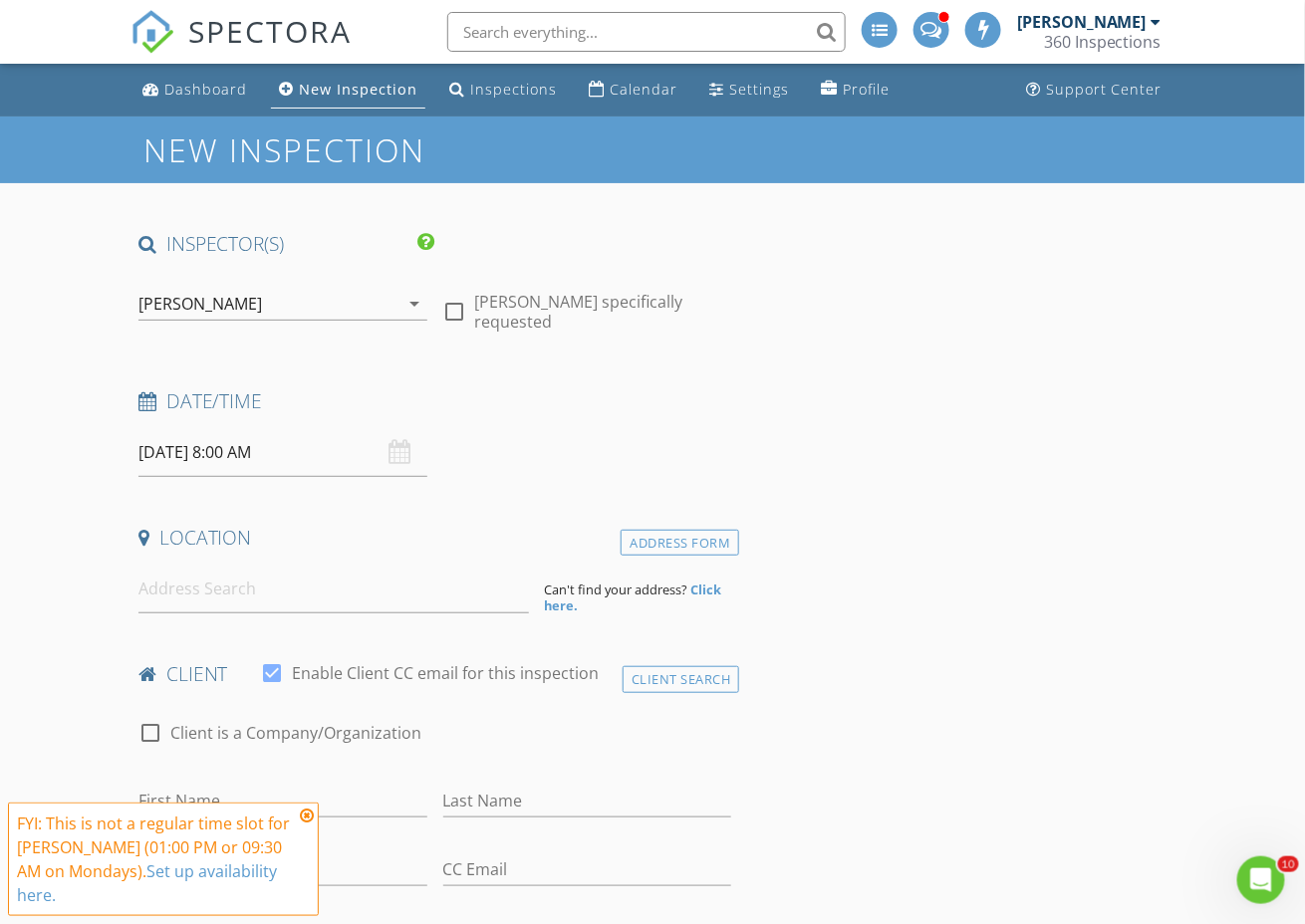 click on "Steve Inge arrow_drop_down" at bounding box center [283, 314] 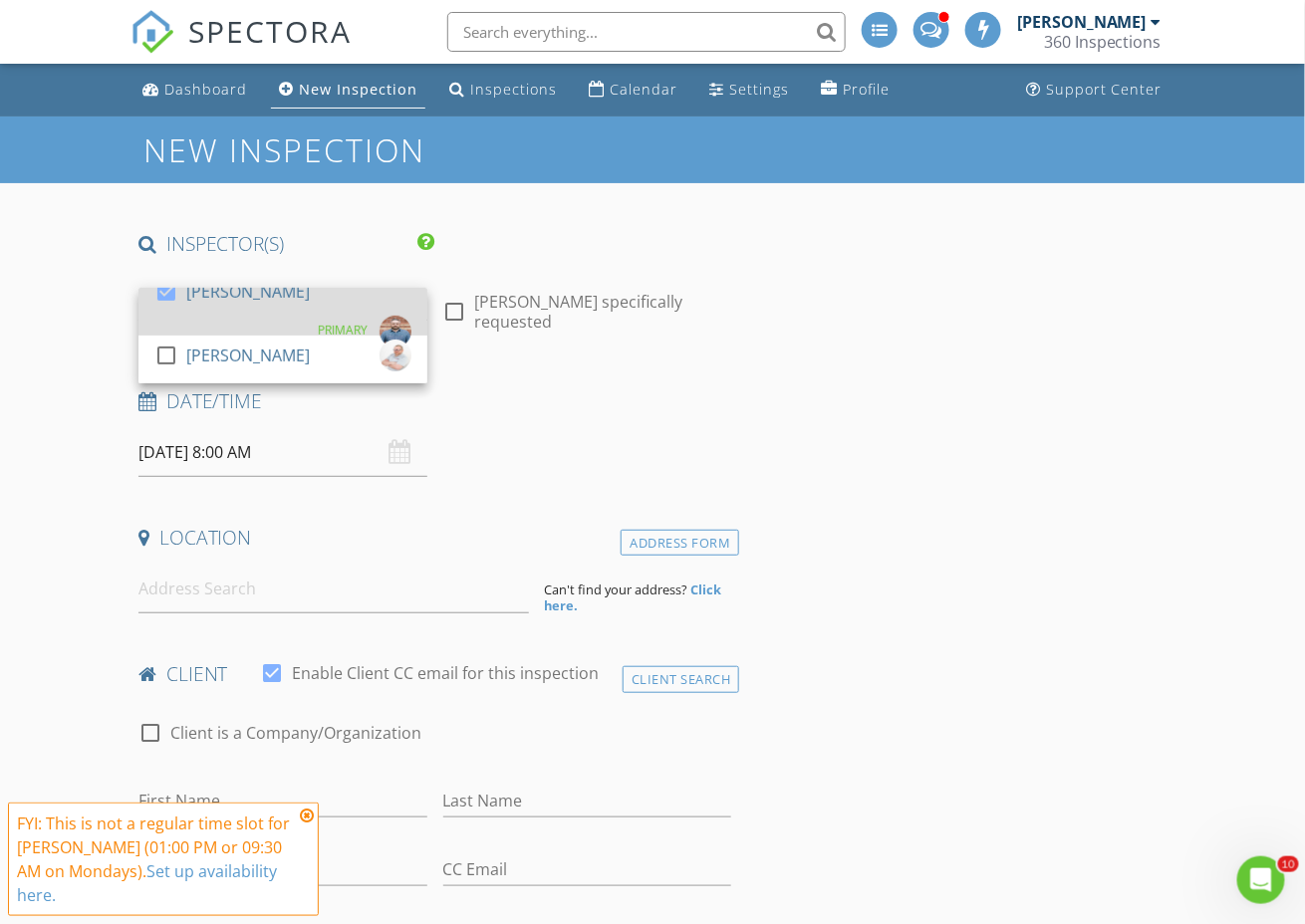 click on "[PERSON_NAME]" at bounding box center (248, 292) 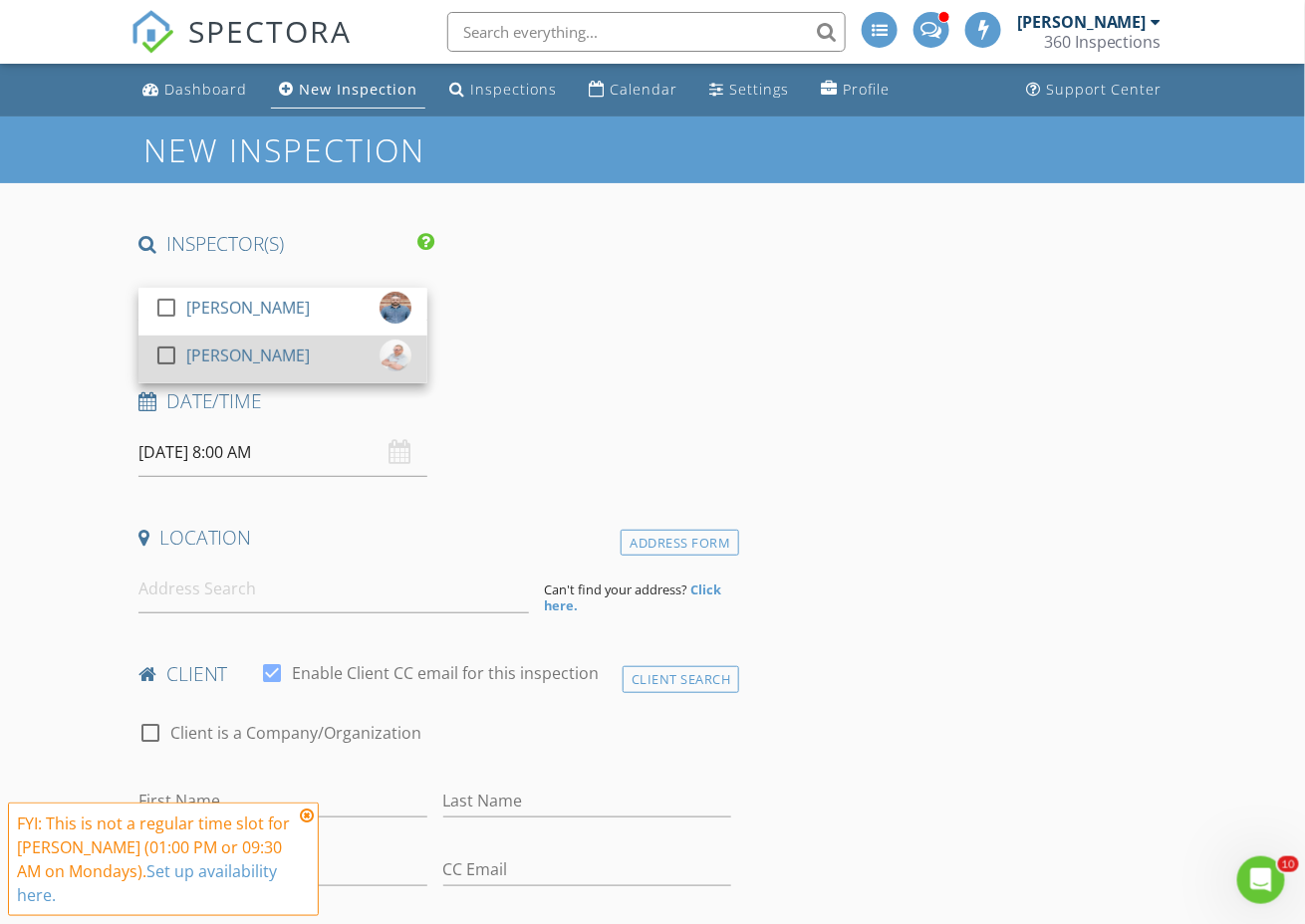 click on "[PERSON_NAME]" at bounding box center [248, 355] 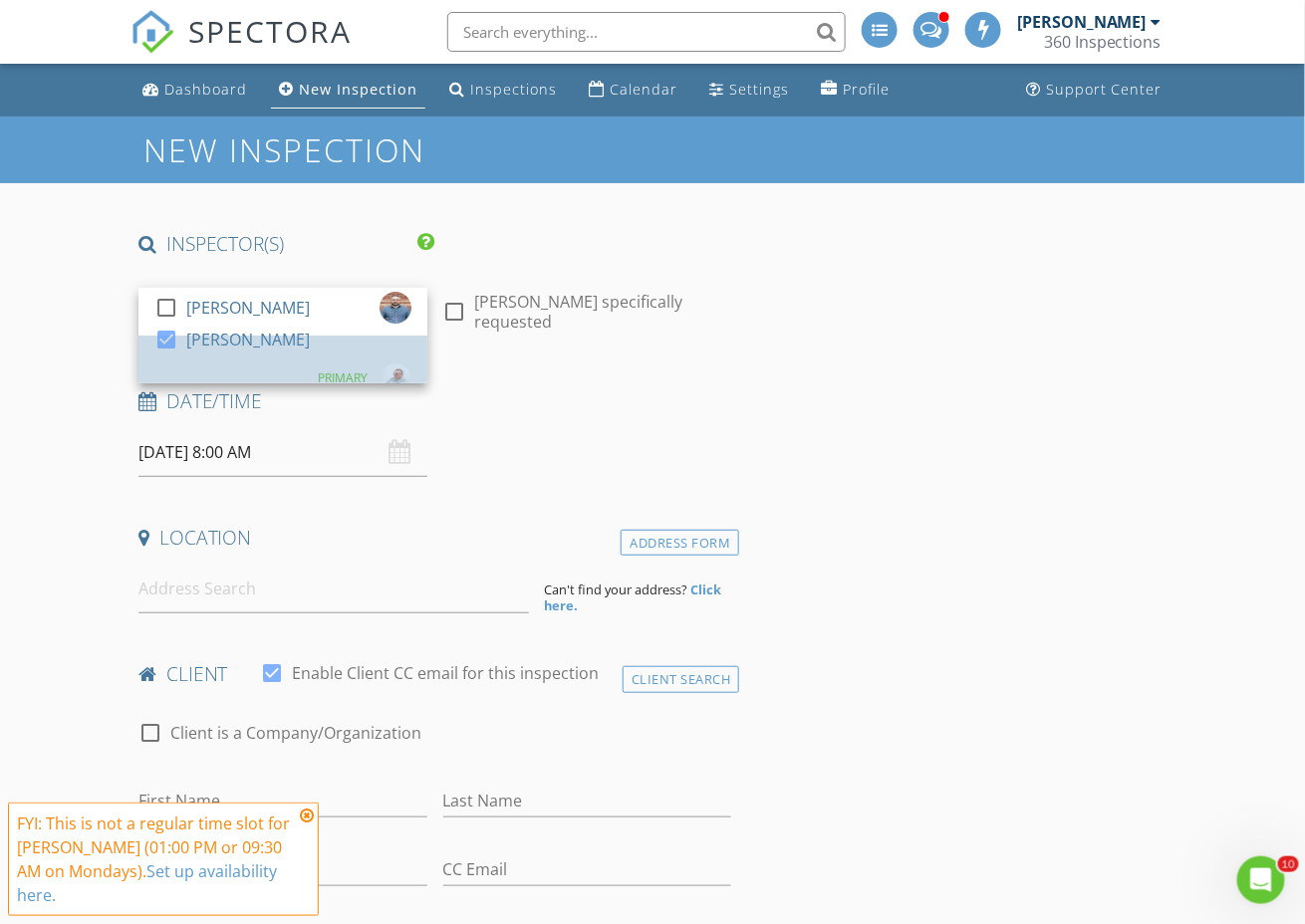 click on "Date/Time" at bounding box center [434, 401] 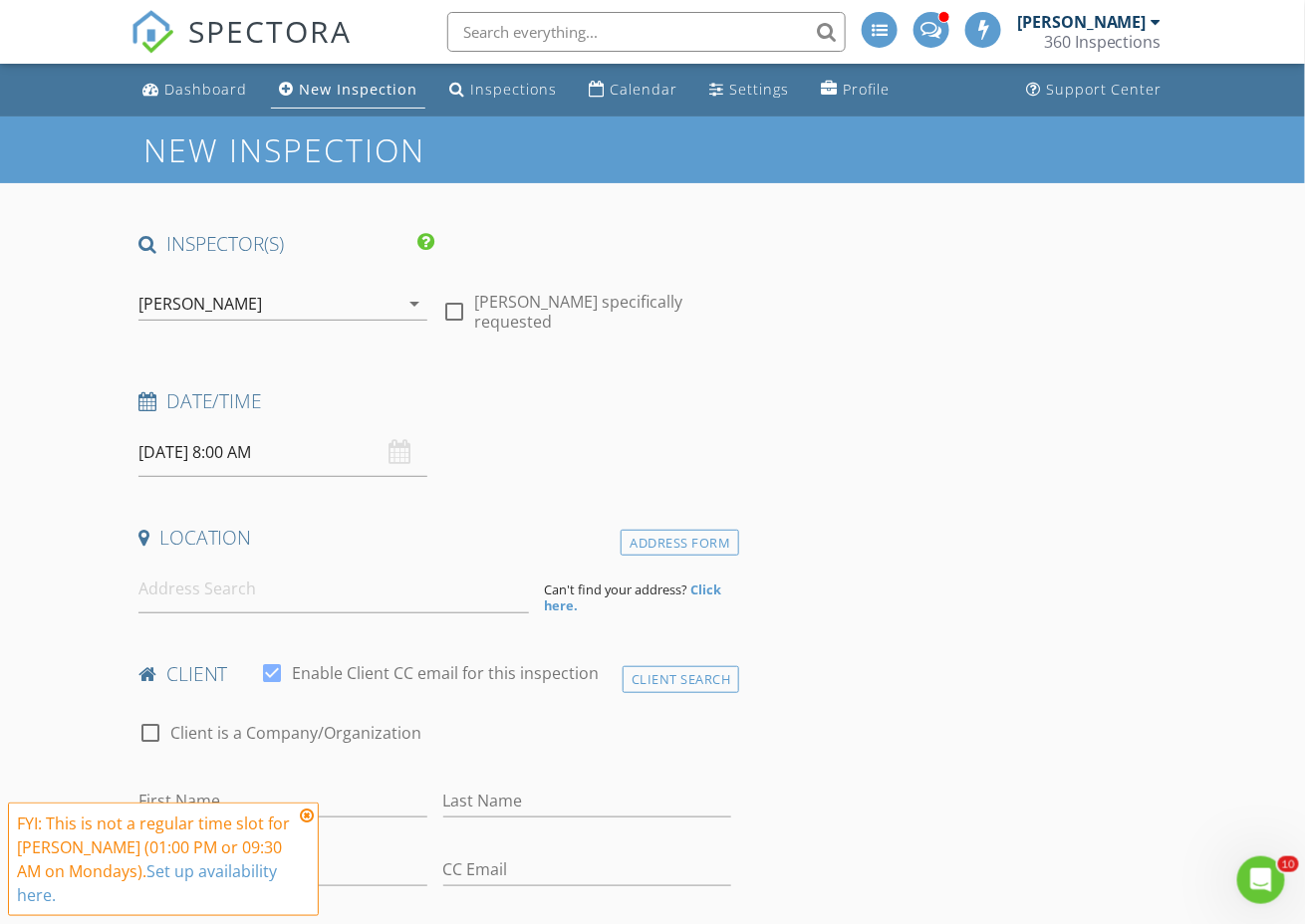 drag, startPoint x: 502, startPoint y: 300, endPoint x: 486, endPoint y: 337, distance: 40.311289 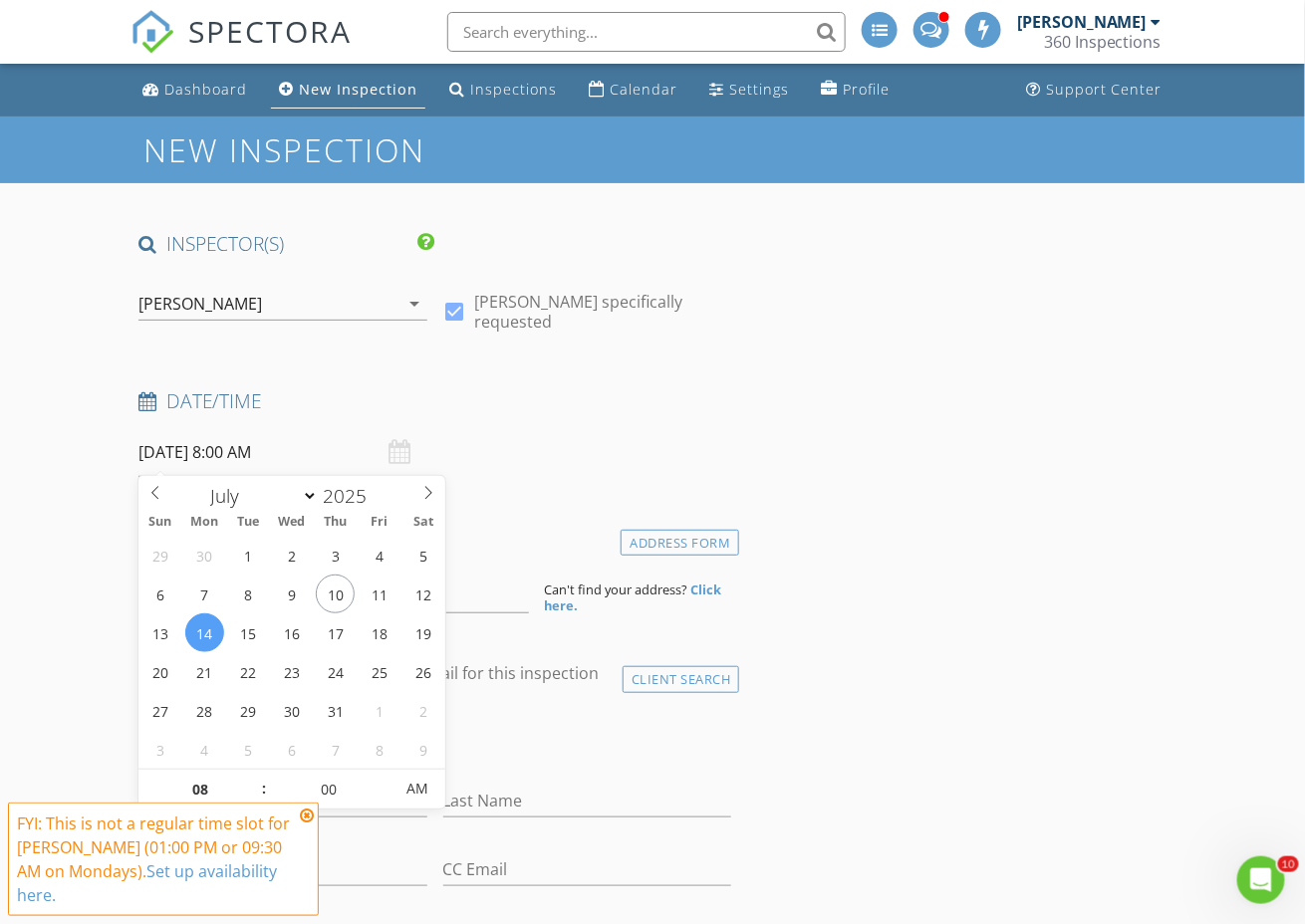 click on "07/14/2025 8:00 AM" at bounding box center [283, 452] 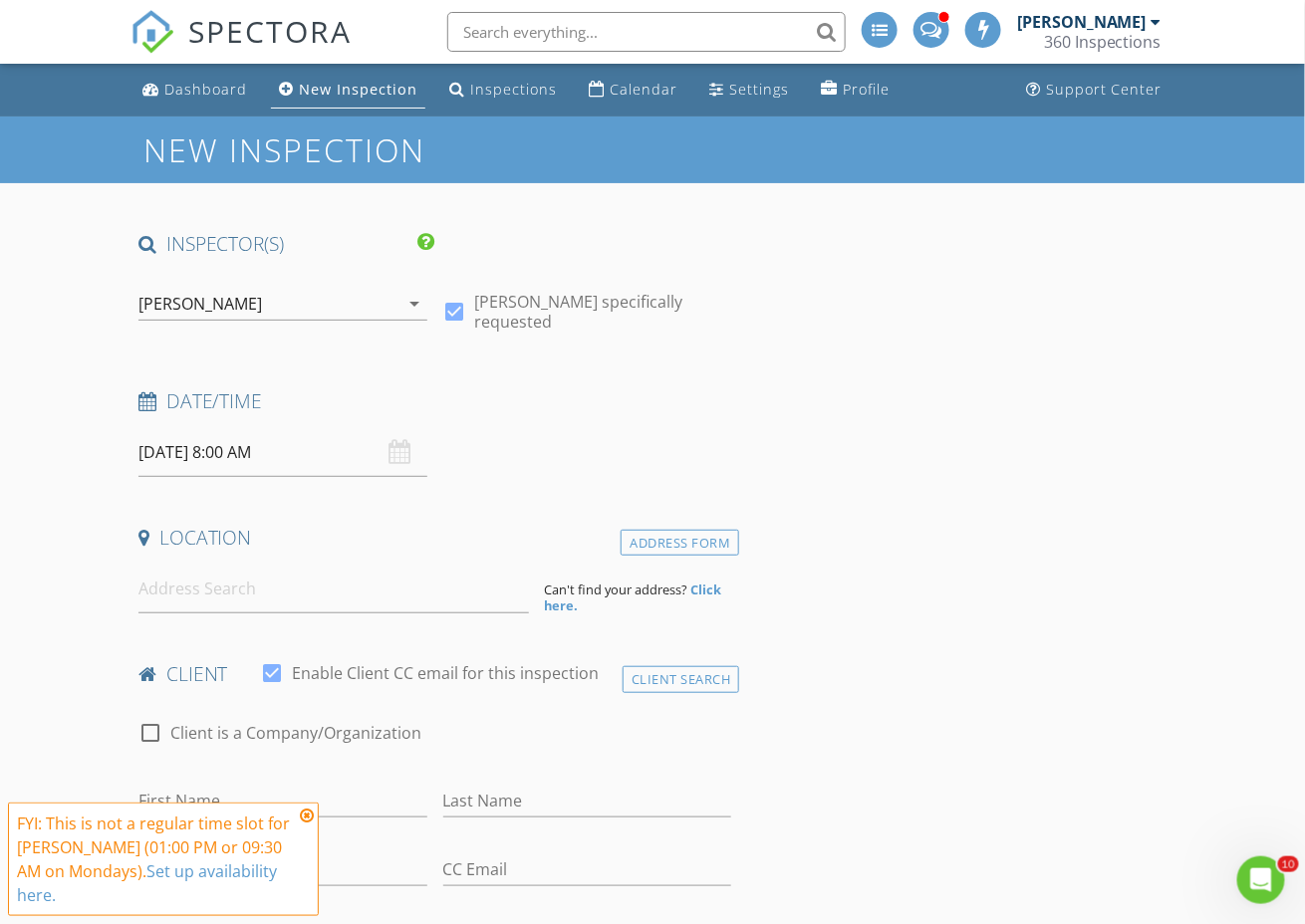 click on "07/14/2025 8:00 AM" at bounding box center [283, 452] 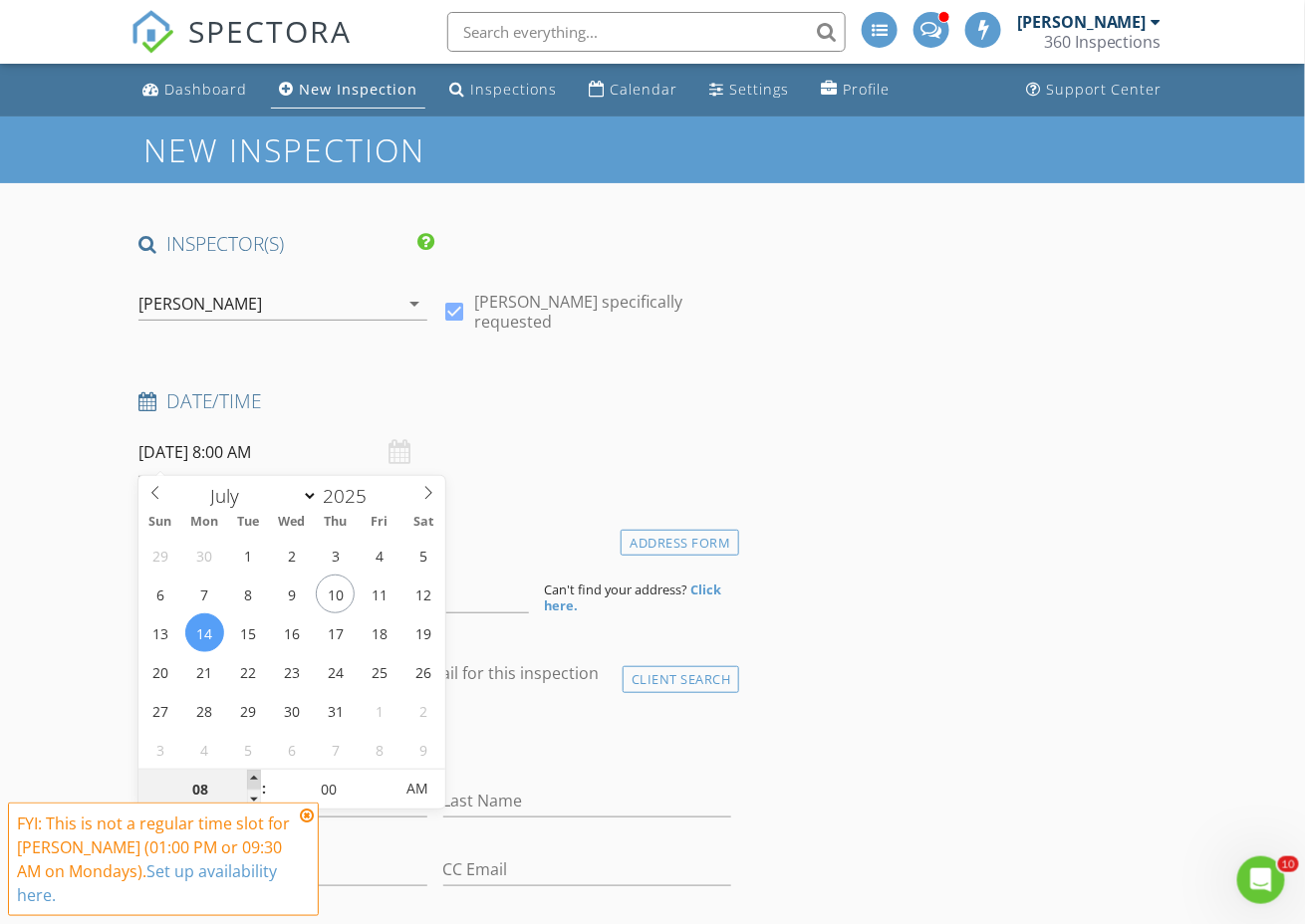 type on "09" 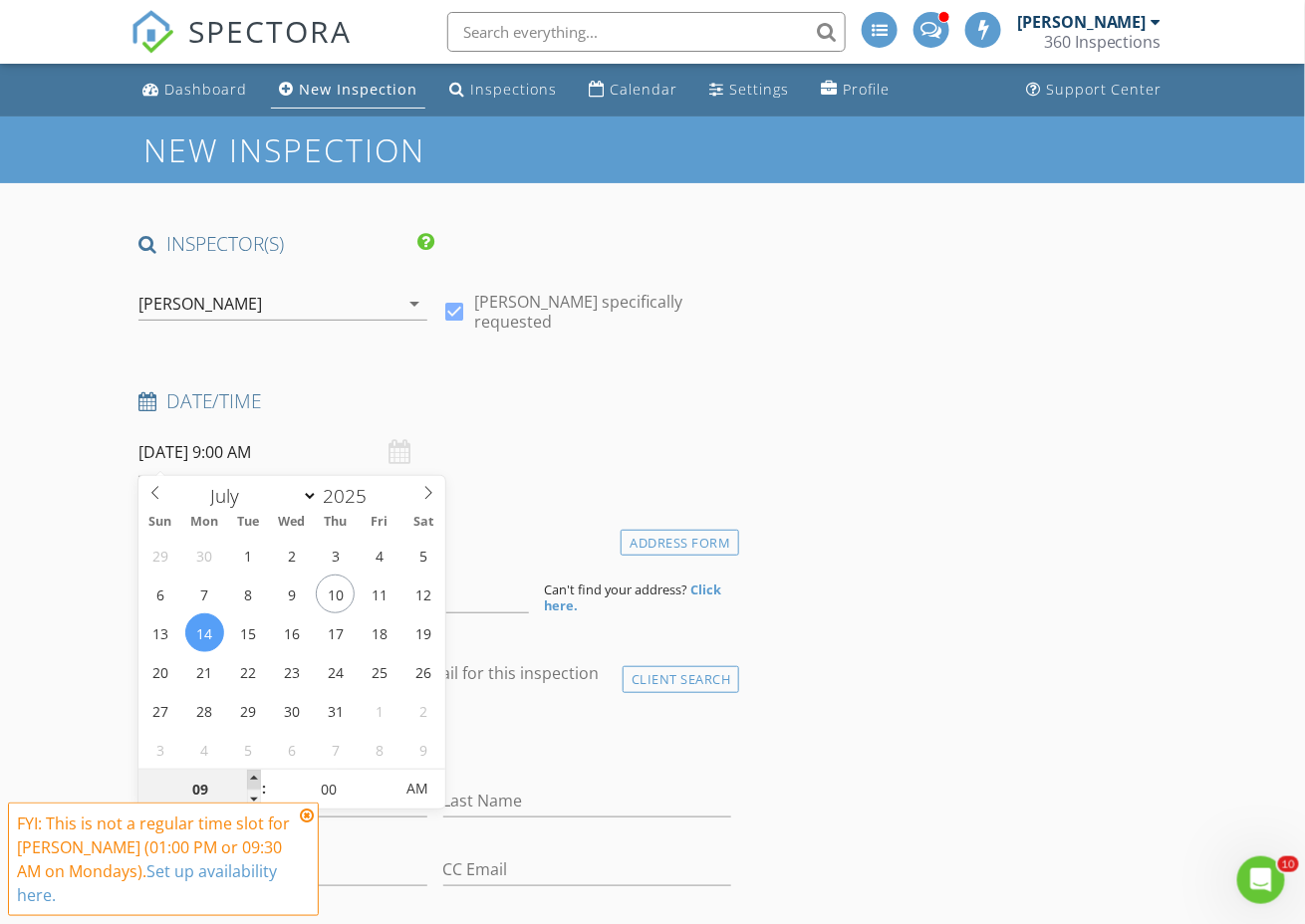 click at bounding box center [254, 780] 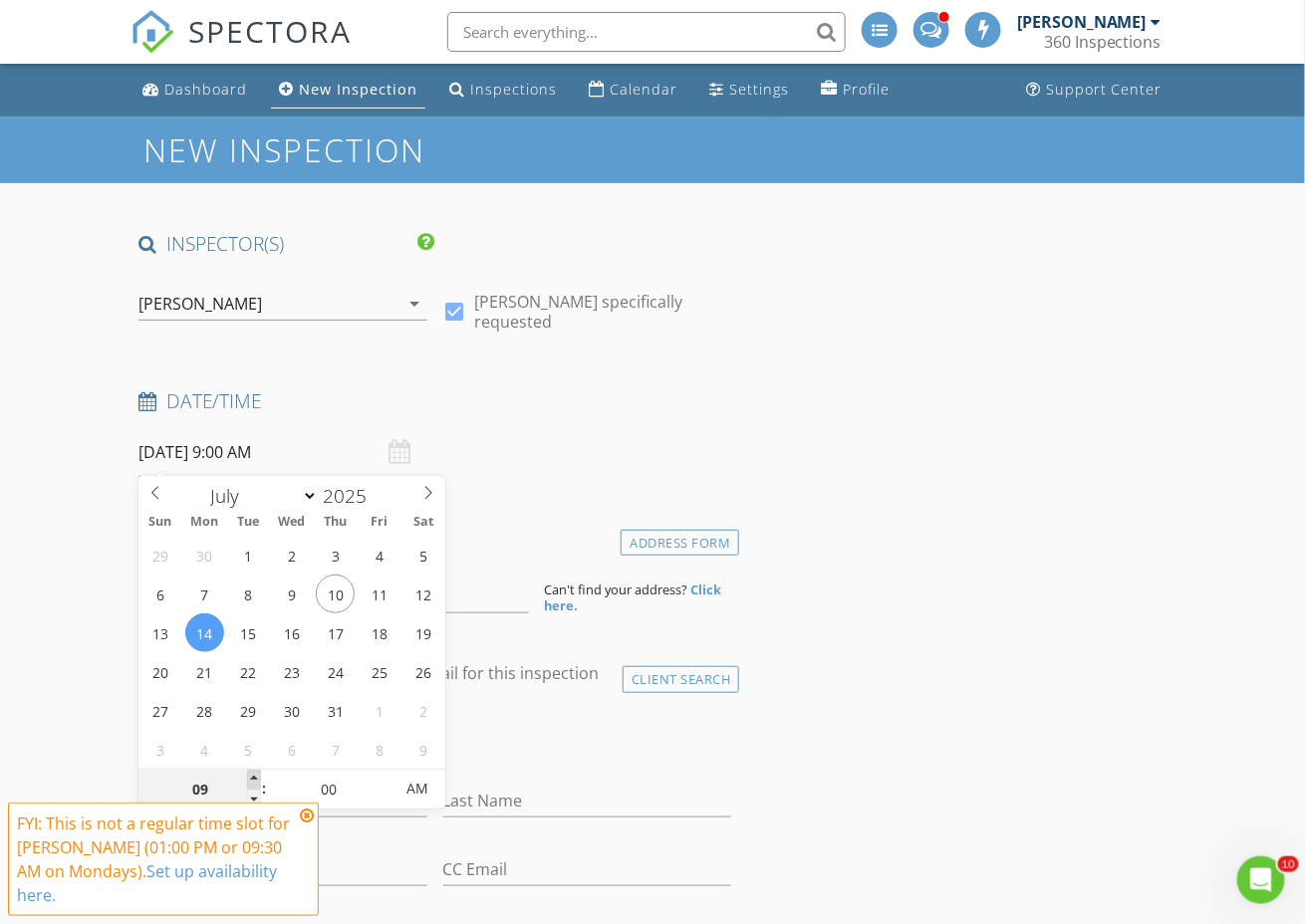 type on "10" 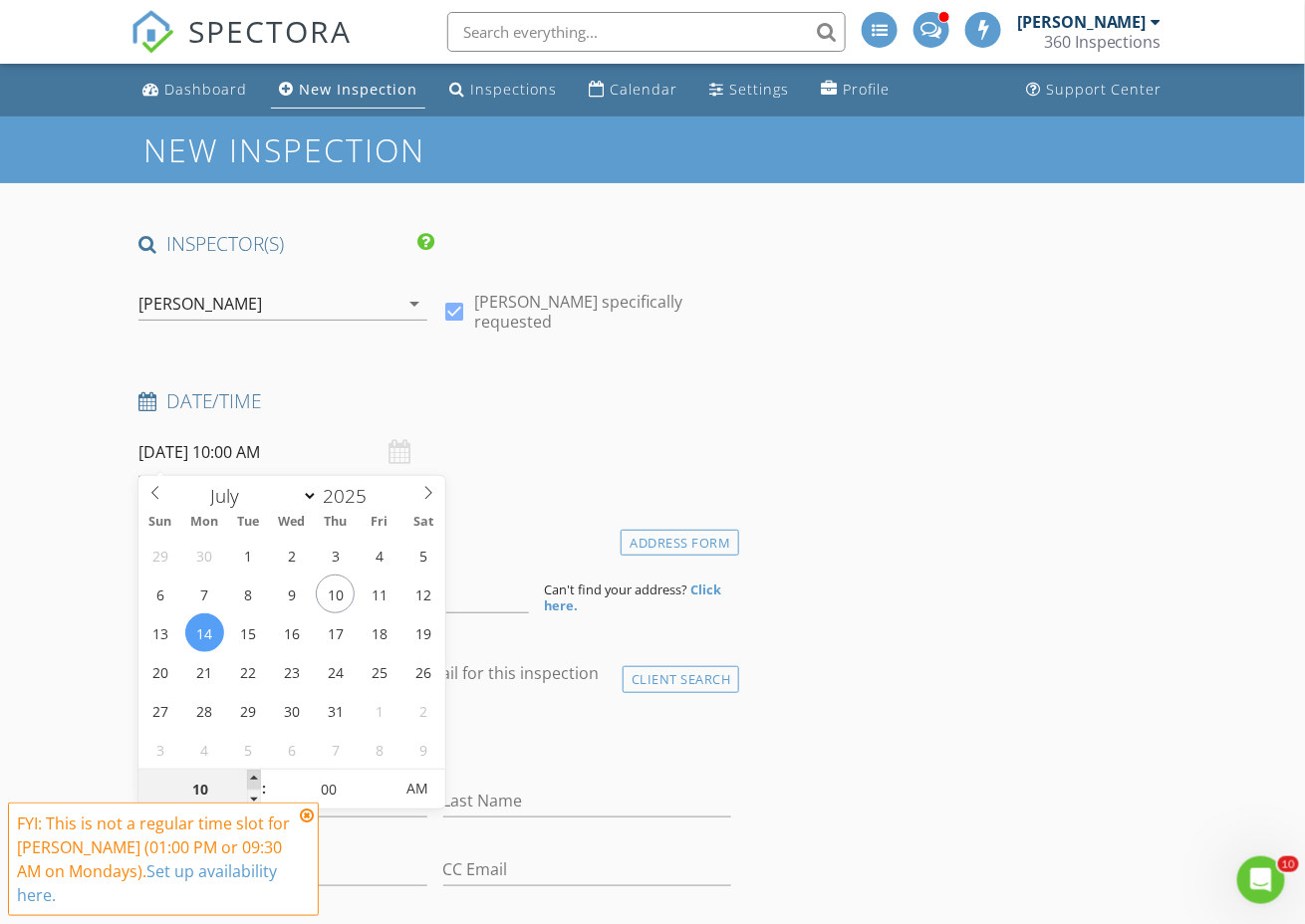 click at bounding box center [254, 780] 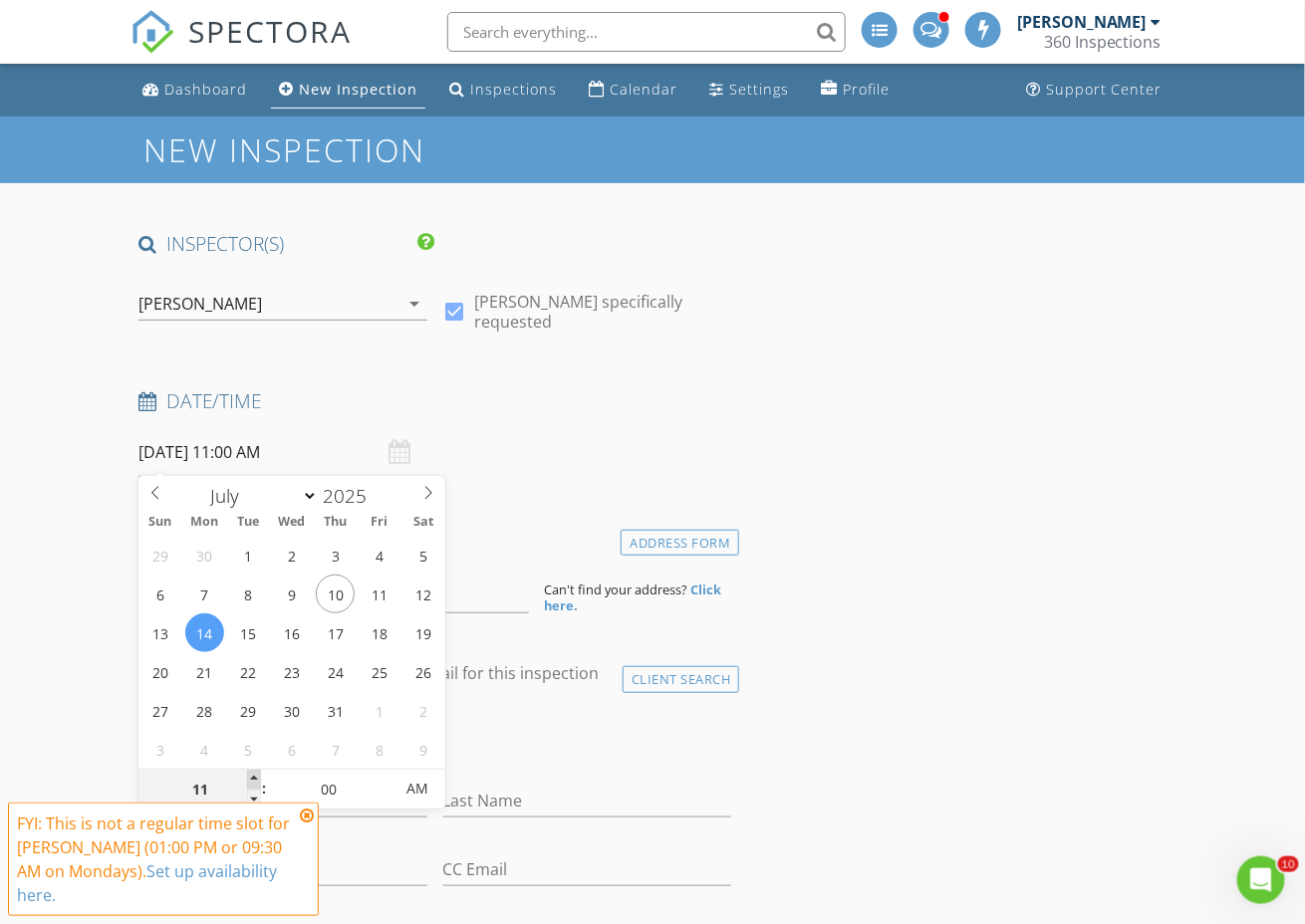 click at bounding box center (254, 780) 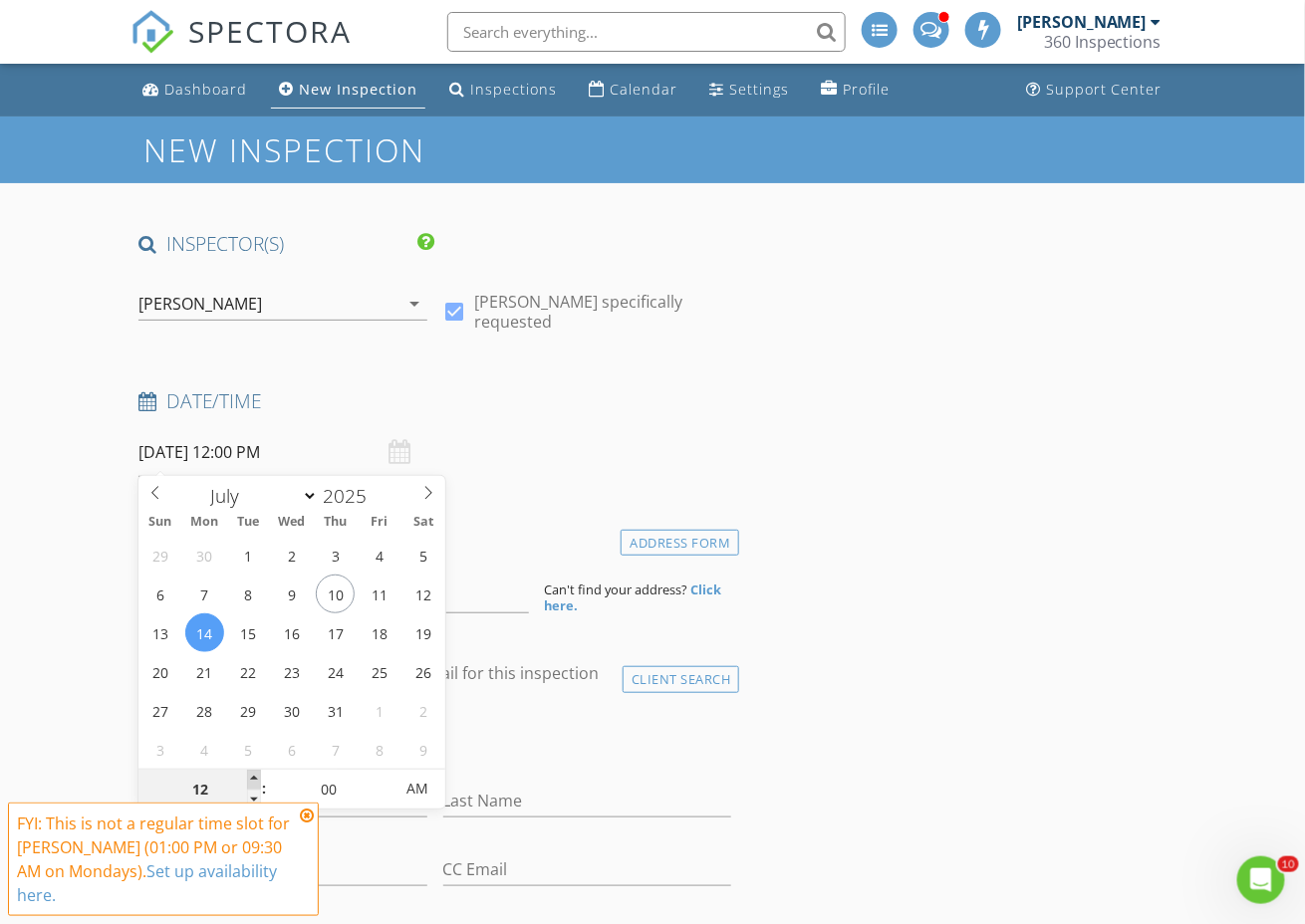 click at bounding box center [254, 780] 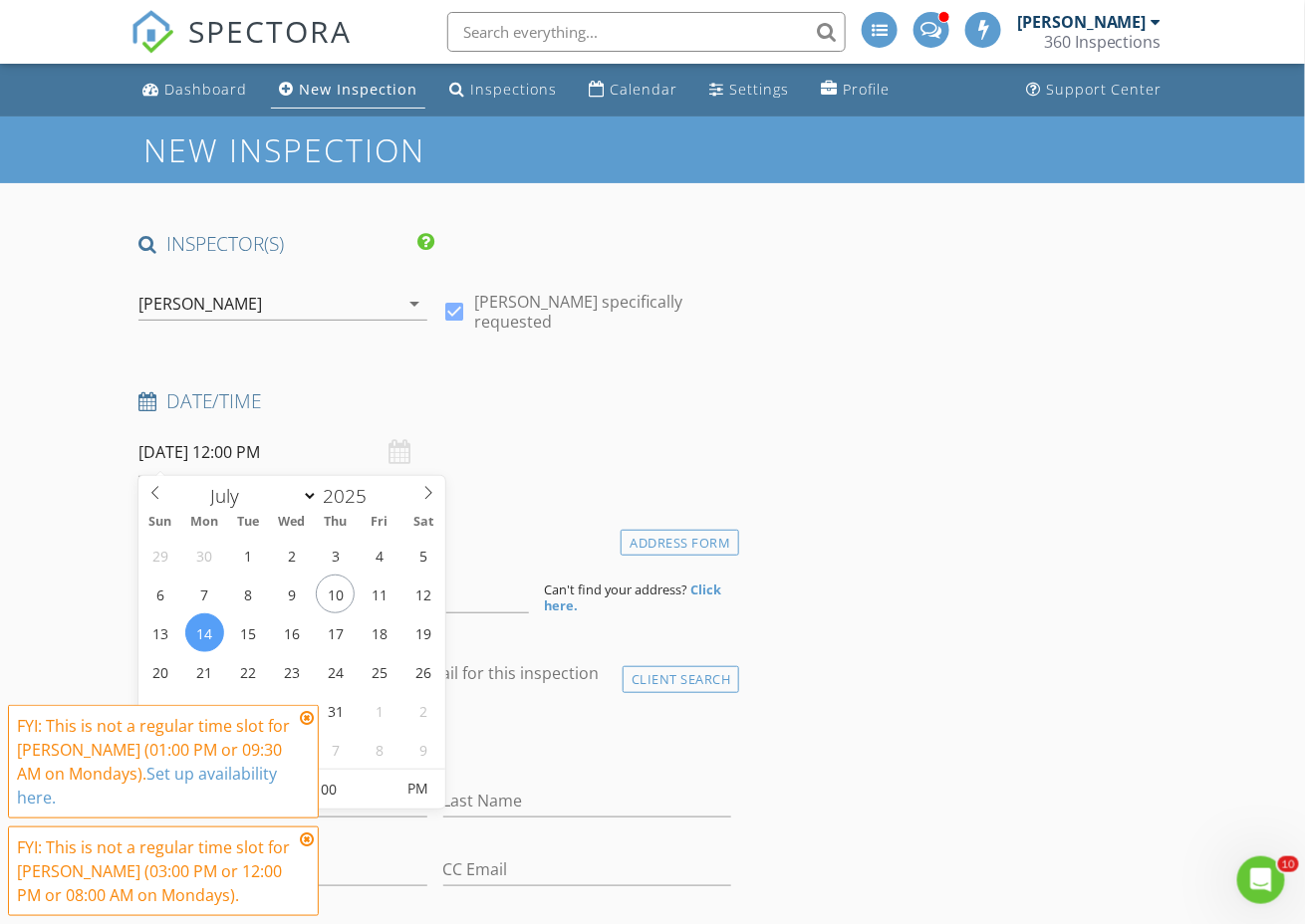 click on "Date/Time
07/14/2025 12:00 PM" at bounding box center (434, 432) 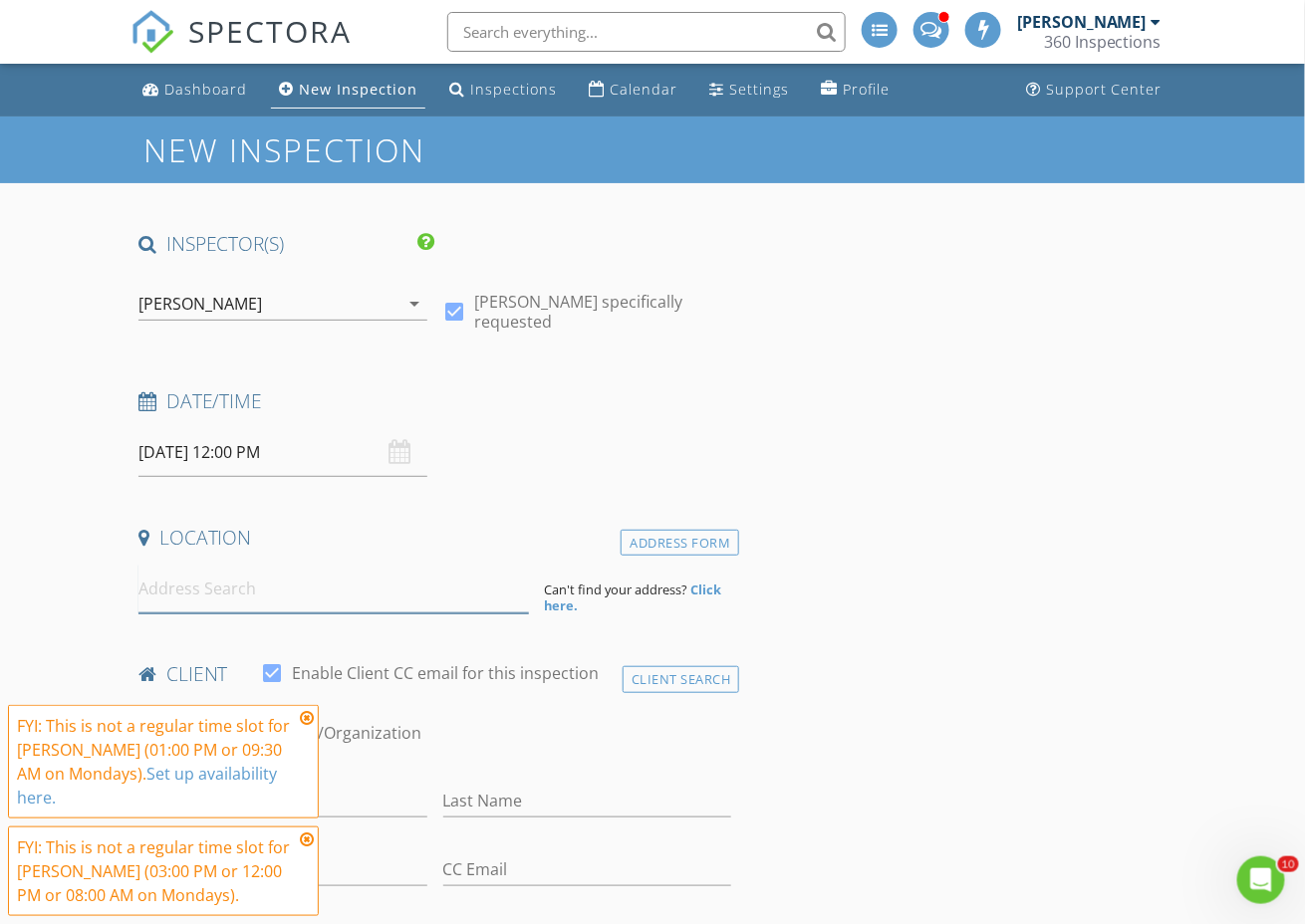 click at bounding box center (334, 588) 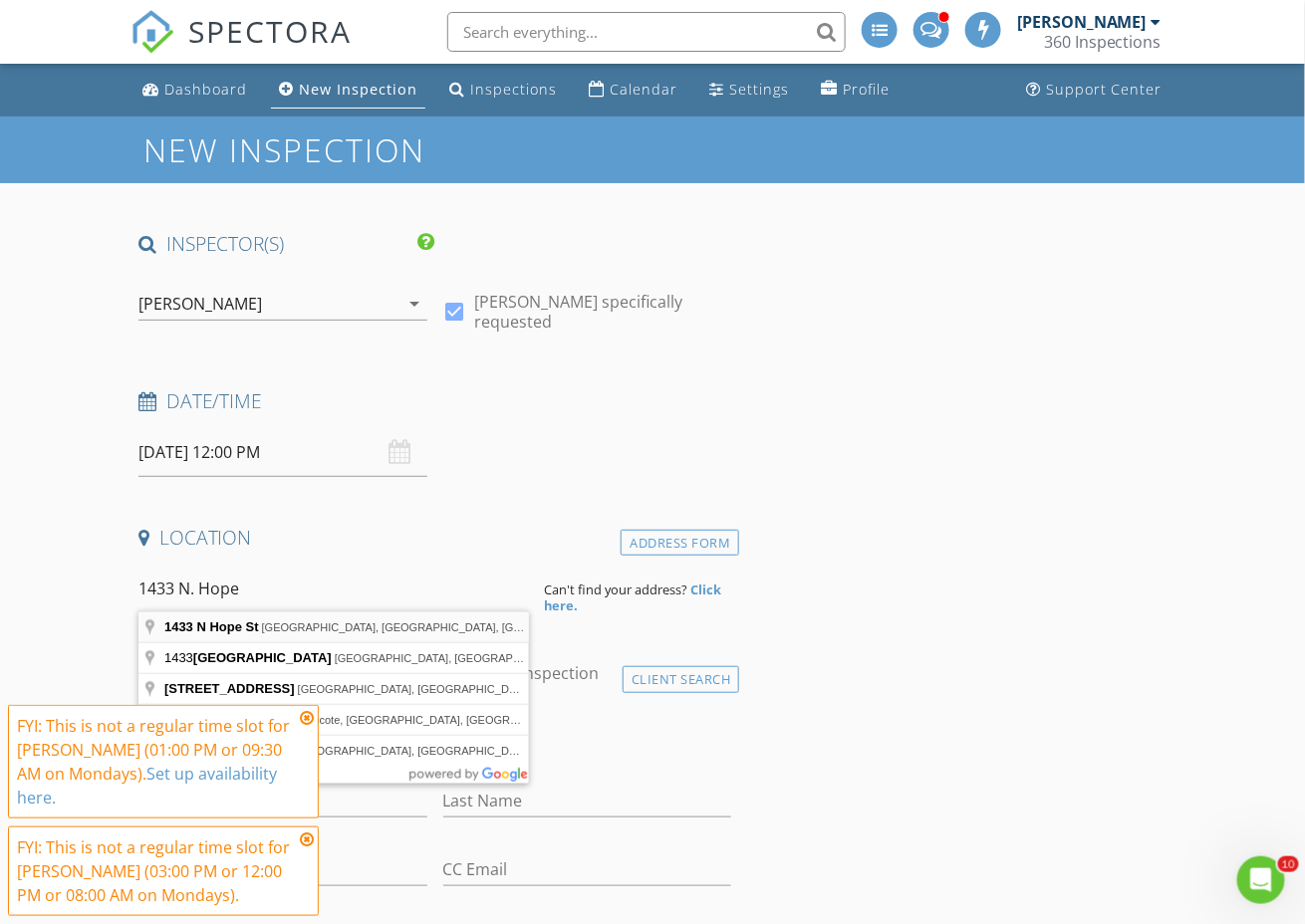 type on "1433 N Hope St, Philadelphia, PA, USA" 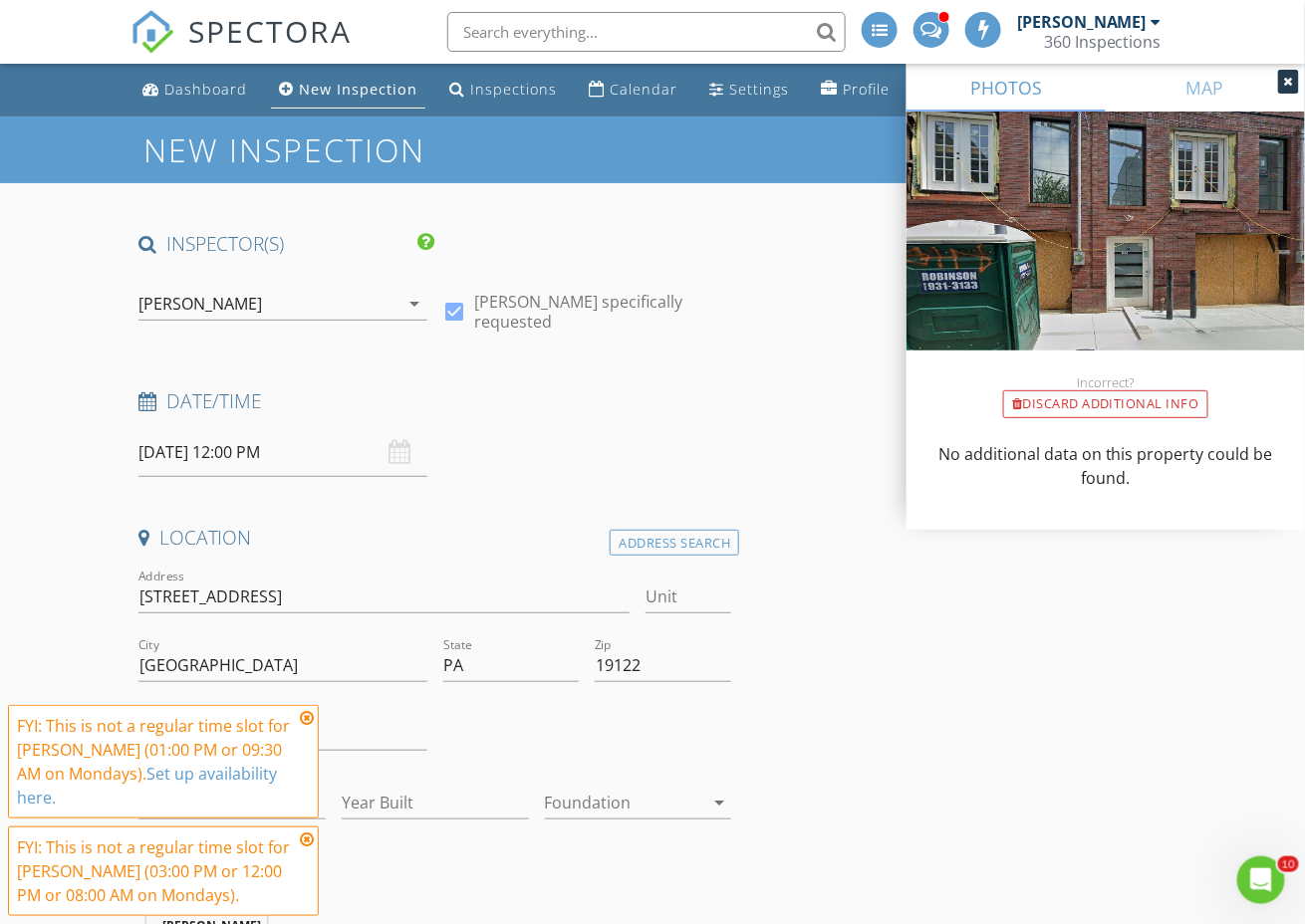 scroll, scrollTop: 284, scrollLeft: 0, axis: vertical 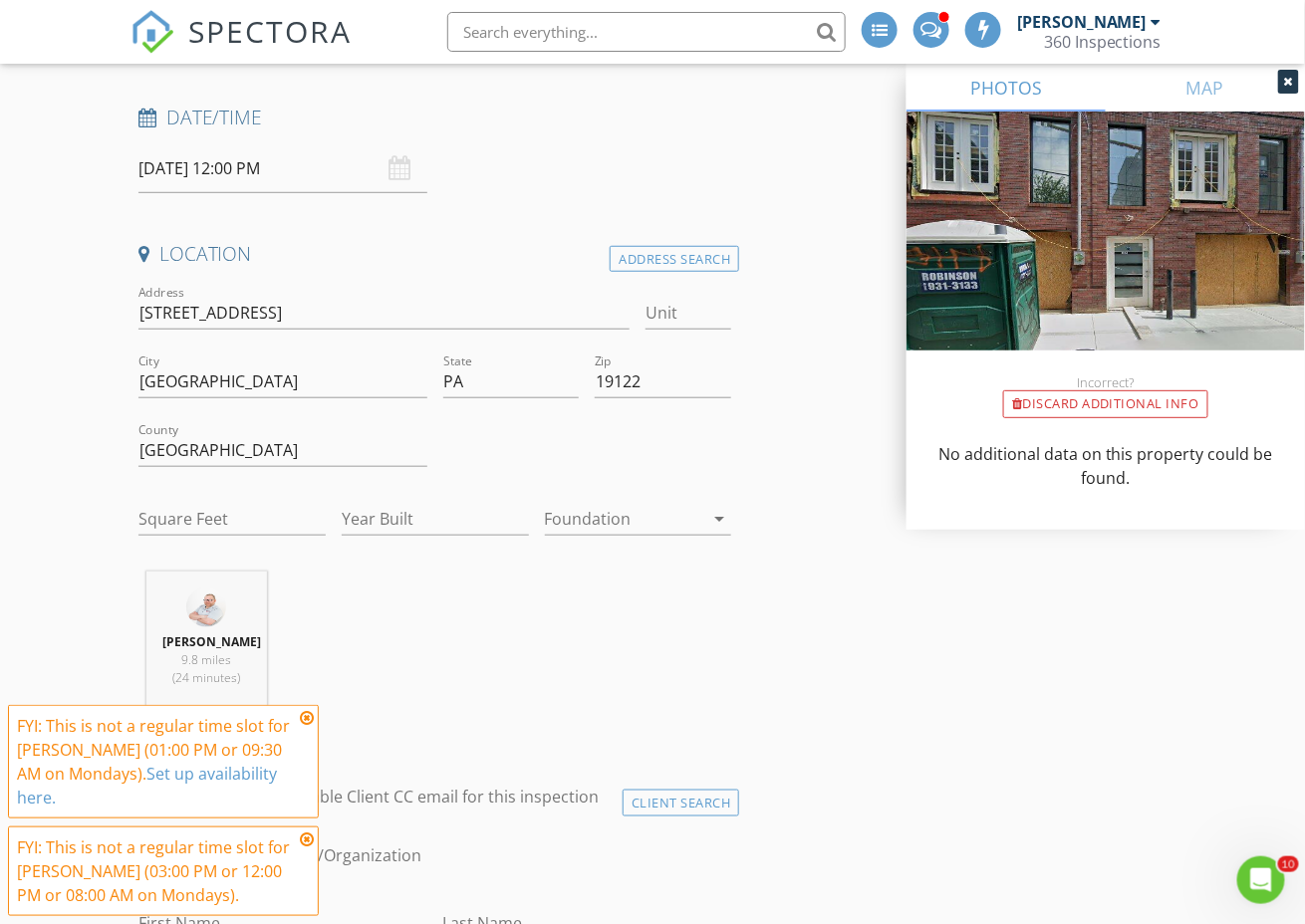 click at bounding box center (307, 718) 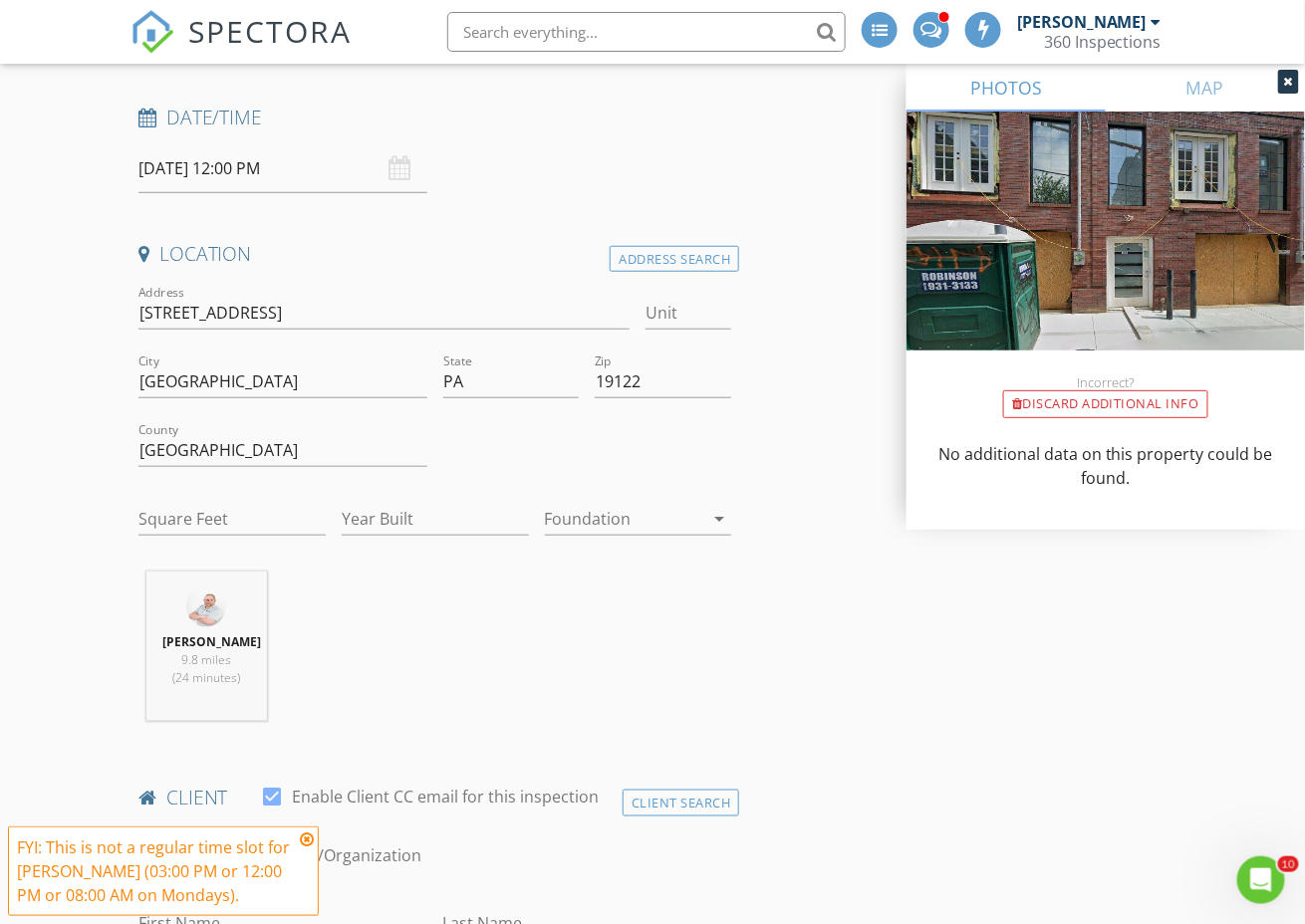 click at bounding box center [307, 839] 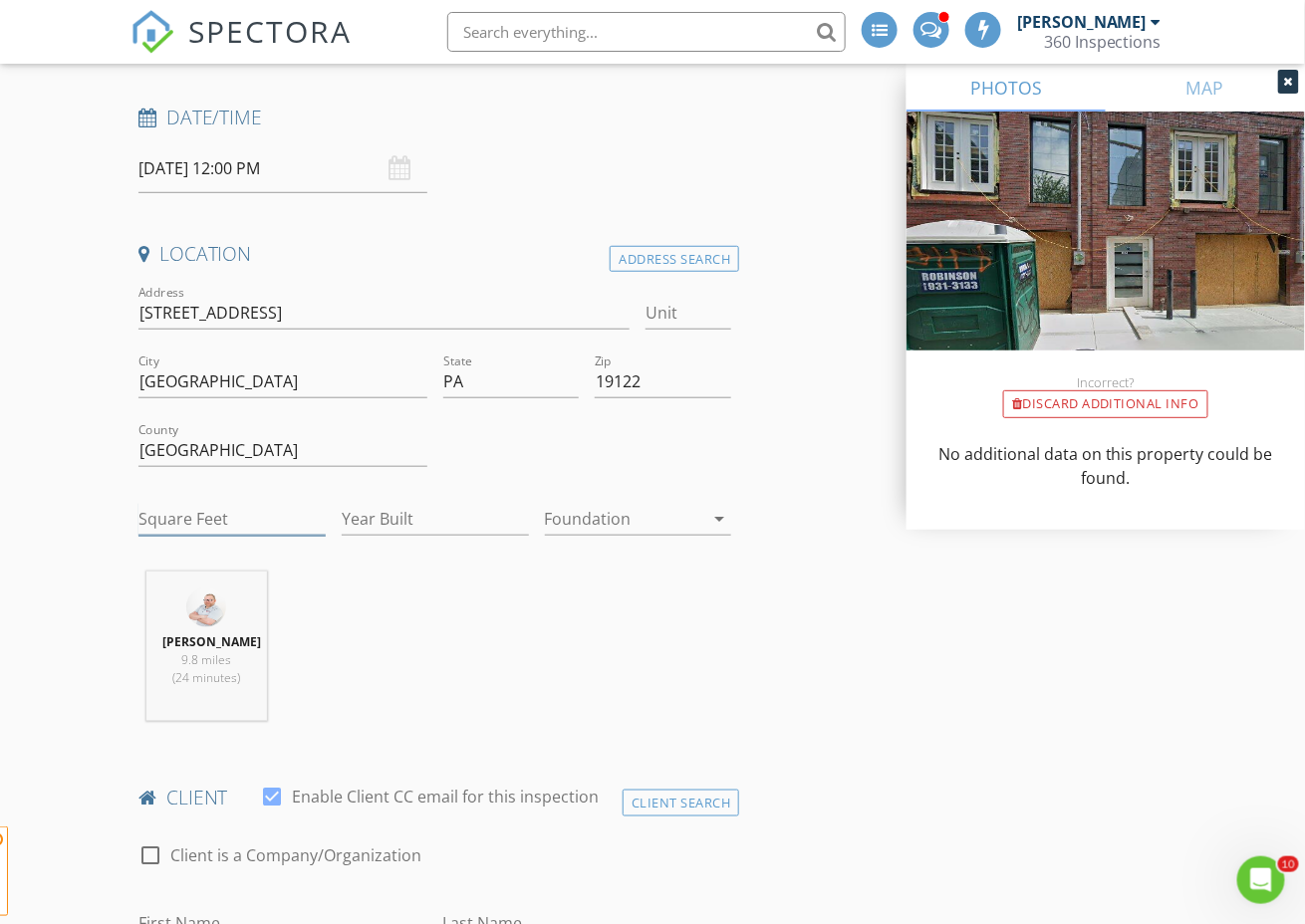 click on "Square Feet" at bounding box center (232, 519) 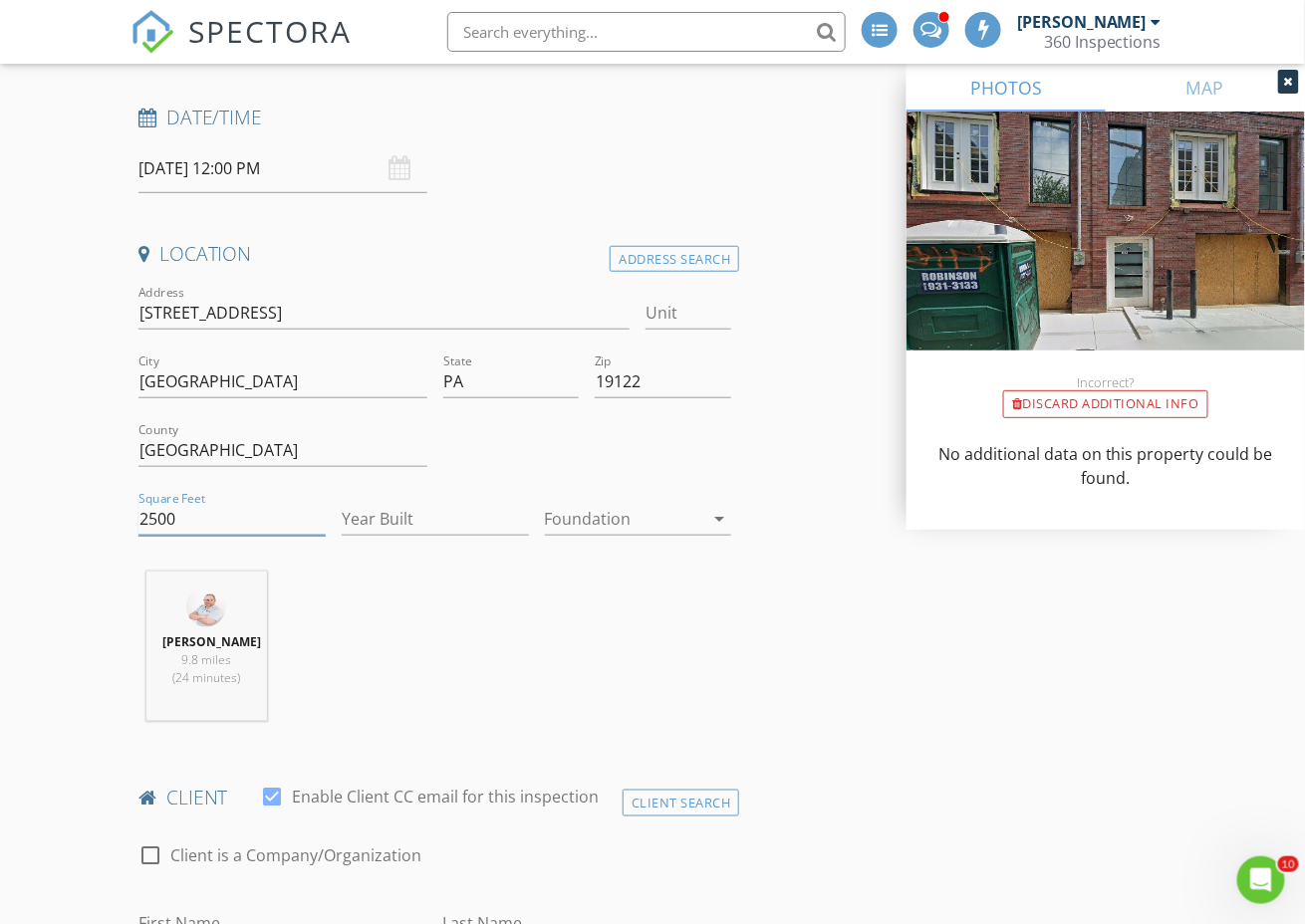 type on "2500" 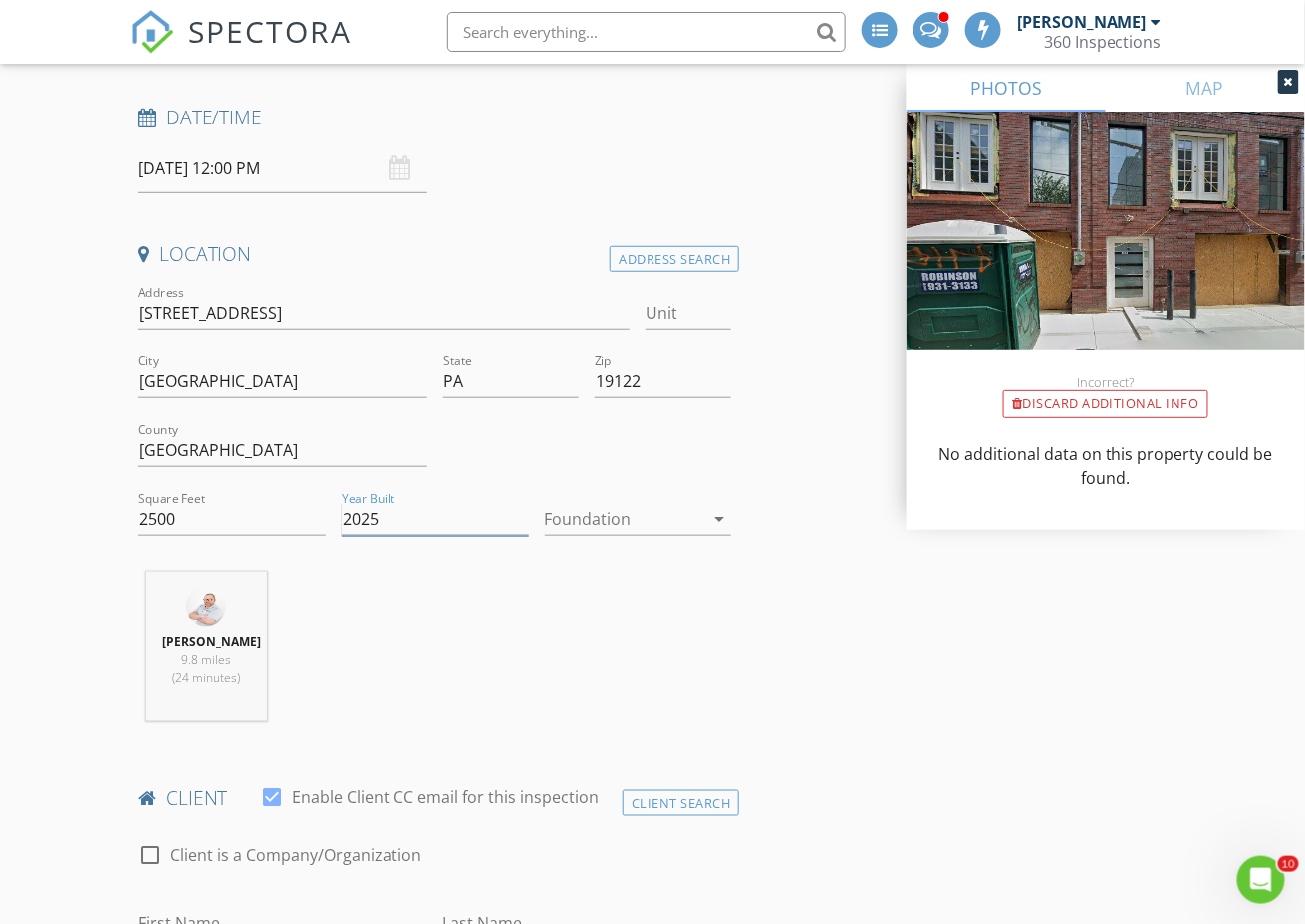 scroll, scrollTop: 859, scrollLeft: 0, axis: vertical 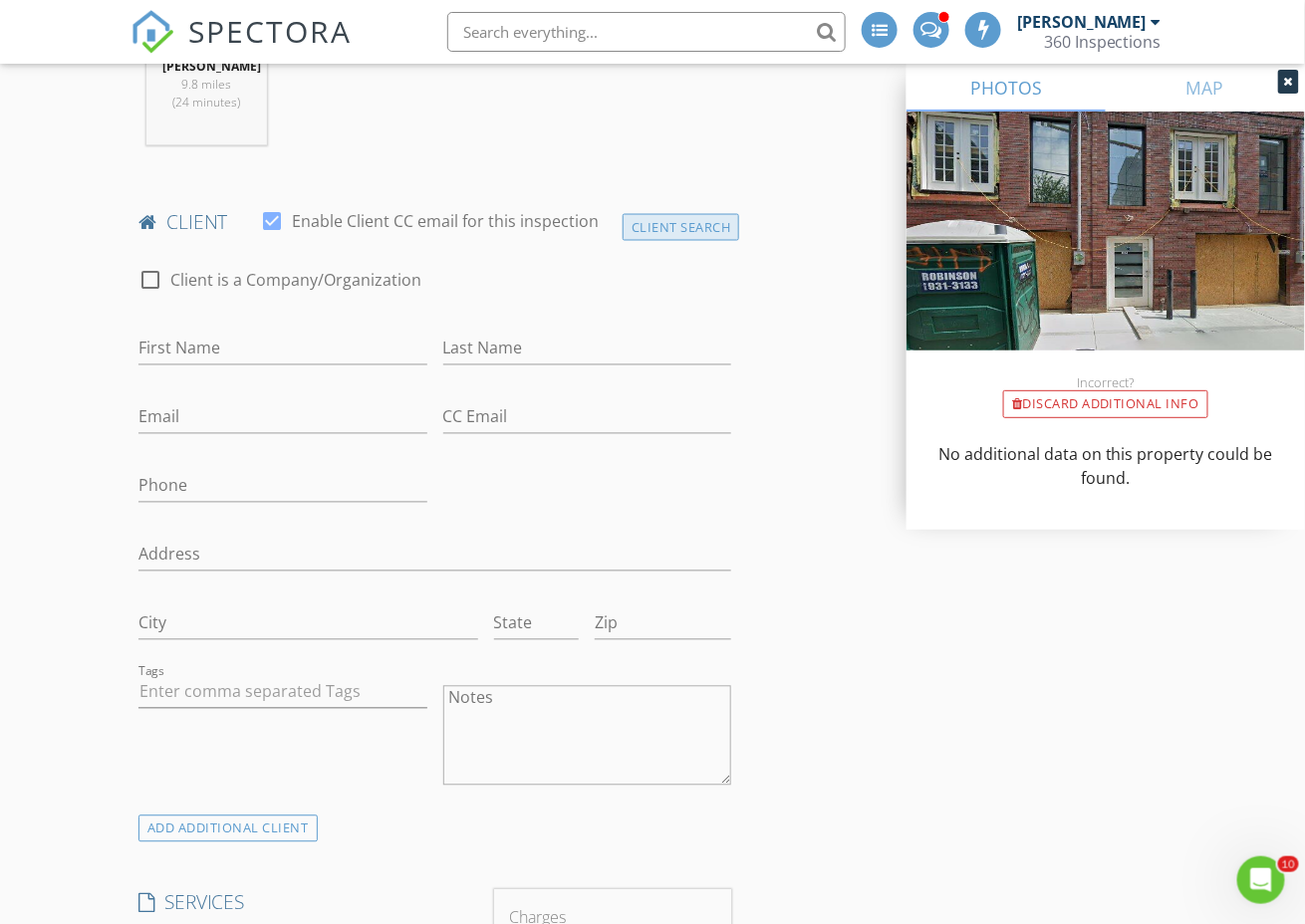 type on "2025" 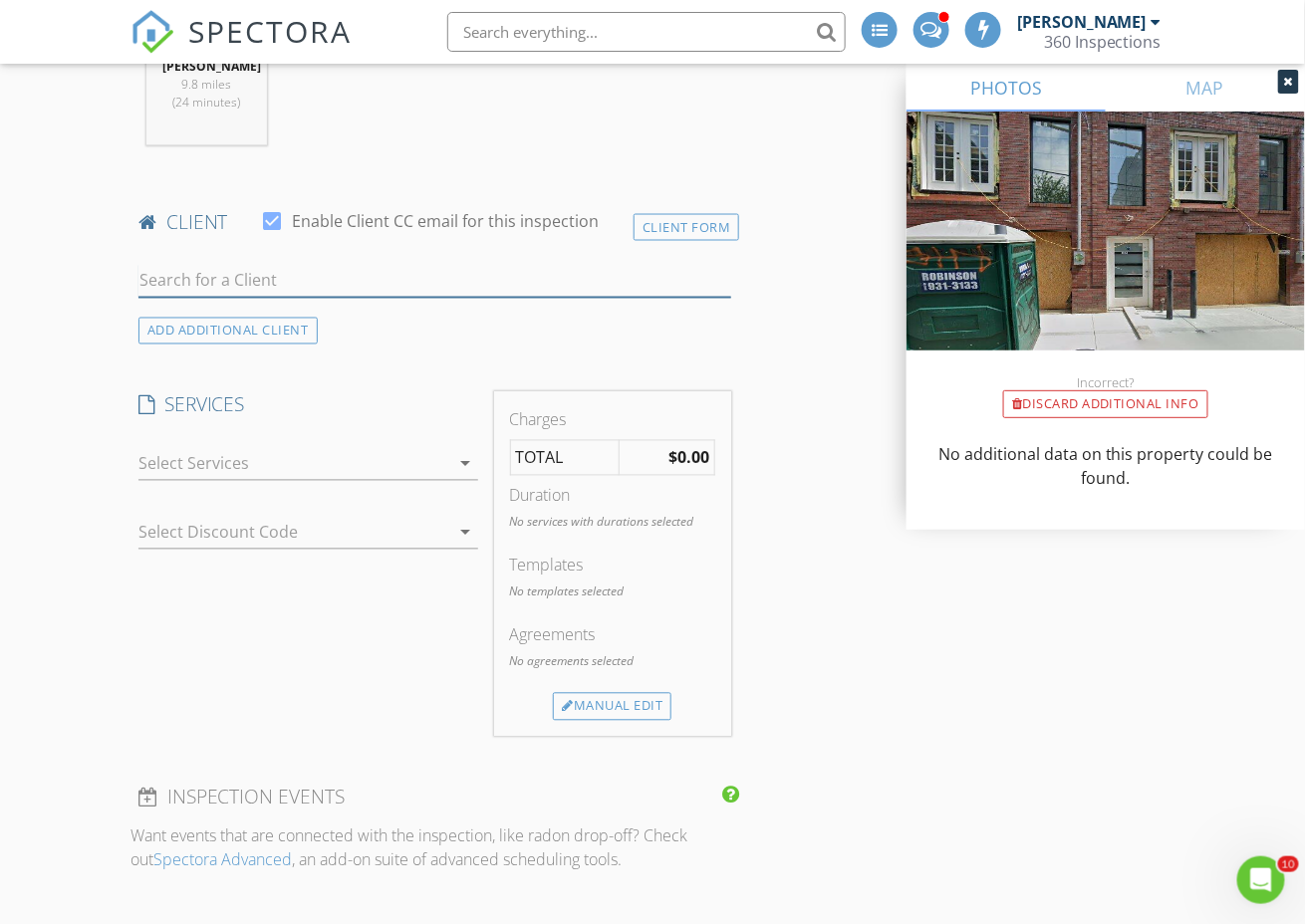 click at bounding box center (434, 281) 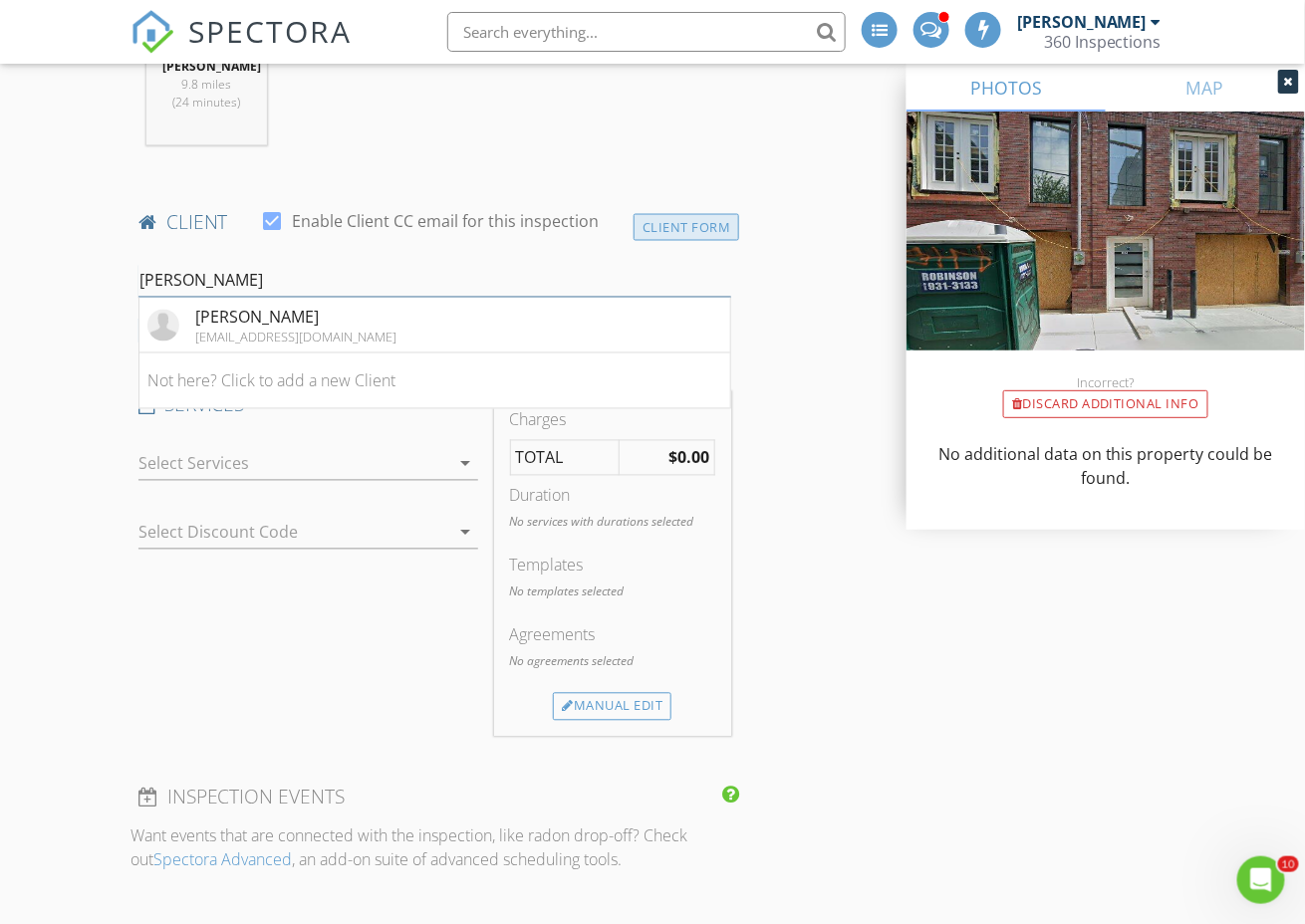 type on "Sarah D" 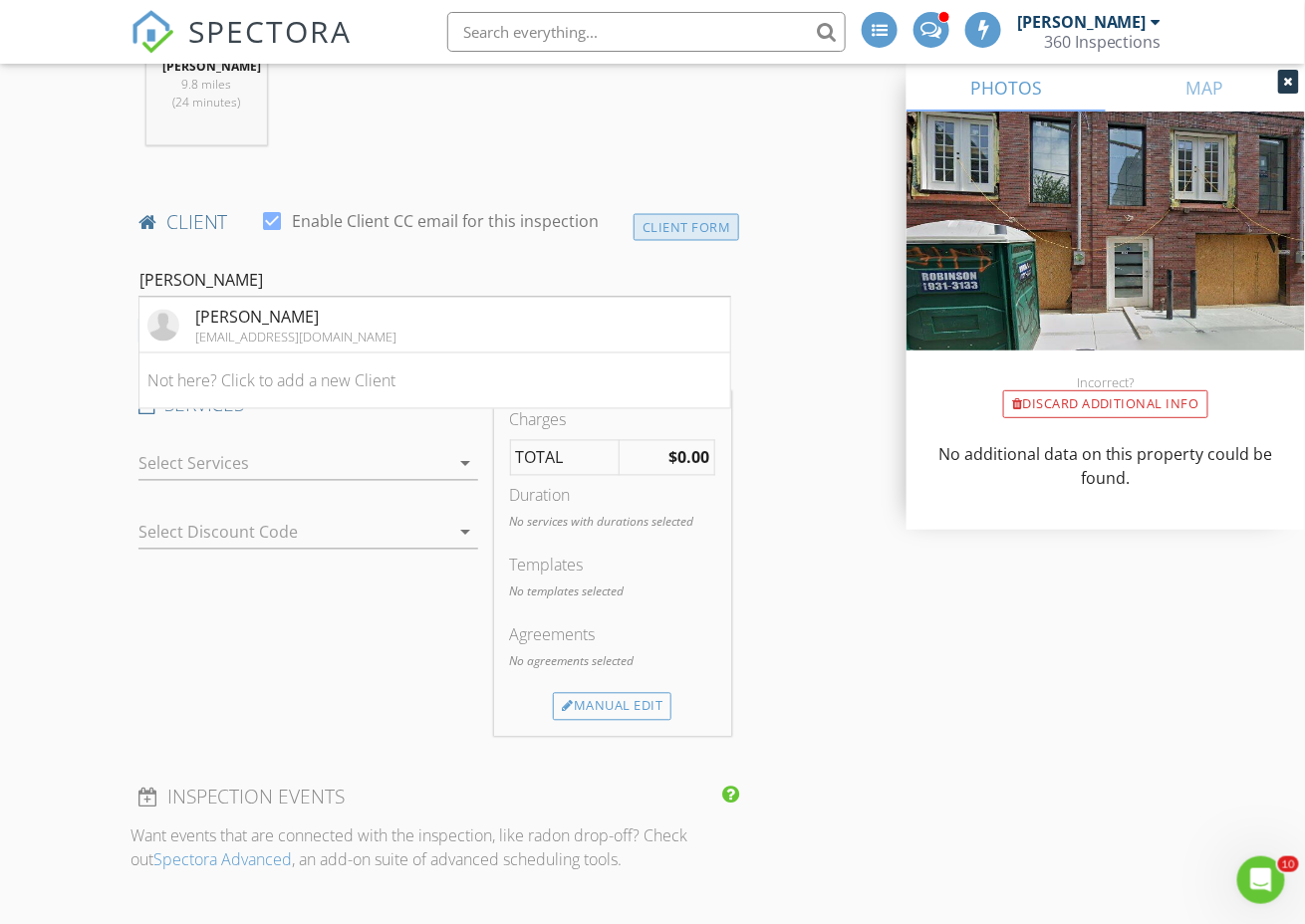 click on "Client Form" at bounding box center [686, 227] 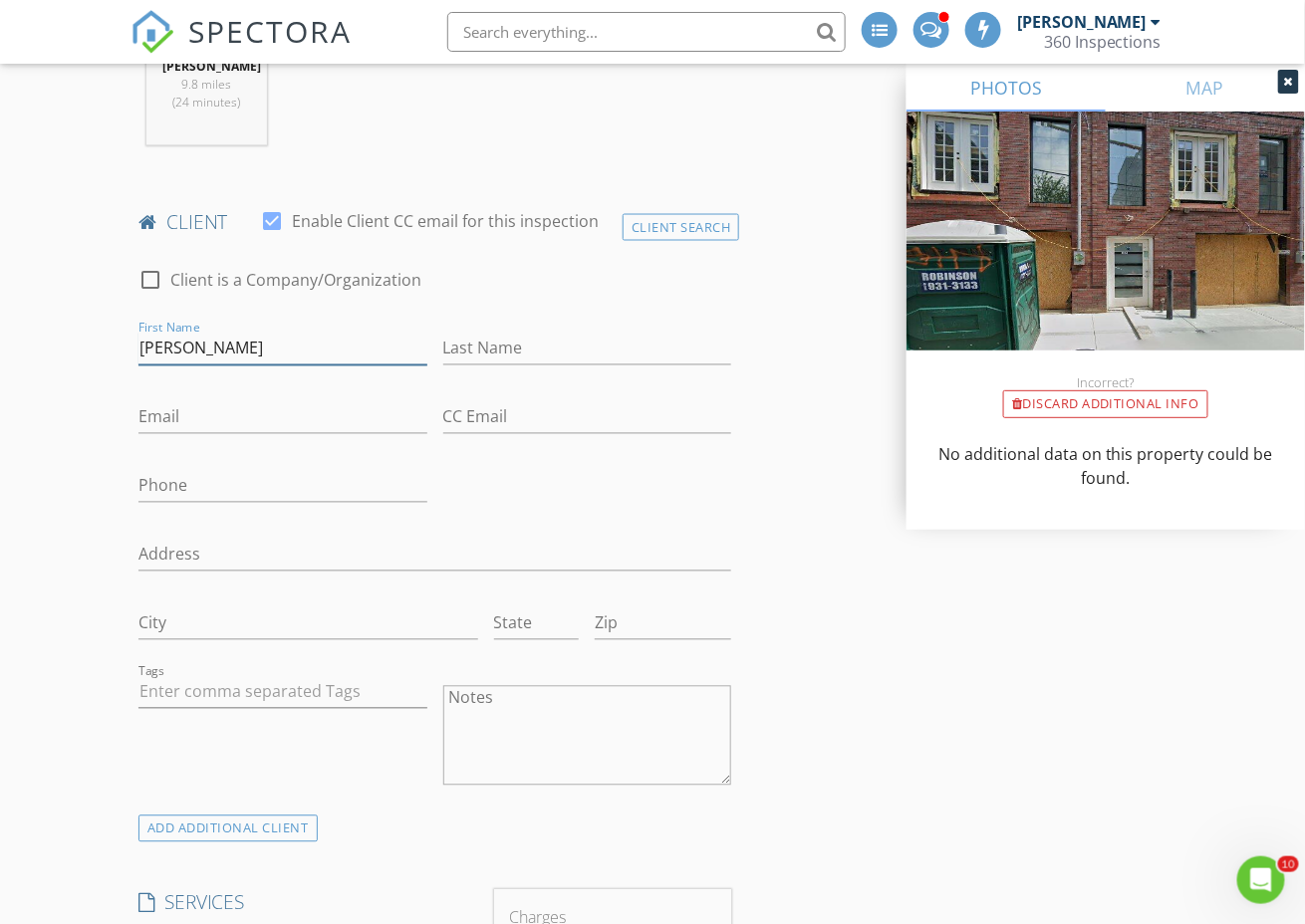 type on "[PERSON_NAME]" 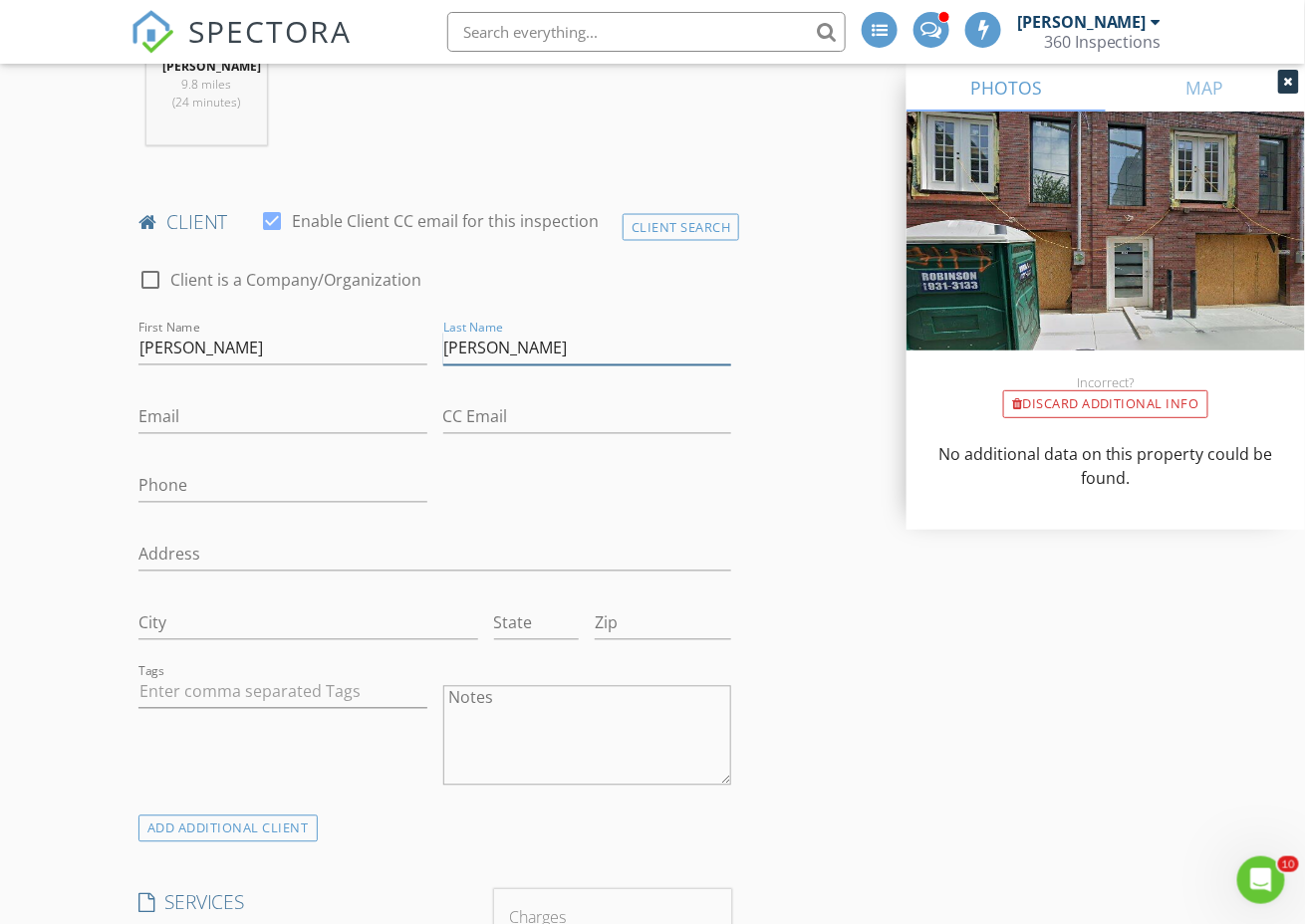 type on "[PERSON_NAME]" 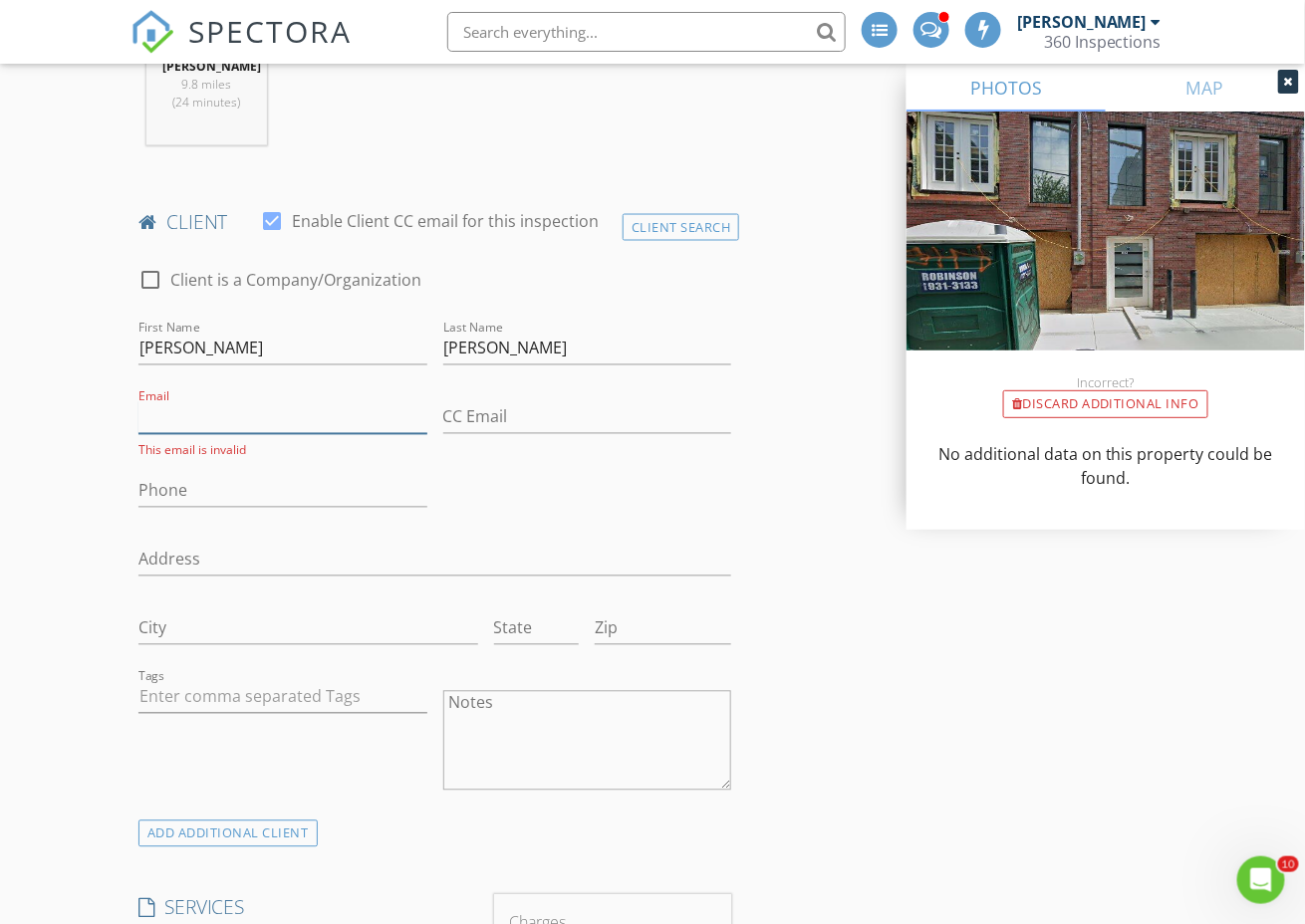 paste on "[PERSON_NAME][EMAIL_ADDRESS][PERSON_NAME][DOMAIN_NAME]" 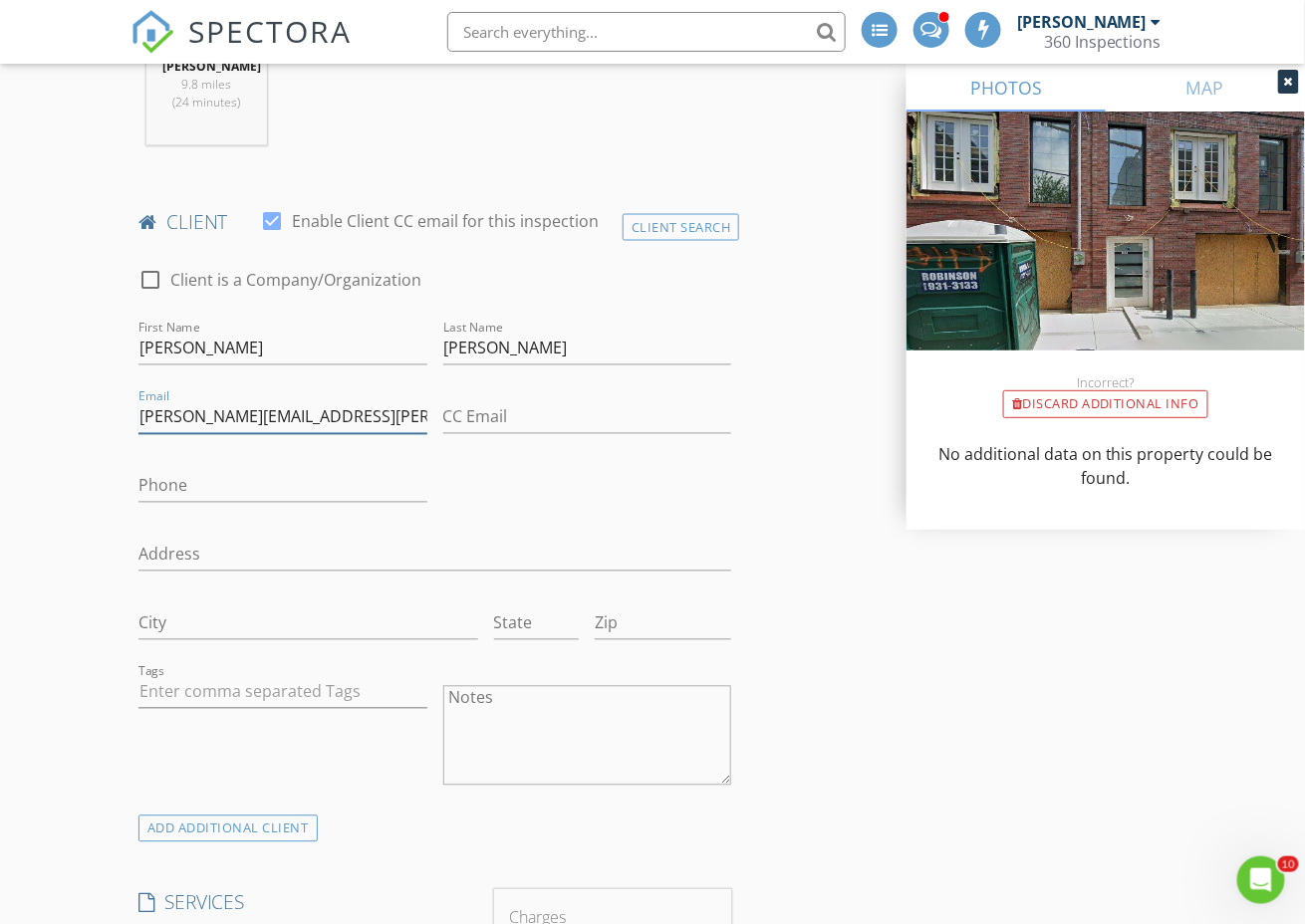 type on "[PERSON_NAME][EMAIL_ADDRESS][PERSON_NAME][DOMAIN_NAME]" 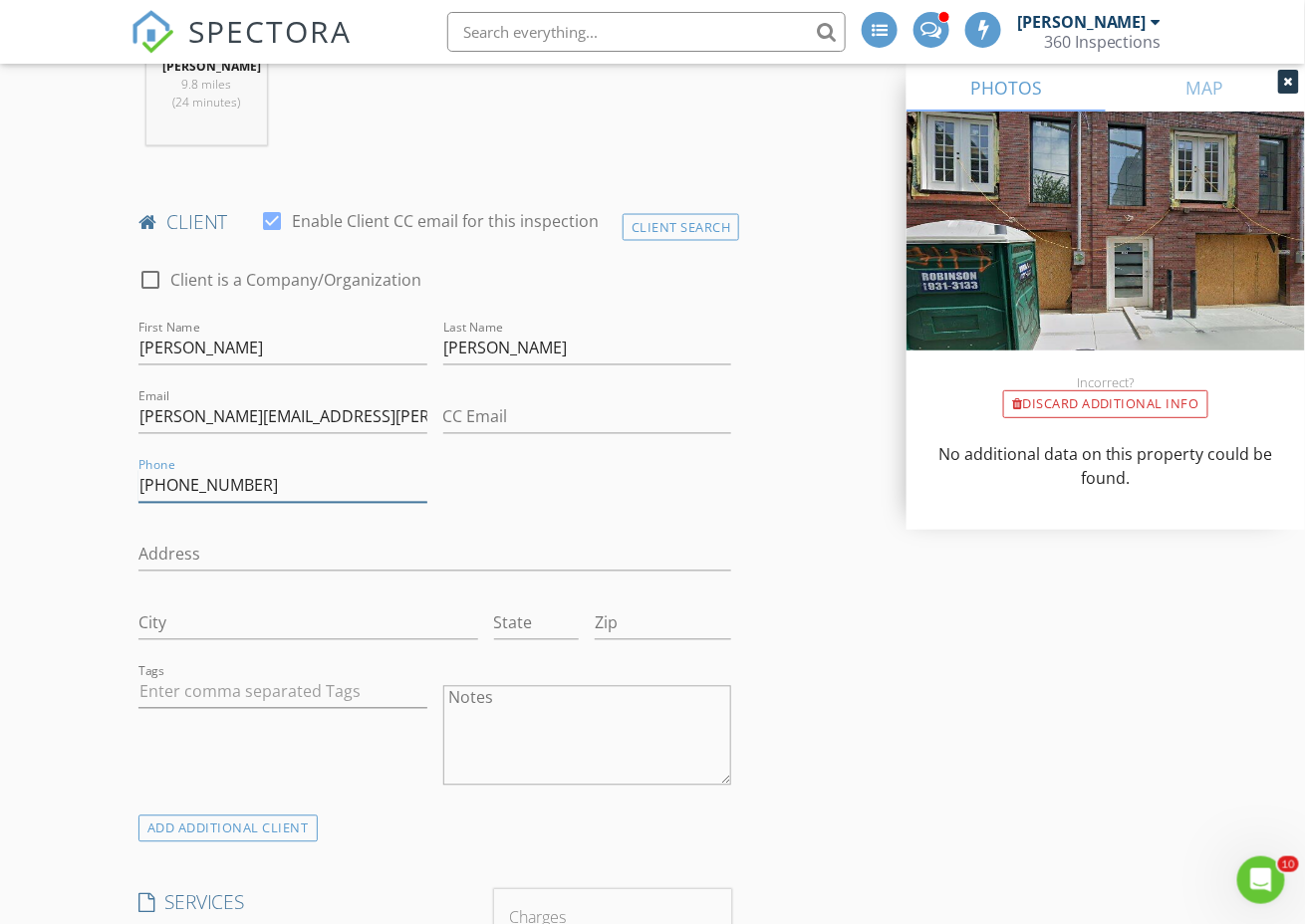 type on "631-793-6105" 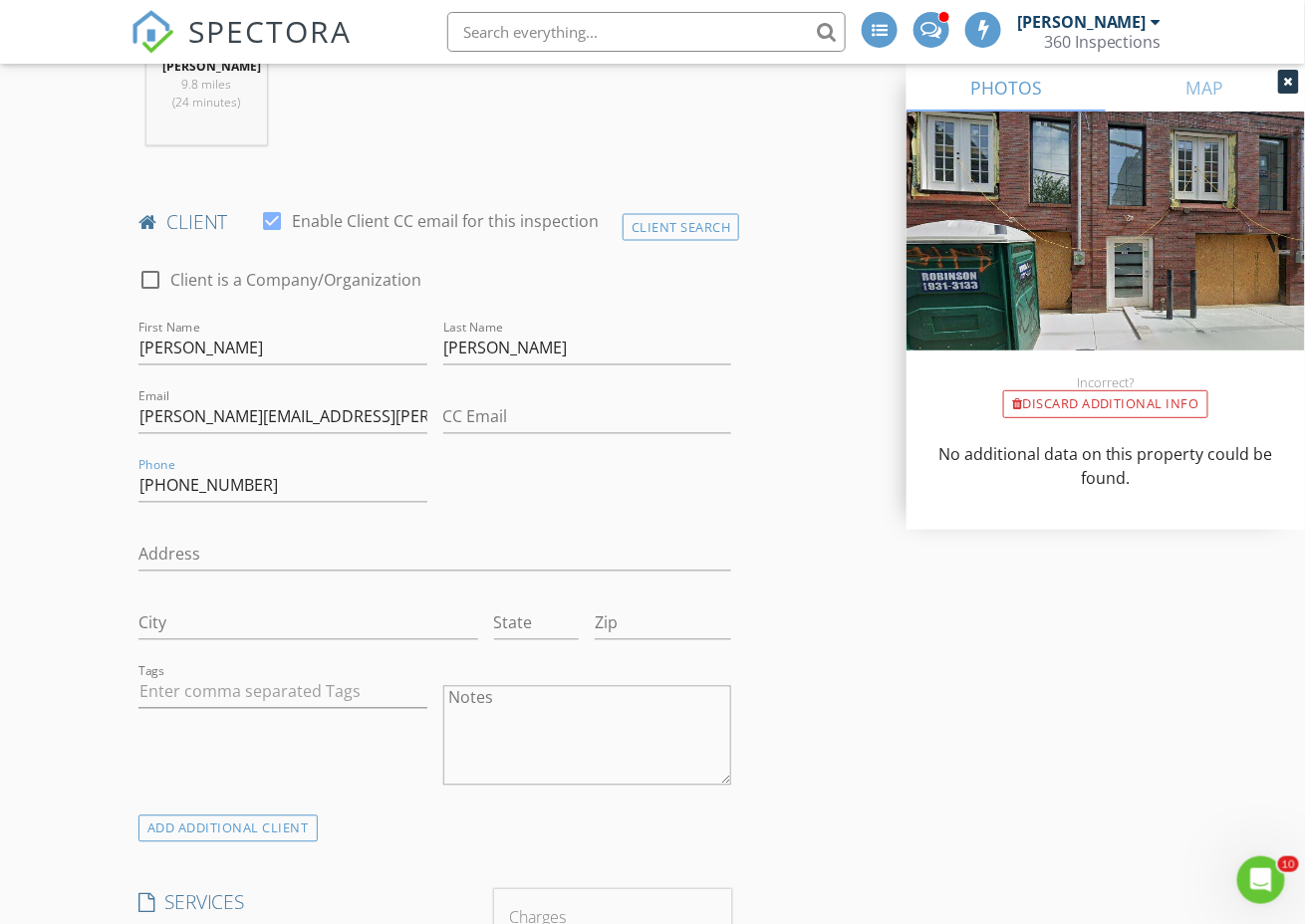 click on "INSPECTOR(S)
check_box_outline_blank   Steve Inge     check_box   Thomas Hartman   PRIMARY   Thomas Hartman arrow_drop_down   check_box Thomas Hartman specifically requested
Date/Time
07/14/2025 12:00 PM
Location
Address Search       Address 1433 Hope St   Unit   City Philadelphia   State PA   Zip 19122   County Philadelphia     Square Feet 2500   Year Built 2025   Foundation arrow_drop_down     Thomas Hartman     9.8 miles     (24 minutes)
client
check_box Enable Client CC email for this inspection   Client Search     check_box_outline_blank Client is a Company/Organization     First Name Sarah   Last Name Dickinson-Glaum   Email sarah.dickinson@compass.com   CC Email   Phone 631-793-6105   Address   City   State   Zip     Tags         Notes
ADD ADDITIONAL client
SERVICES" at bounding box center (652, 1430) 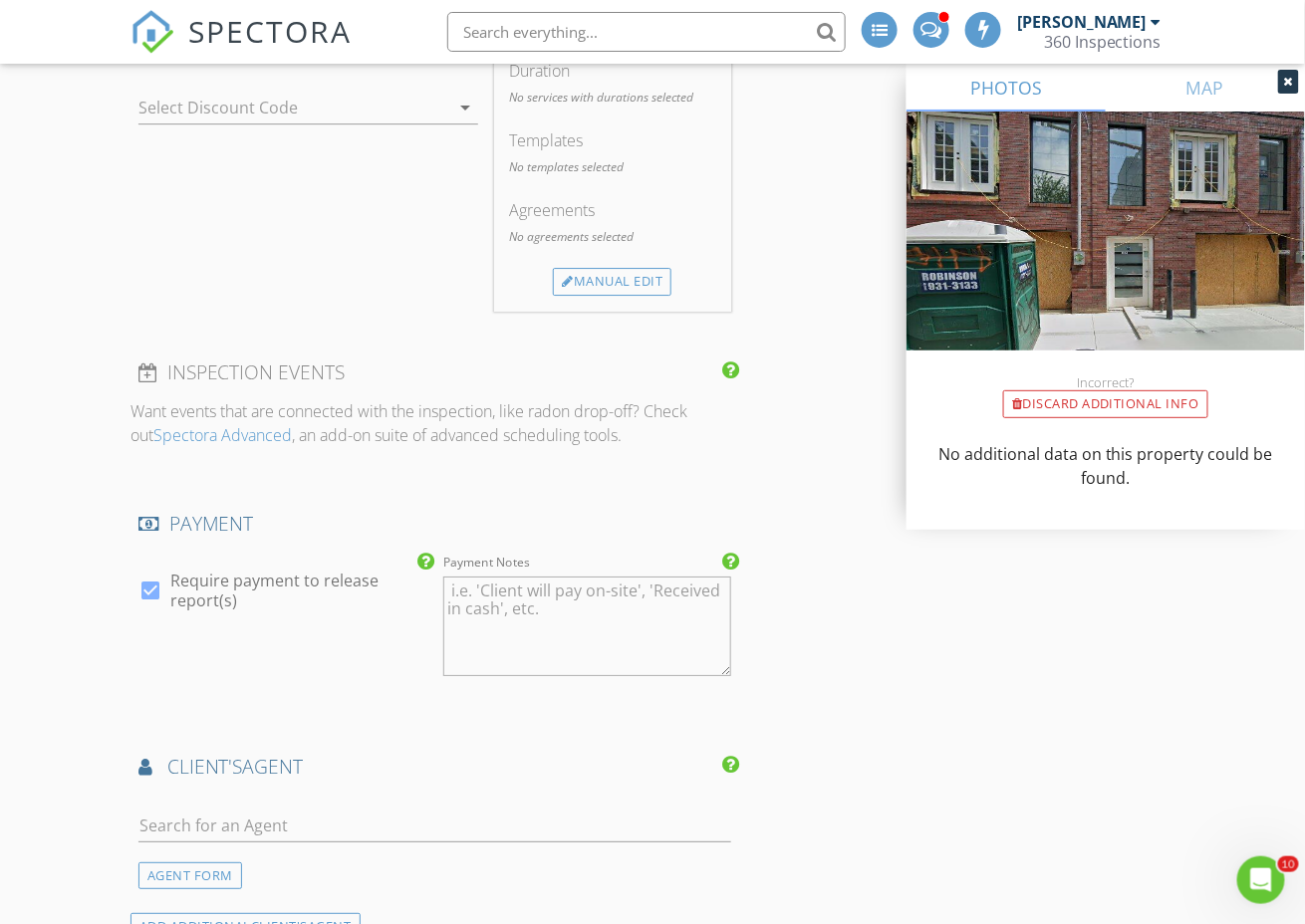 scroll, scrollTop: 1516, scrollLeft: 0, axis: vertical 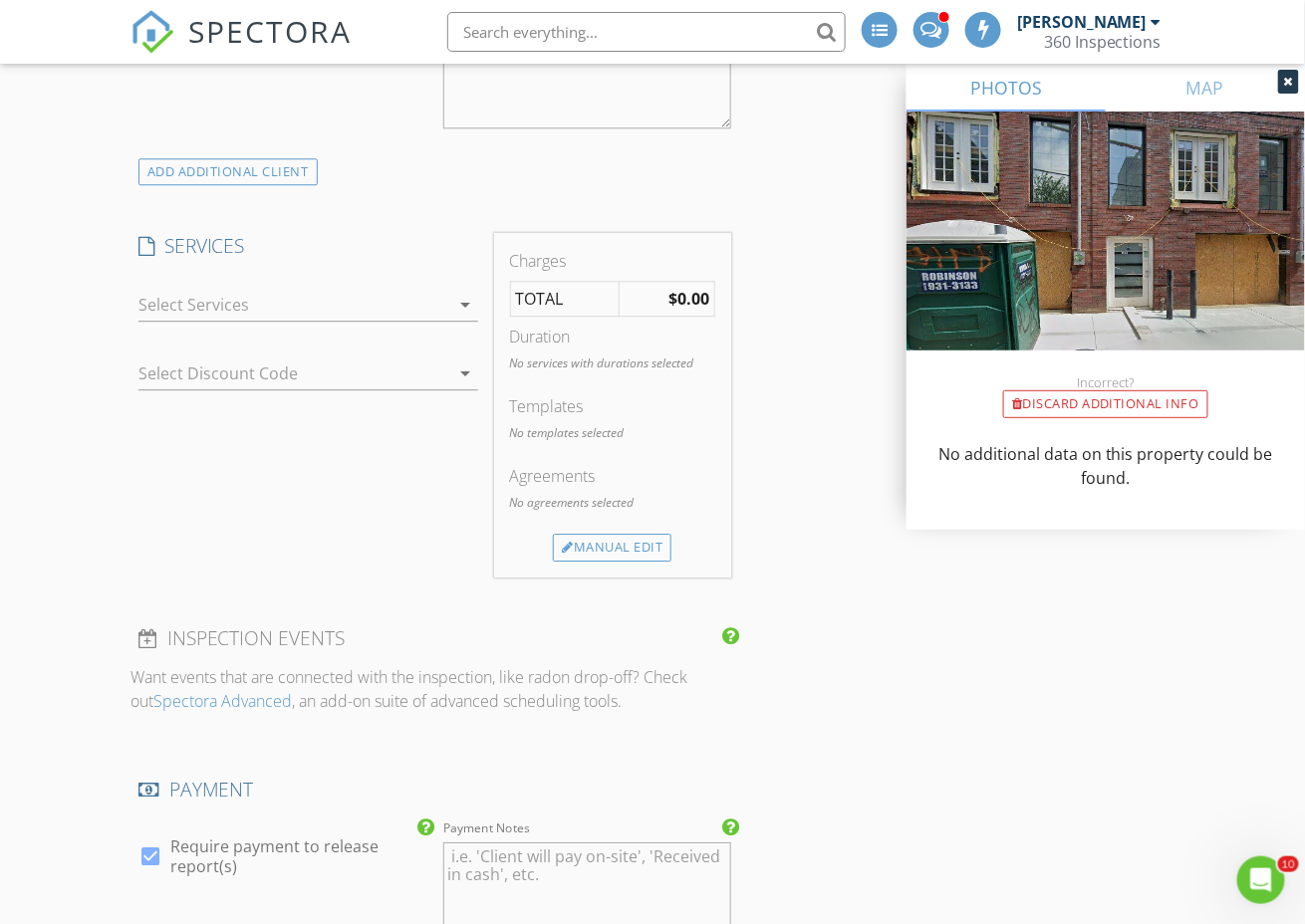 click at bounding box center (294, 305) 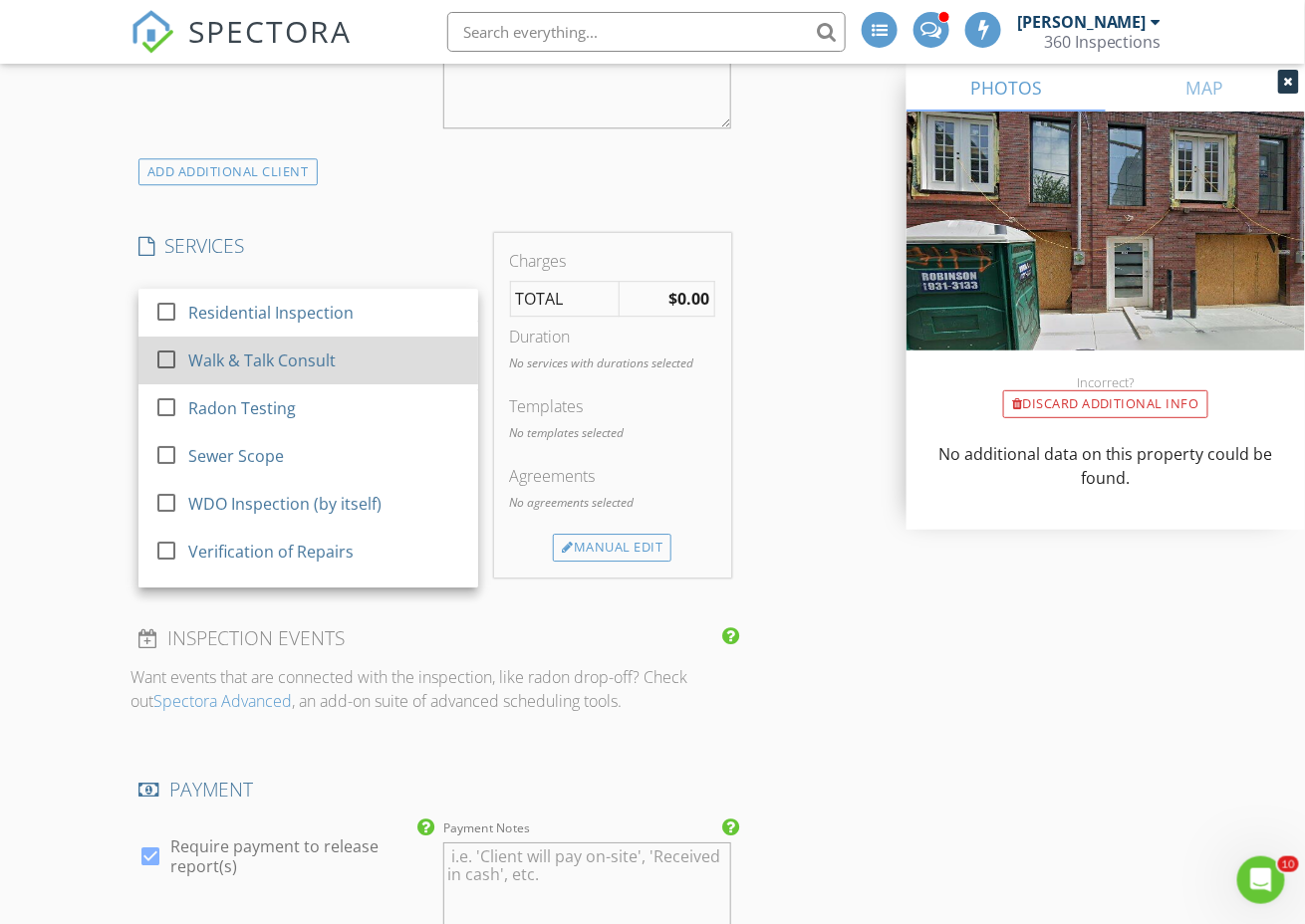 drag, startPoint x: 273, startPoint y: 329, endPoint x: 442, endPoint y: 361, distance: 172.00291 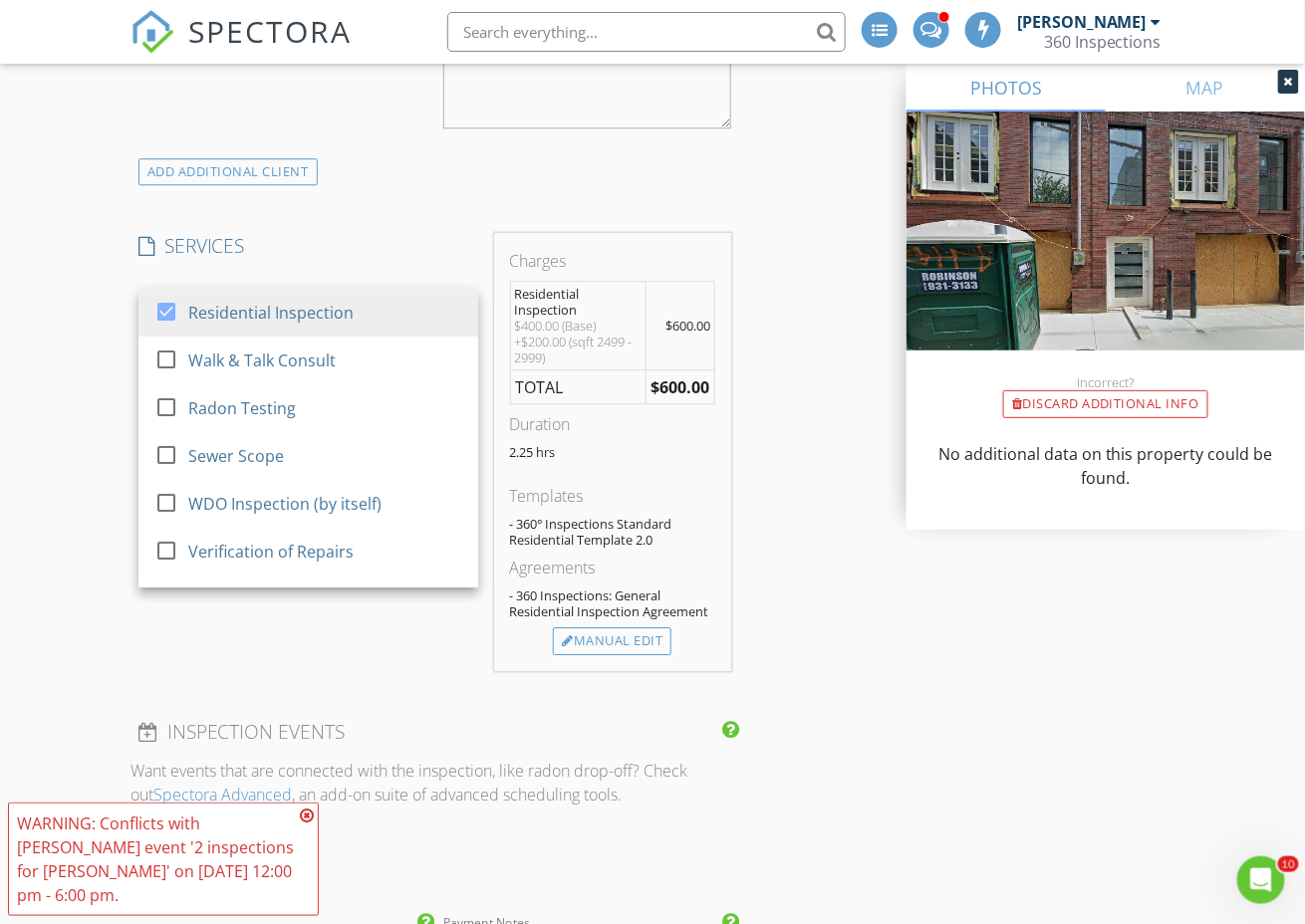 click on "INSPECTOR(S)
check_box_outline_blank   Steve Inge     check_box   Thomas Hartman   PRIMARY   Thomas Hartman arrow_drop_down   check_box Thomas Hartman specifically requested
Date/Time
07/14/2025 12:00 PM
Location
Address Search       Address 1433 Hope St   Unit   City Philadelphia   State PA   Zip 19122   County Philadelphia     Square Feet 2500   Year Built 2025   Foundation arrow_drop_down     Thomas Hartman     9.8 miles     (24 minutes)
client
check_box Enable Client CC email for this inspection   Client Search     check_box_outline_blank Client is a Company/Organization     First Name Sarah   Last Name Dickinson-Glaum   Email sarah.dickinson@compass.com   CC Email   Phone 631-793-6105   Address   City   State   Zip     Tags         Notes
ADD ADDITIONAL client
SERVICES" at bounding box center (652, 820) 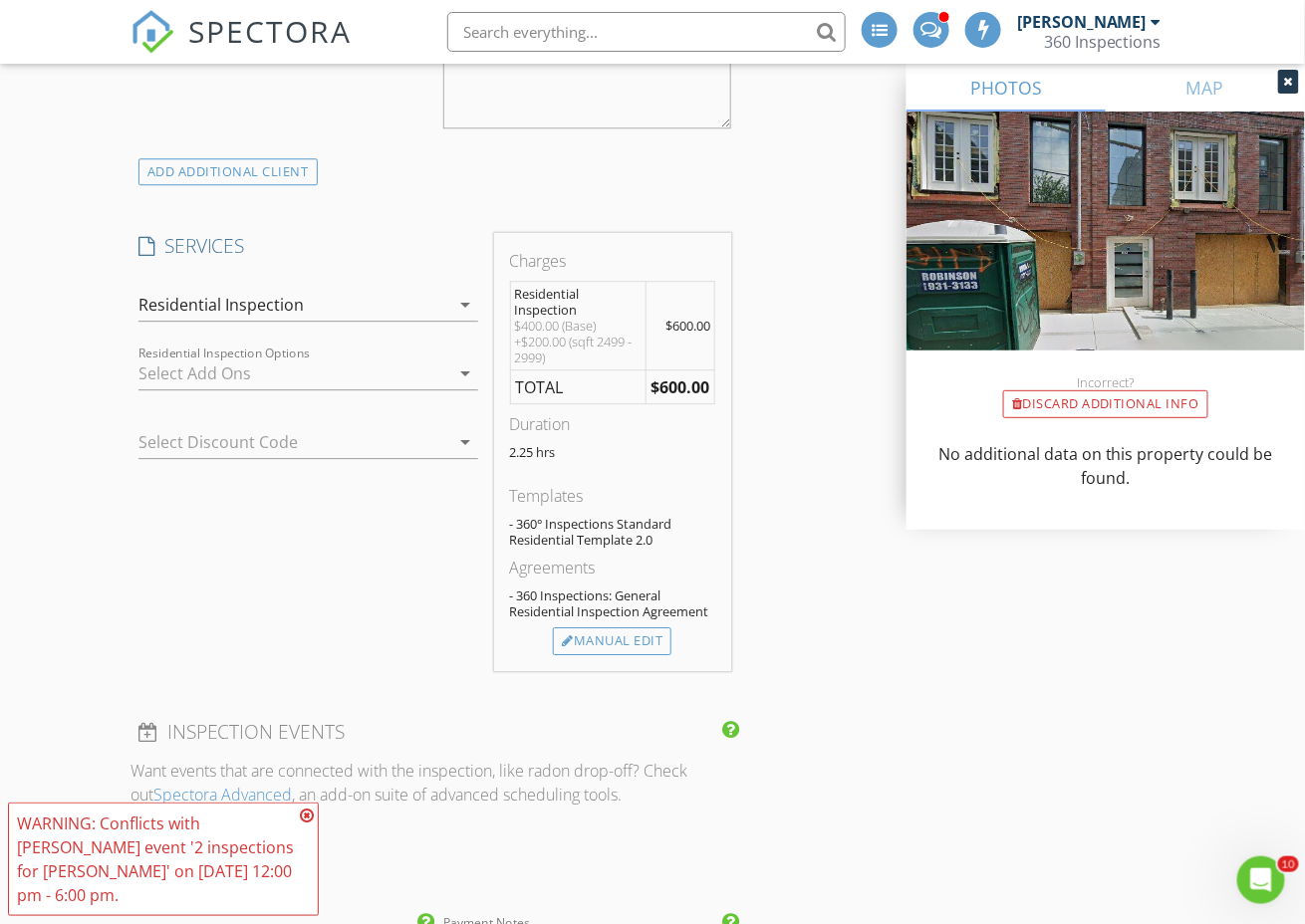 drag, startPoint x: 308, startPoint y: 811, endPoint x: 346, endPoint y: 766, distance: 58.898217 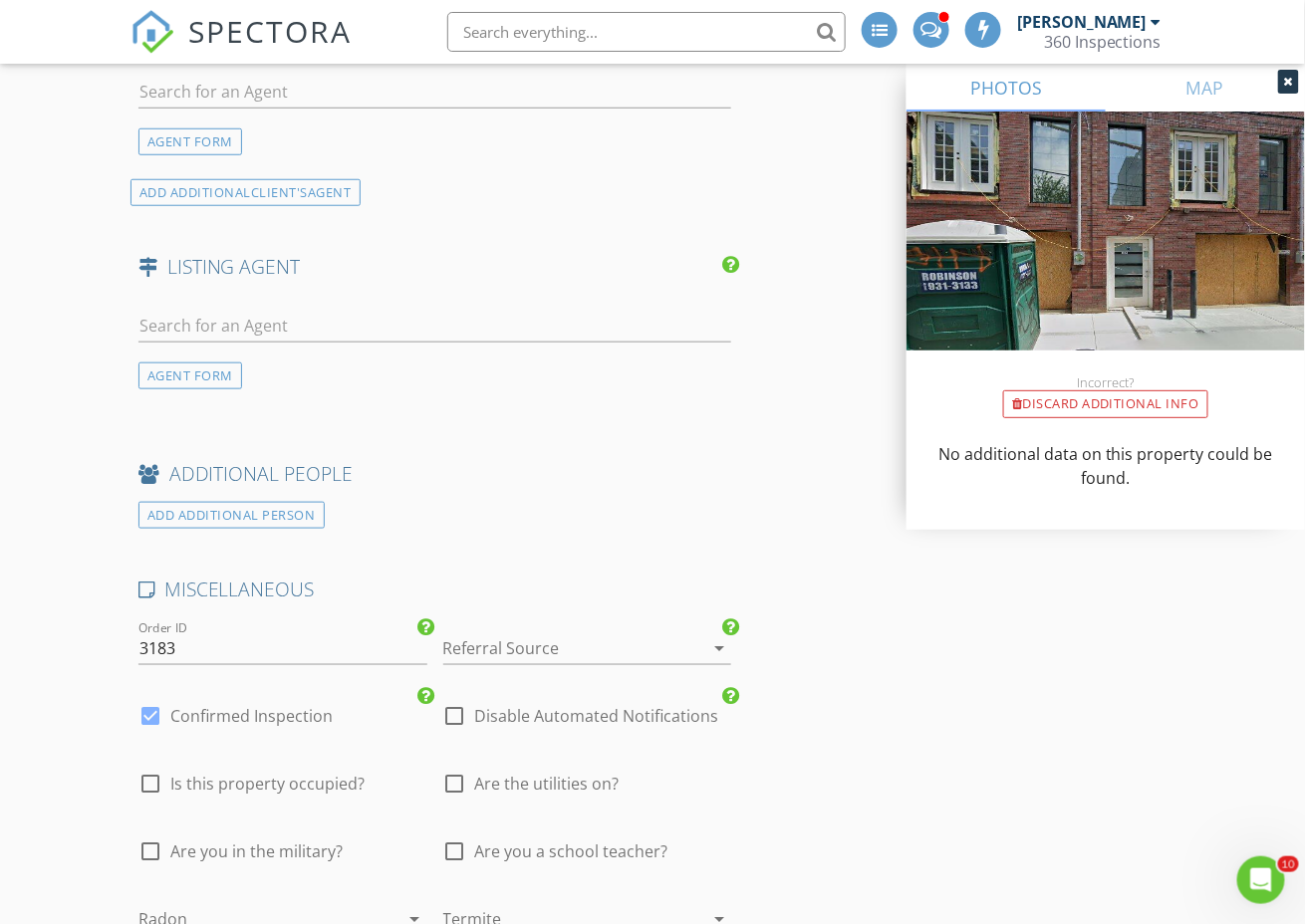 scroll, scrollTop: 2835, scrollLeft: 0, axis: vertical 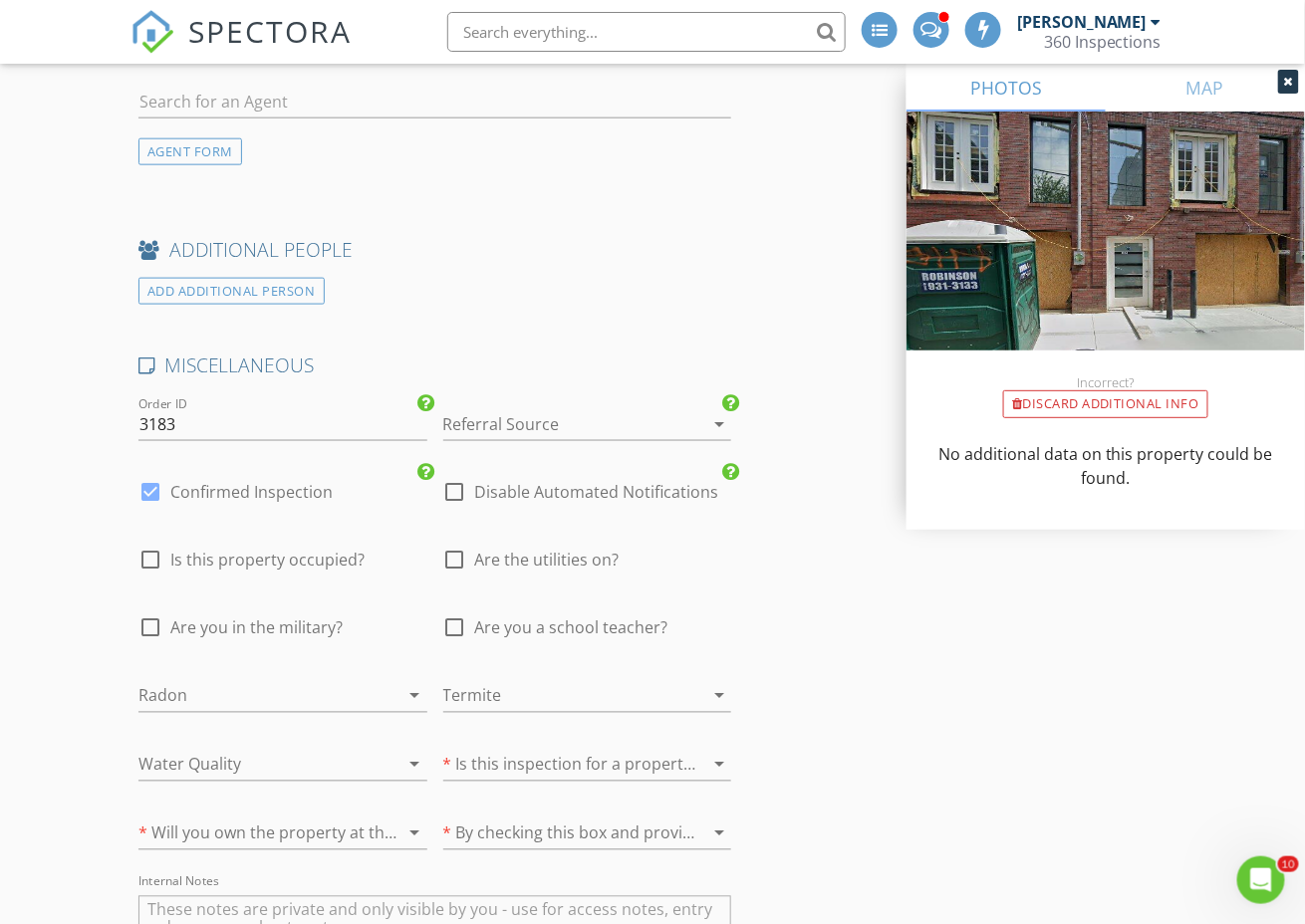 click at bounding box center (560, 424) 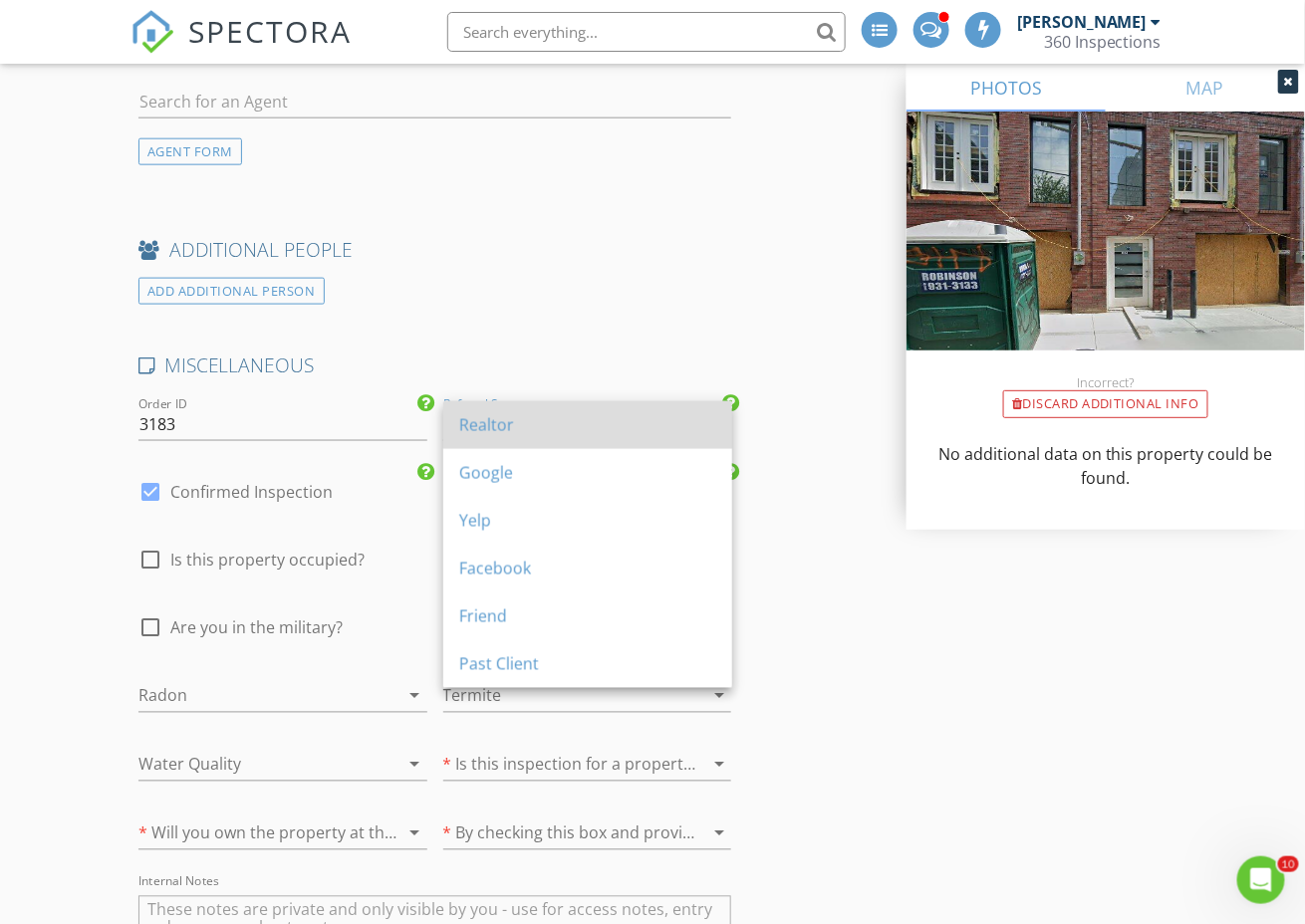 click on "Realtor" at bounding box center (588, 425) 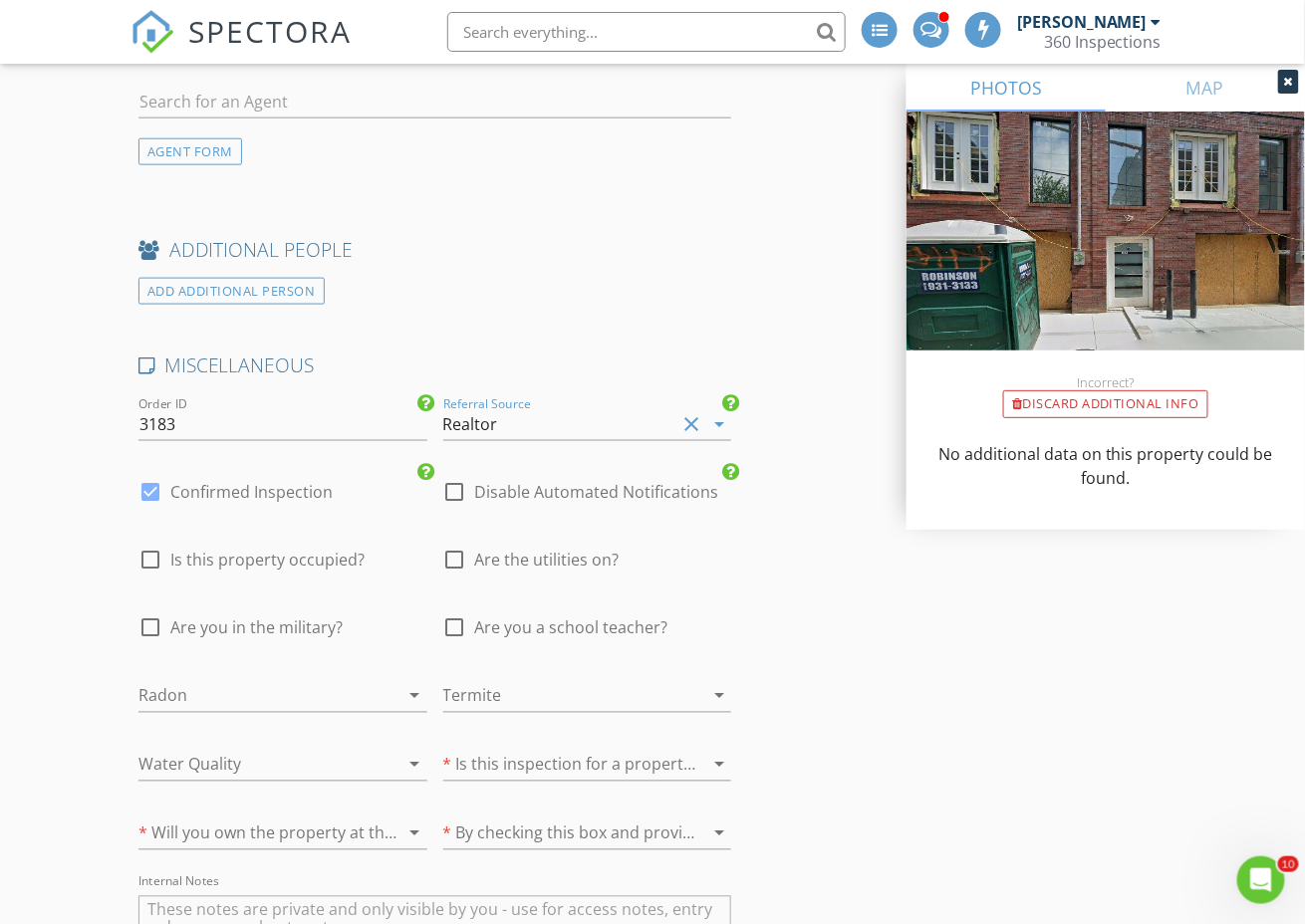 click on "Are the utilities on?" at bounding box center (547, 561) 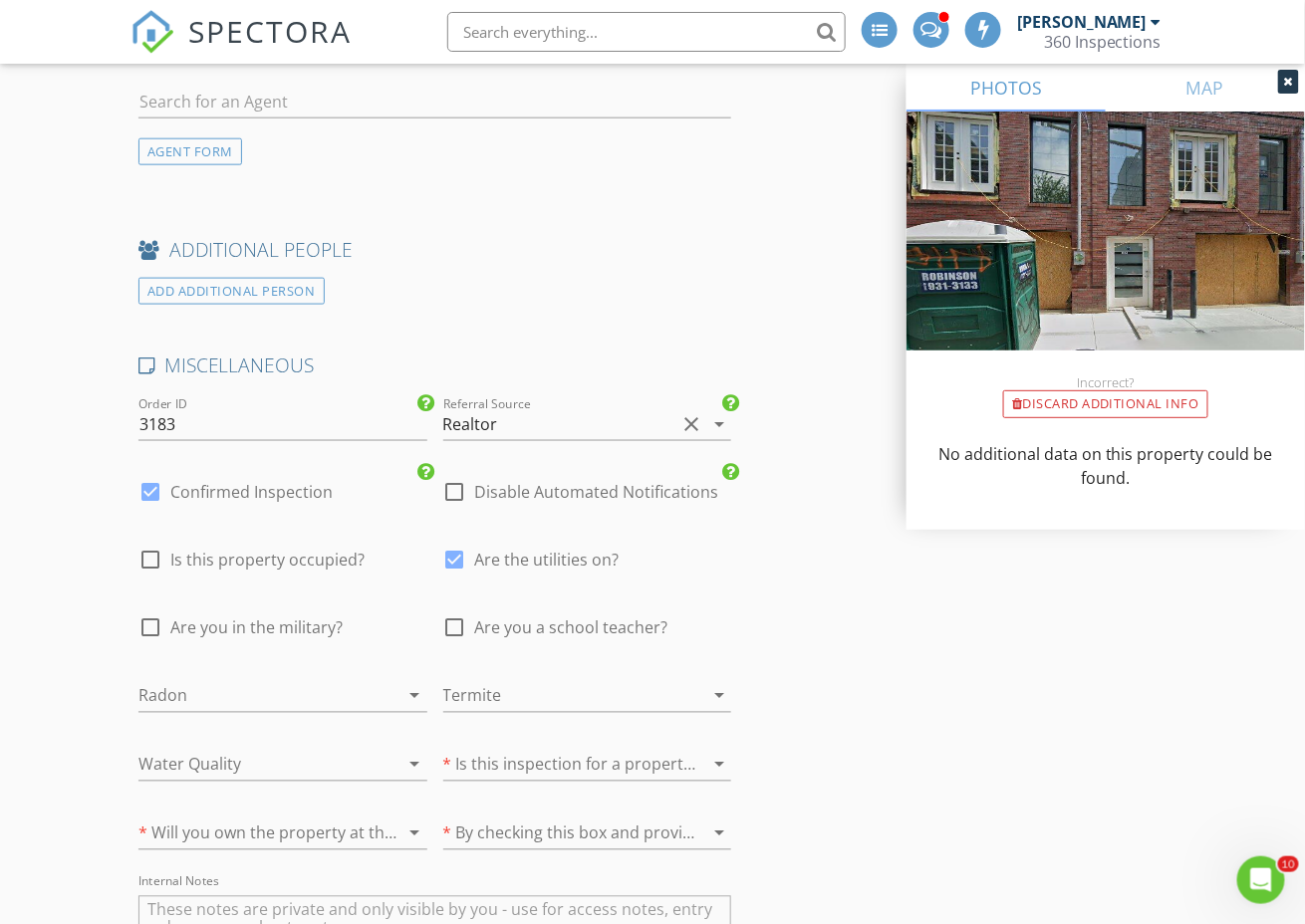 scroll, scrollTop: 3104, scrollLeft: 0, axis: vertical 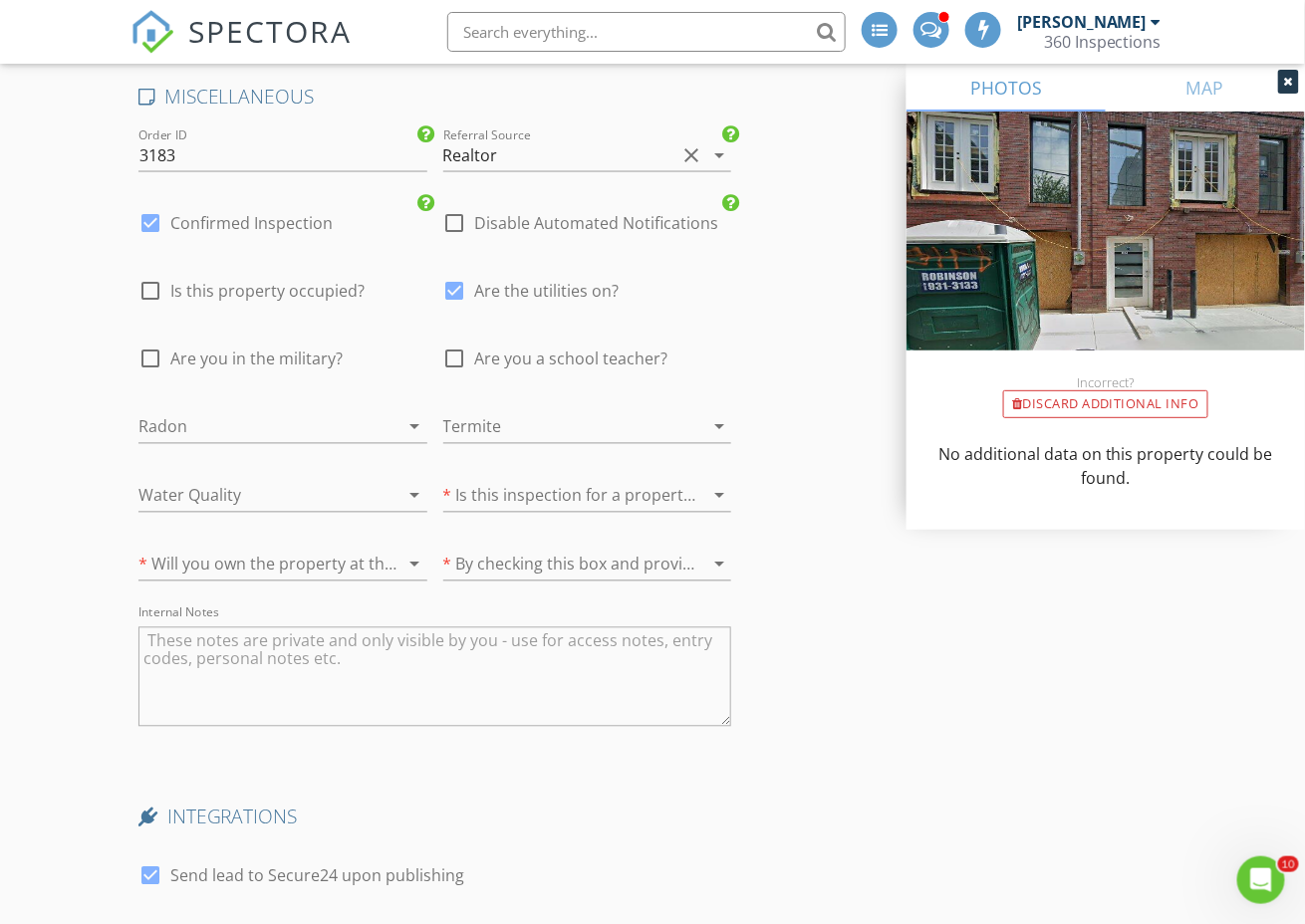 click at bounding box center [255, 427] 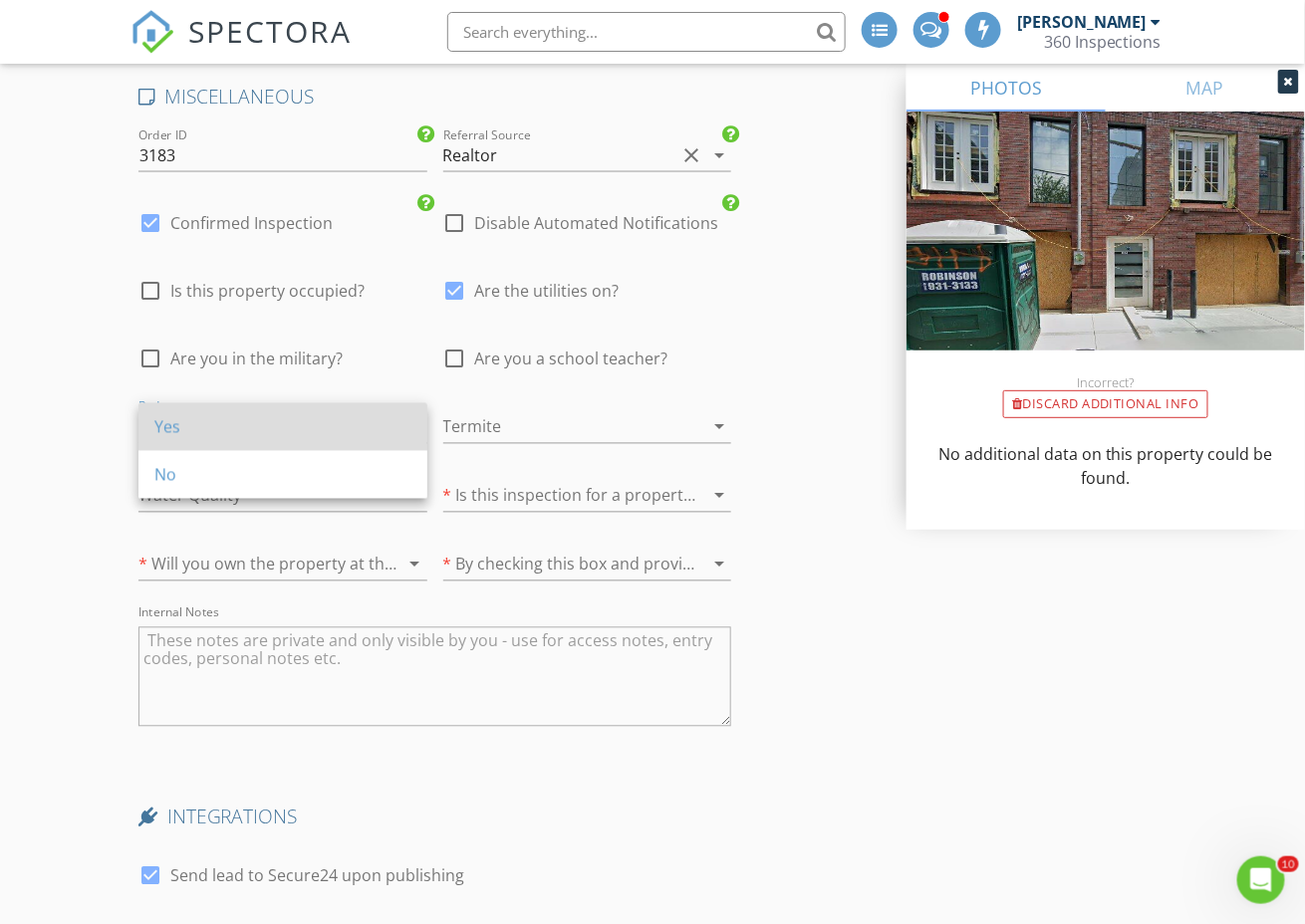 click on "Yes" at bounding box center (283, 427) 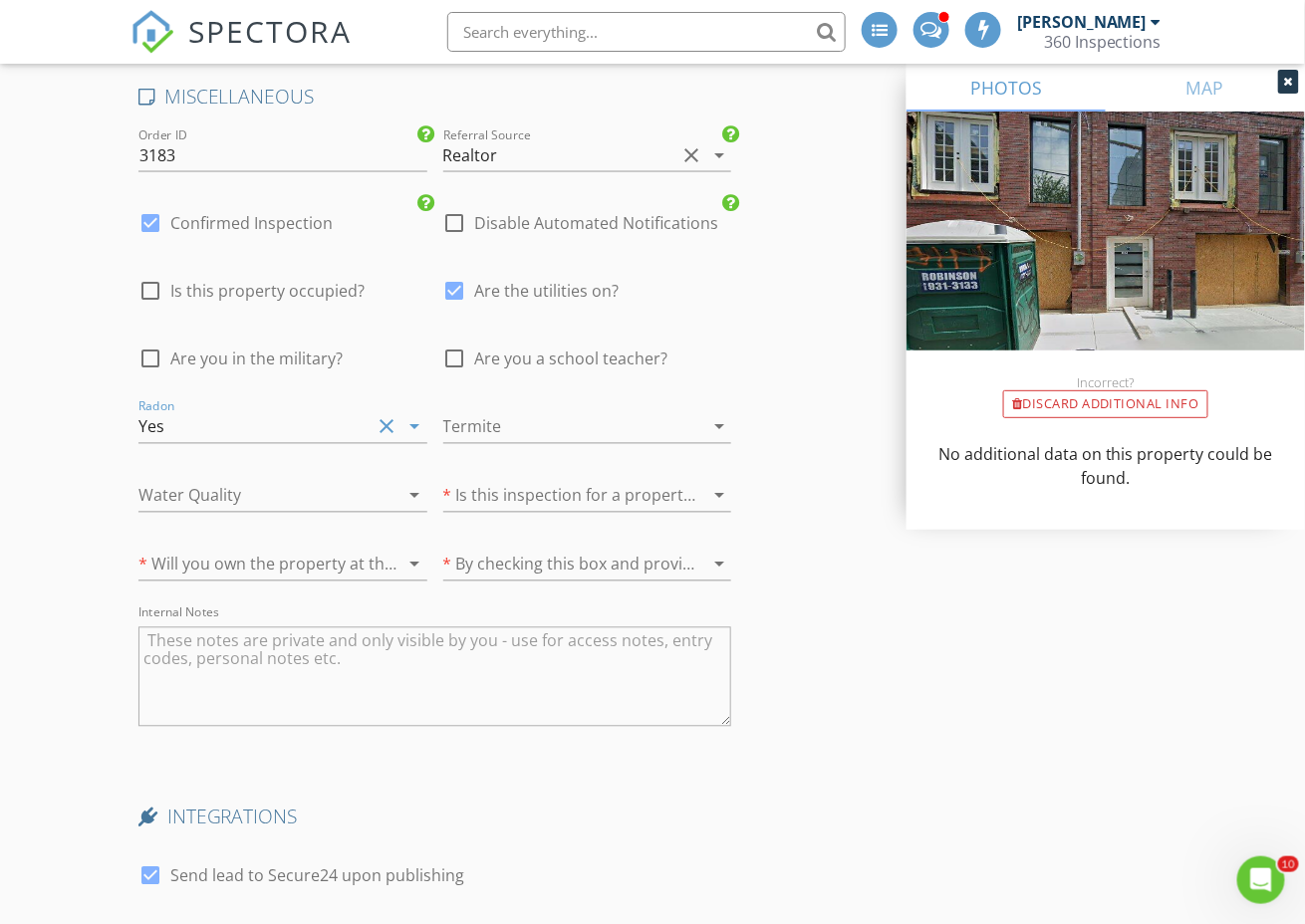 click at bounding box center (560, 427) 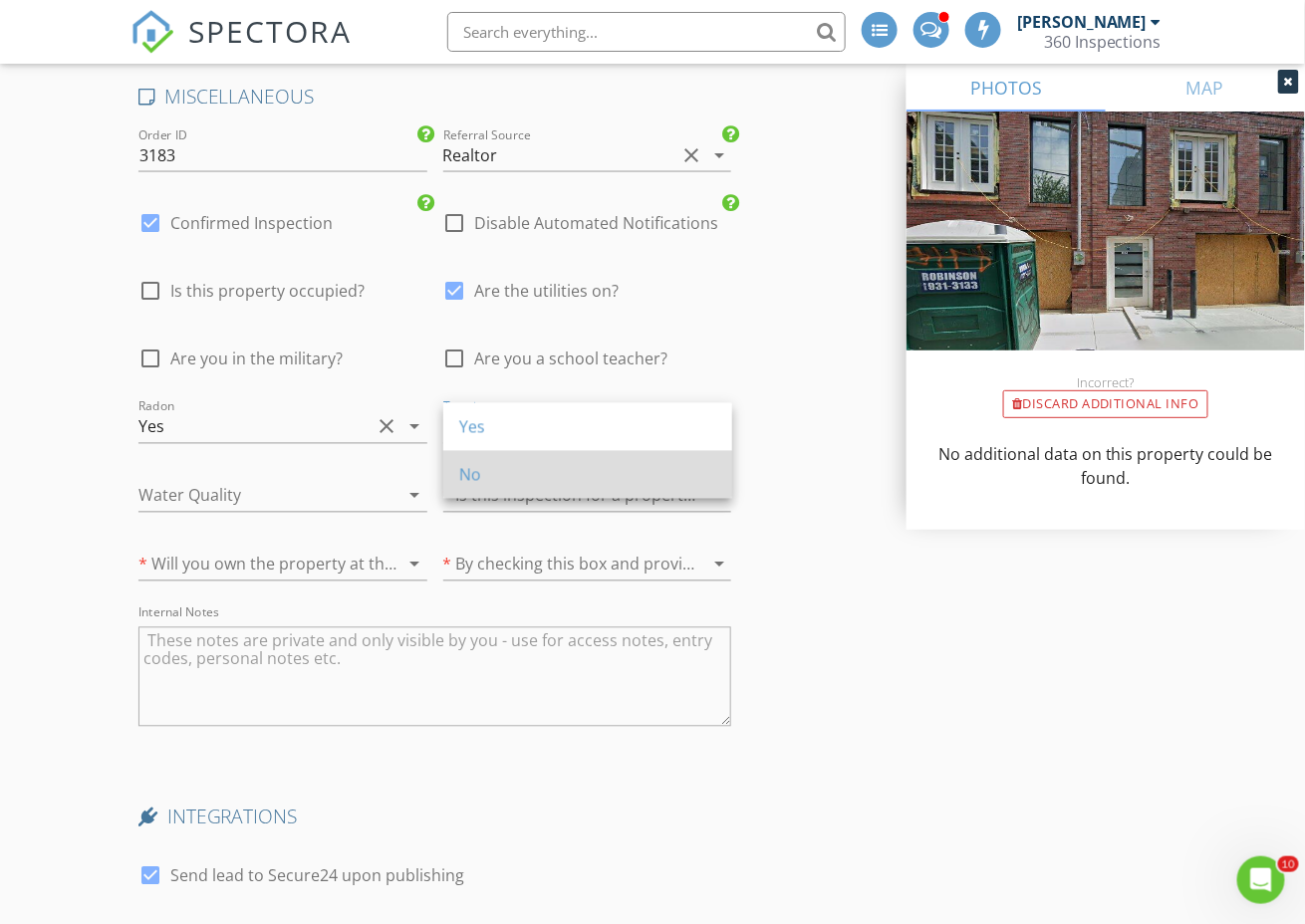 click on "No" at bounding box center [588, 475] 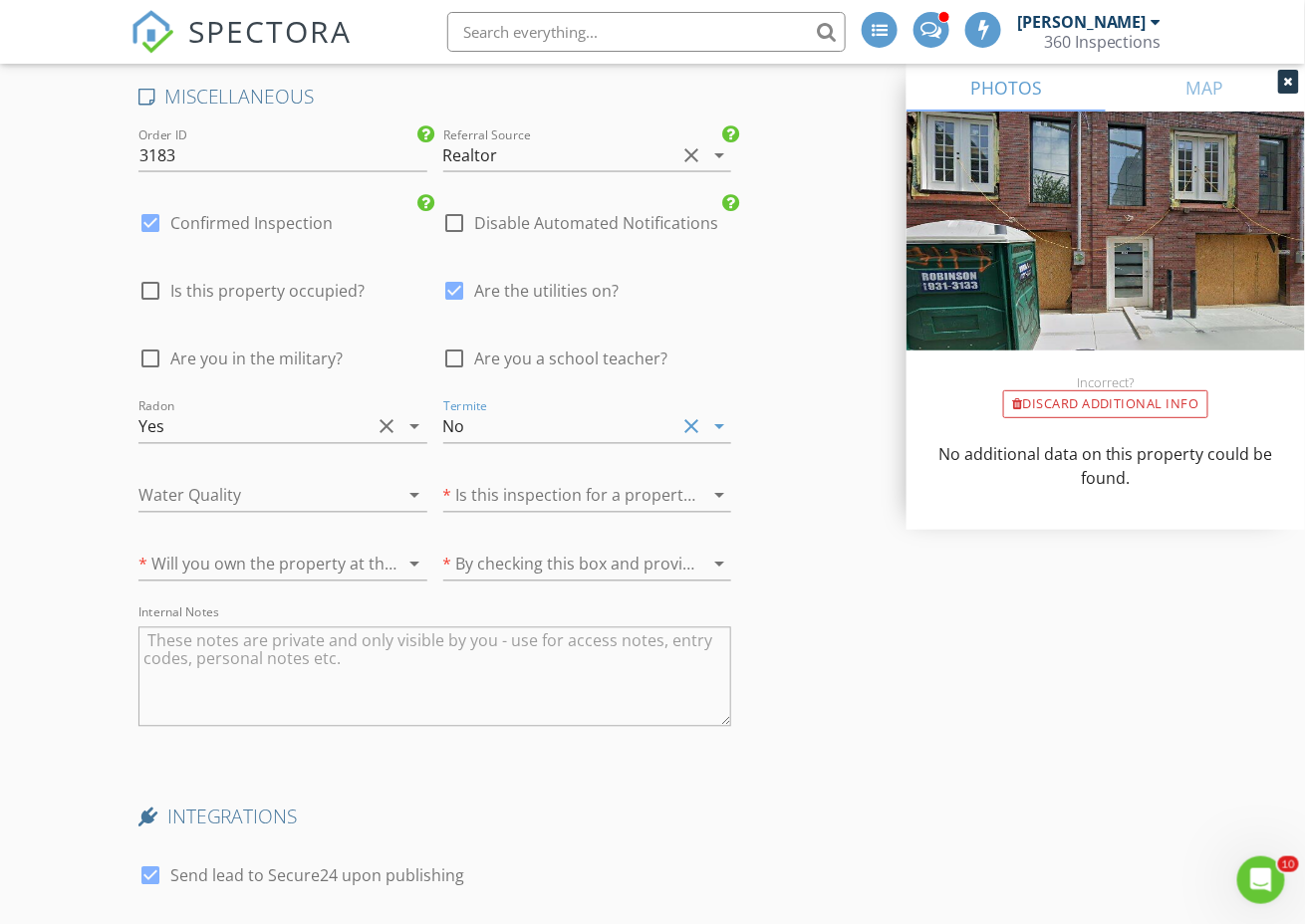 click at bounding box center (255, 496) 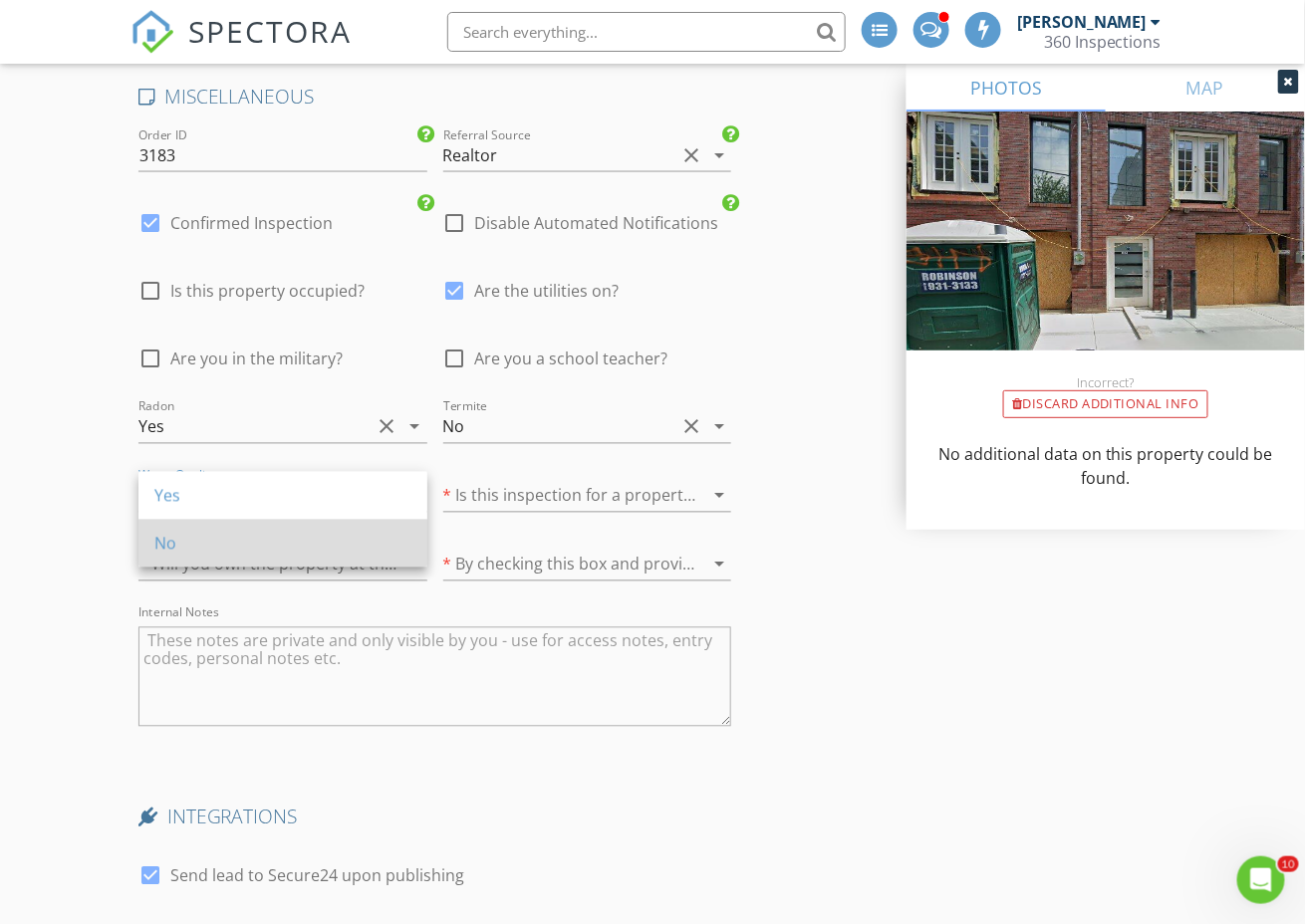 click on "No" at bounding box center [283, 544] 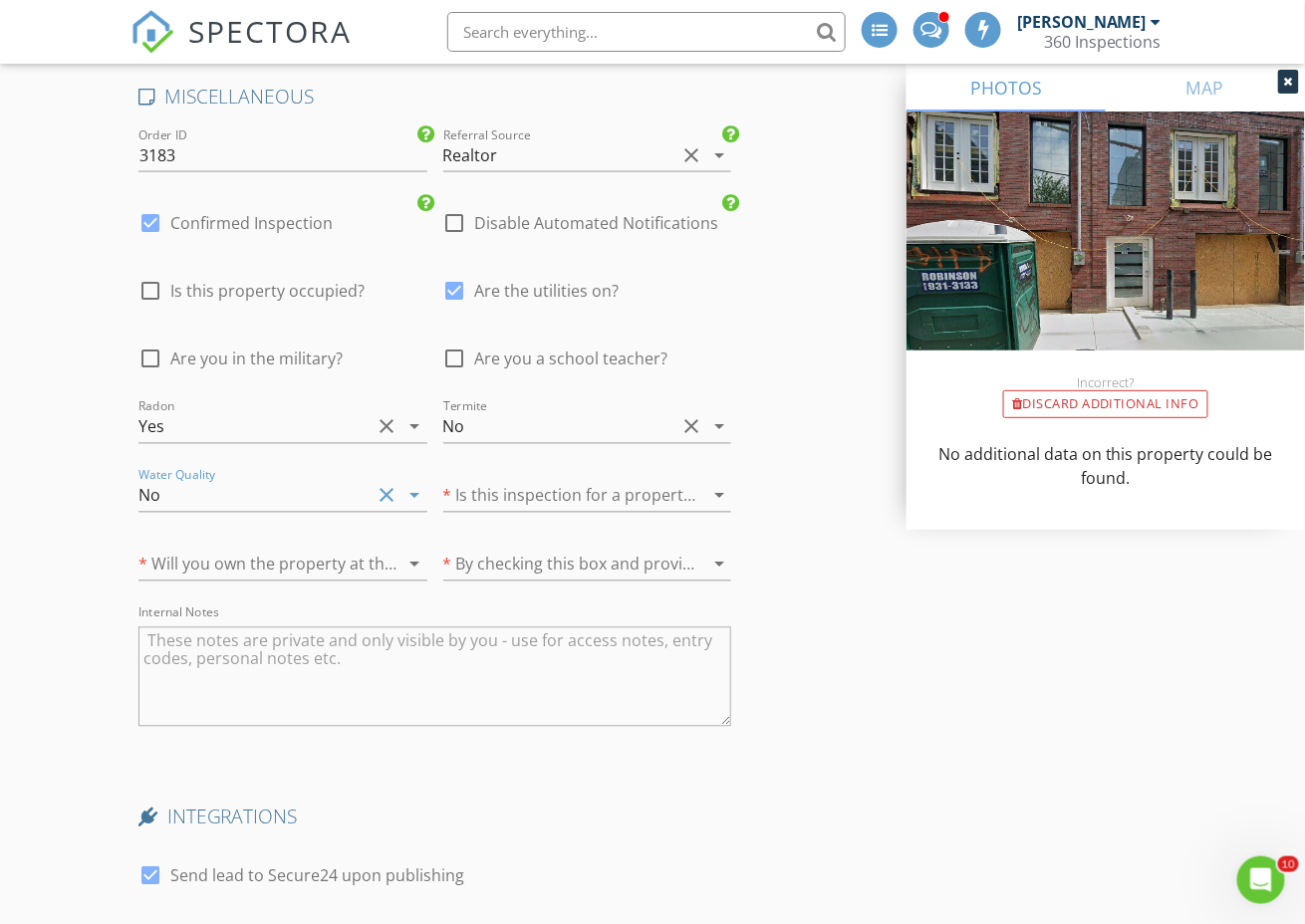 click at bounding box center (560, 496) 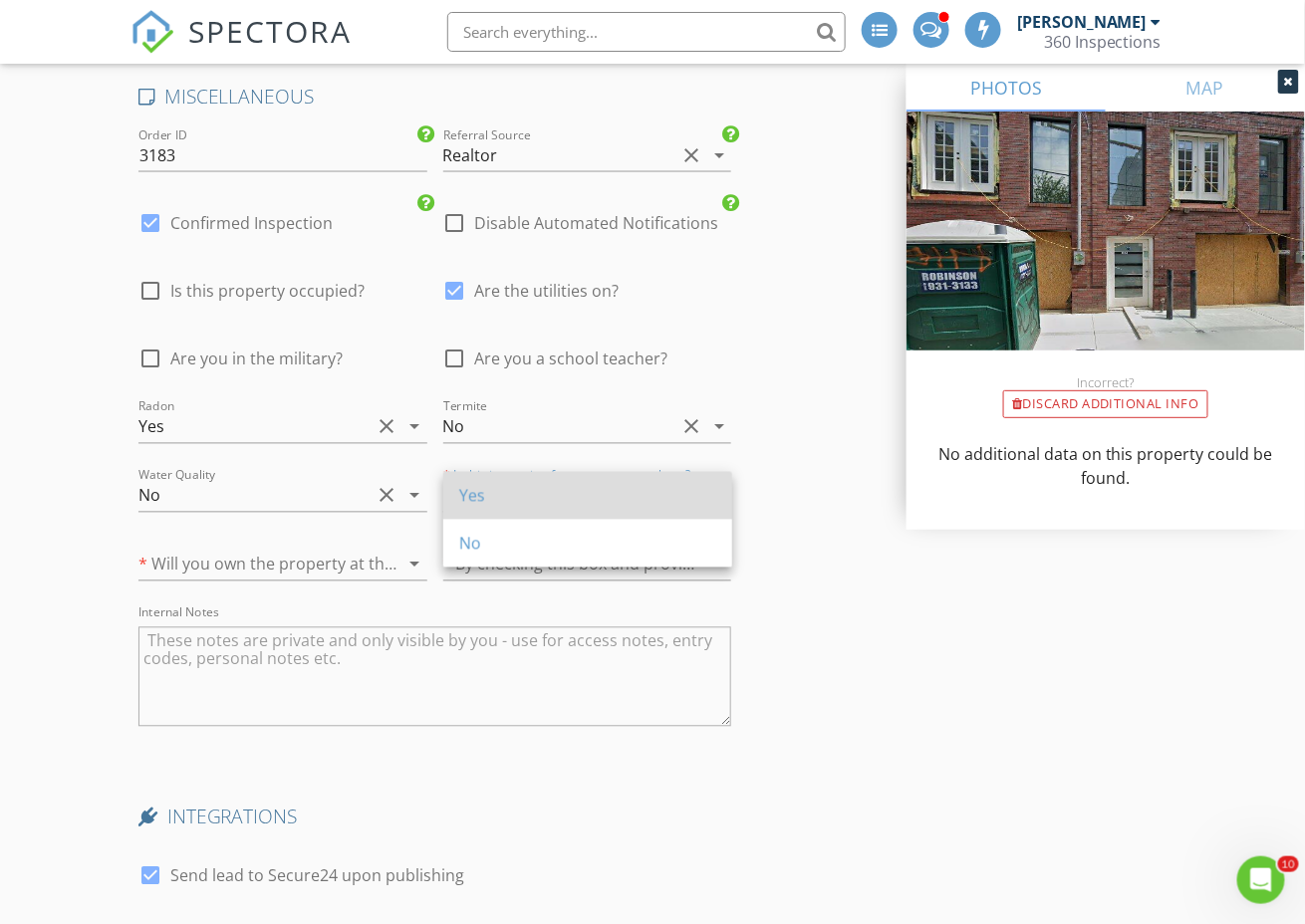 click on "Yes" at bounding box center [588, 496] 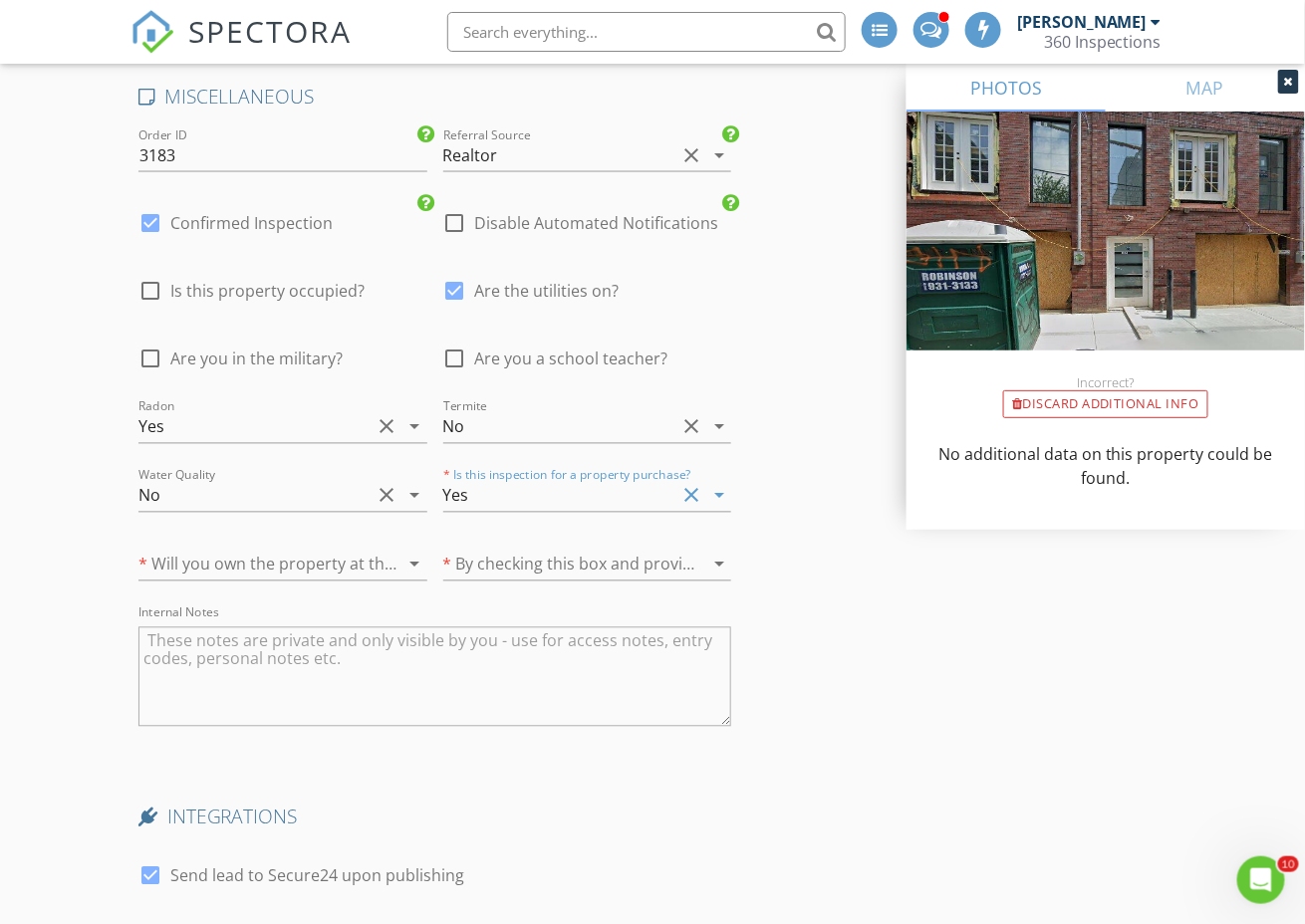 click at bounding box center [255, 565] 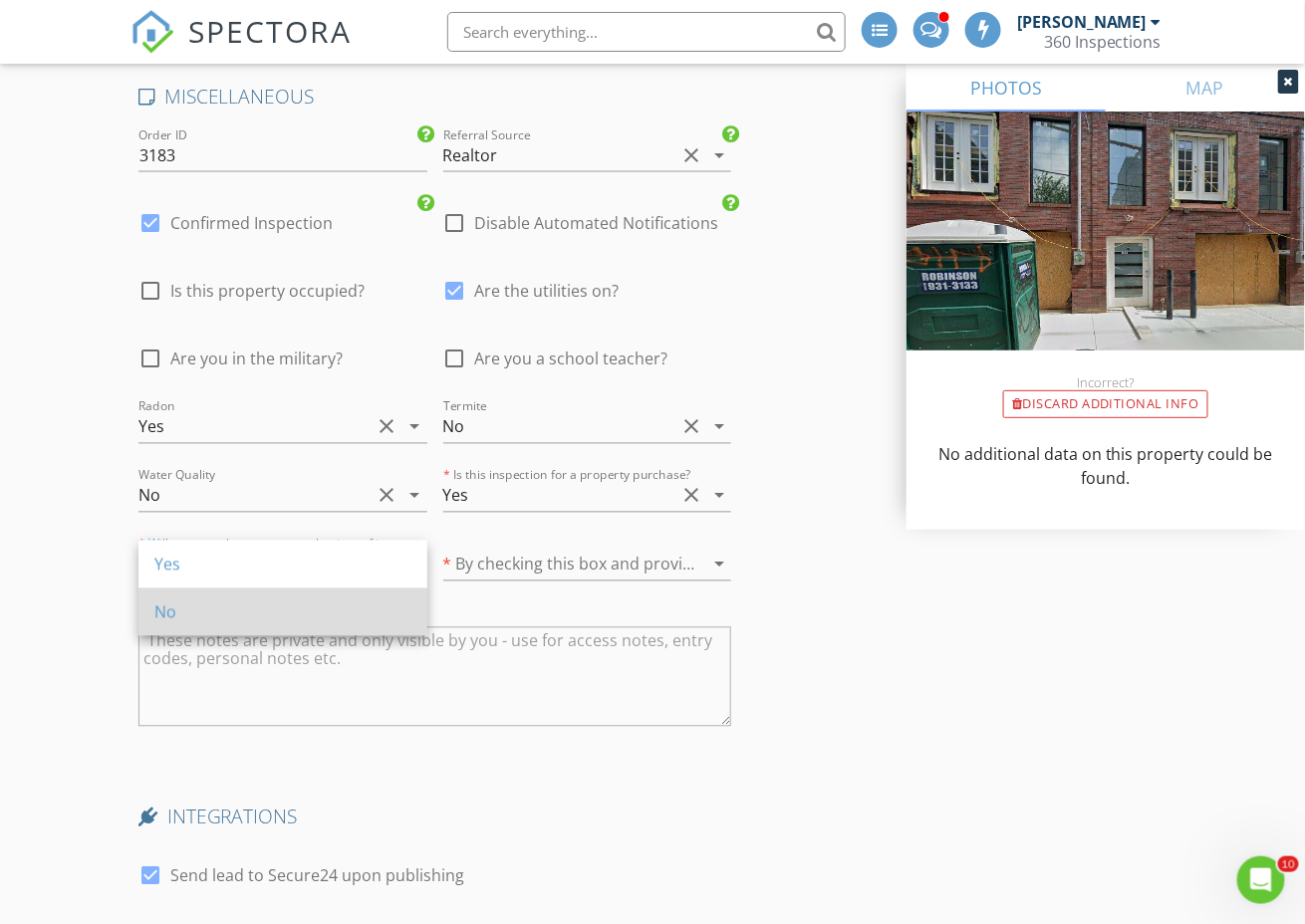 click on "No" at bounding box center [283, 612] 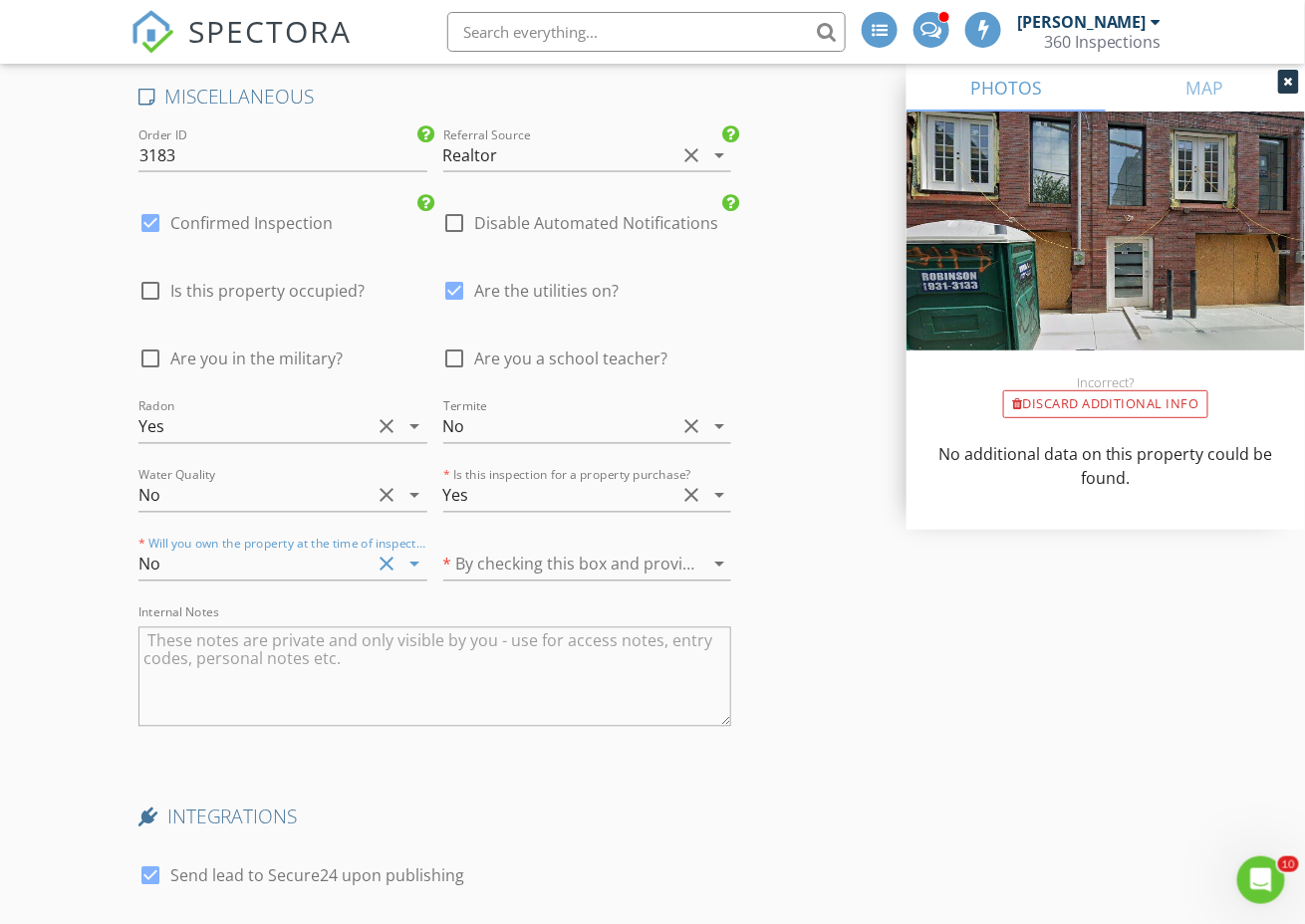 click at bounding box center [560, 565] 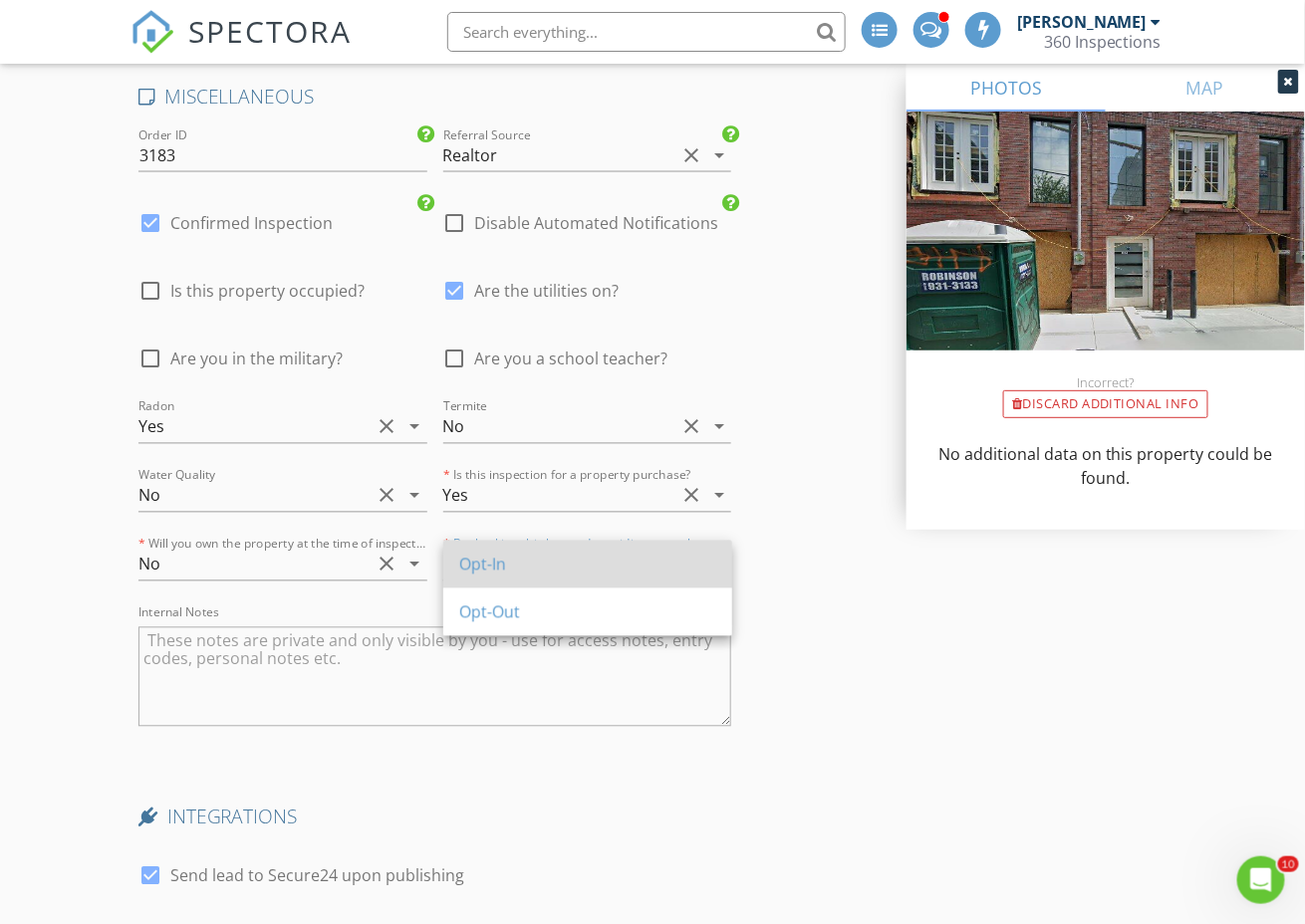click on "Opt-In" at bounding box center (588, 565) 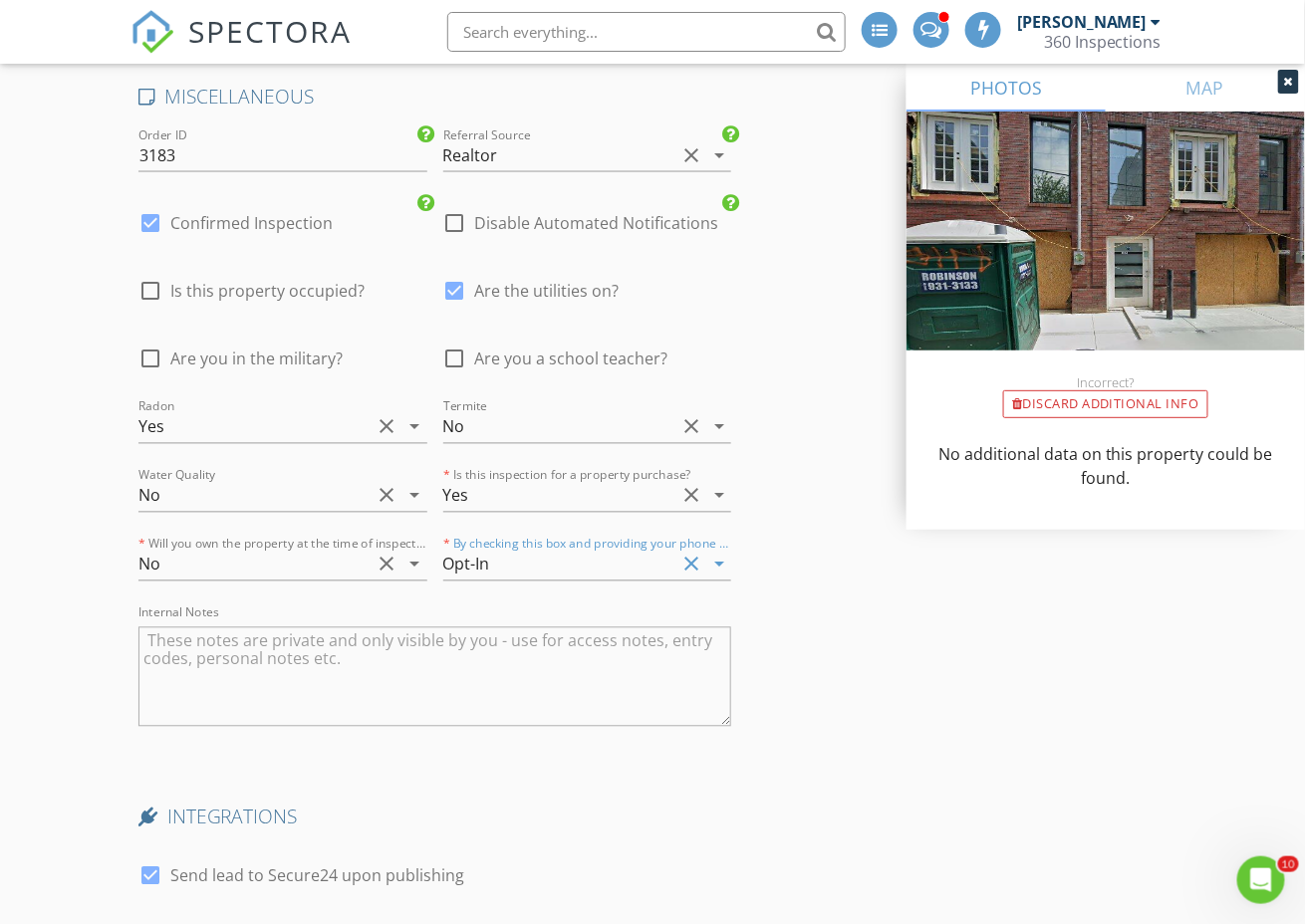 click on "INSPECTOR(S)
check_box_outline_blank   Steve Inge     check_box   Thomas Hartman   PRIMARY   Thomas Hartman arrow_drop_down   check_box Thomas Hartman specifically requested
Date/Time
07/14/2025 12:00 PM
Location
Address Search       Address 1433 Hope St   Unit   City Philadelphia   State PA   Zip 19122   County Philadelphia     Square Feet 2500   Year Built 2025   Foundation arrow_drop_down     Thomas Hartman     9.8 miles     (24 minutes)
client
check_box Enable Client CC email for this inspection   Client Search     check_box_outline_blank Client is a Company/Organization     First Name Sarah   Last Name Dickinson-Glaum   Email sarah.dickinson@compass.com   CC Email   Phone 631-793-6105   Address   City   State   Zip     Tags         Notes
ADD ADDITIONAL client
SERVICES" at bounding box center (652, -767) 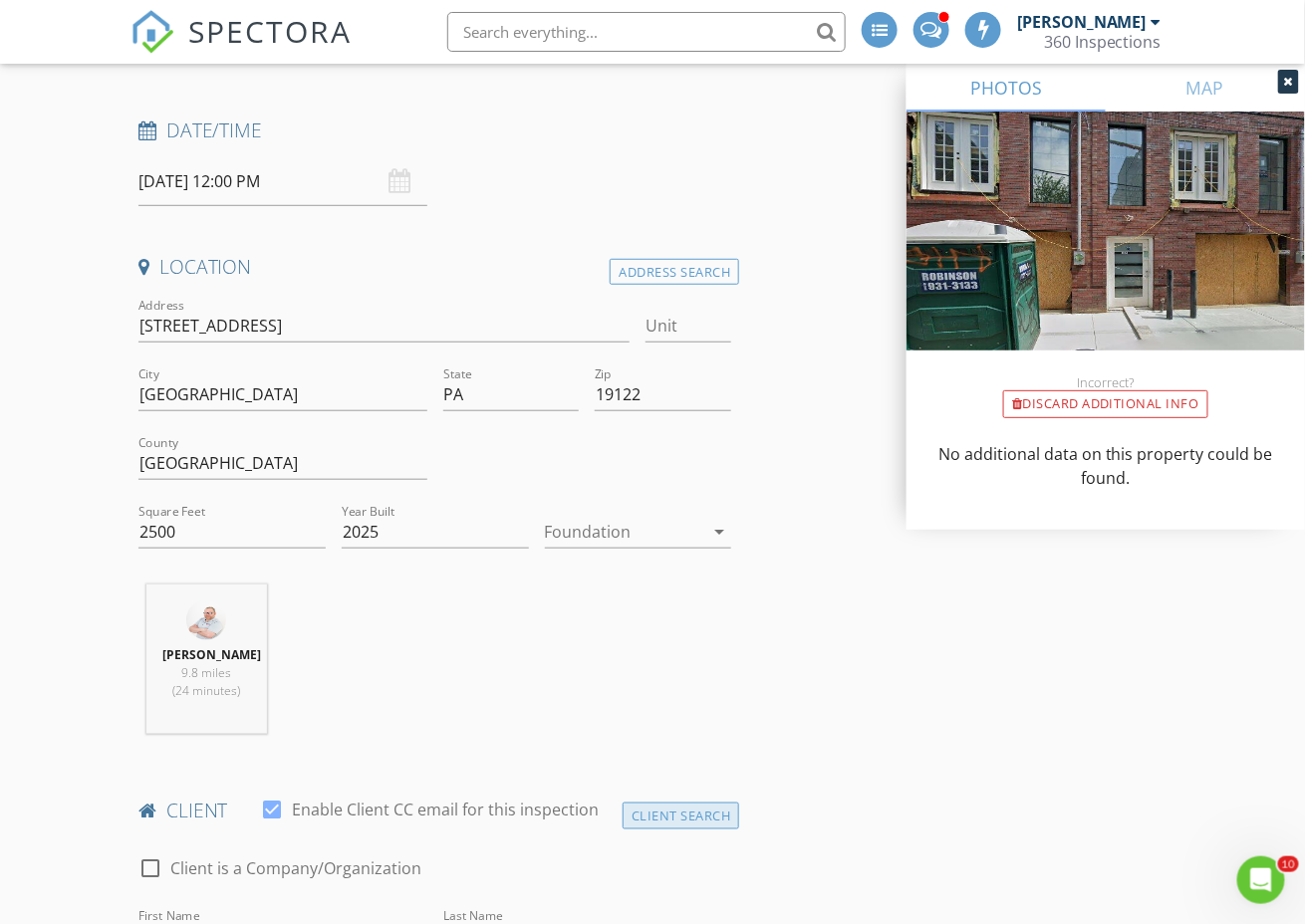 scroll, scrollTop: 1323, scrollLeft: 0, axis: vertical 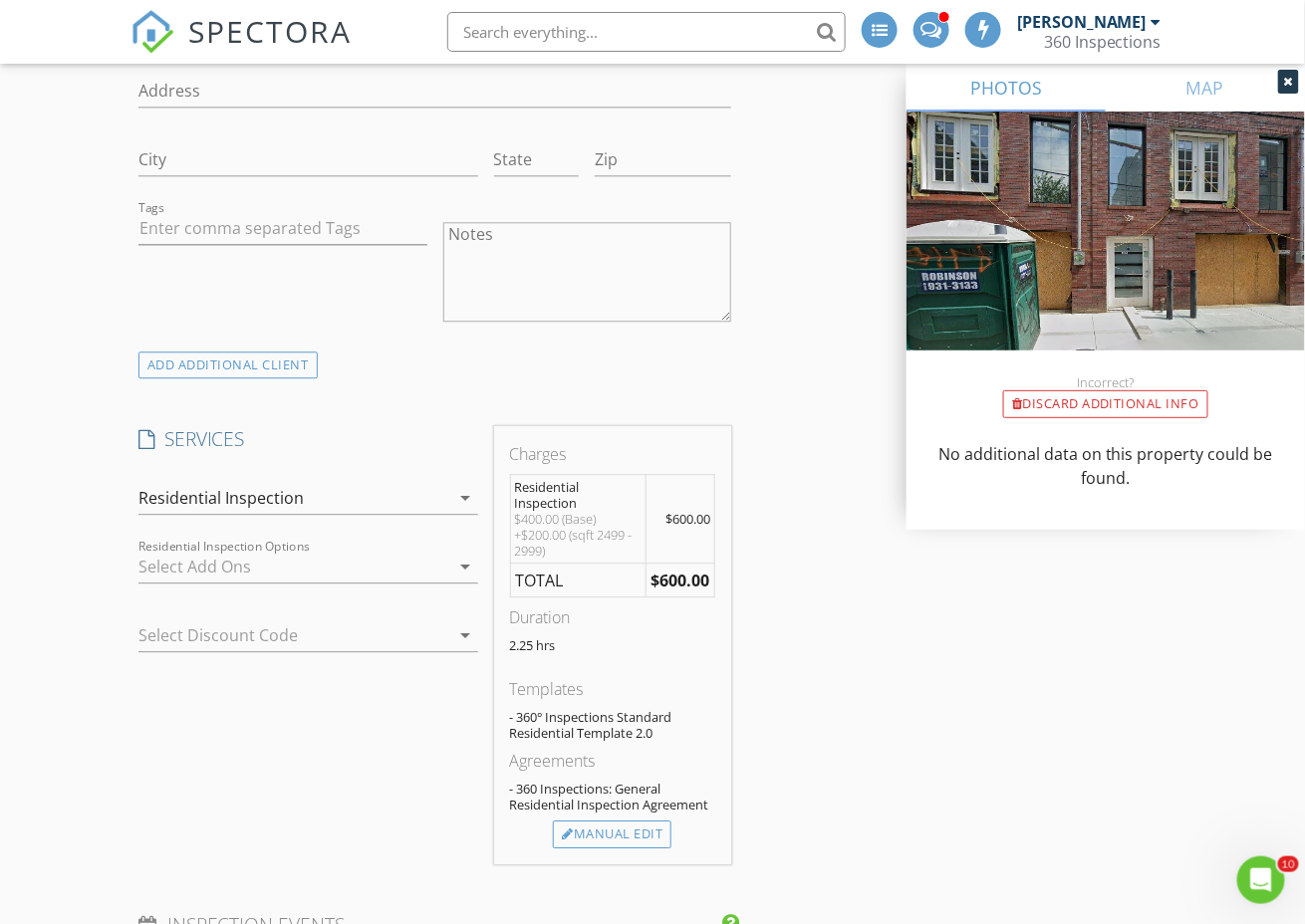 click at bounding box center [294, 567] 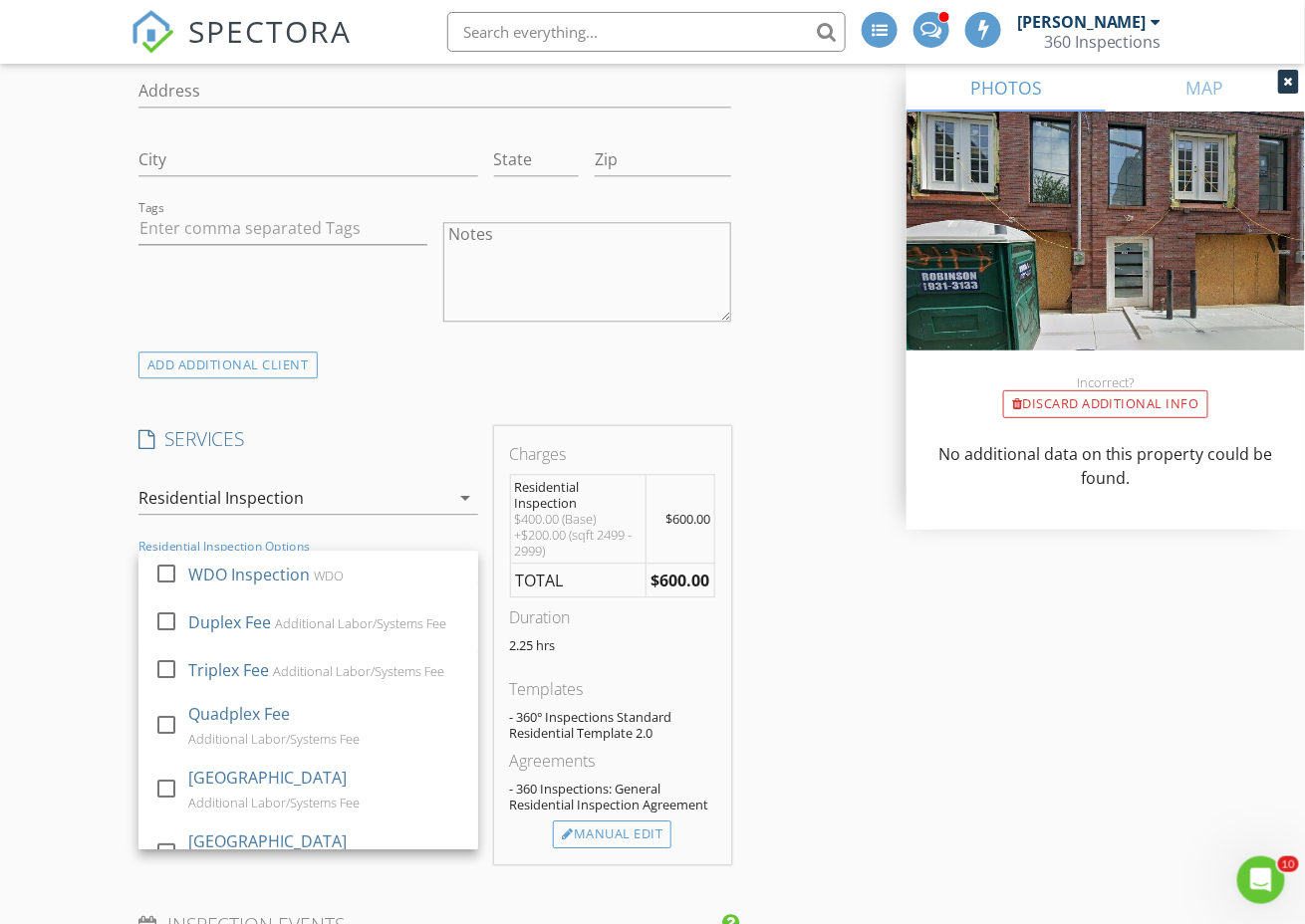 click on "INSPECTOR(S)
check_box_outline_blank   Steve Inge     check_box   Thomas Hartman   PRIMARY   Thomas Hartman arrow_drop_down   check_box Thomas Hartman specifically requested
Date/Time
07/14/2025 12:00 PM
Location
Address Search       Address 1433 Hope St   Unit   City Philadelphia   State PA   Zip 19122   County Philadelphia     Square Feet 2500   Year Built 2025   Foundation arrow_drop_down     Thomas Hartman     9.8 miles     (24 minutes)
client
check_box Enable Client CC email for this inspection   Client Search     check_box_outline_blank Client is a Company/Organization     First Name Sarah   Last Name Dickinson-Glaum   Email sarah.dickinson@compass.com   CC Email   Phone 631-793-6105   Address   City   State   Zip     Tags         Notes
ADD ADDITIONAL client
SERVICES" at bounding box center [652, 1014] 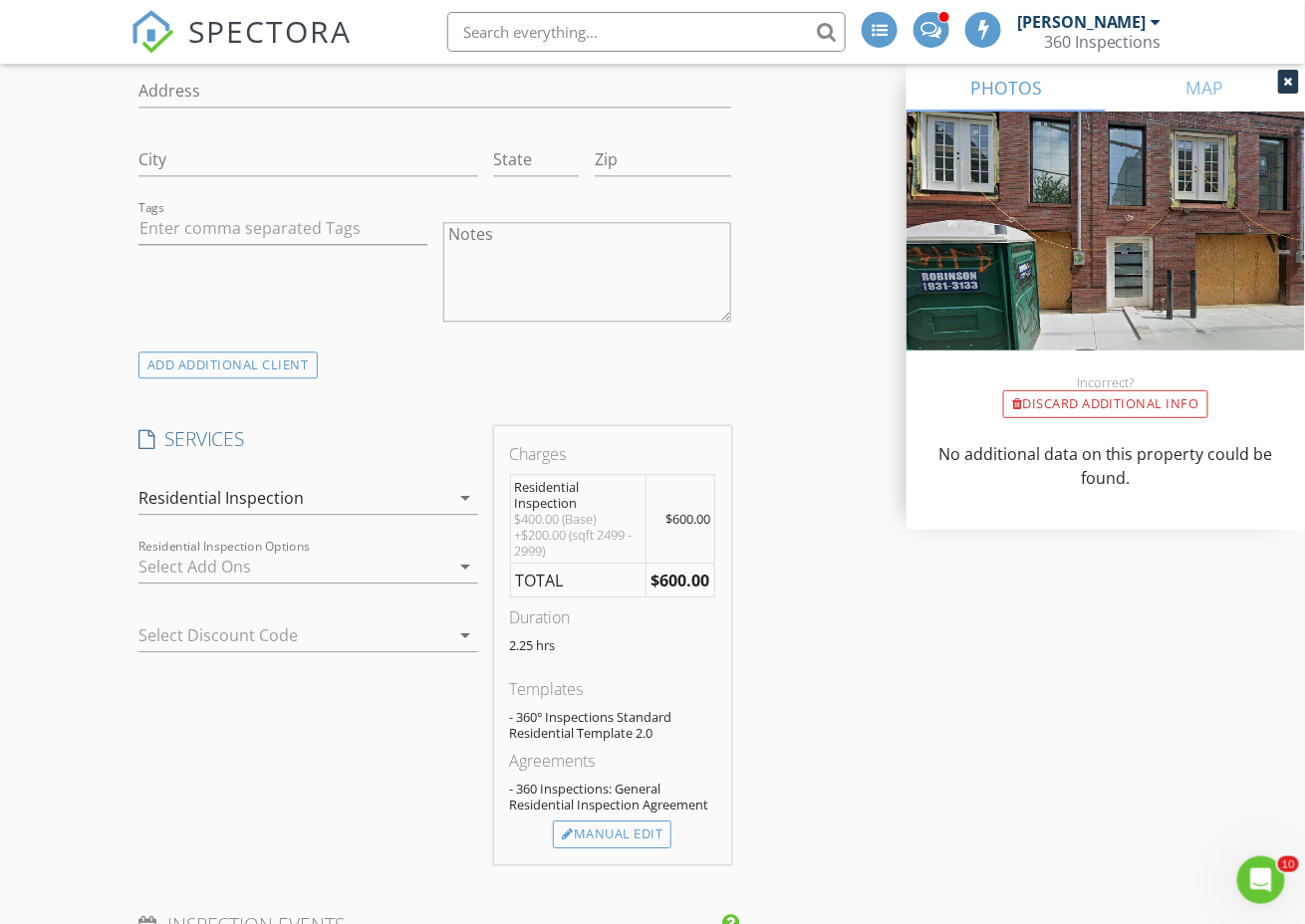 click at bounding box center [280, 635] 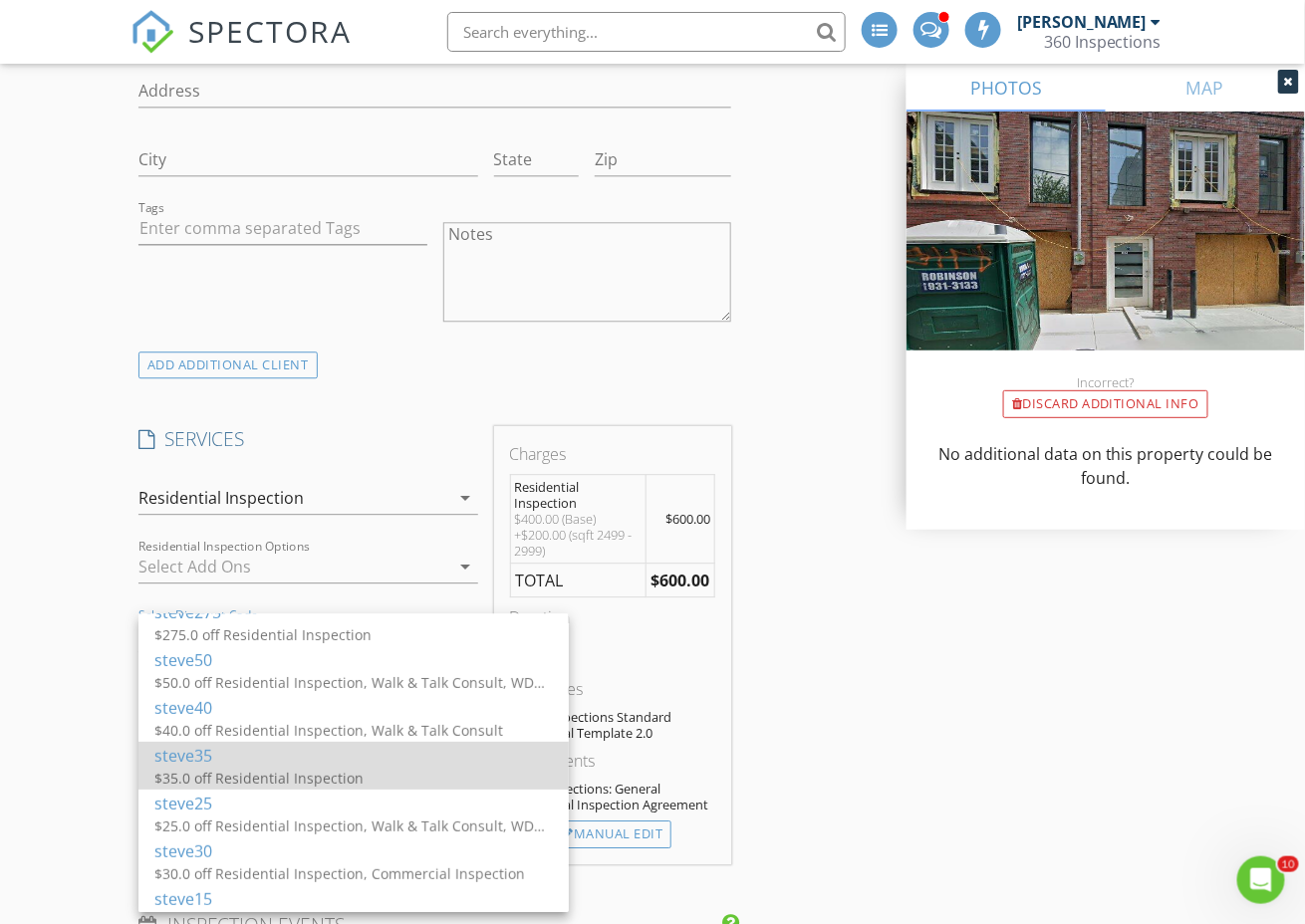 scroll, scrollTop: 322, scrollLeft: 0, axis: vertical 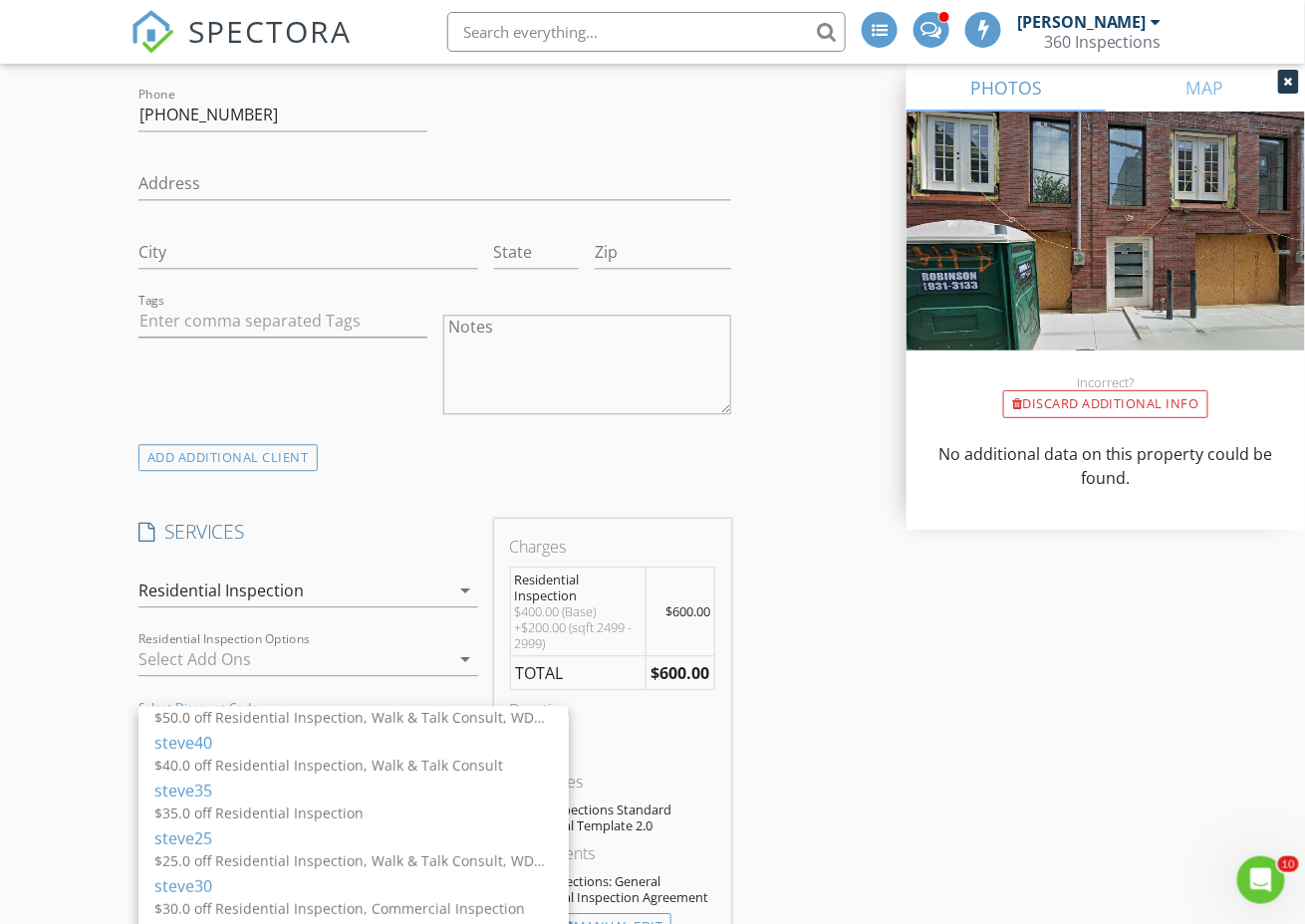 click on "INSPECTOR(S)
check_box_outline_blank   Steve Inge     check_box   Thomas Hartman   PRIMARY   Thomas Hartman arrow_drop_down   check_box Thomas Hartman specifically requested
Date/Time
07/14/2025 12:00 PM
Location
Address Search       Address 1433 Hope St   Unit   City Philadelphia   State PA   Zip 19122   County Philadelphia     Square Feet 2500   Year Built 2025   Foundation arrow_drop_down     Thomas Hartman     9.8 miles     (24 minutes)
client
check_box Enable Client CC email for this inspection   Client Search     check_box_outline_blank Client is a Company/Organization     First Name Sarah   Last Name Dickinson-Glaum   Email sarah.dickinson@compass.com   CC Email   Phone 631-793-6105   Address   City   State   Zip     Tags         Notes
ADD ADDITIONAL client
SERVICES" at bounding box center (652, 1106) 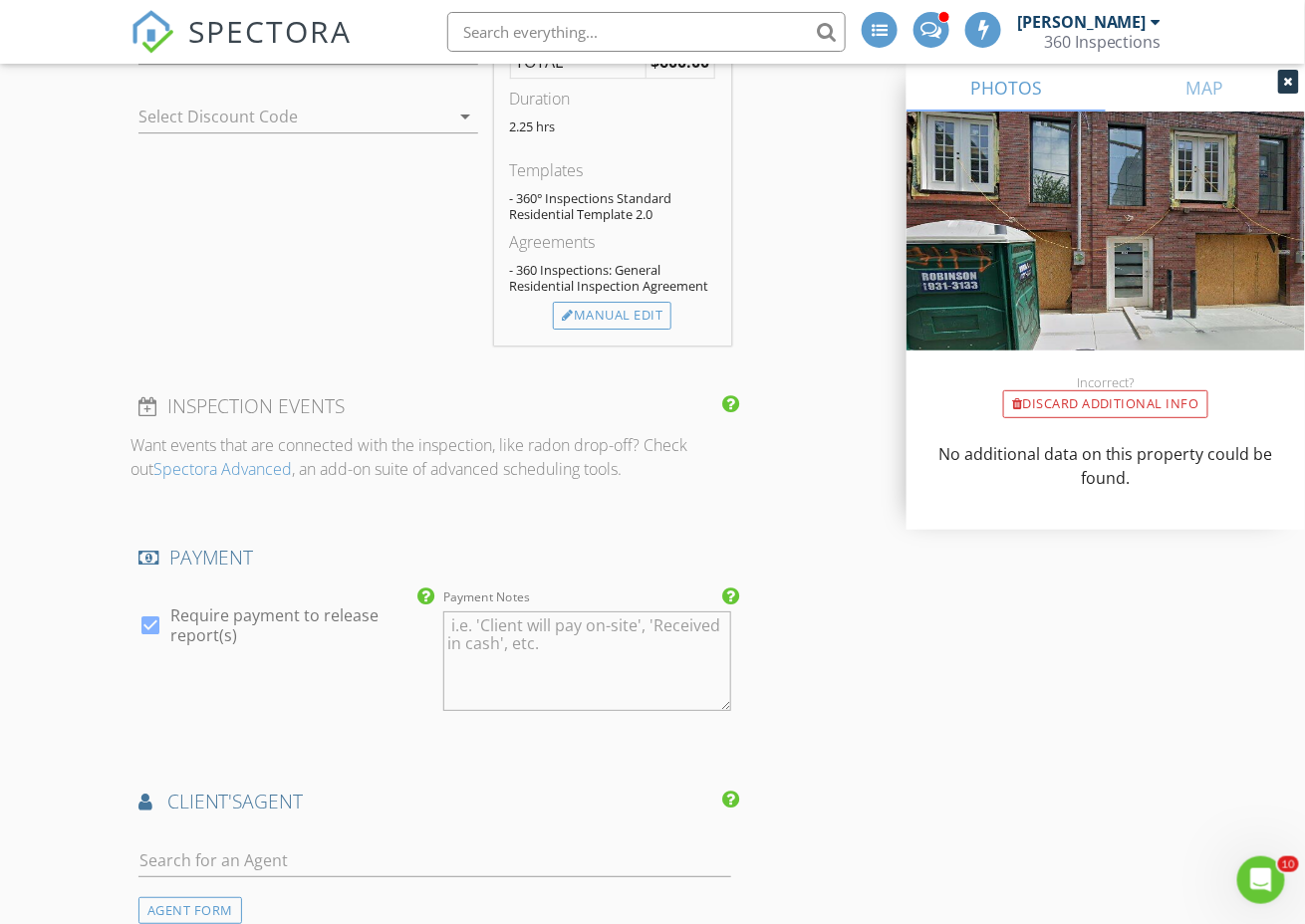 scroll, scrollTop: 2958, scrollLeft: 0, axis: vertical 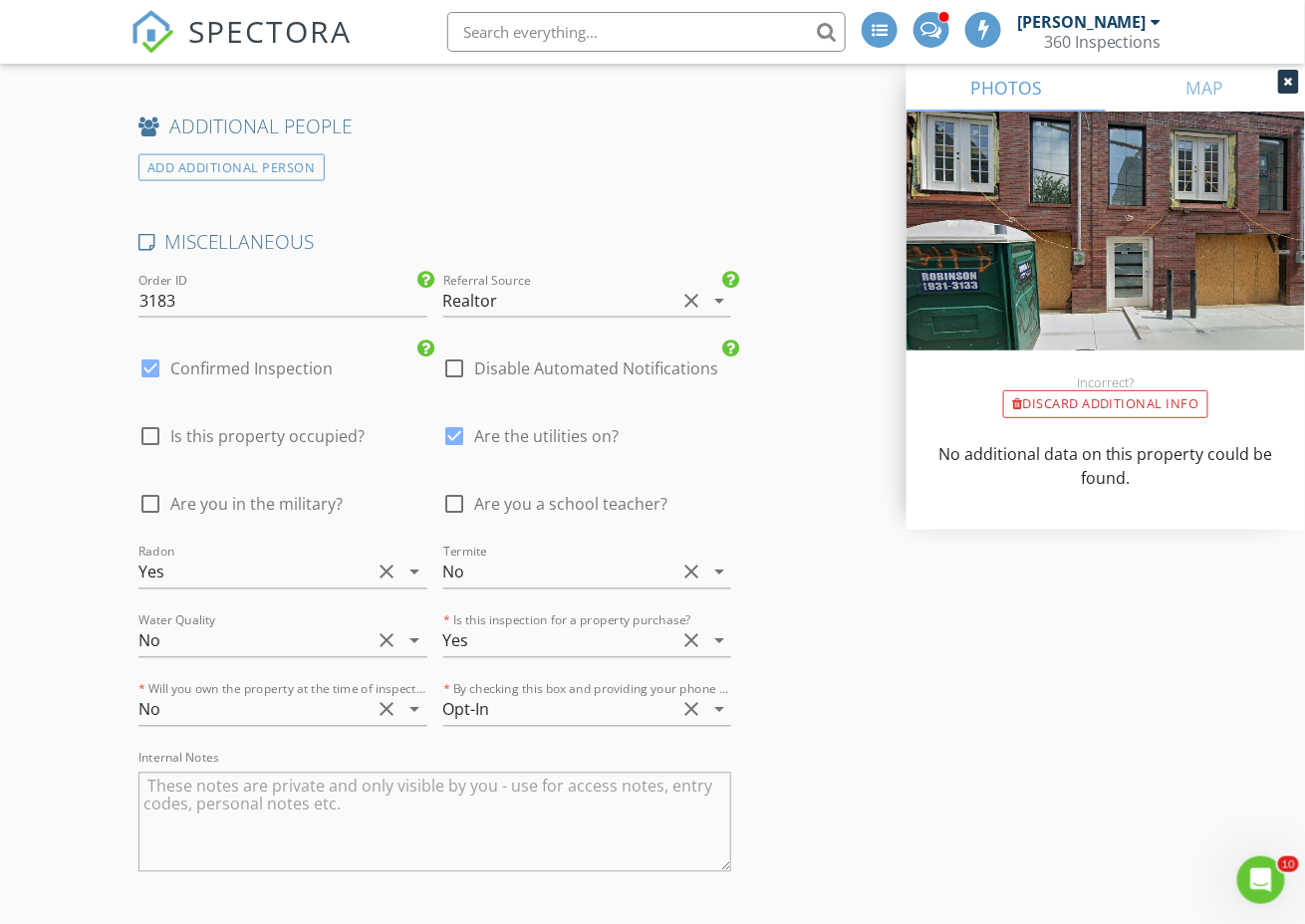 click at bounding box center [150, 369] 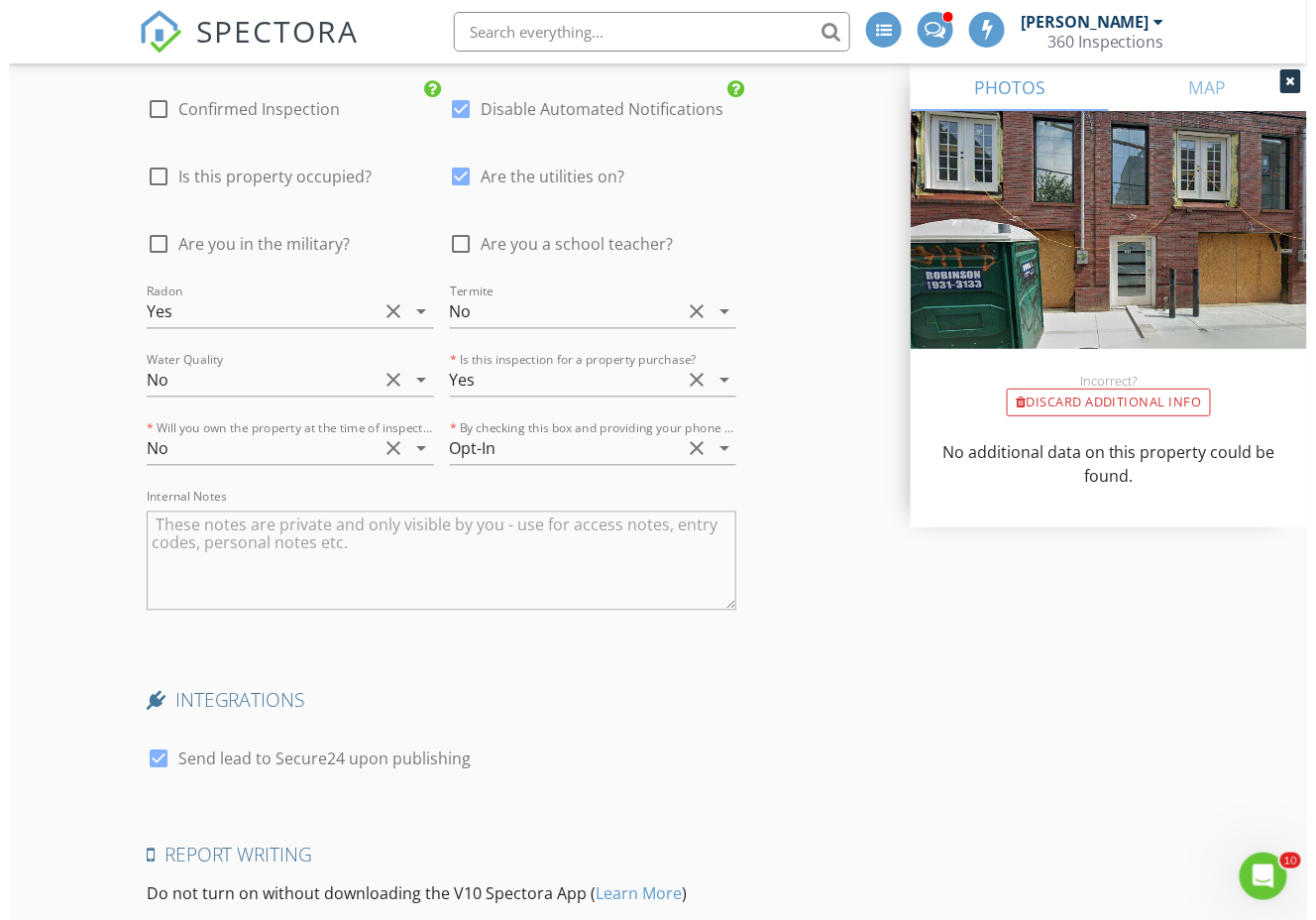 scroll, scrollTop: 3540, scrollLeft: 0, axis: vertical 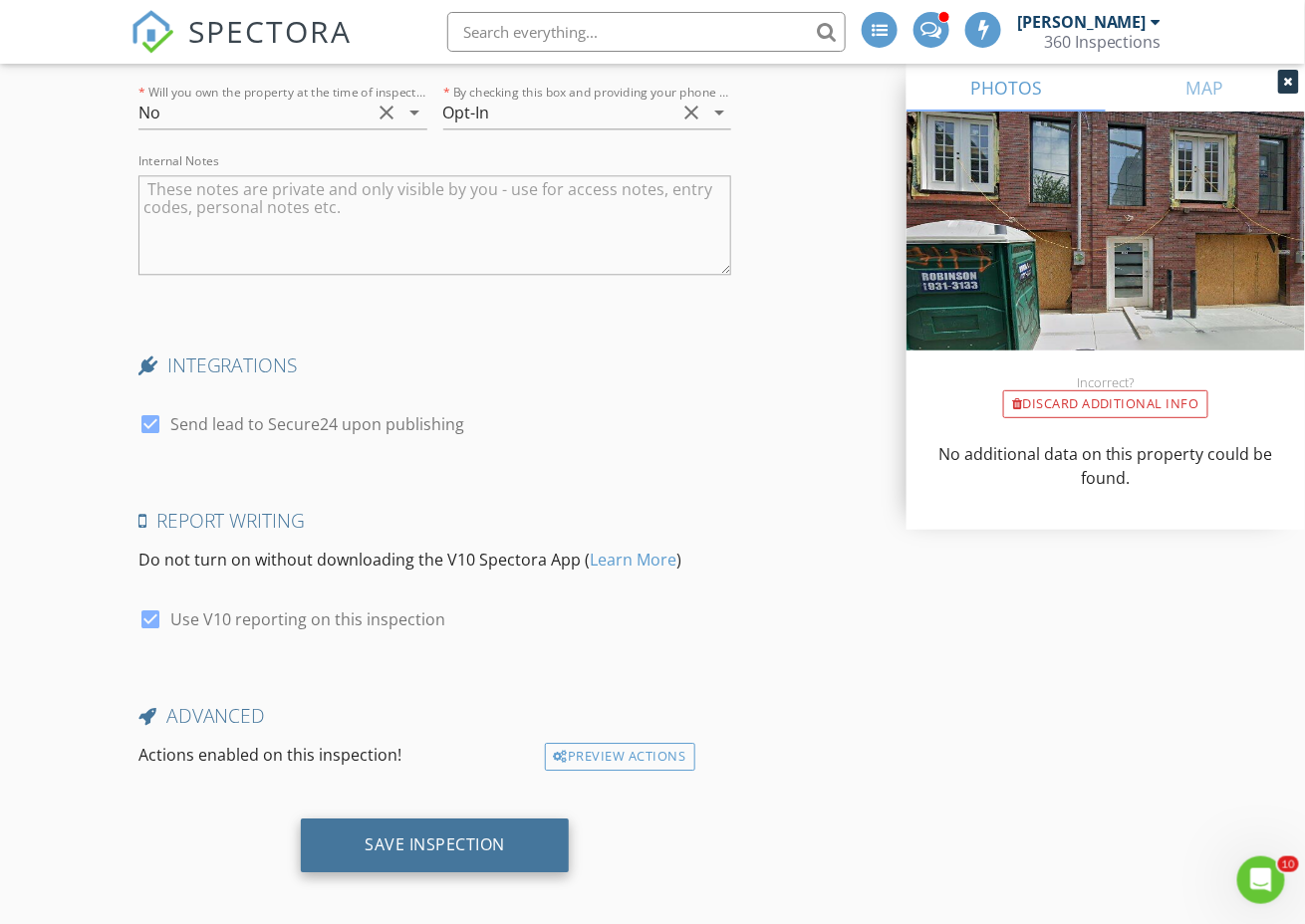 click on "Save Inspection" at bounding box center [434, 845] 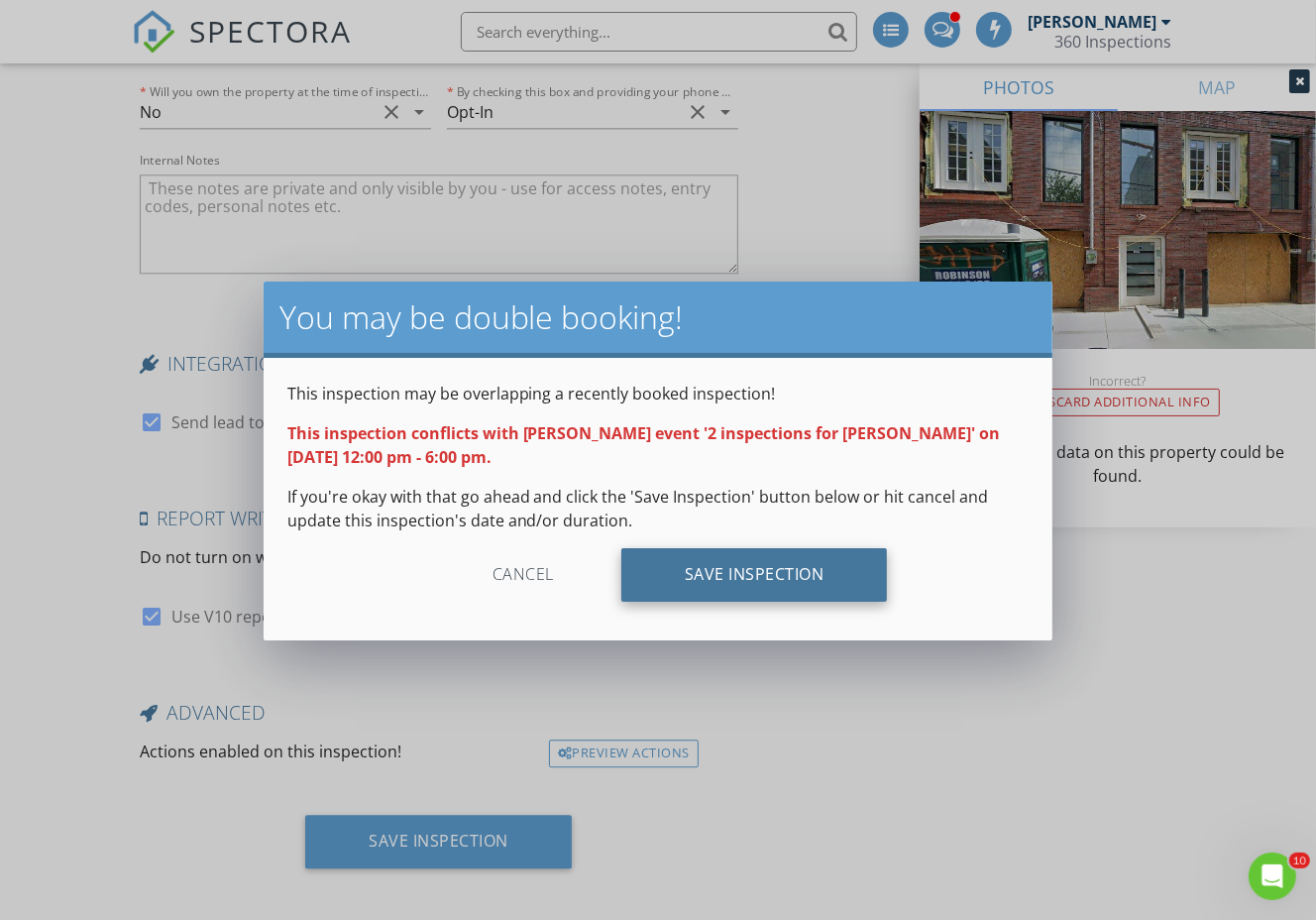 click on "Save Inspection" at bounding box center [754, 575] 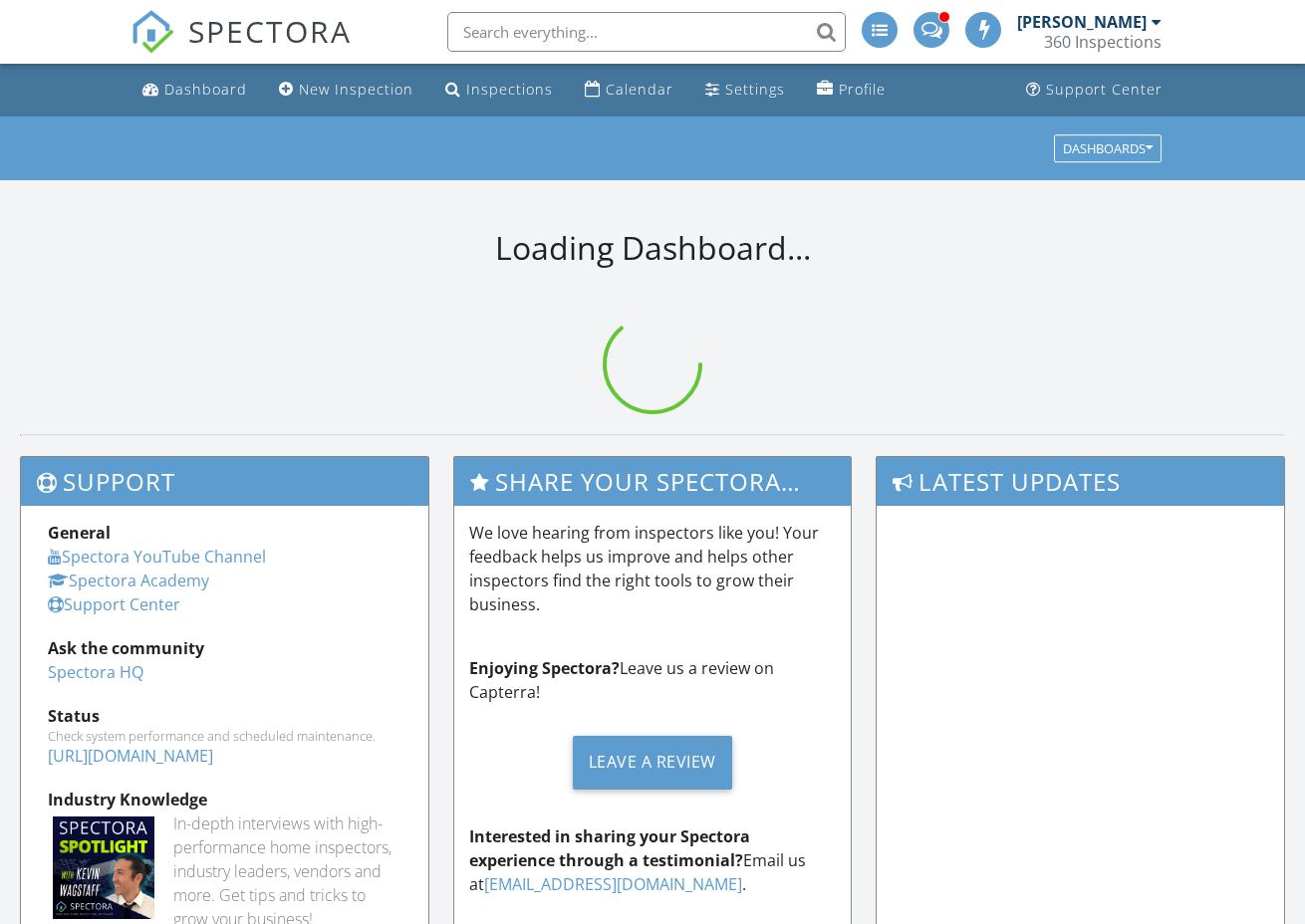 scroll, scrollTop: 0, scrollLeft: 0, axis: both 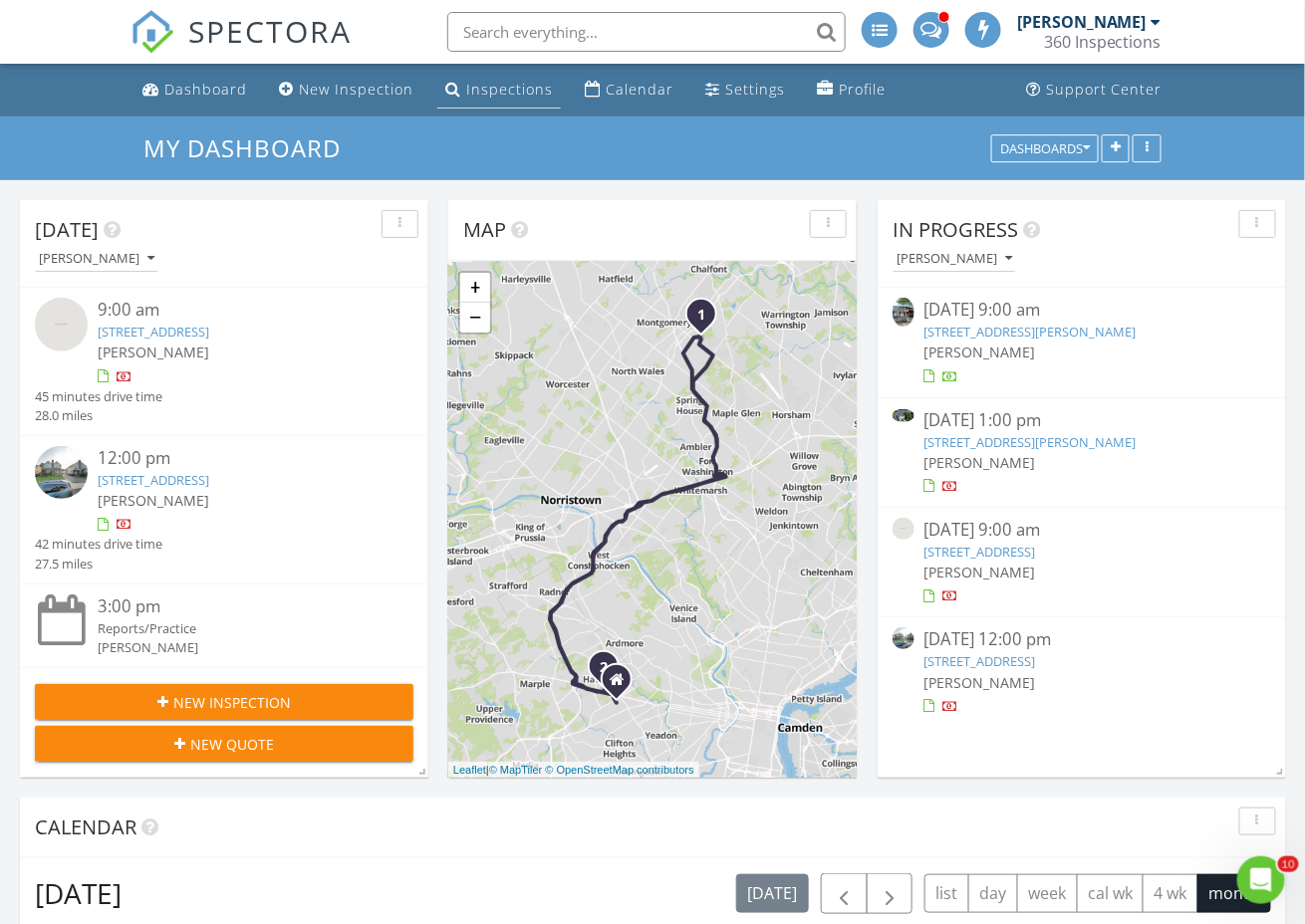 click on "Inspections" at bounding box center (499, 90) 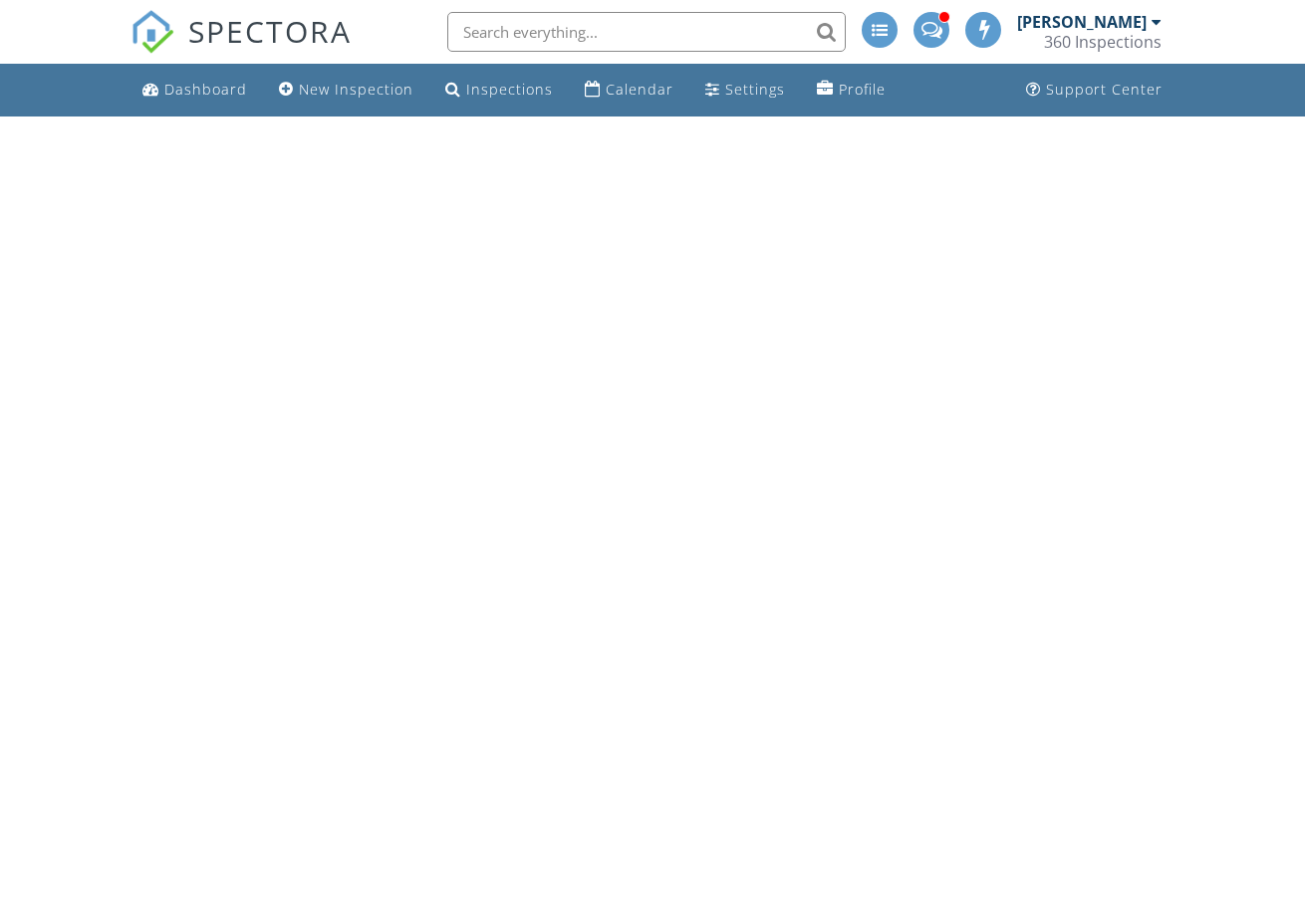 scroll, scrollTop: 0, scrollLeft: 0, axis: both 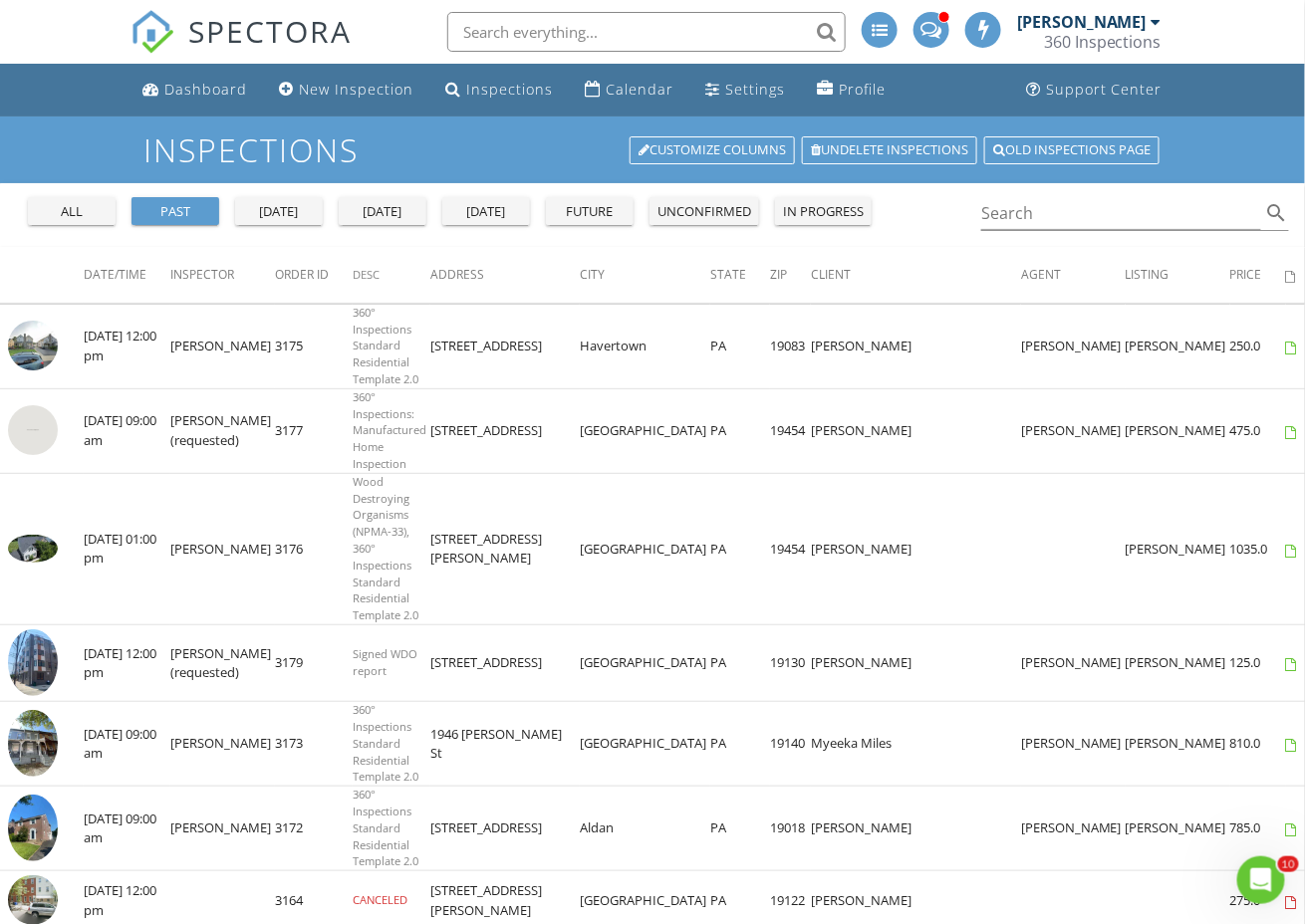 click on "[PERSON_NAME]" at bounding box center (1082, 22) 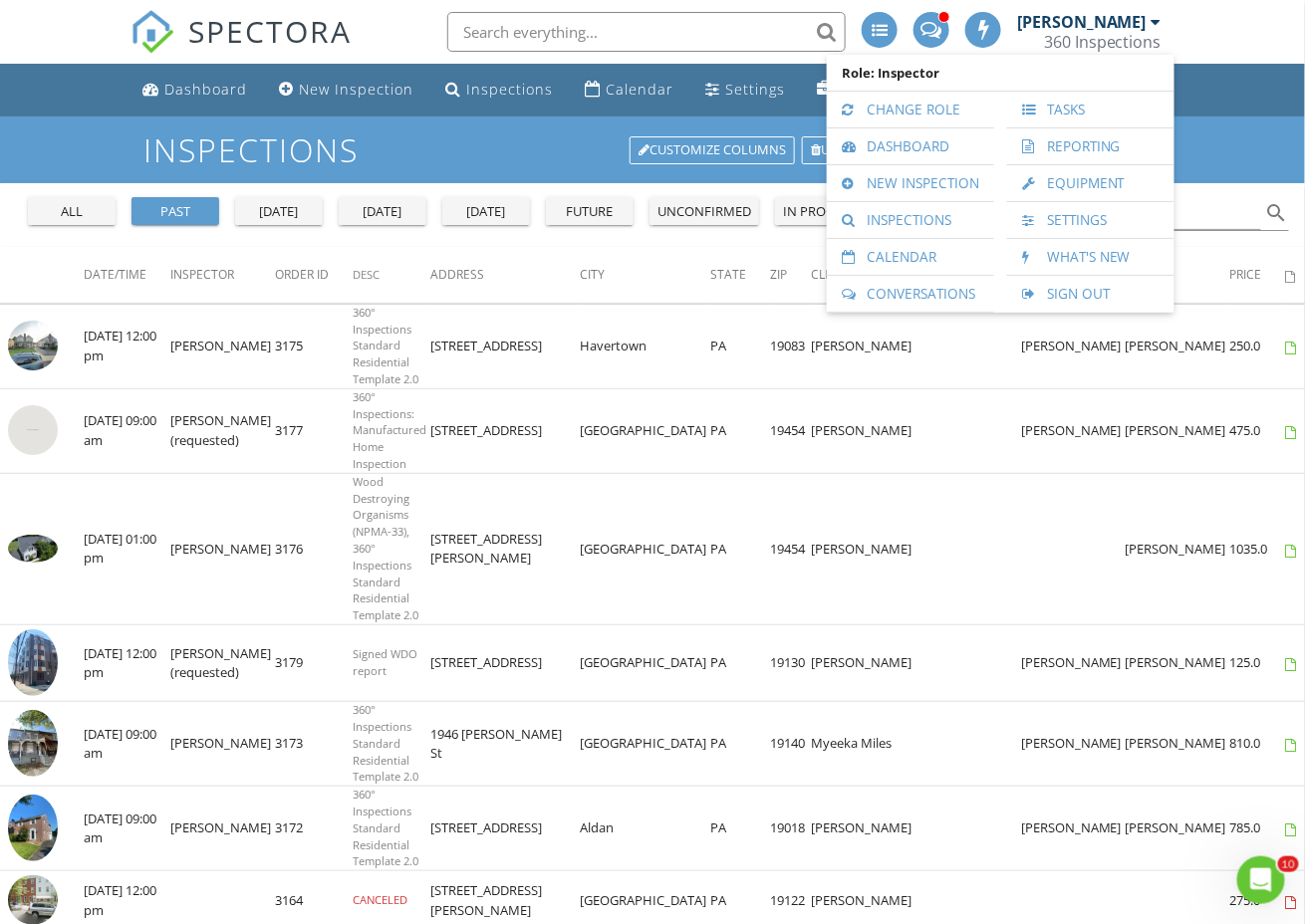 click on "Inspections
Customize Columns
Undelete inspections
Old inspections page" at bounding box center (652, 149) 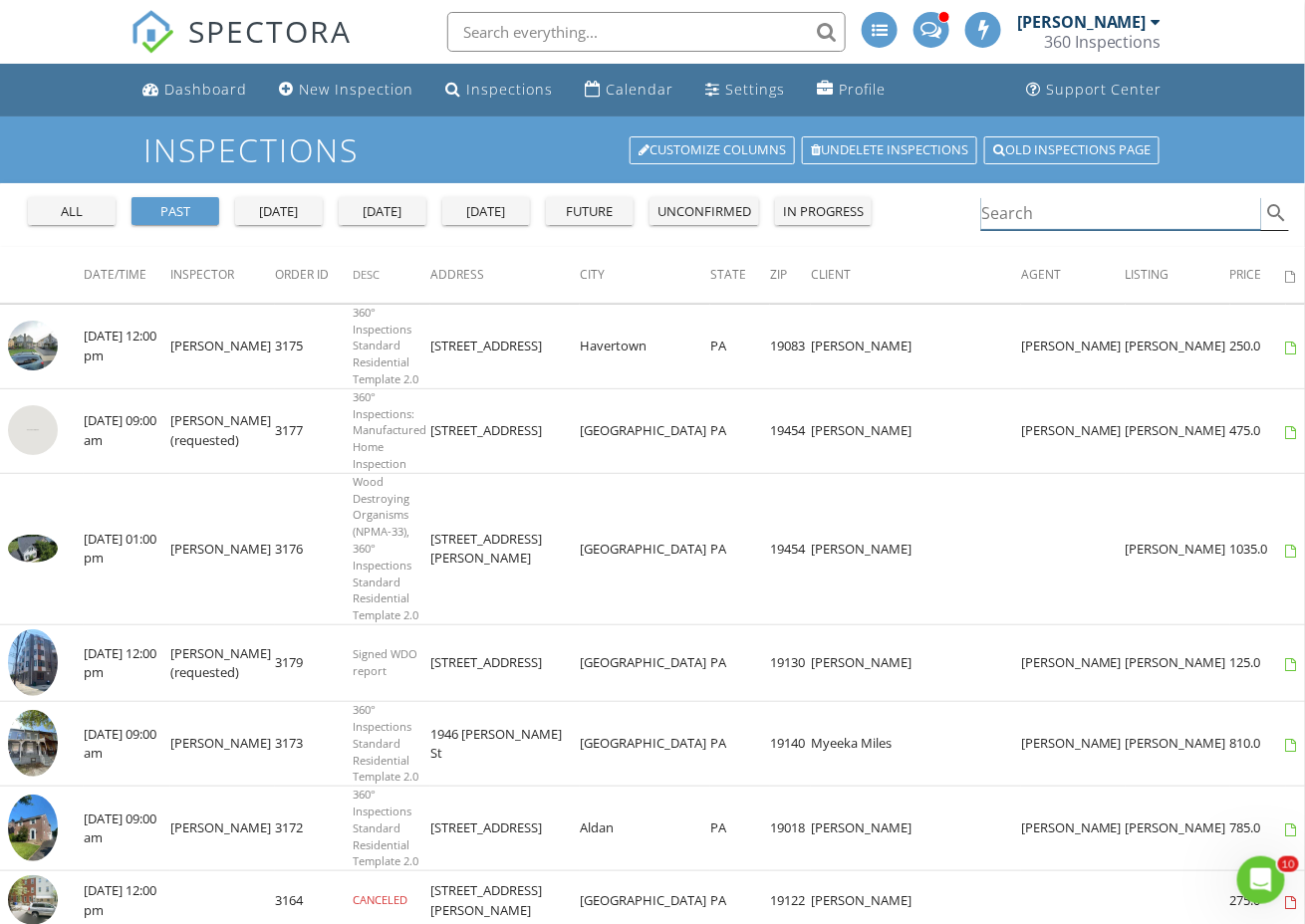 click at bounding box center (1121, 213) 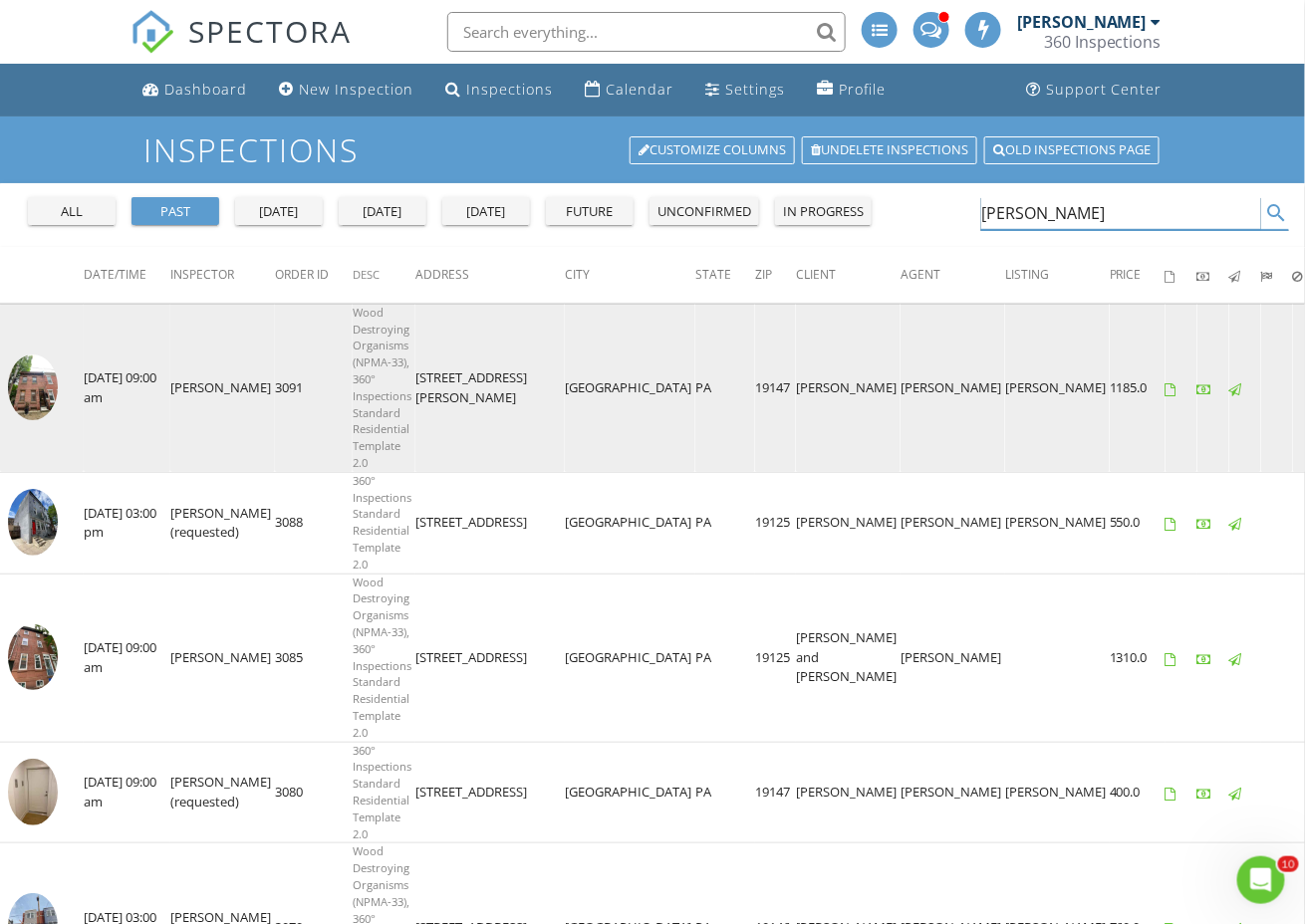 type on "[PERSON_NAME]" 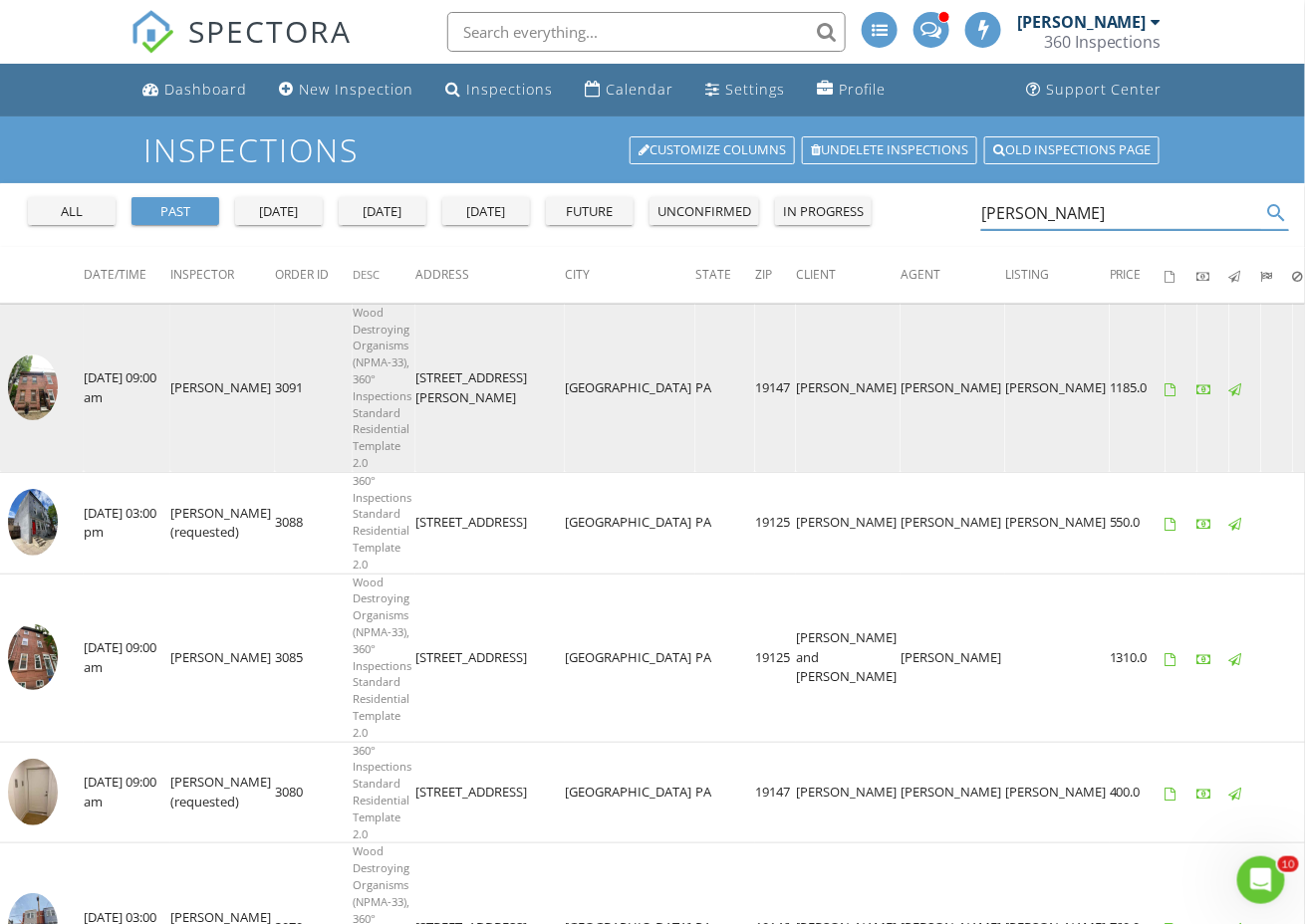 click at bounding box center (33, 387) 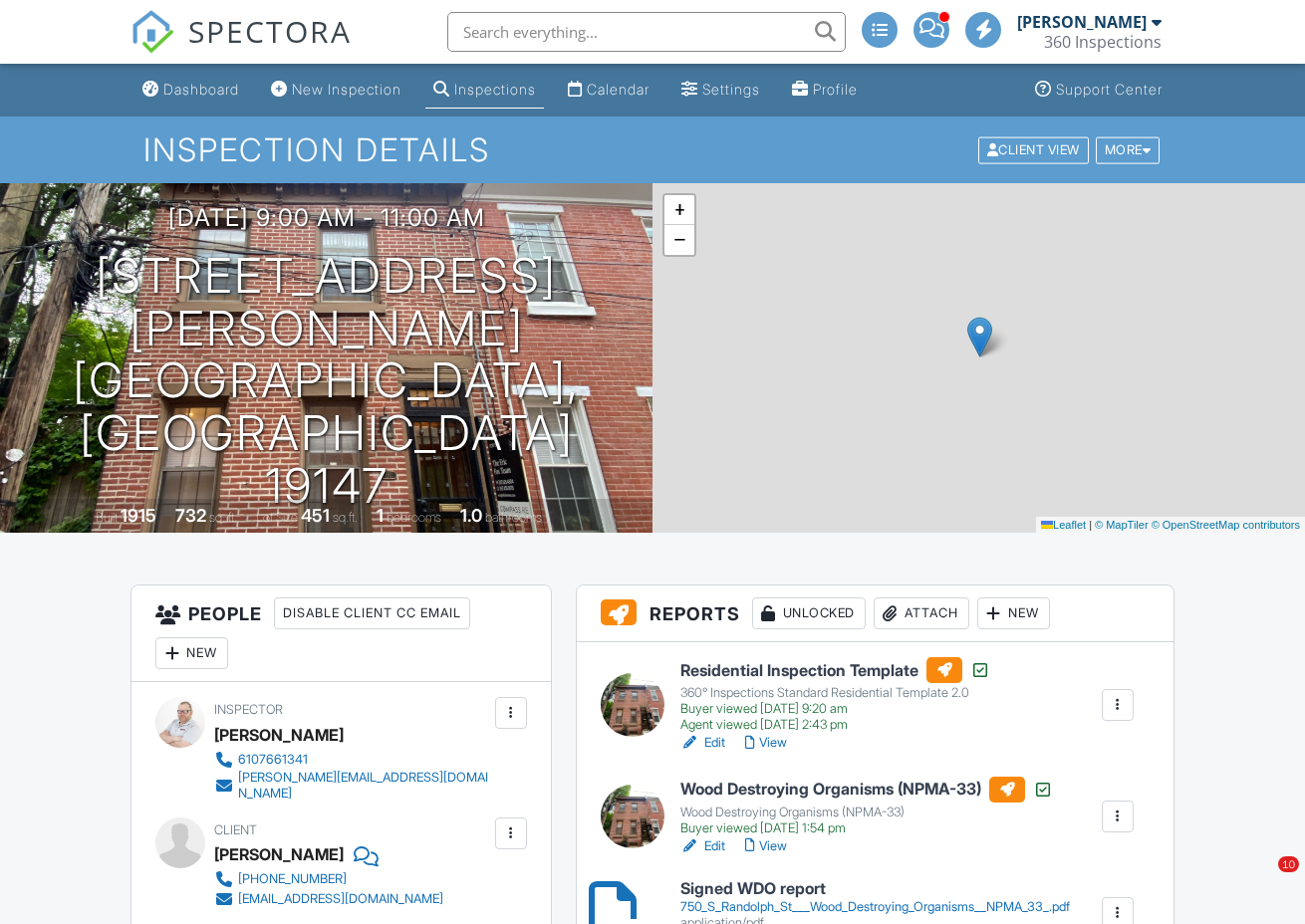scroll, scrollTop: 0, scrollLeft: 0, axis: both 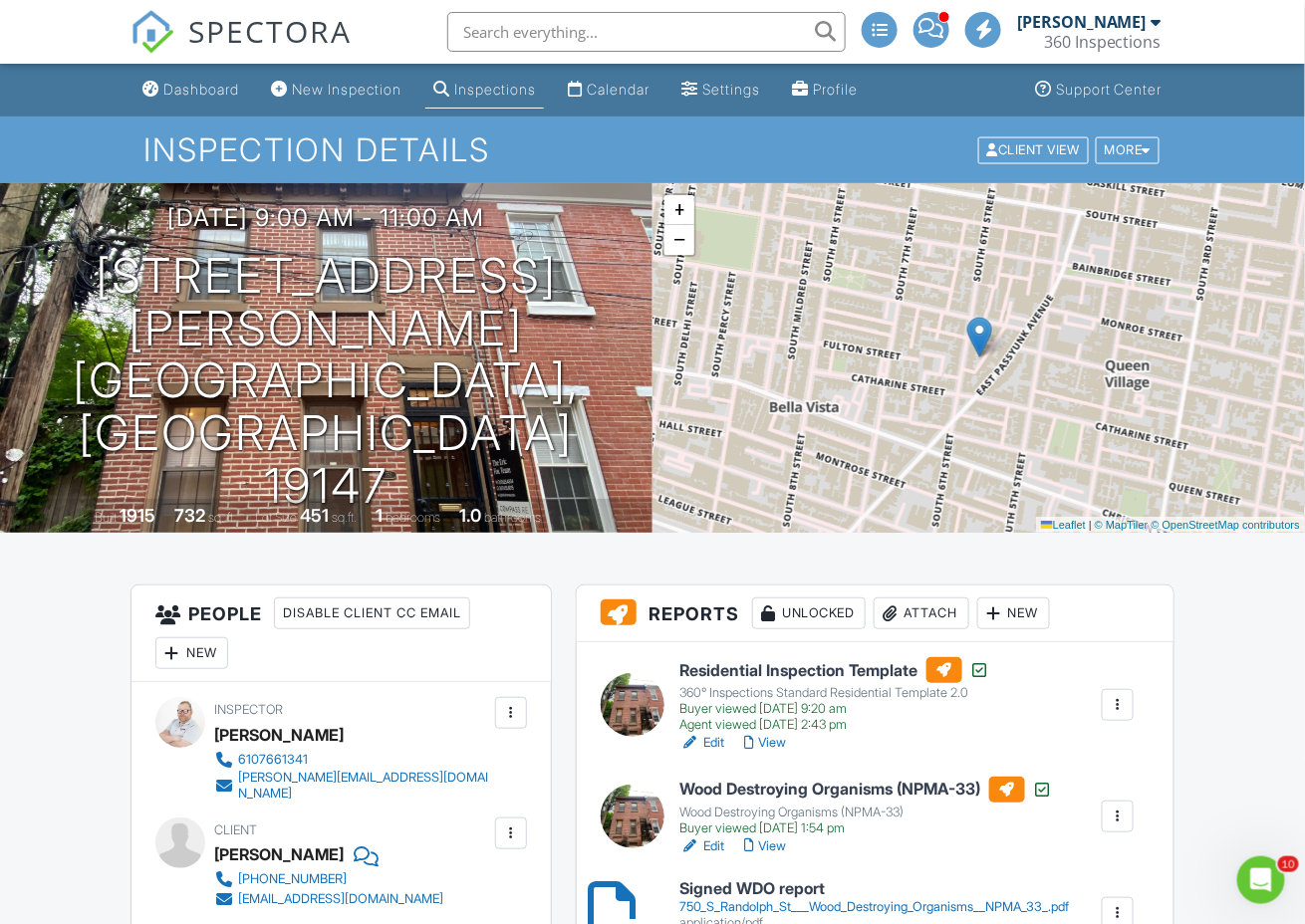 click on "Dashboard" at bounding box center [190, 90] 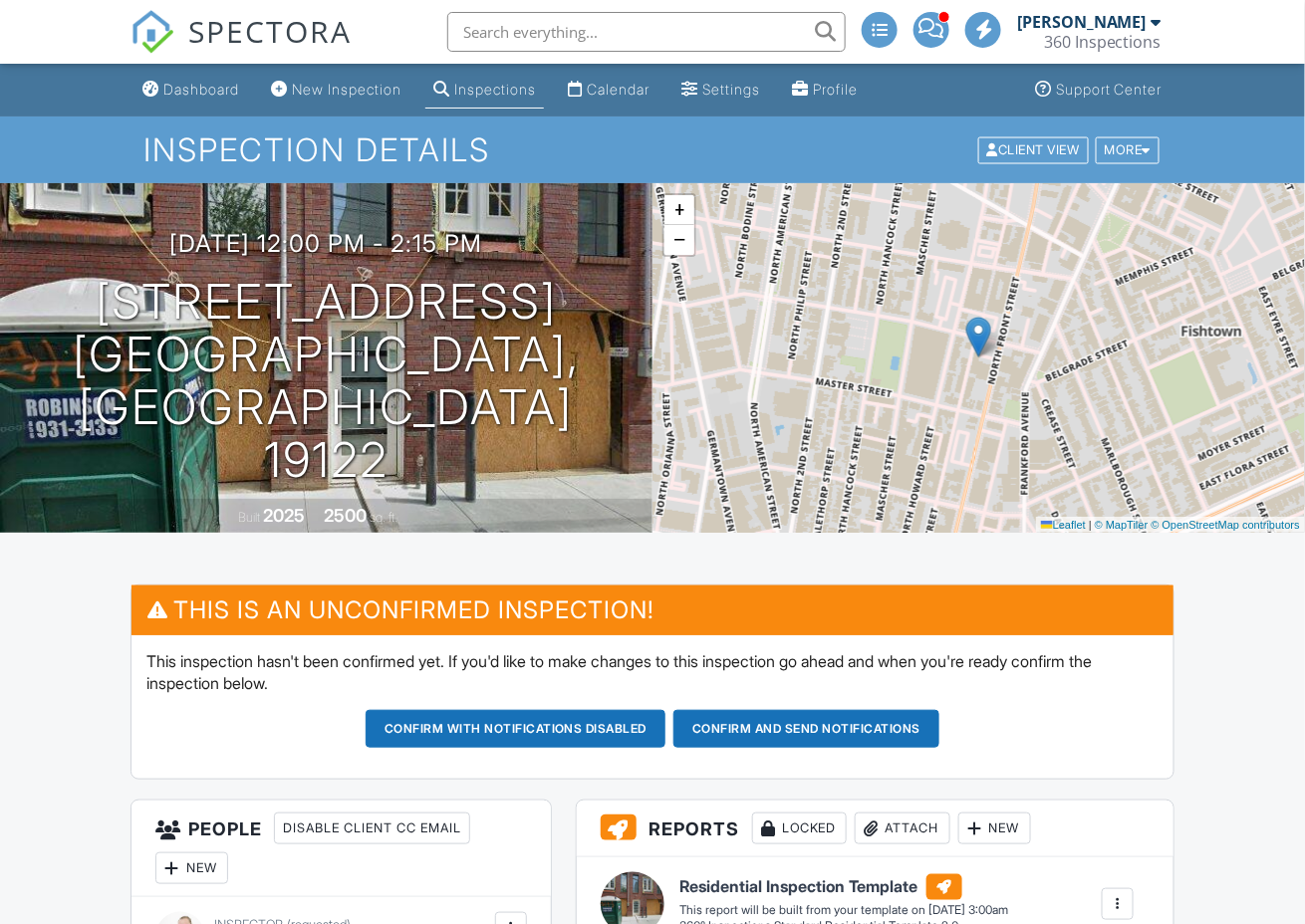 scroll, scrollTop: 1120, scrollLeft: 0, axis: vertical 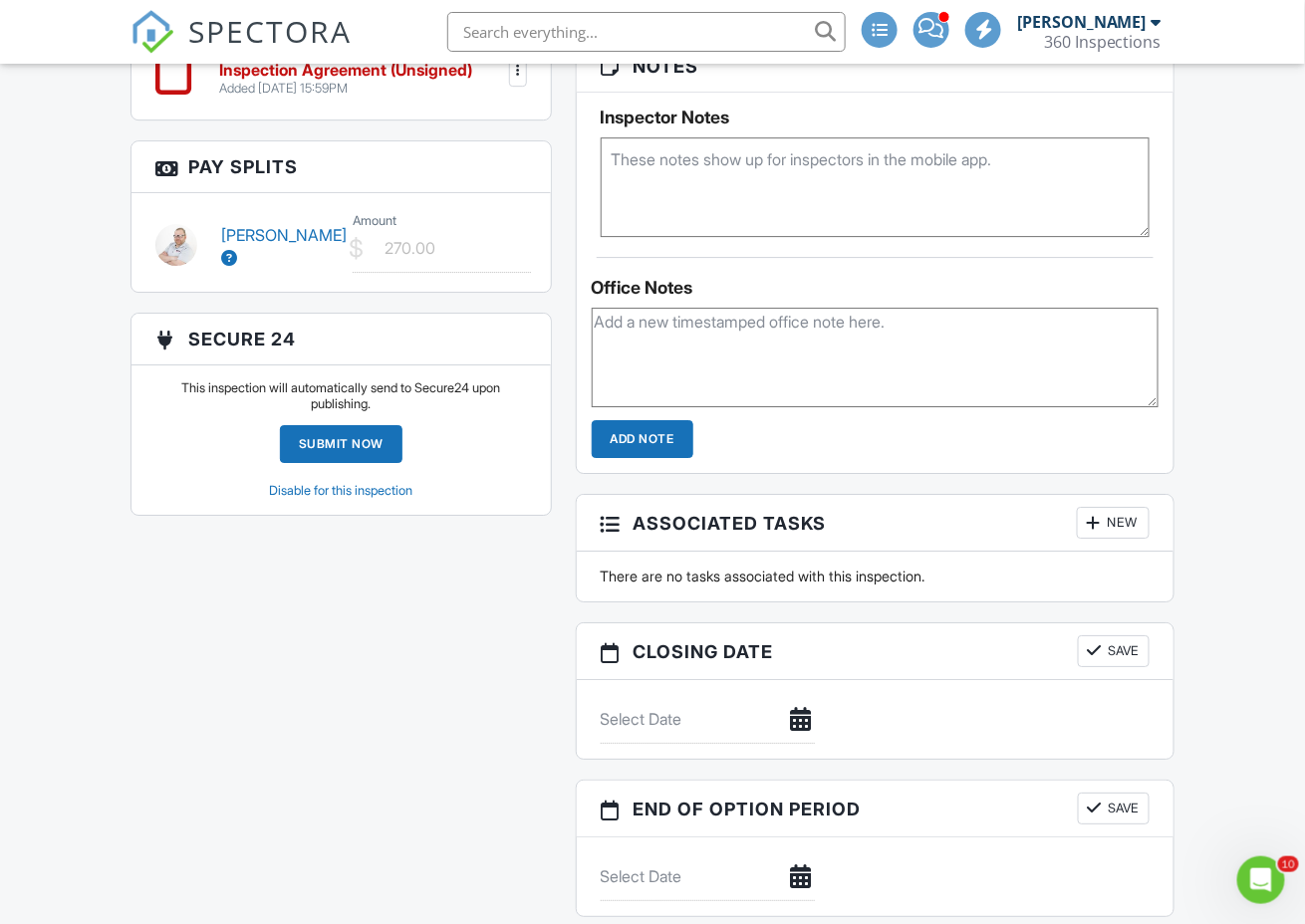 click at bounding box center [875, 187] 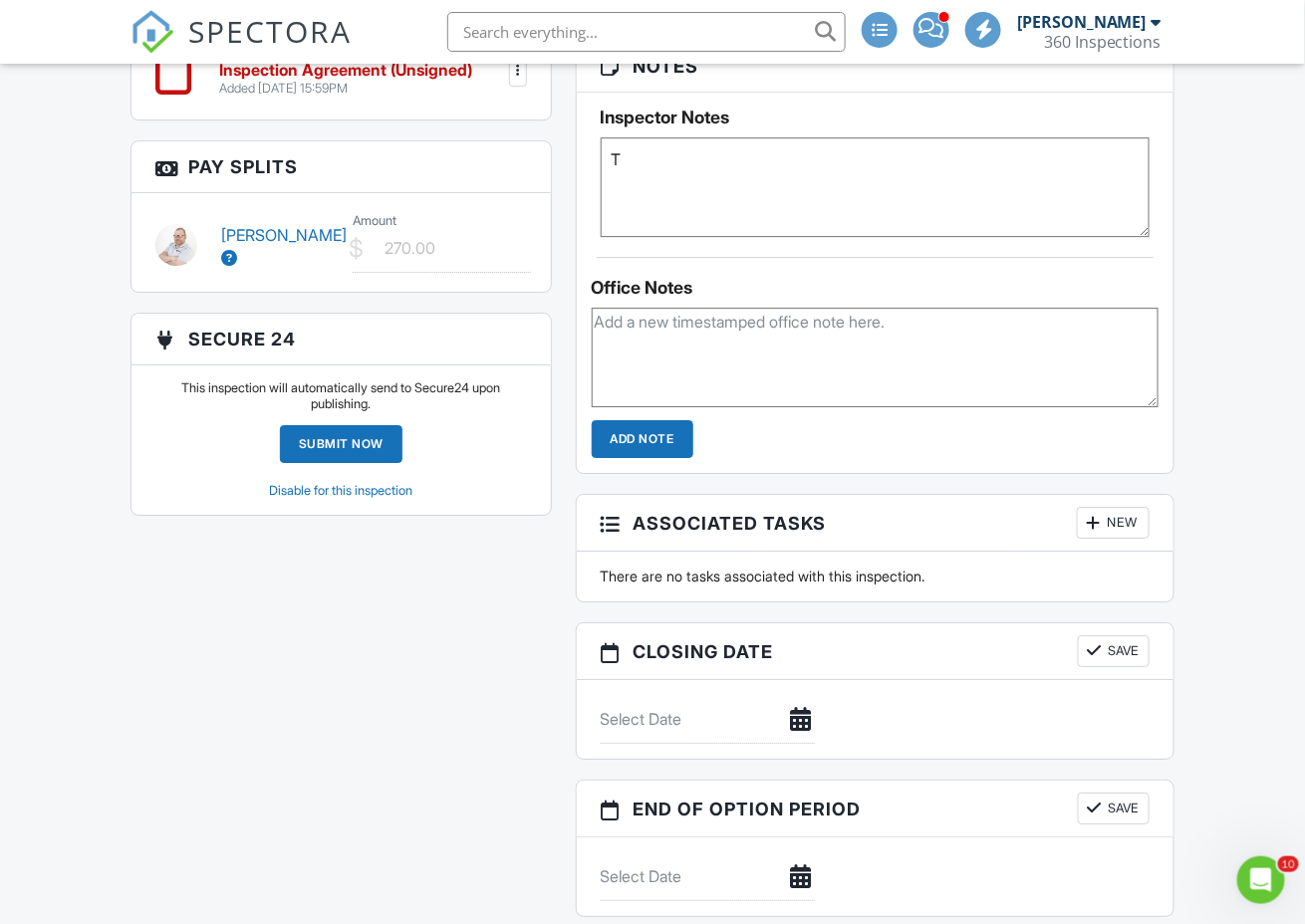 type 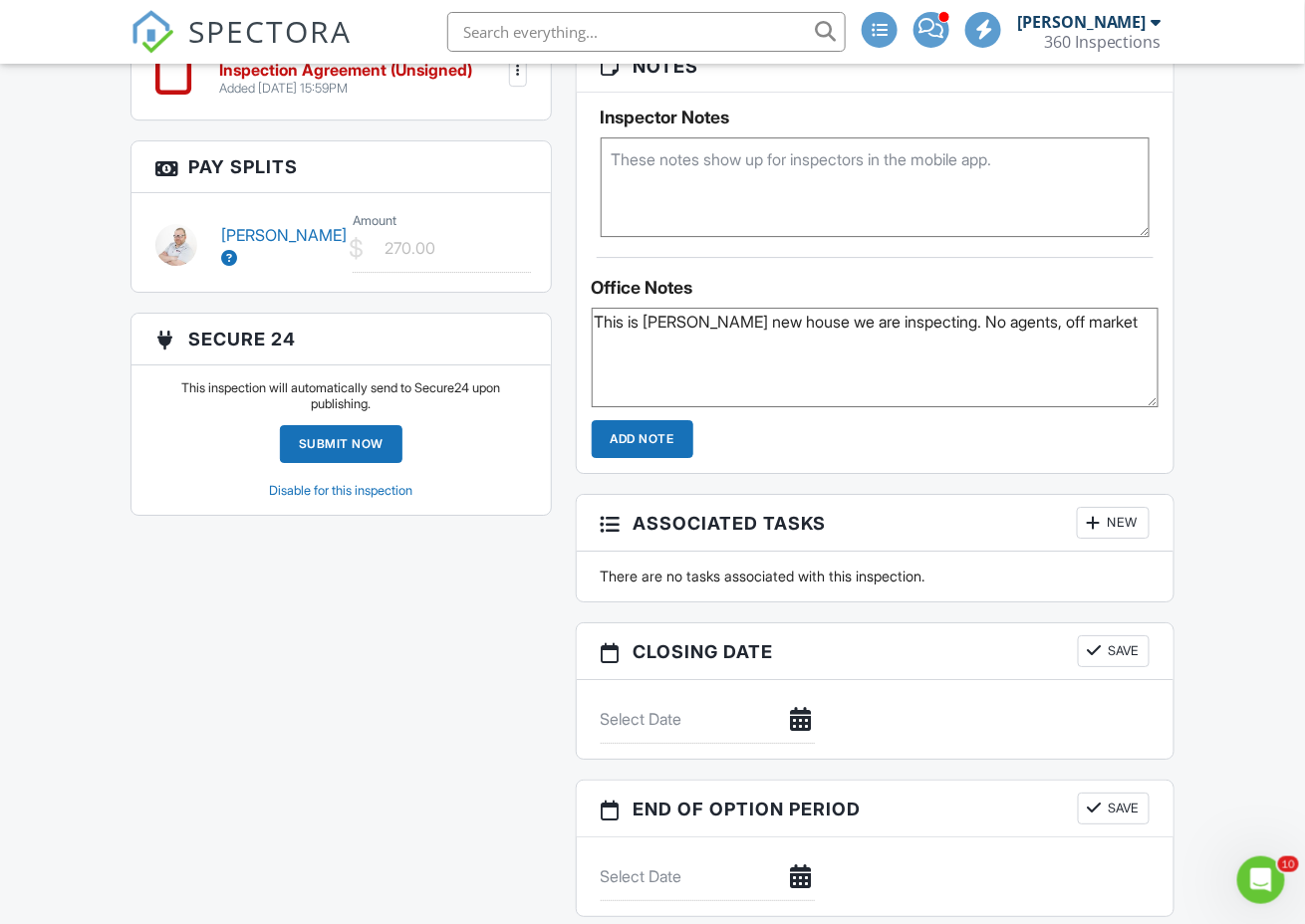 type on "This is Sarahs new house we are inspecting. No agents, off market" 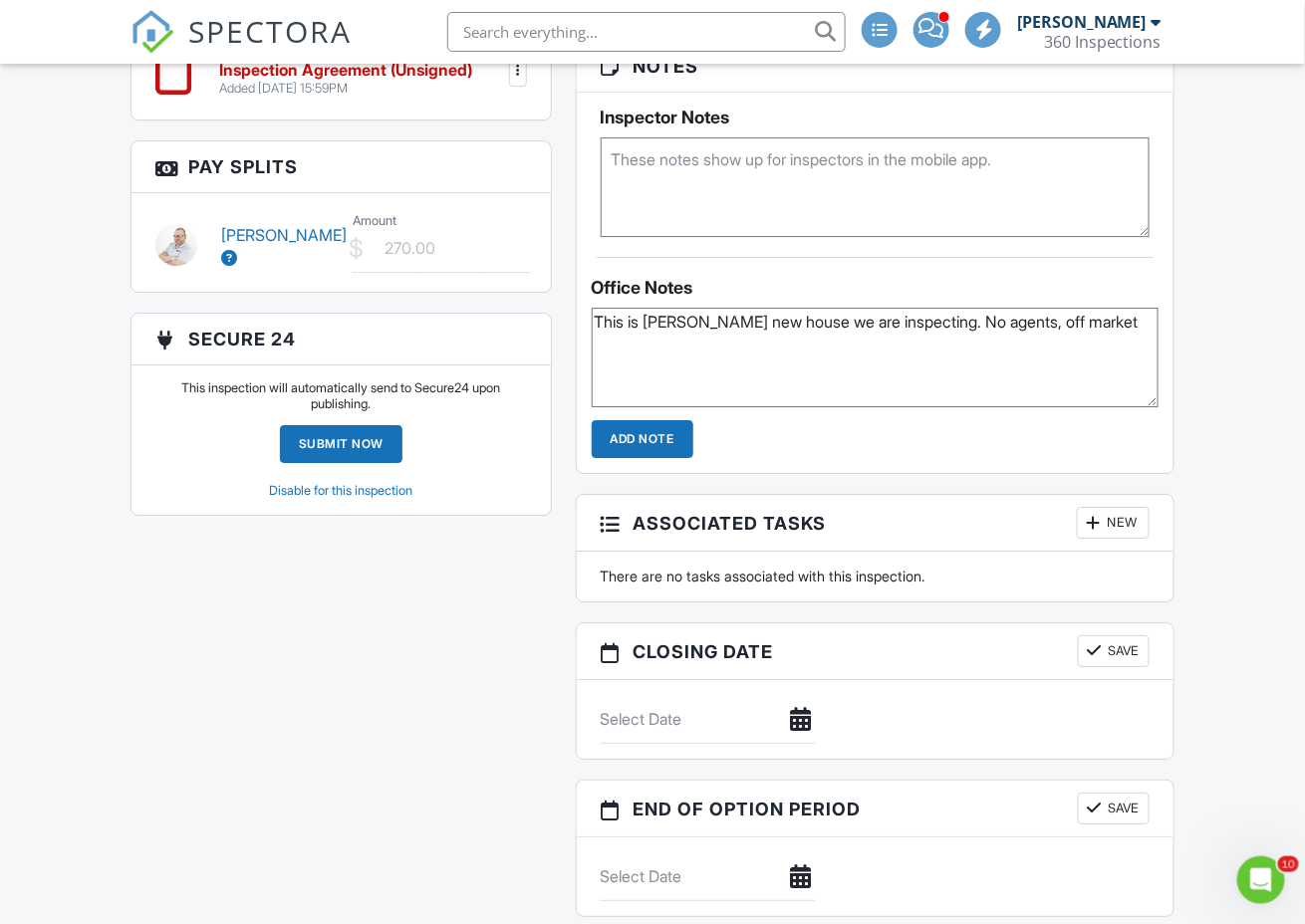 drag, startPoint x: 650, startPoint y: 449, endPoint x: 719, endPoint y: 450, distance: 69.00725 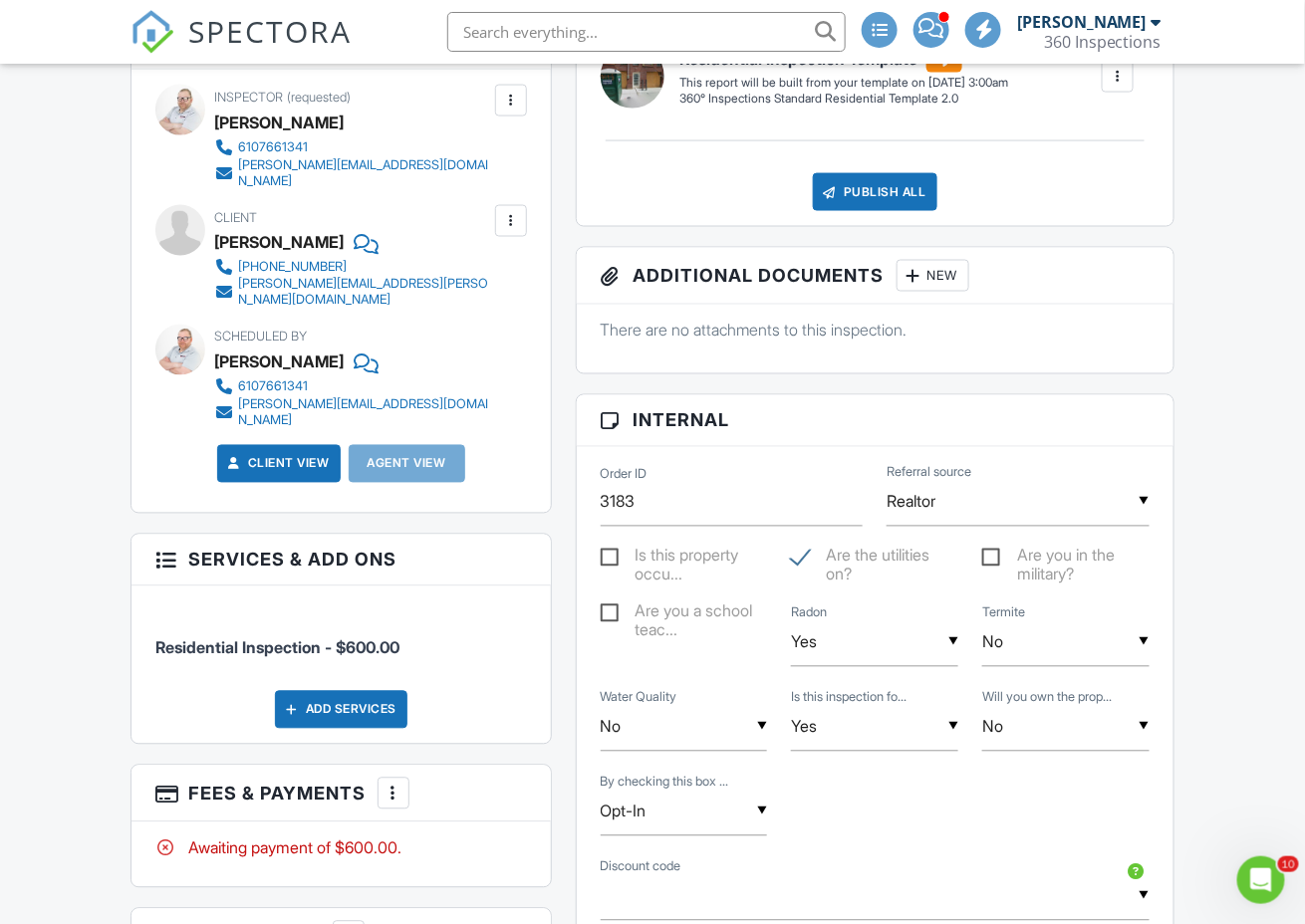 scroll, scrollTop: 0, scrollLeft: 0, axis: both 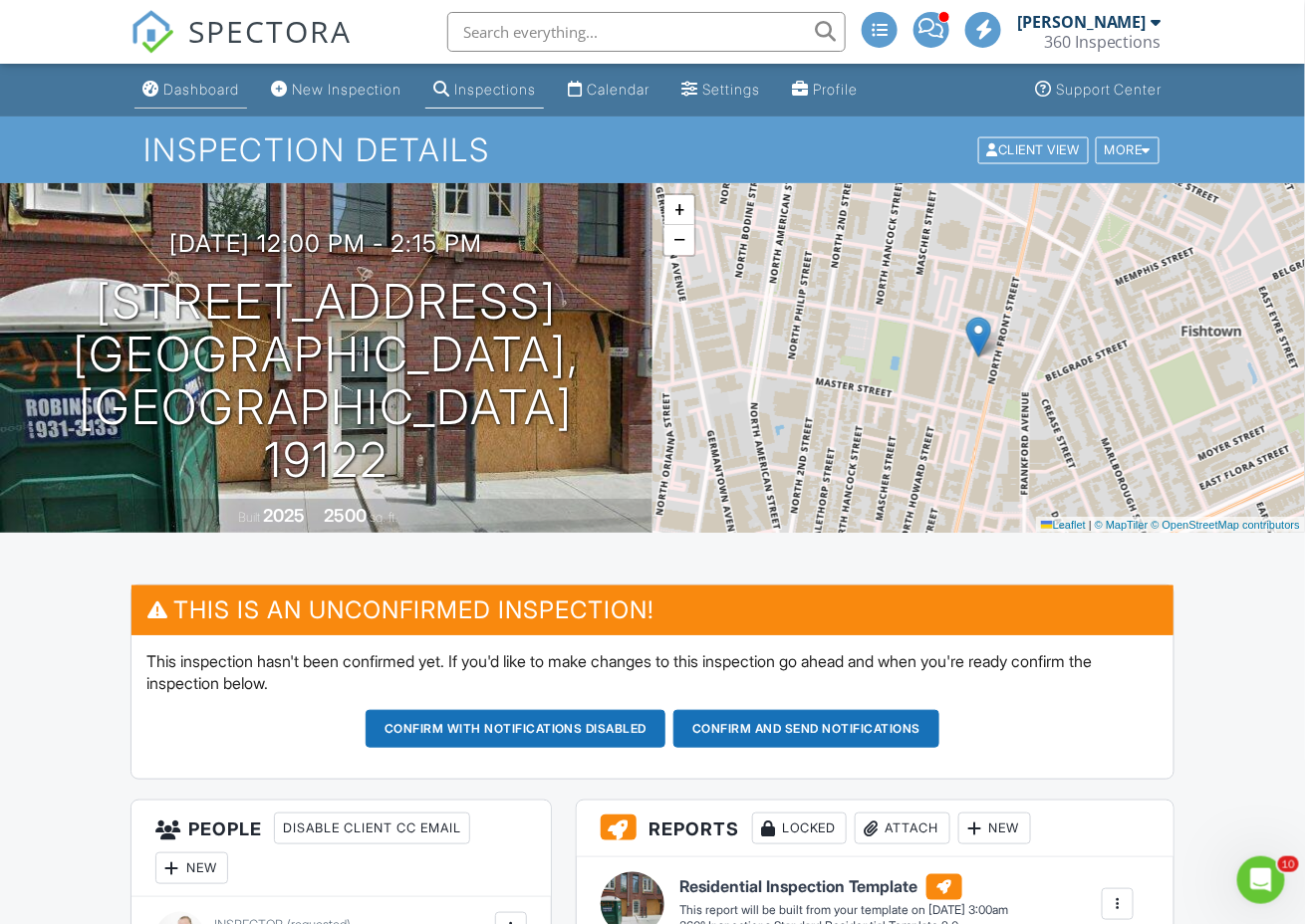 click on "Dashboard" at bounding box center [190, 90] 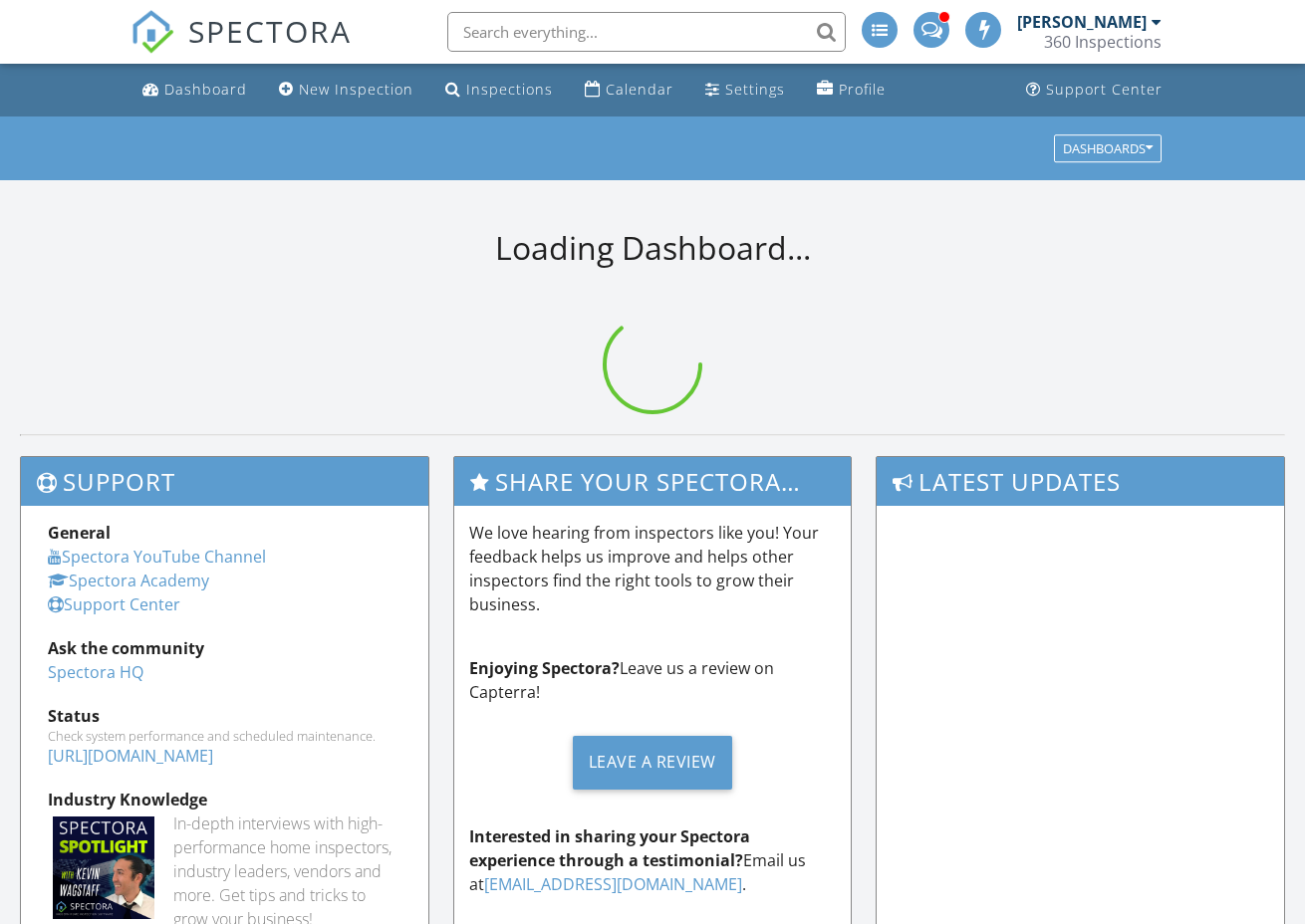 scroll, scrollTop: 0, scrollLeft: 0, axis: both 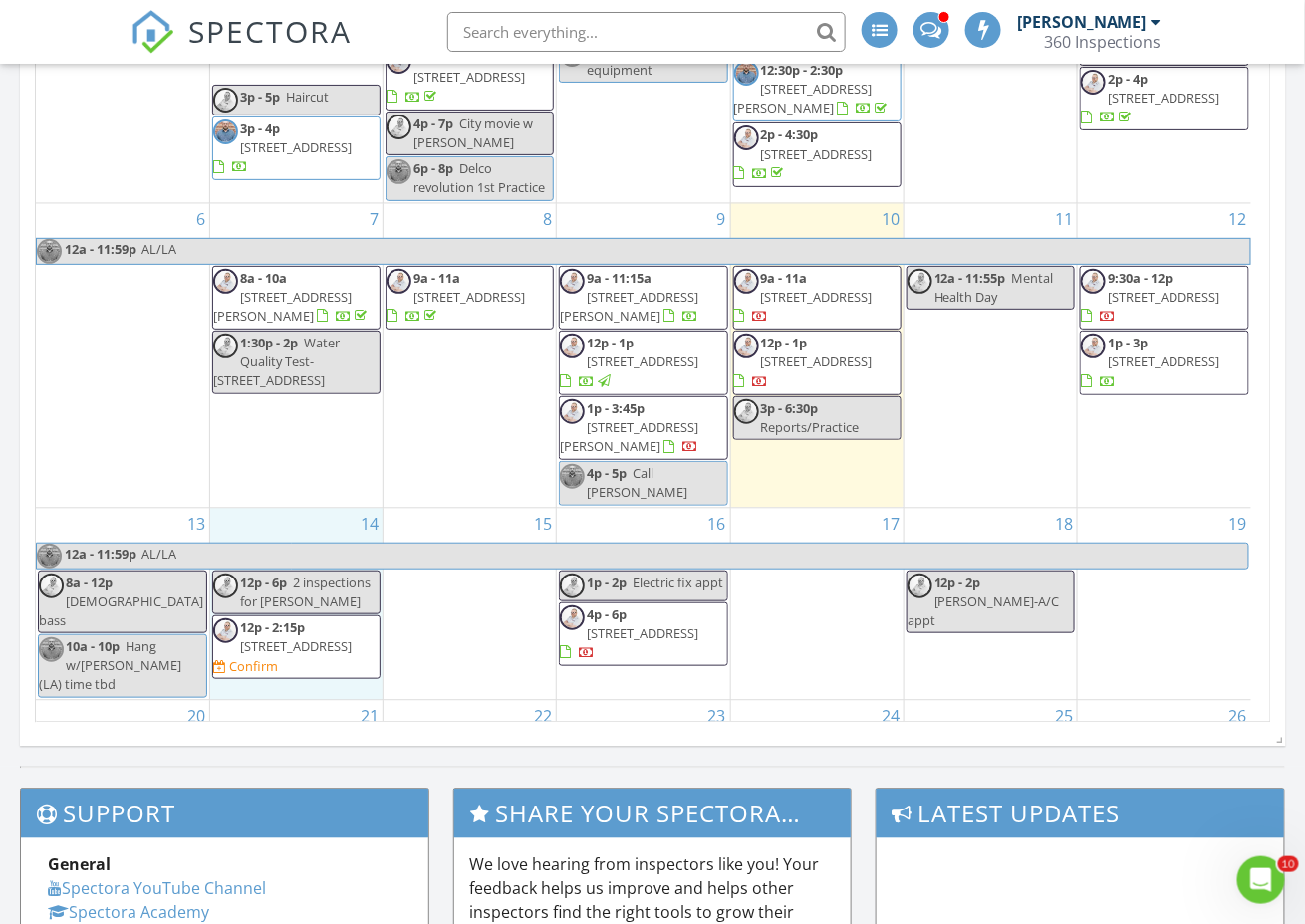 click on "14
12p - 6p
2 inspections for Sarah D
12p - 2:15p
1433 Hope St, Philadelphia 19122
Confirm" at bounding box center [296, 604] 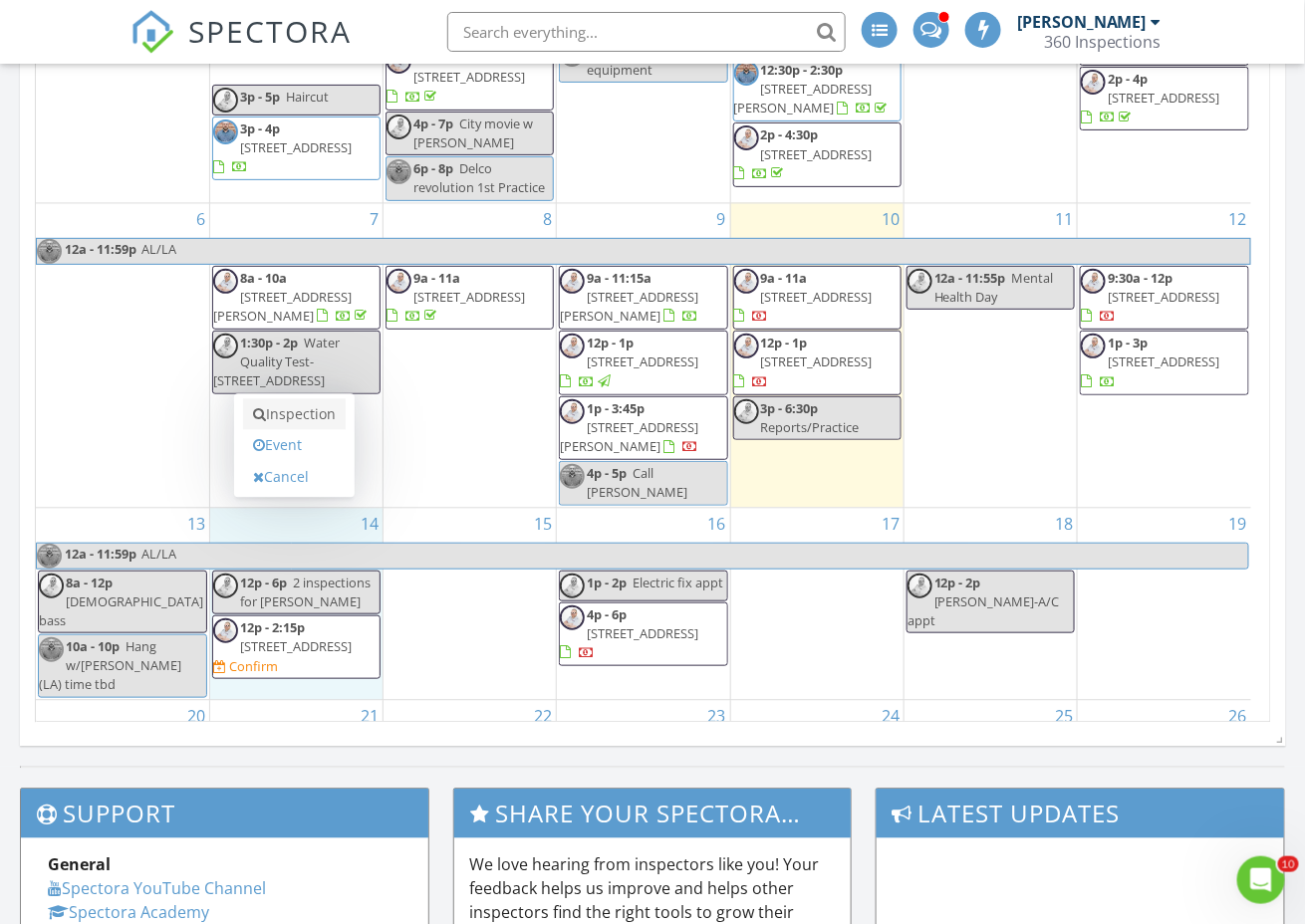 click on "Inspection" at bounding box center (294, 415) 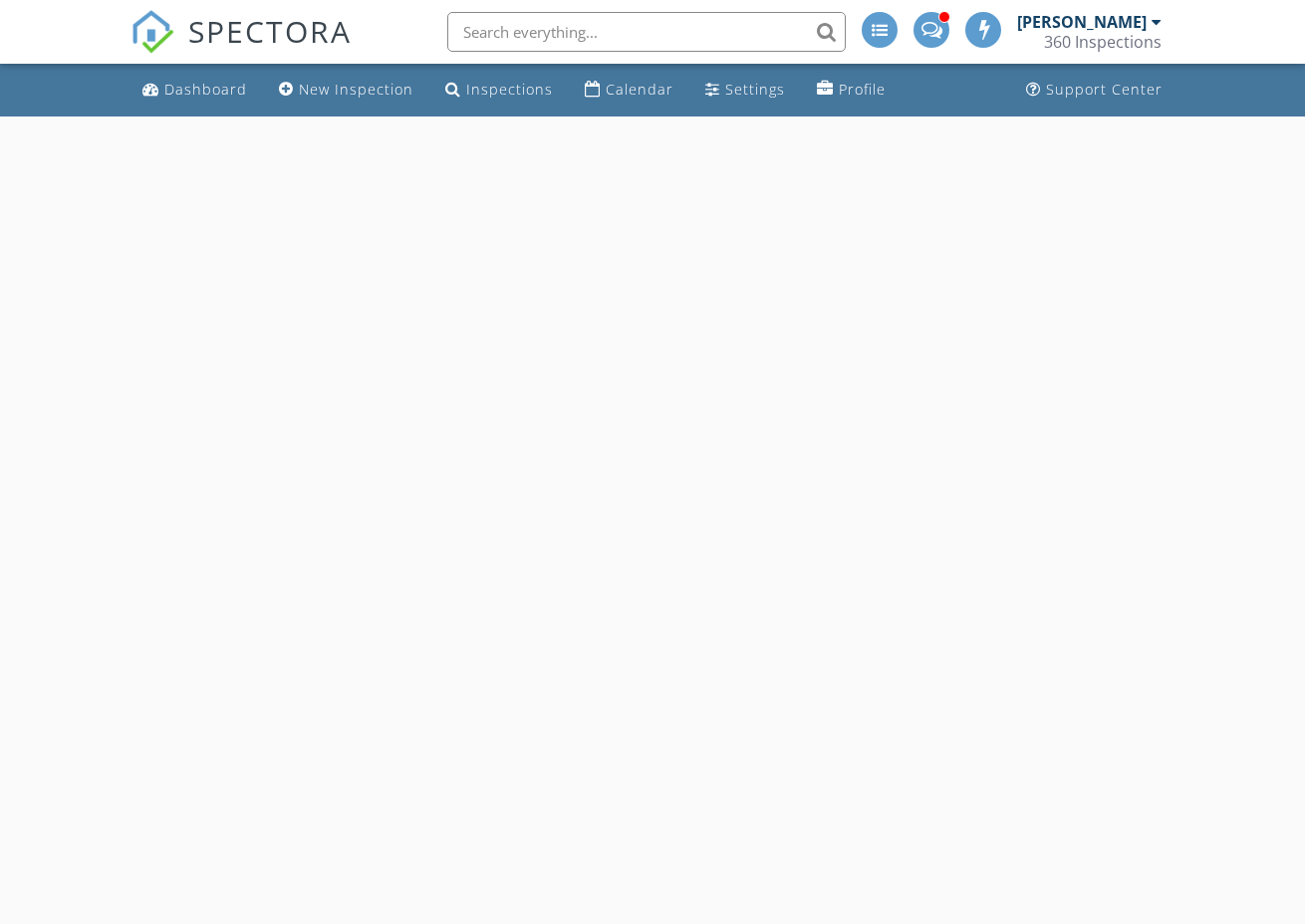 scroll, scrollTop: 0, scrollLeft: 0, axis: both 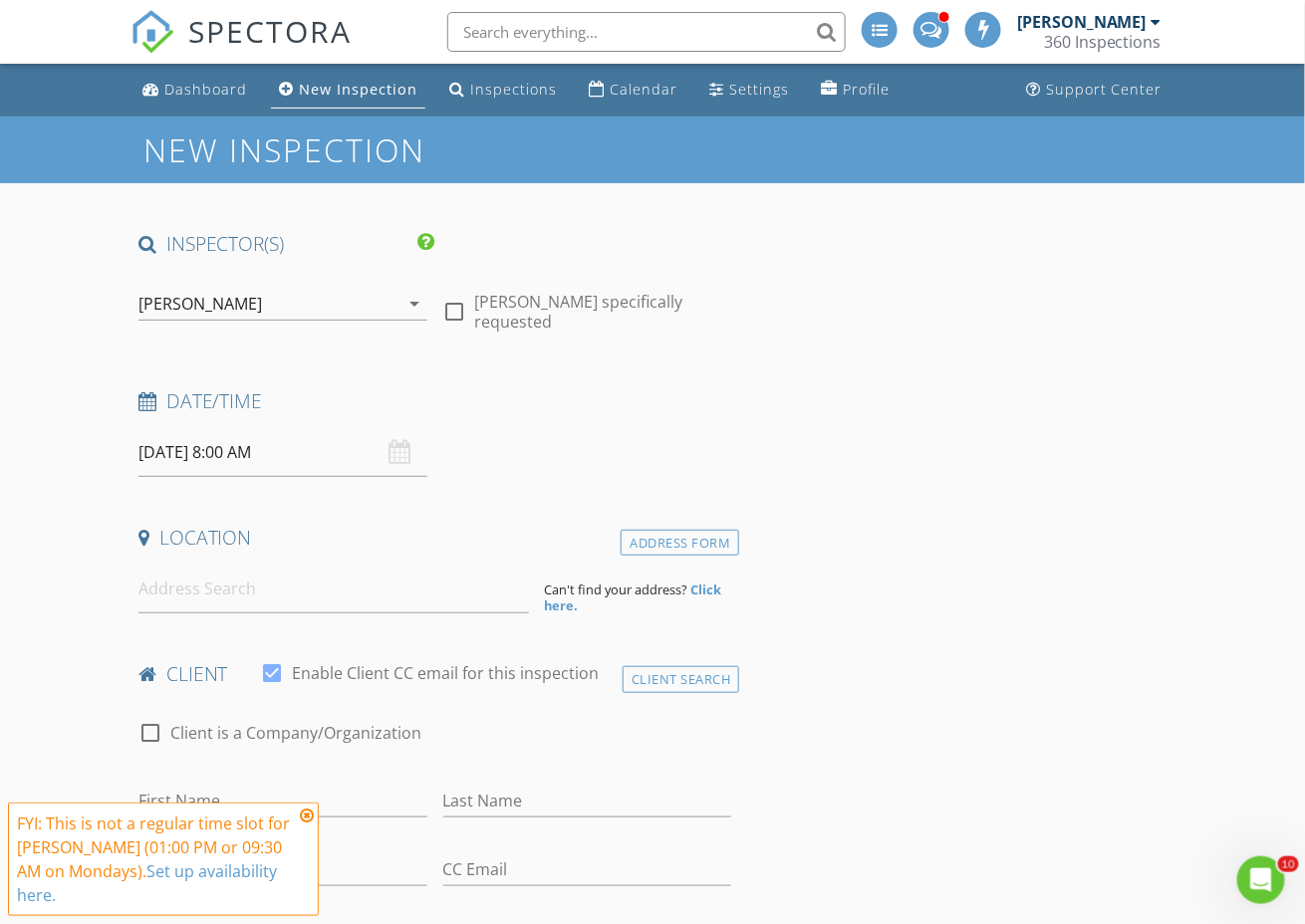 click on "[PERSON_NAME]" at bounding box center (269, 304) 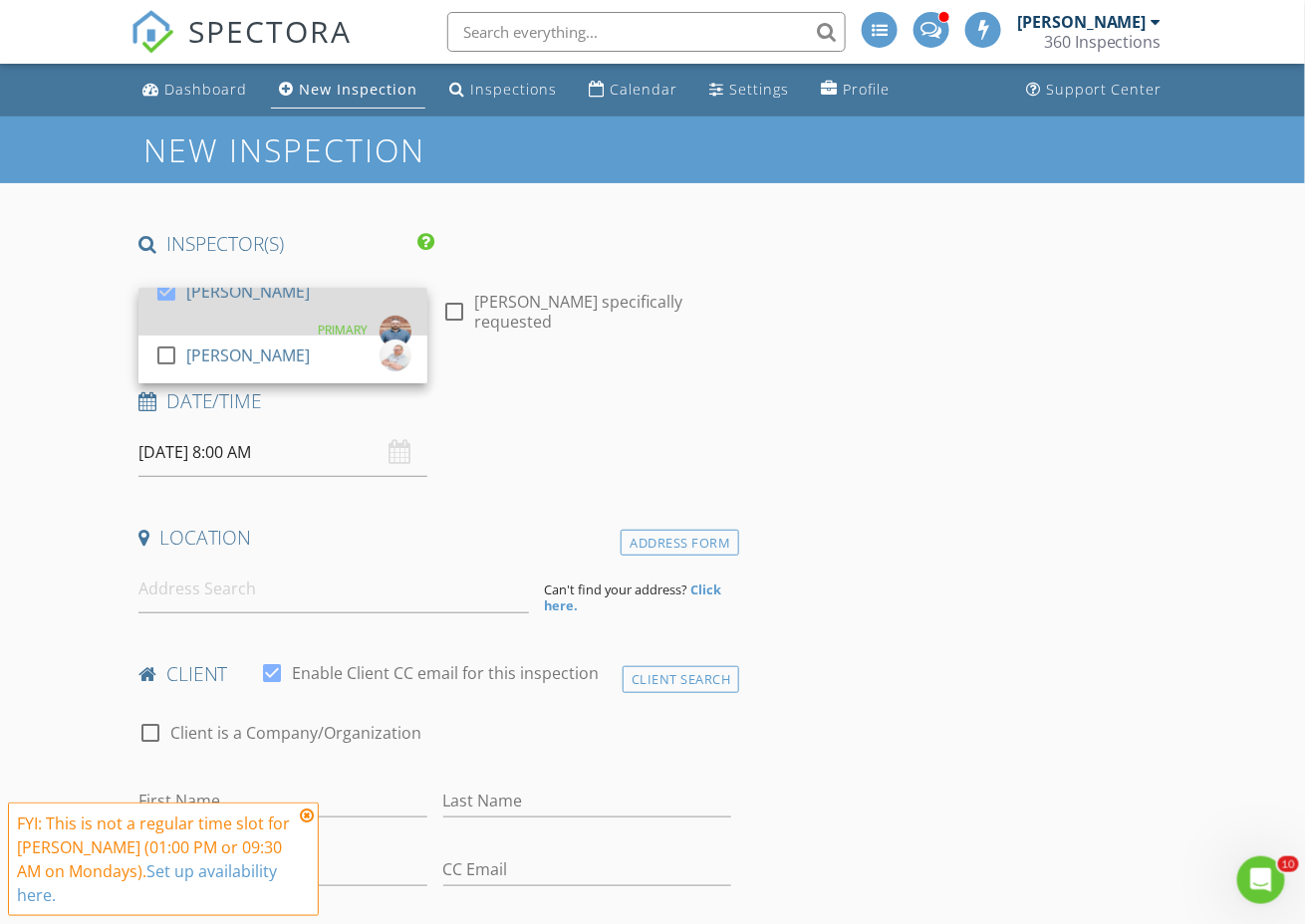 click on "[PERSON_NAME]" at bounding box center (248, 292) 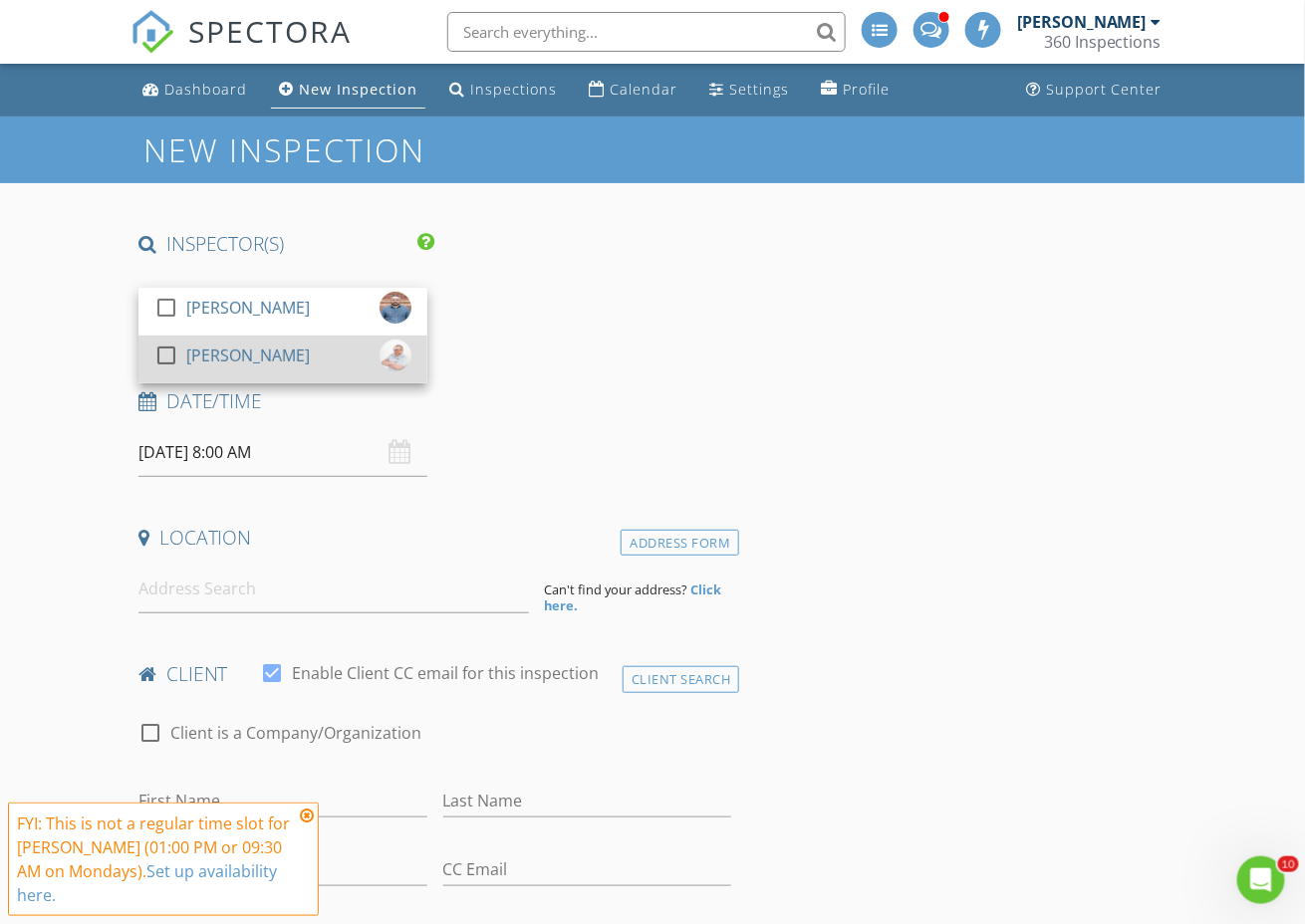 click on "[PERSON_NAME]" at bounding box center (248, 355) 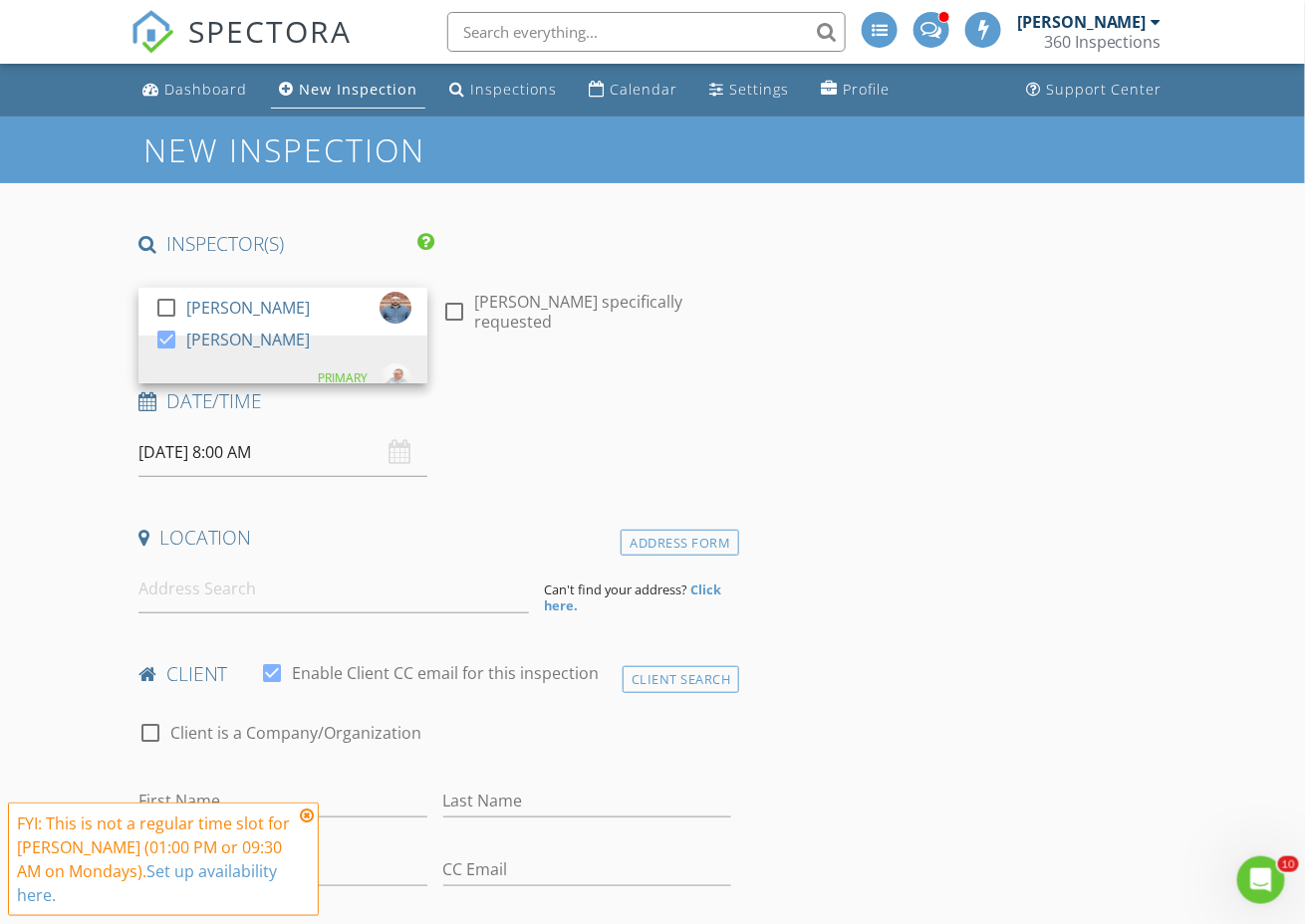 click on "[PERSON_NAME] specifically requested" at bounding box center [604, 312] 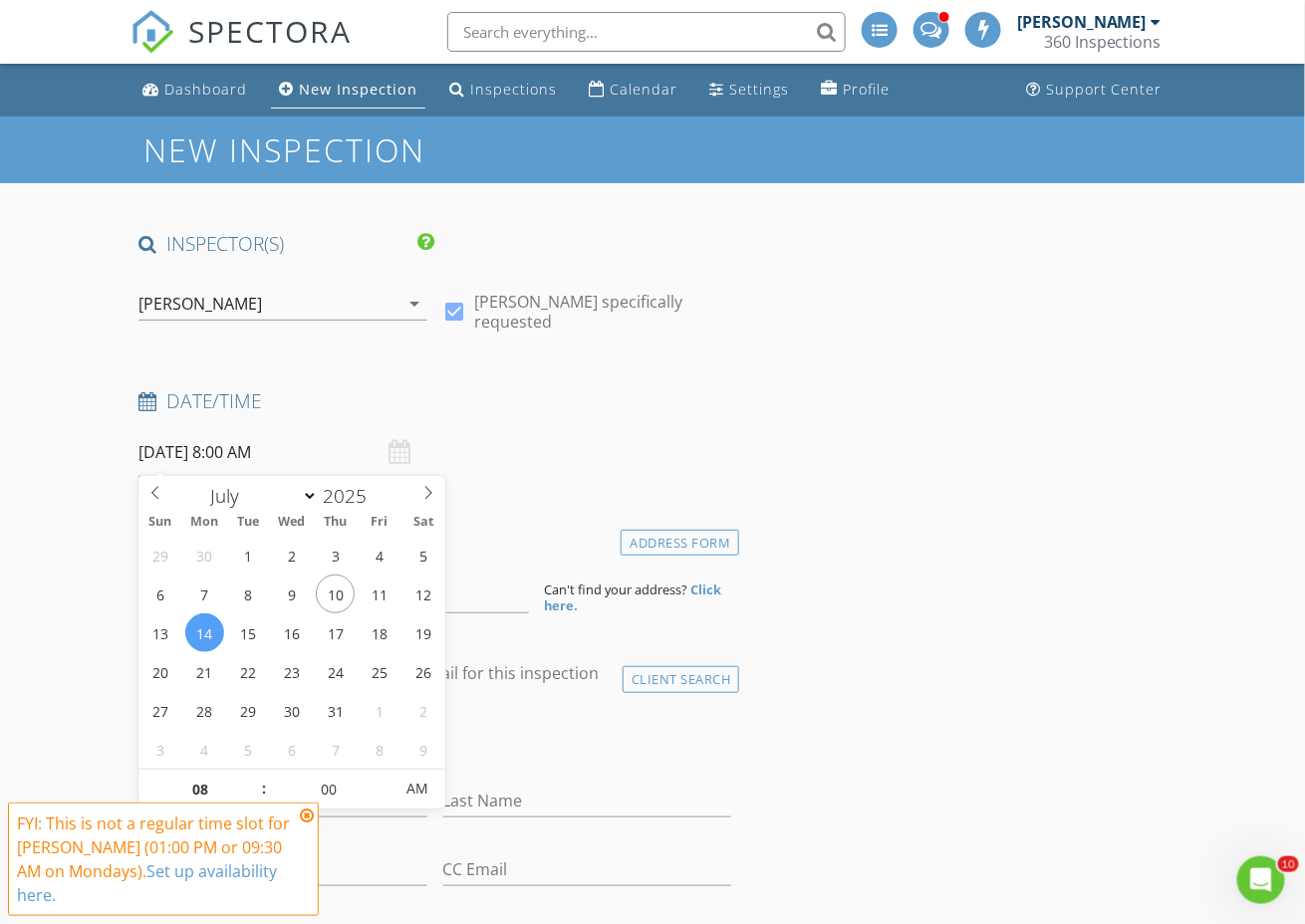 click on "SPECTORA
[PERSON_NAME]
360 Inspections
Role:
Inspector
Change Role
Dashboard
New Inspection
Inspections
Calendar
Conversations
Tasks
Reporting
Equipment
Settings
What's New
Sign Out
Change Active Role
Your account has more than one possible role. Please choose how you'd like to view the site:
Company/Agency
City
Role
Dashboard
New Inspection
Inspections
Calendar
Settings
Profile
Support Center
Opt-In Opt-Out Yes  No Yes  No Yes  No Yes  No Yes  No   This will disable all automated notifications for this inspection. Use this for mock inspections or inspections where you'd prefer not to send any communication out.     Realtor" at bounding box center [652, 1994] 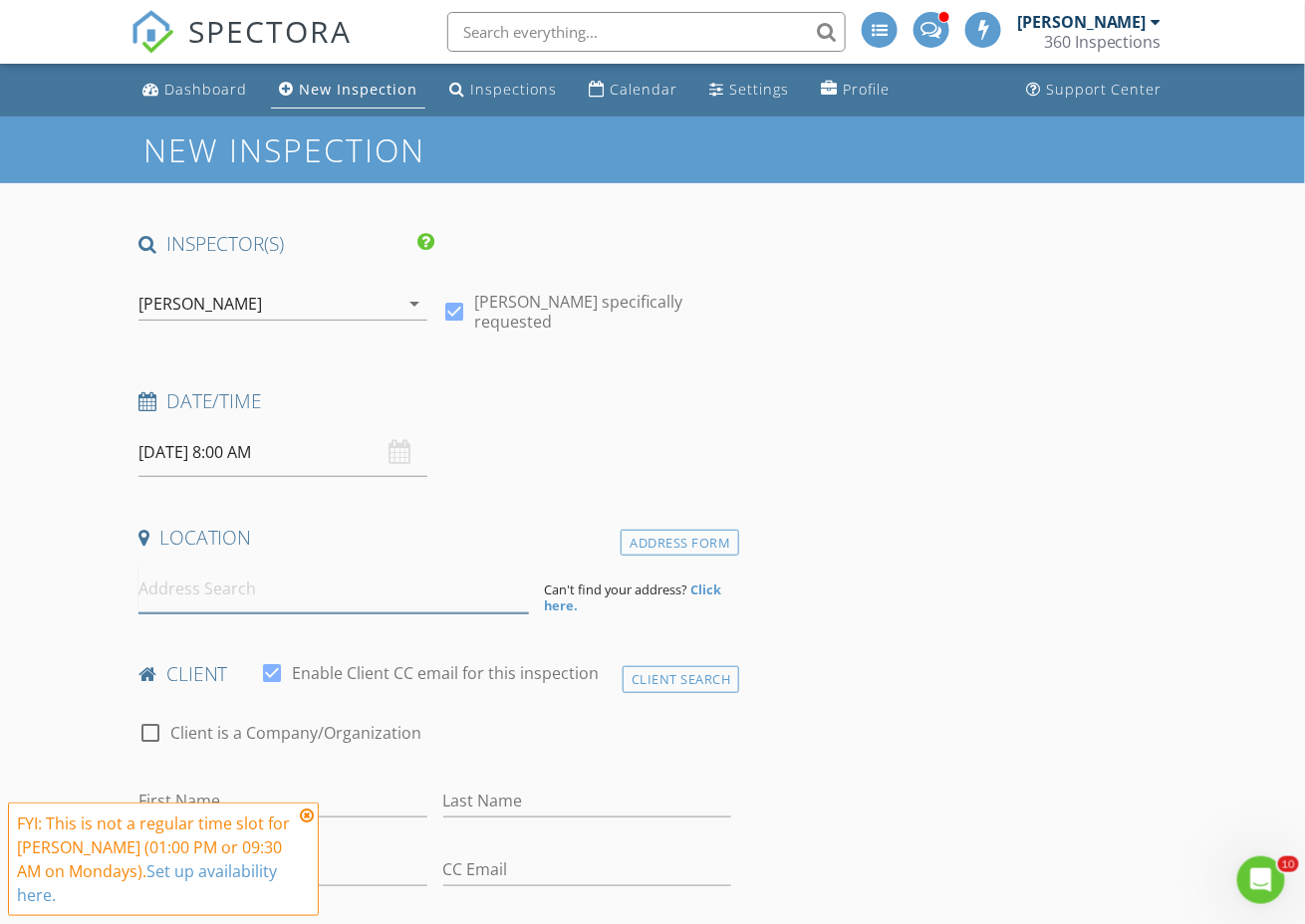click at bounding box center [334, 588] 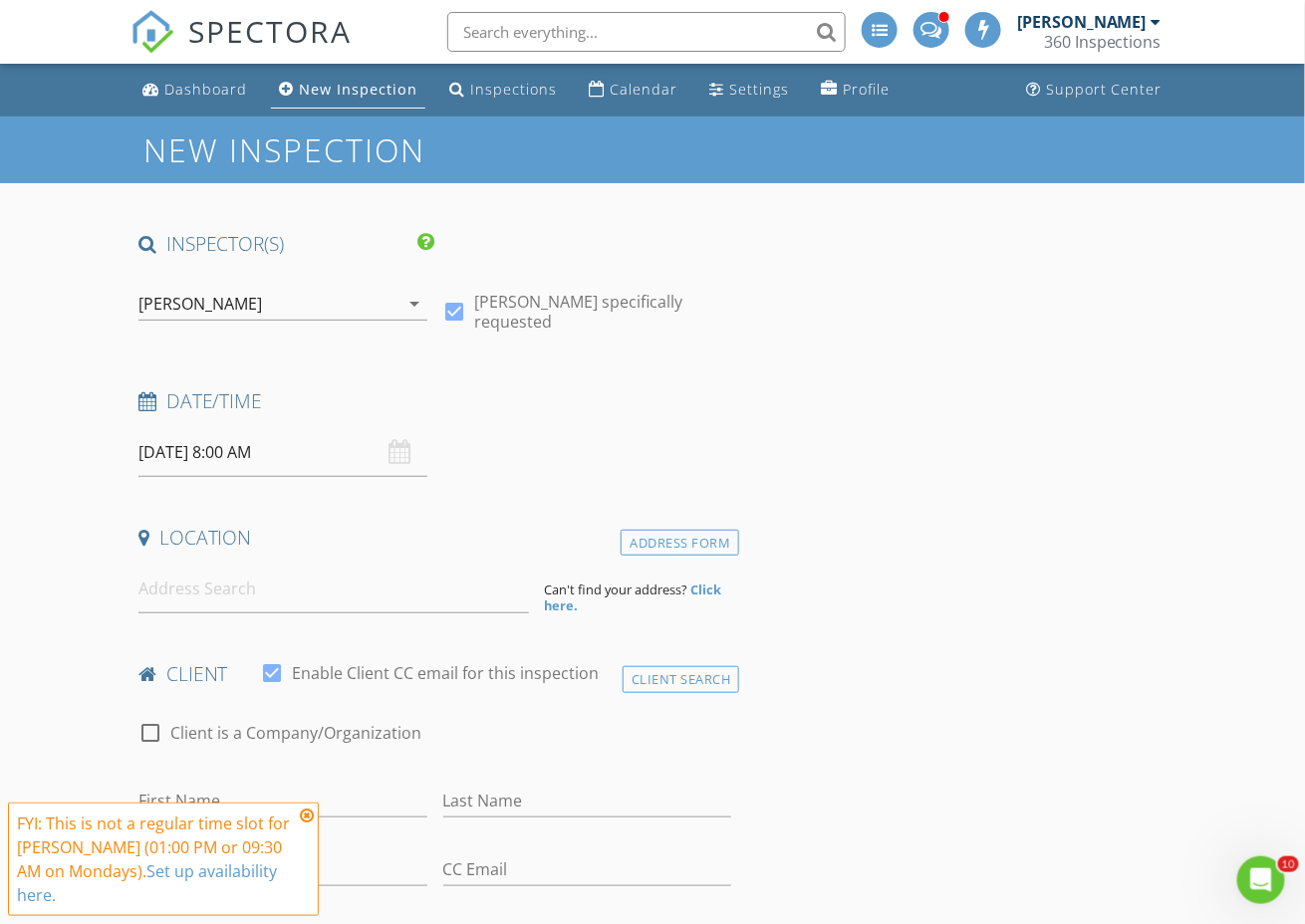 click on "[DATE] 8:00 AM" at bounding box center (283, 452) 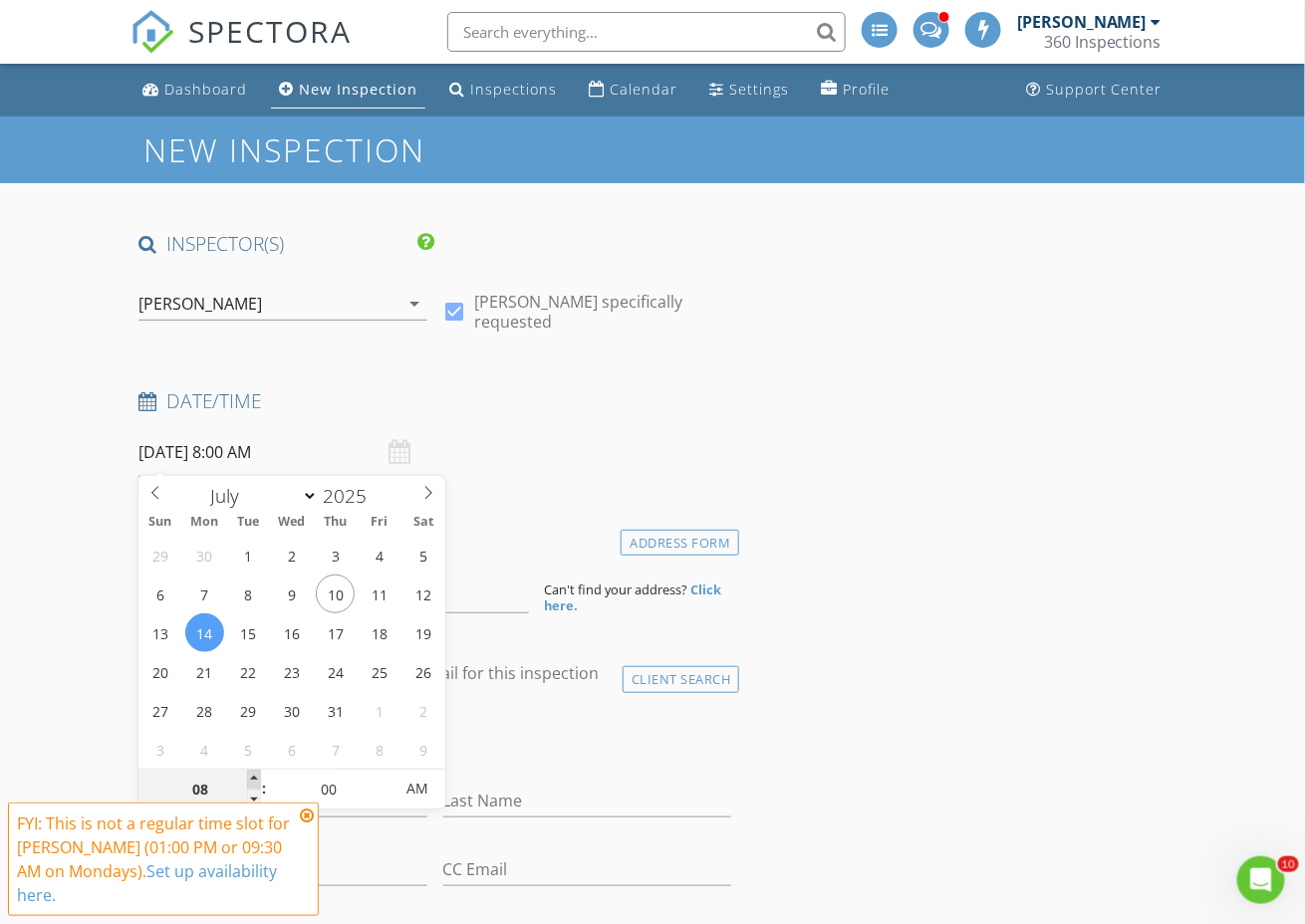 type on "09" 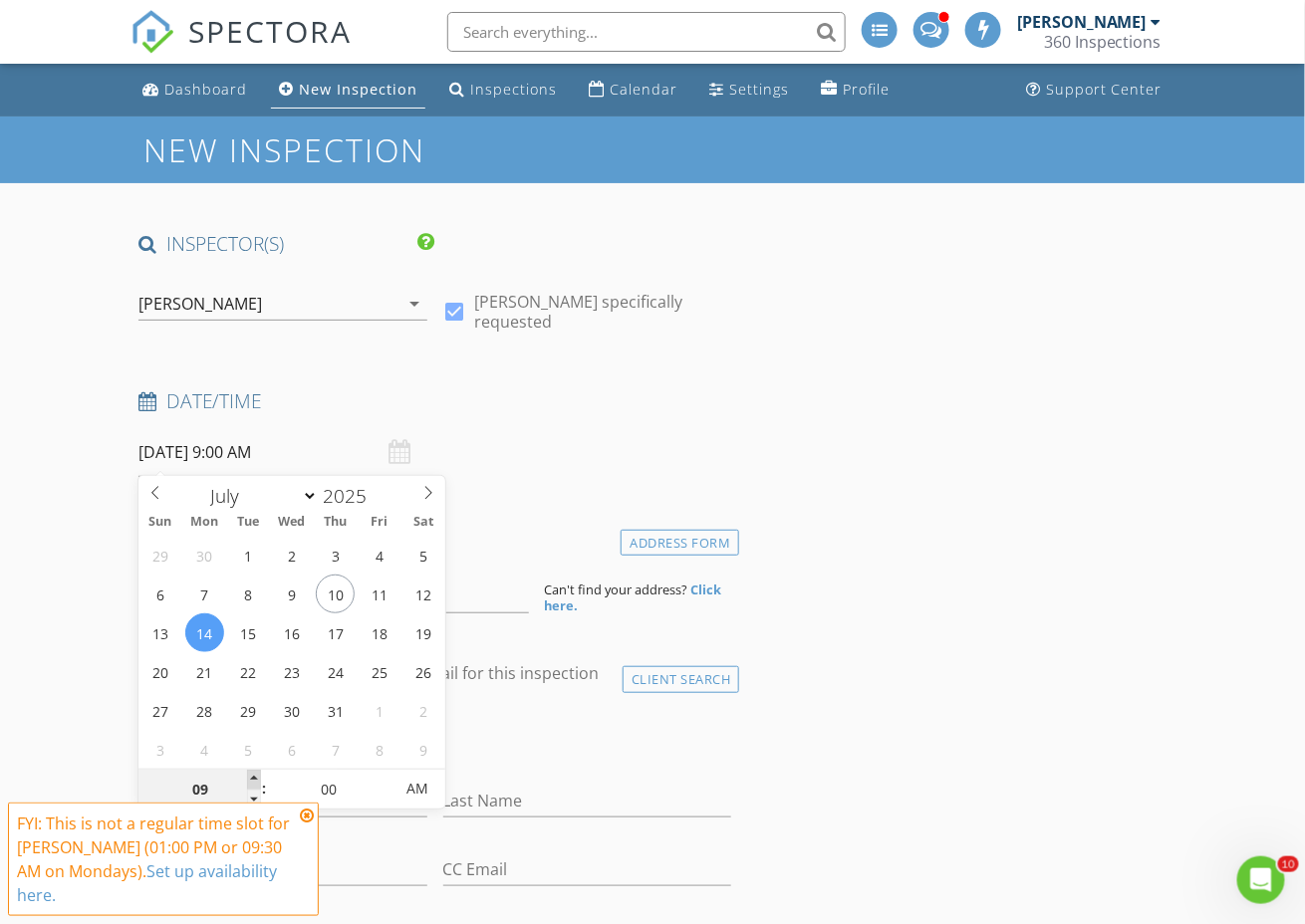click at bounding box center [254, 780] 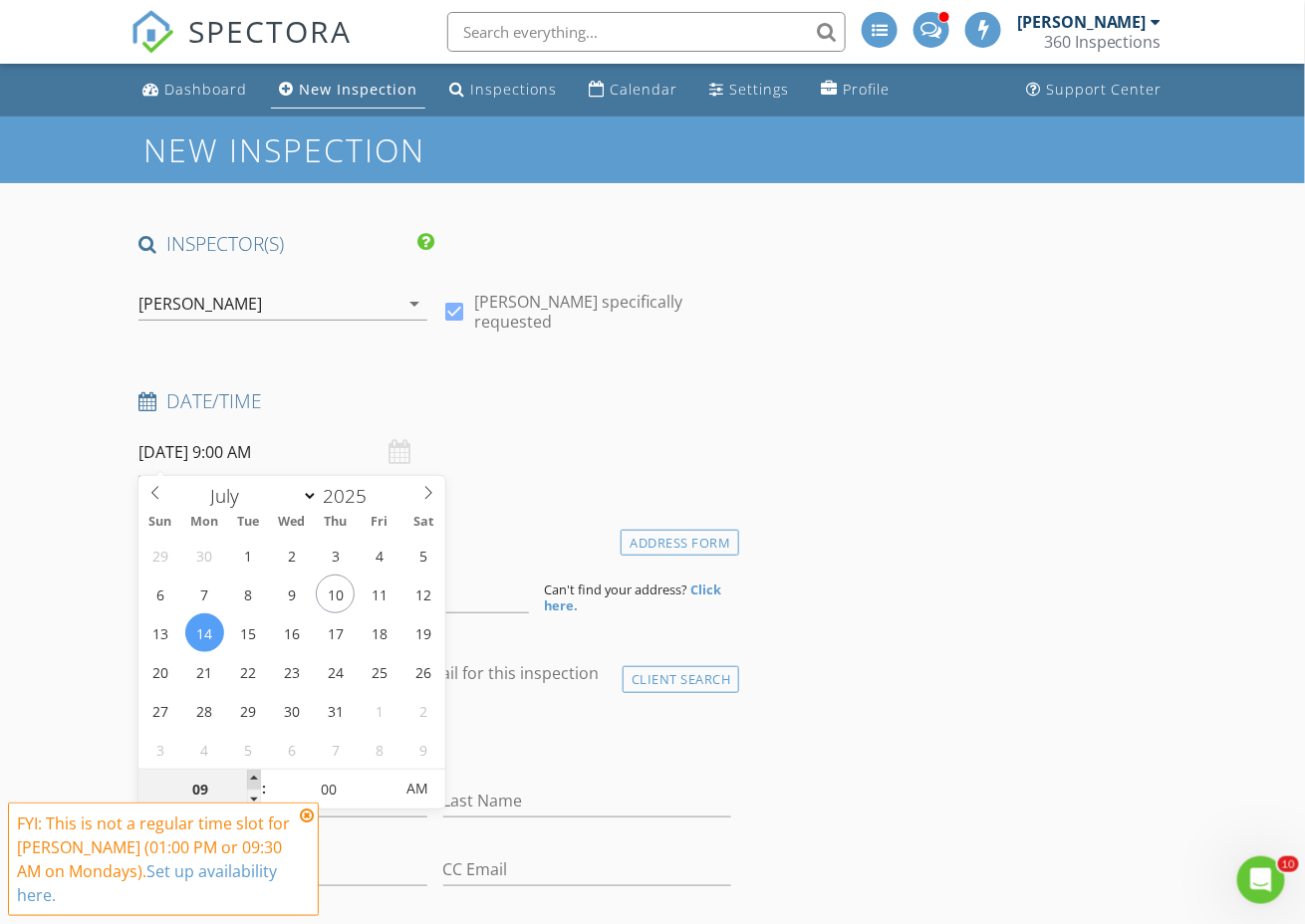 type on "10" 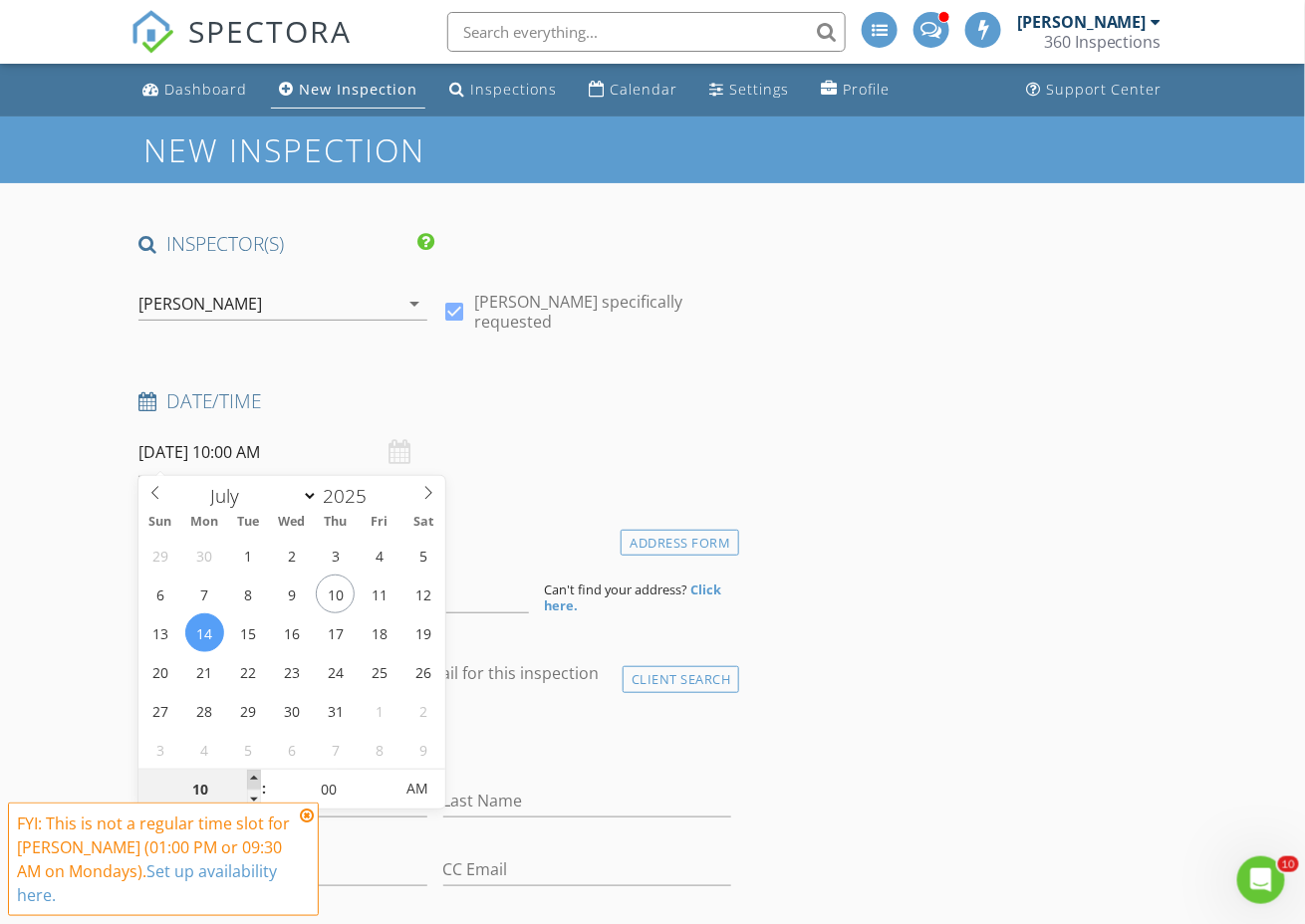 click at bounding box center [254, 780] 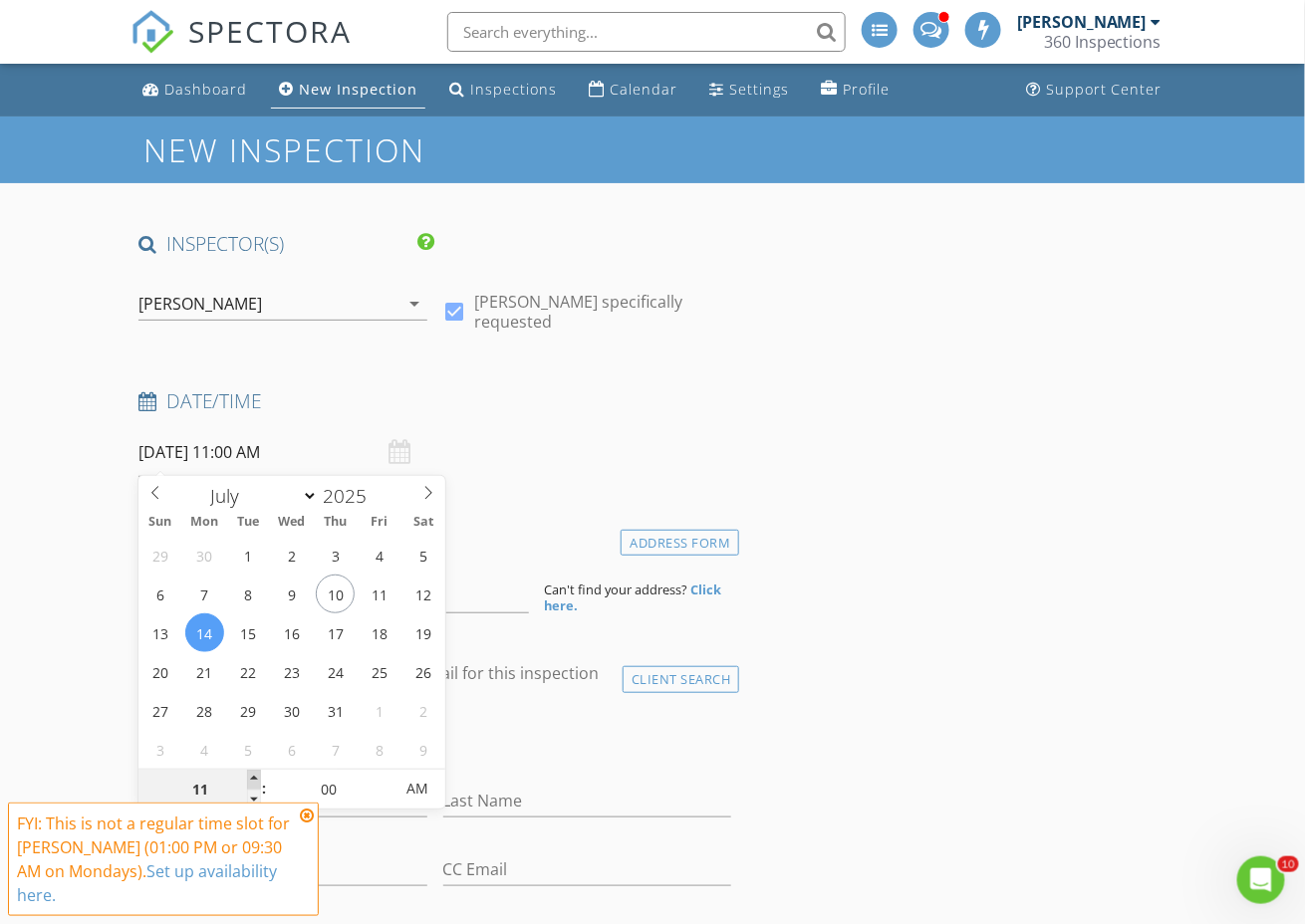 click at bounding box center [254, 780] 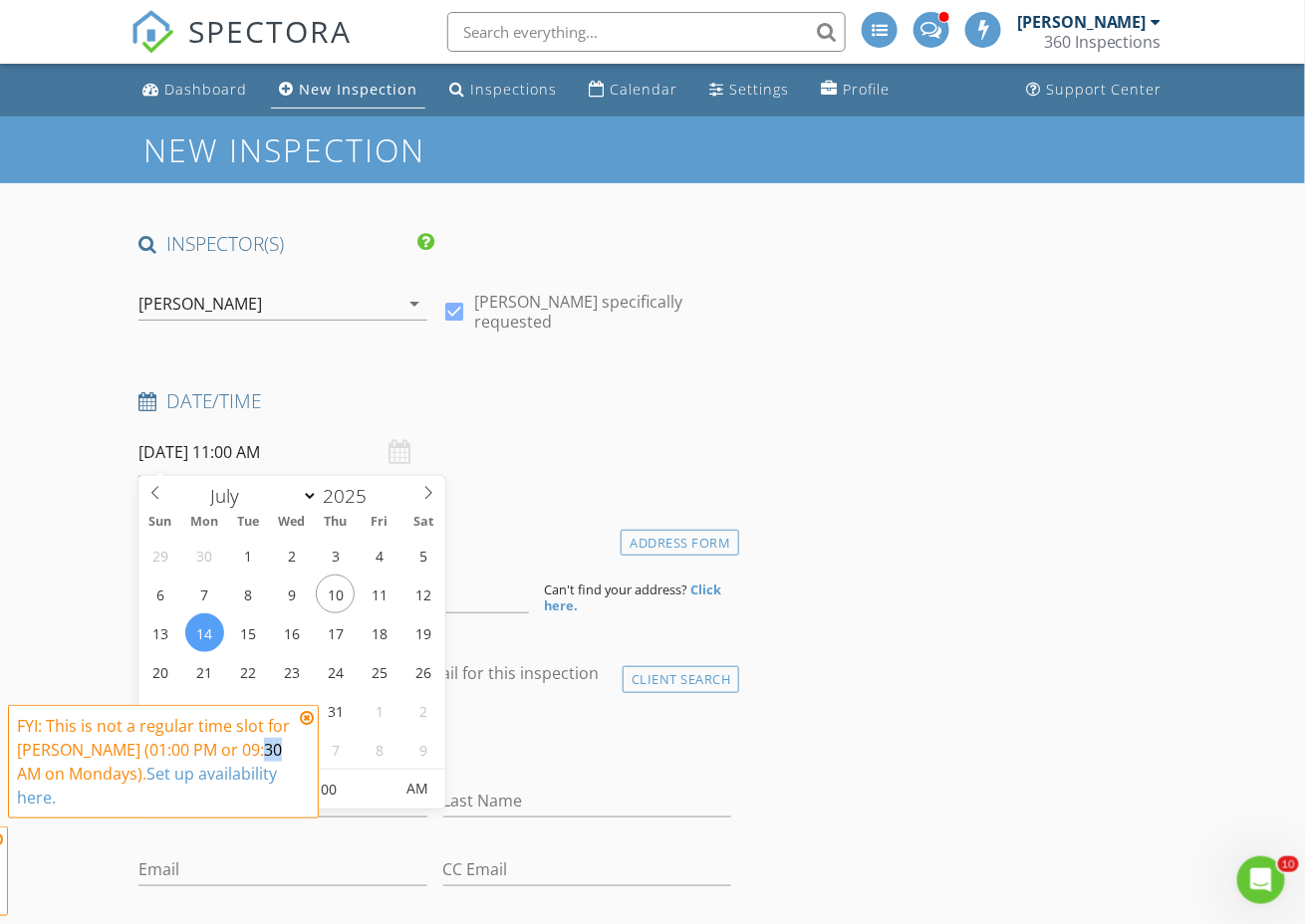 click on "FYI: This is not a regular time slot for Steve Inge (01:00 PM or 09:30 AM on Mondays).  Set up availability here." at bounding box center [155, 762] 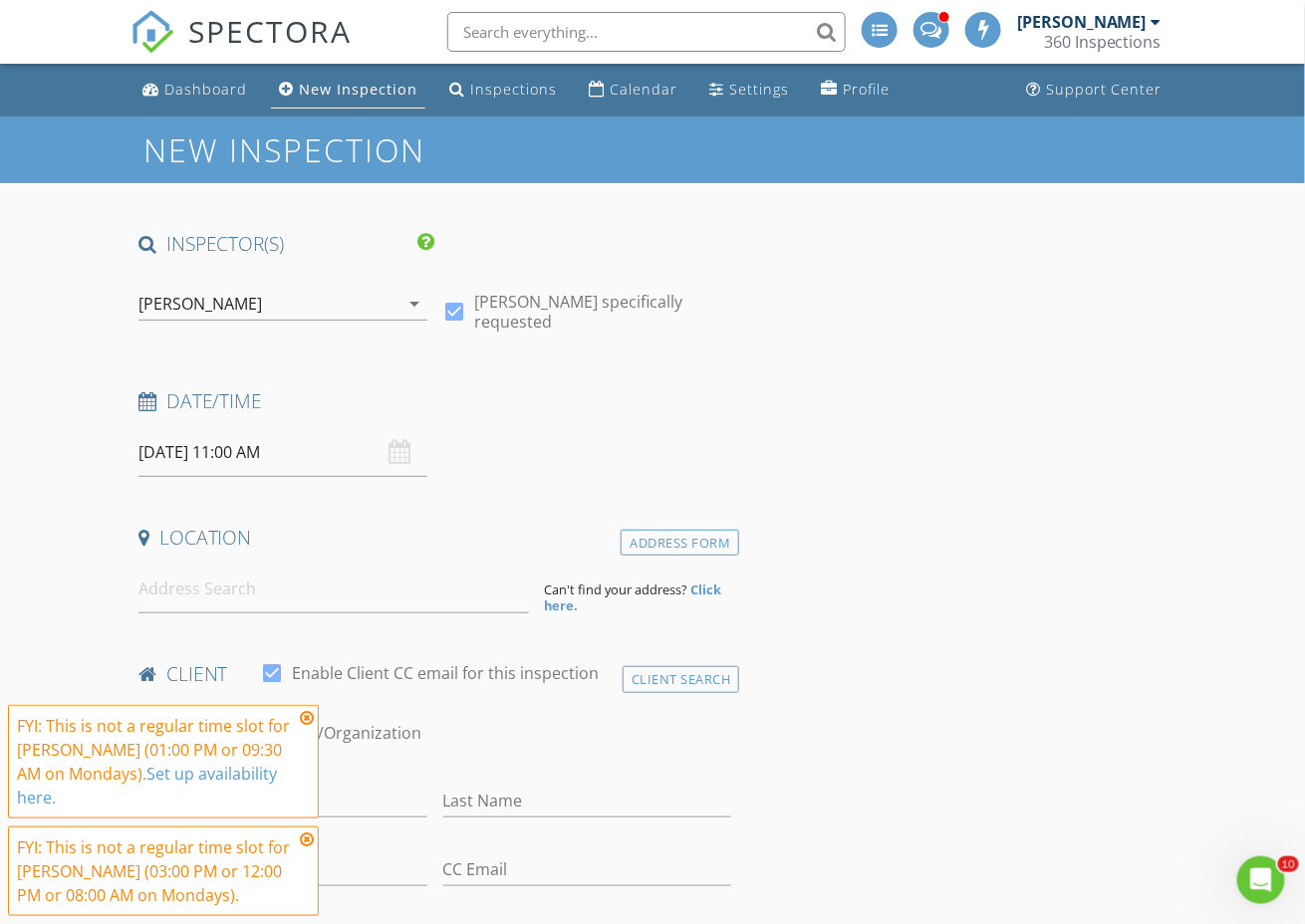 click on "Date/Time
07/14/2025 11:00 AM" at bounding box center [434, 432] 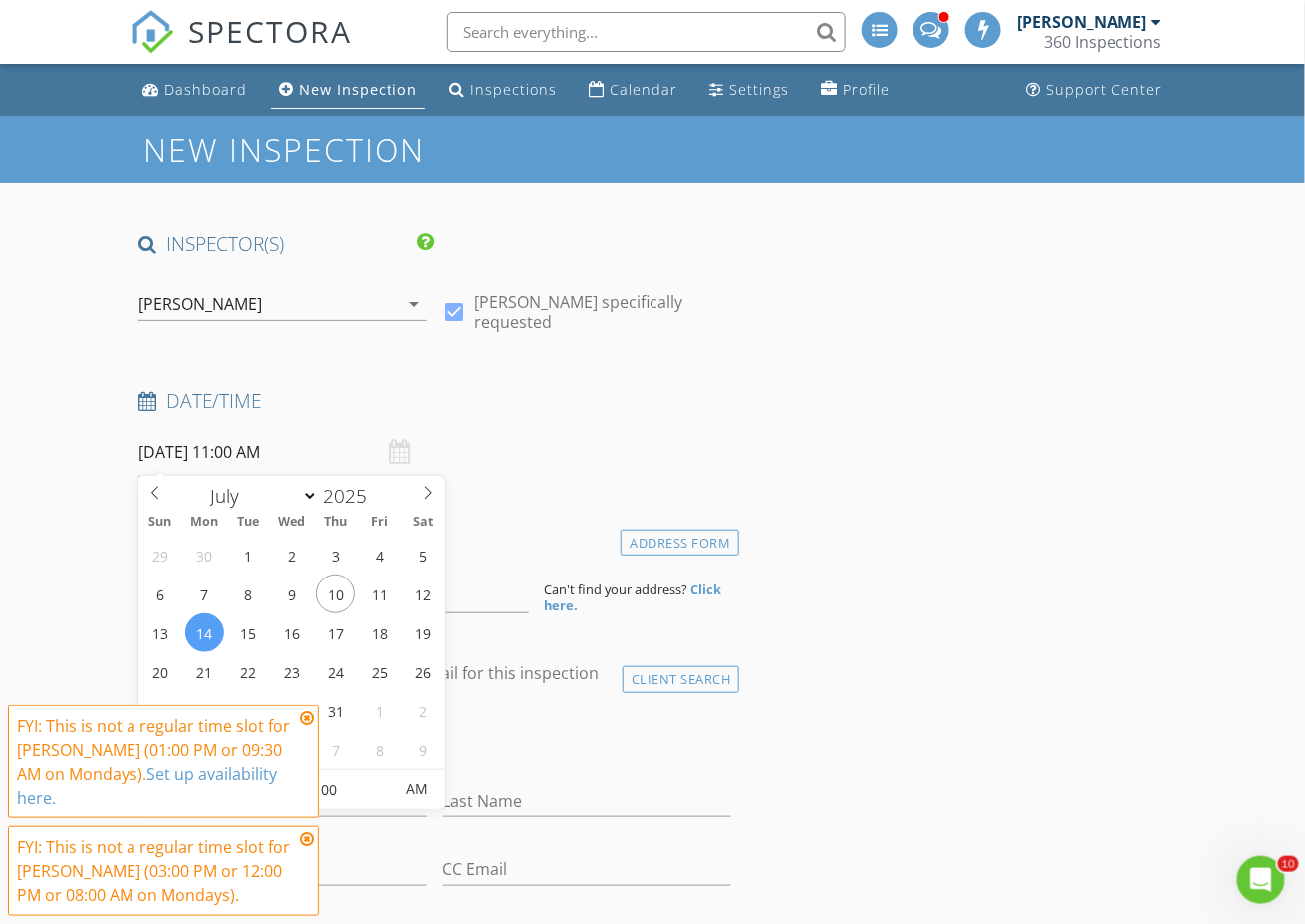 click at bounding box center [307, 718] 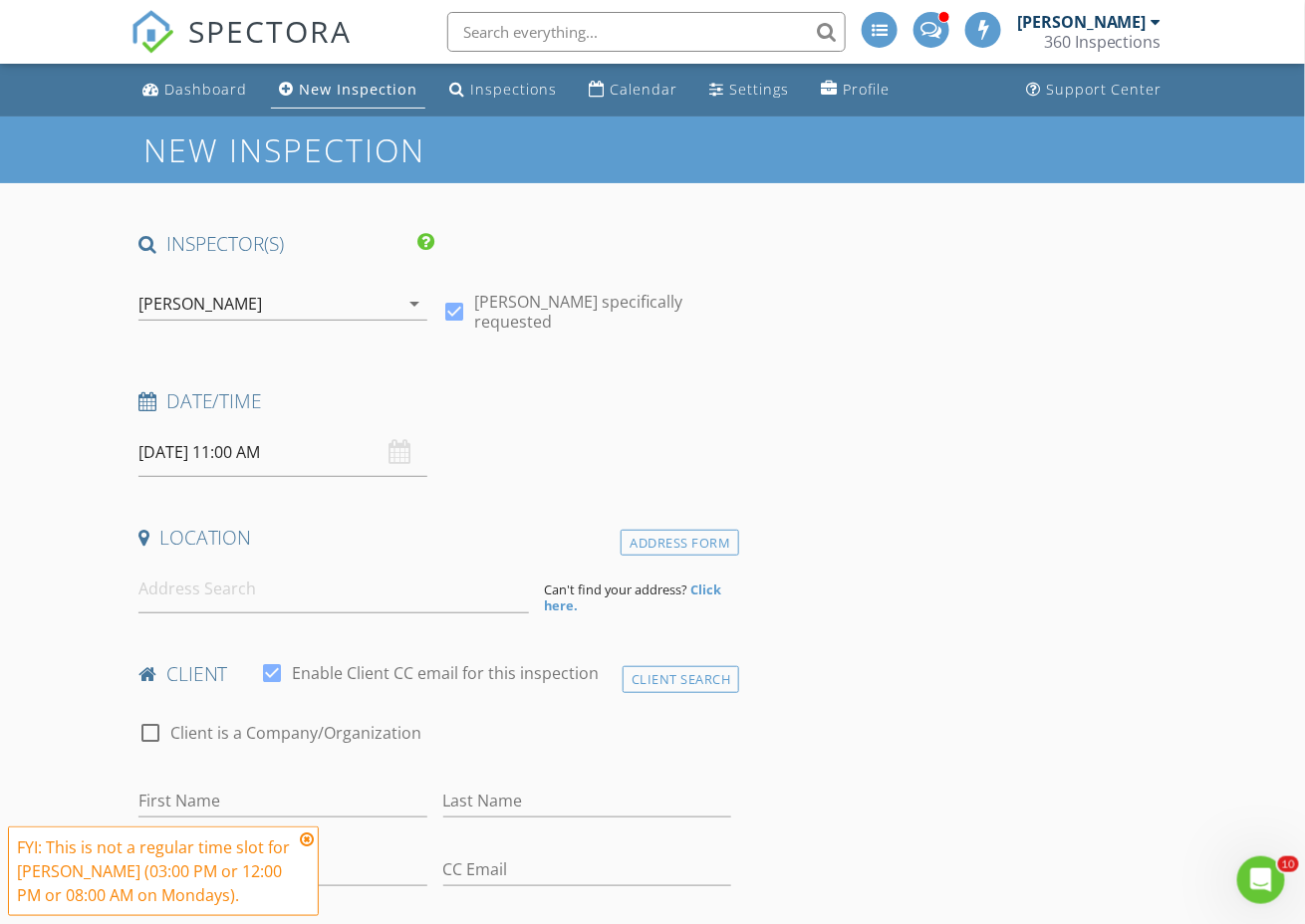 click at bounding box center [307, 839] 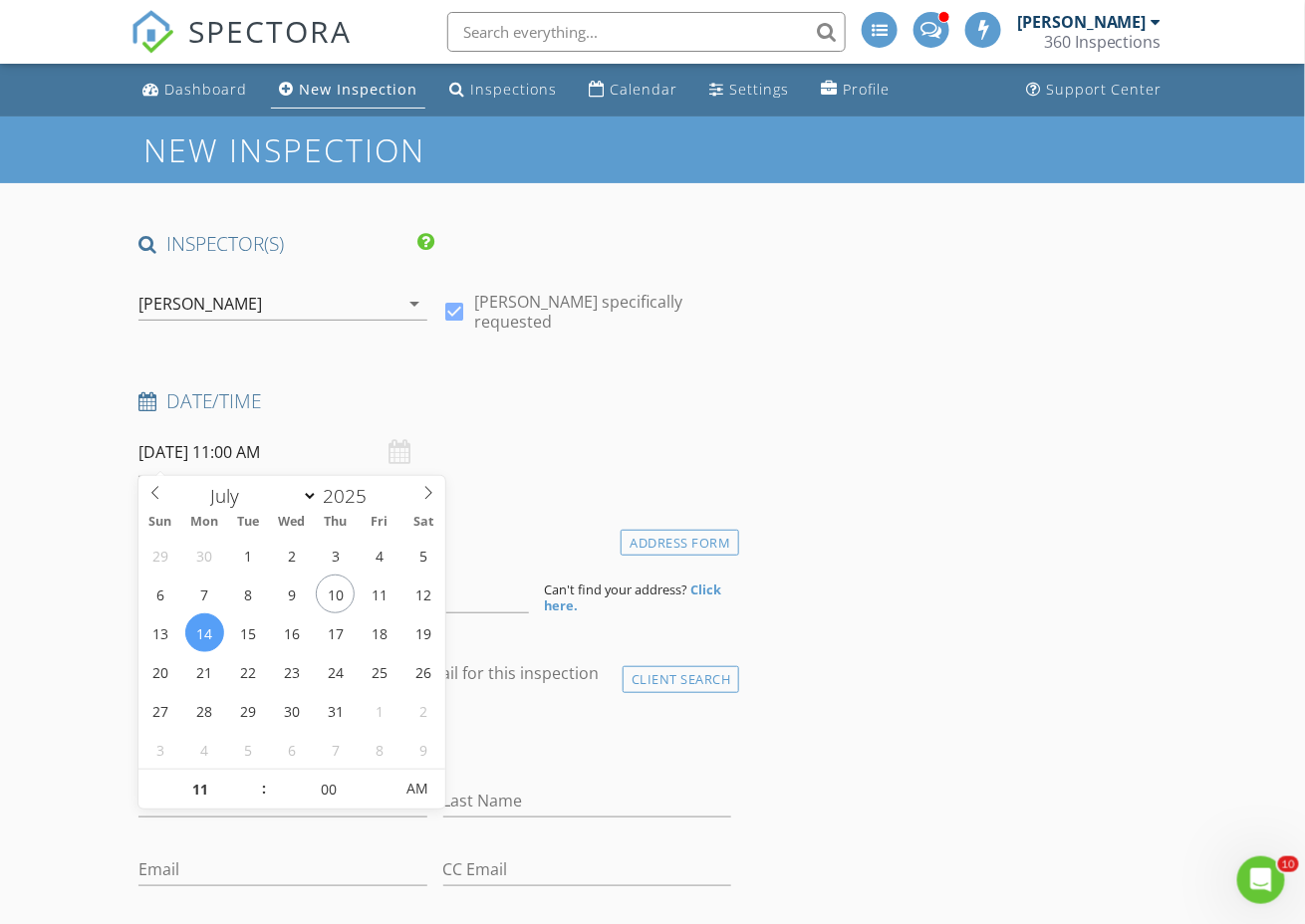 click on "07/14/2025 11:00 AM" at bounding box center (283, 452) 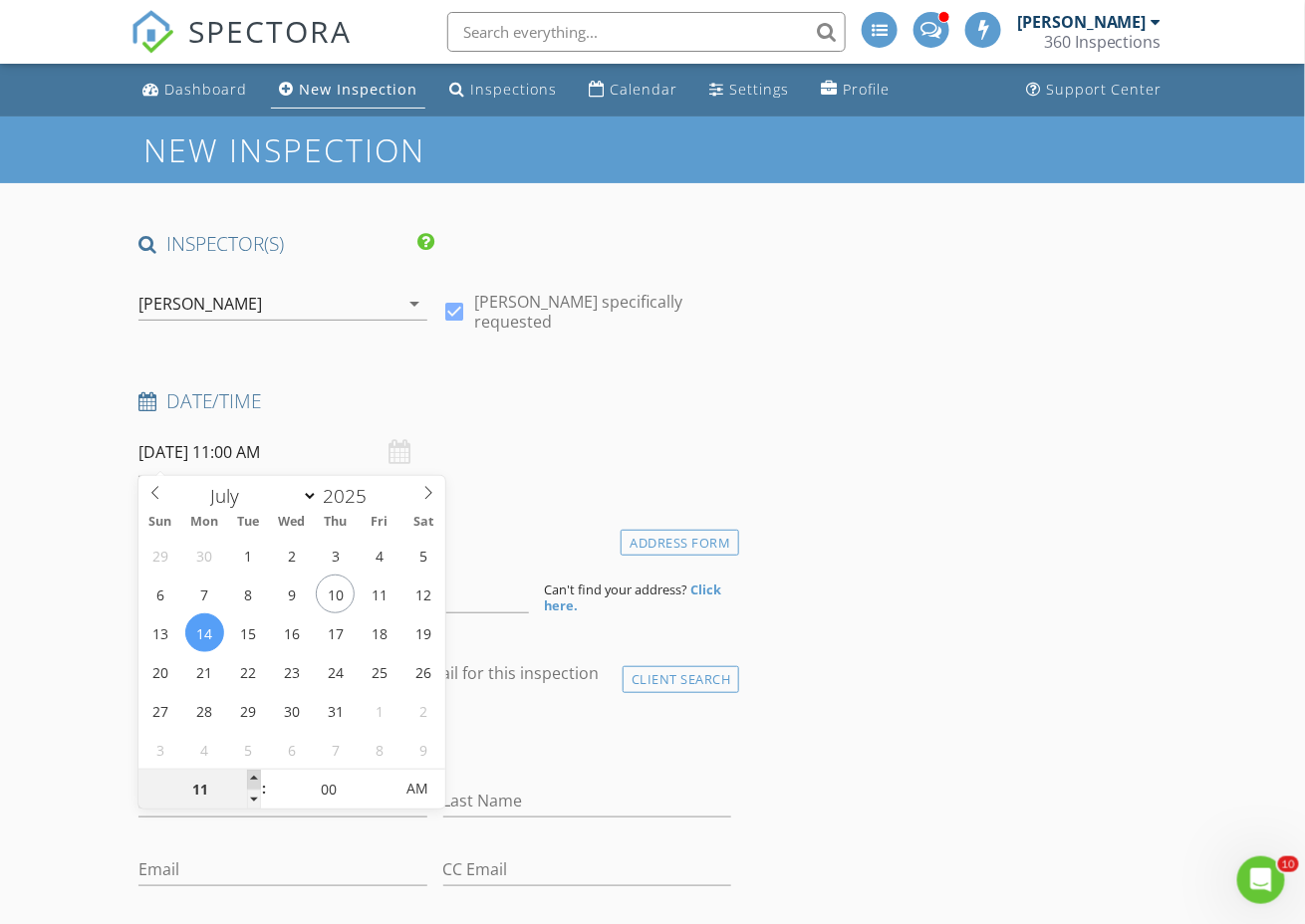 type on "12" 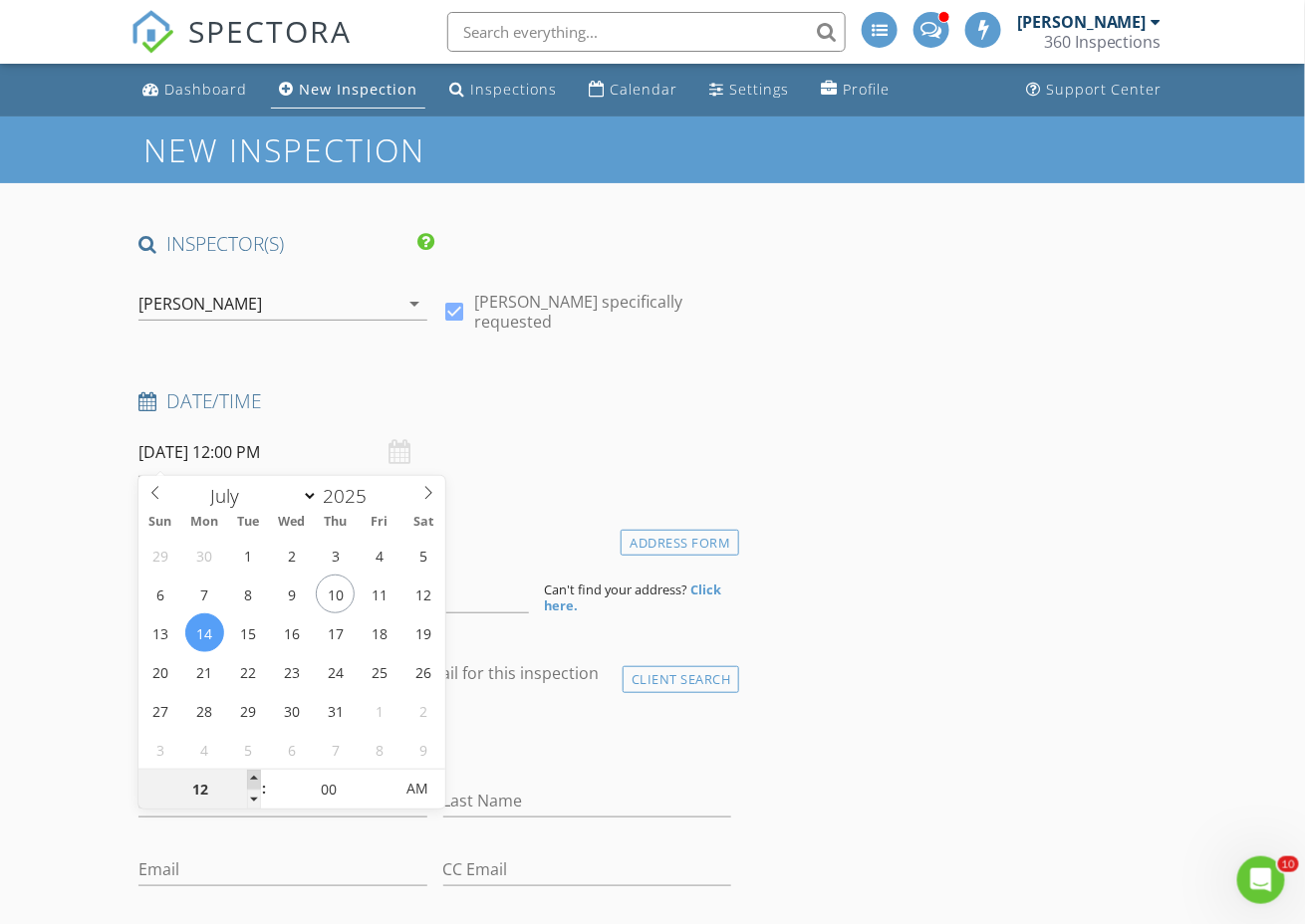 click at bounding box center (254, 780) 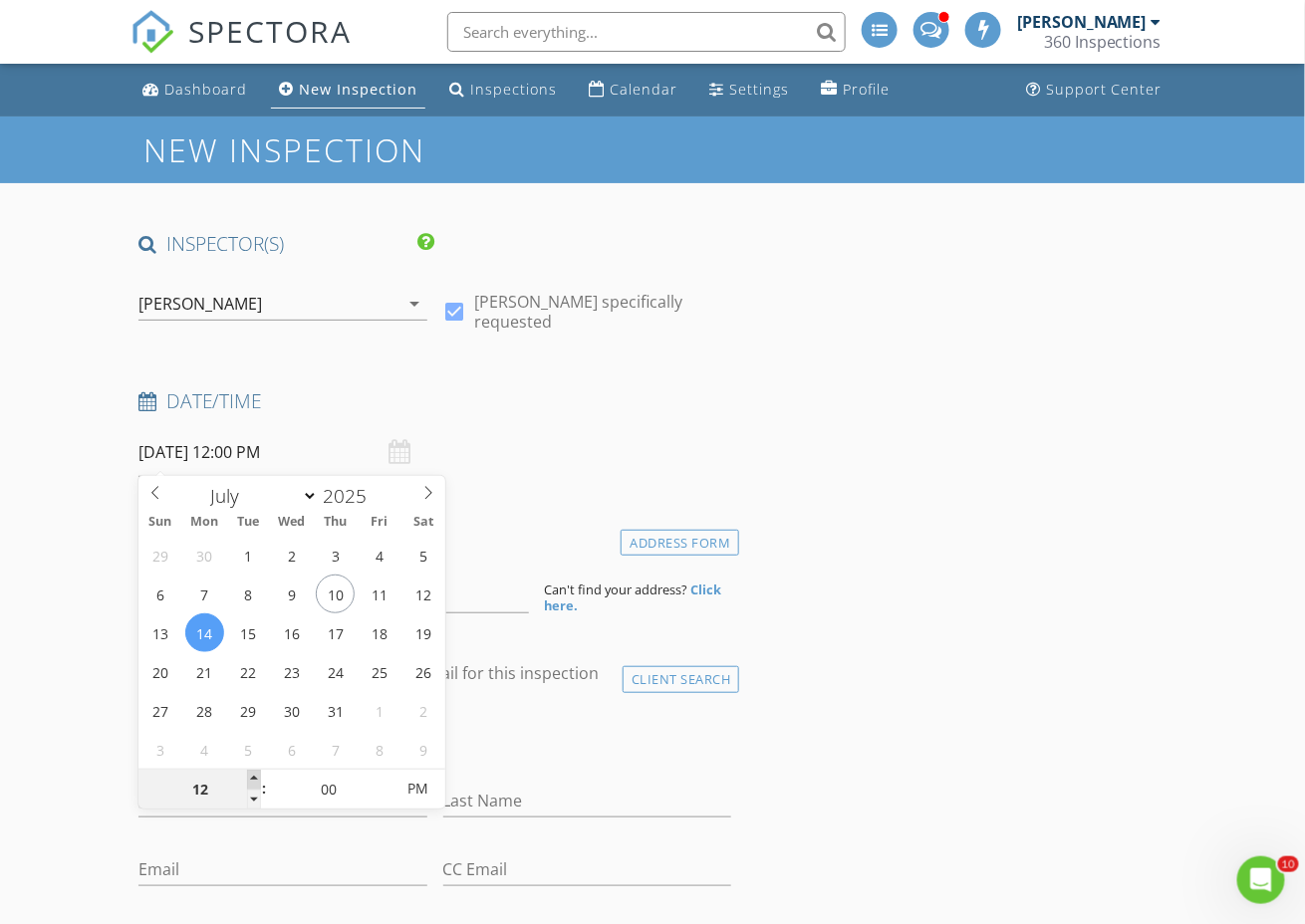 type on "01" 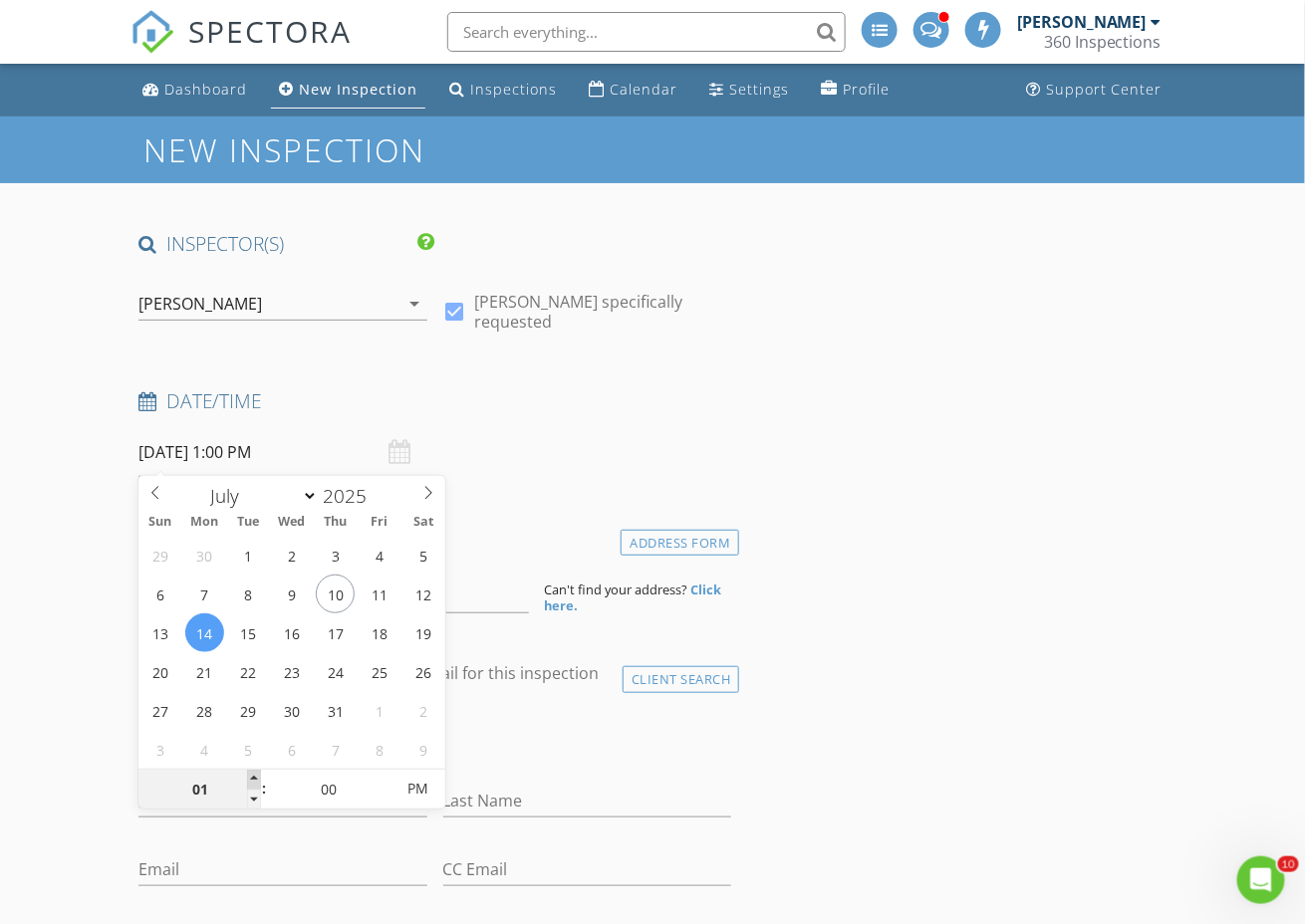 click at bounding box center (254, 780) 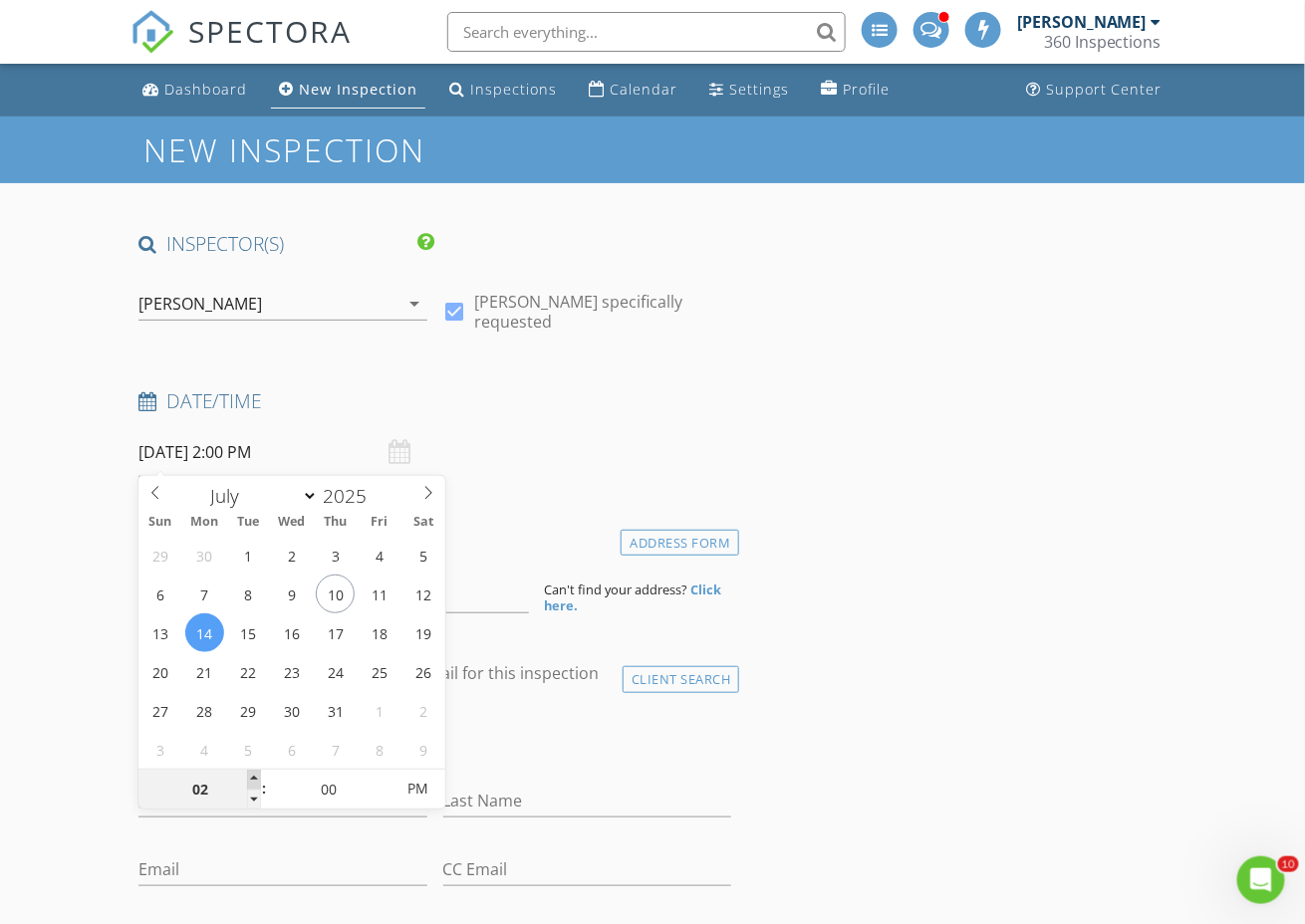 click at bounding box center (254, 780) 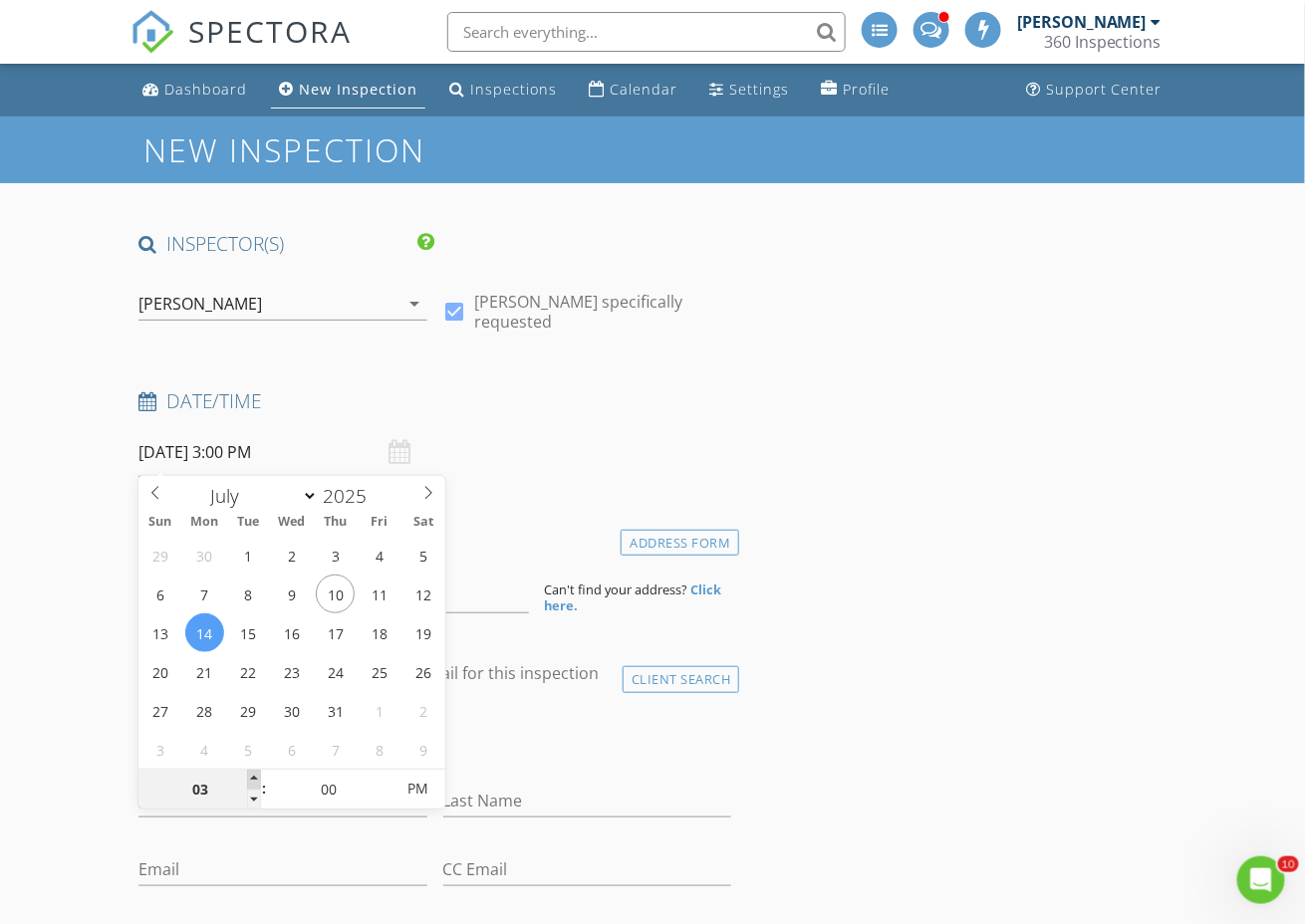 click at bounding box center [254, 780] 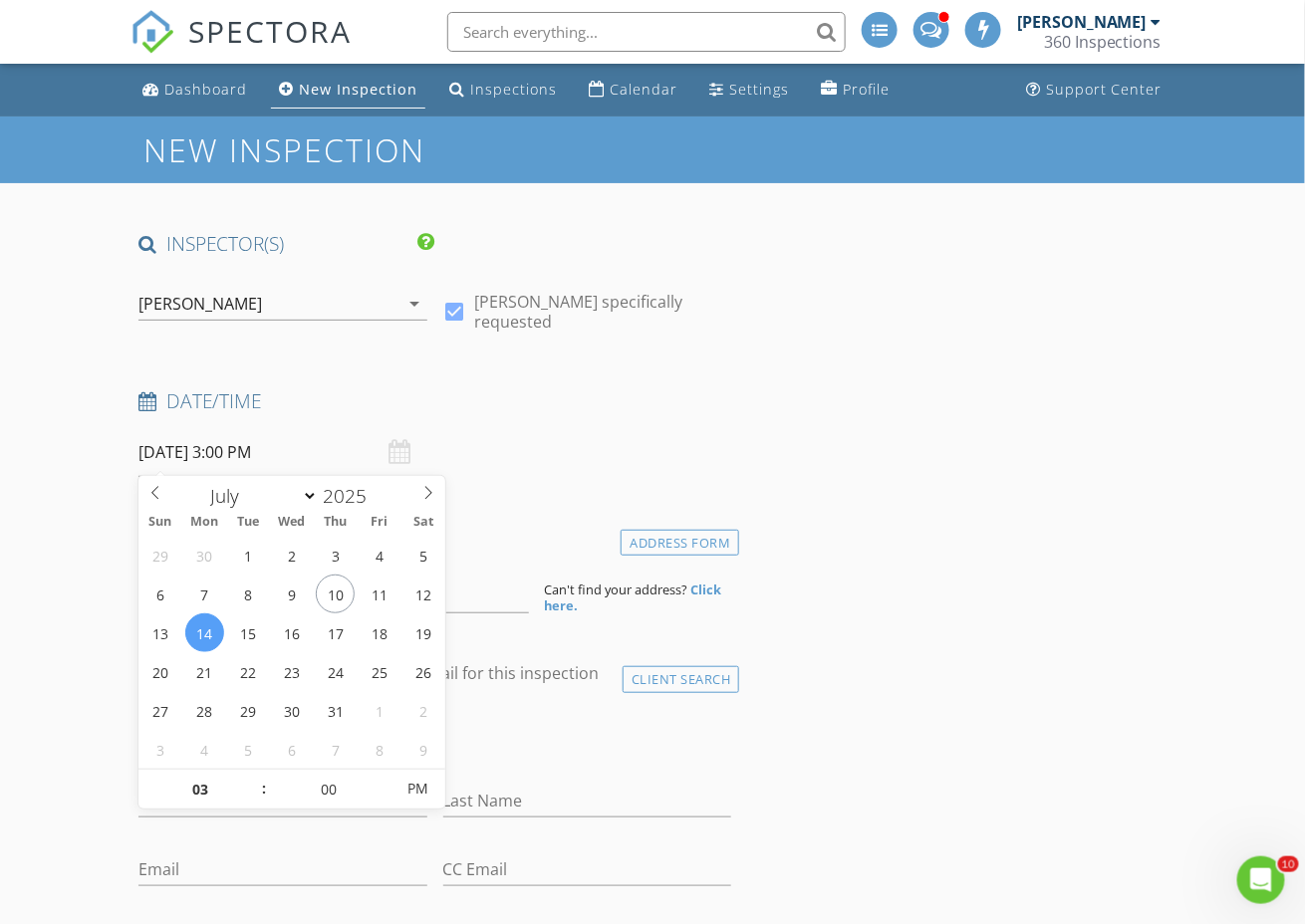 drag, startPoint x: 553, startPoint y: 435, endPoint x: 509, endPoint y: 463, distance: 52.153619 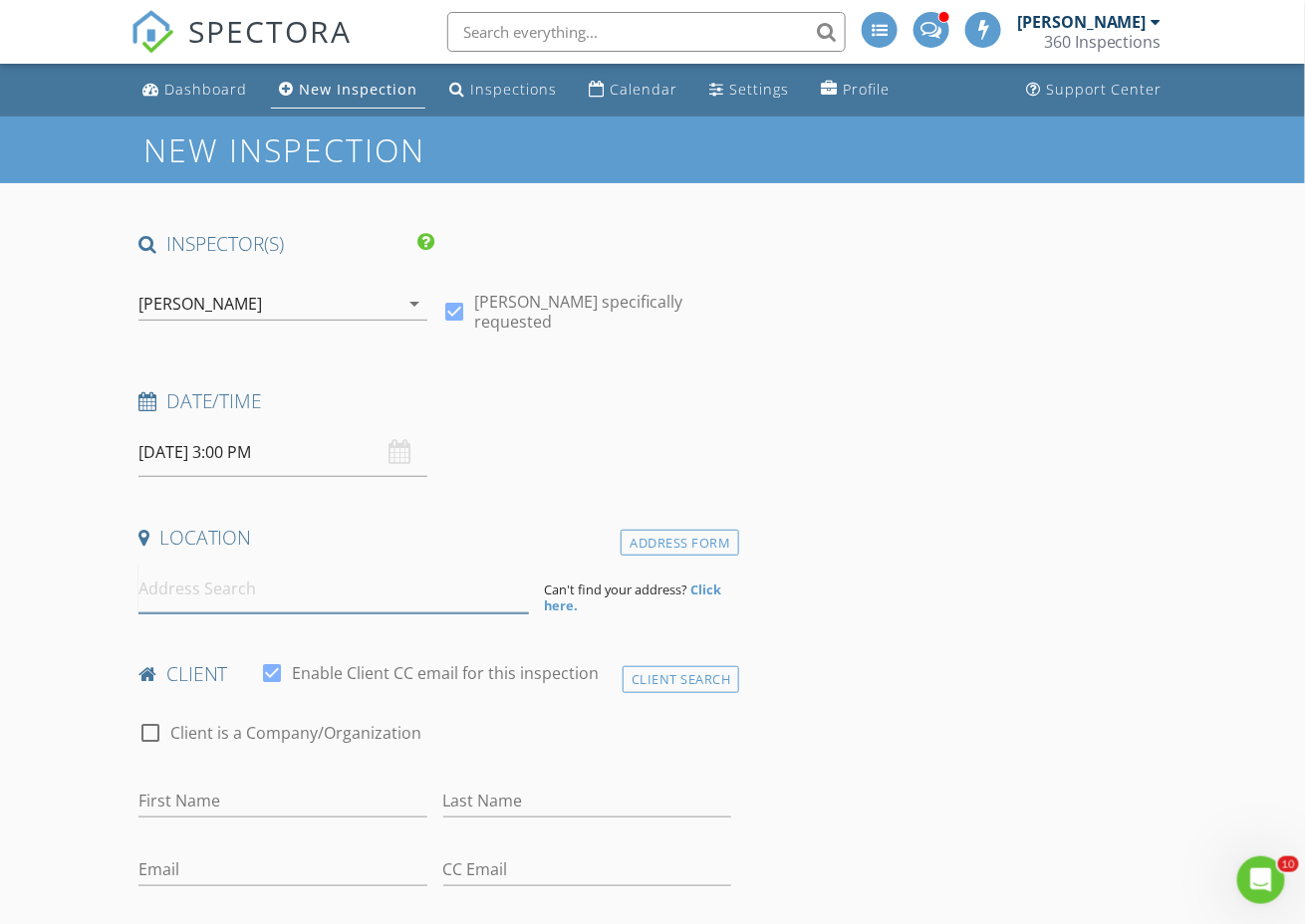 click at bounding box center [334, 588] 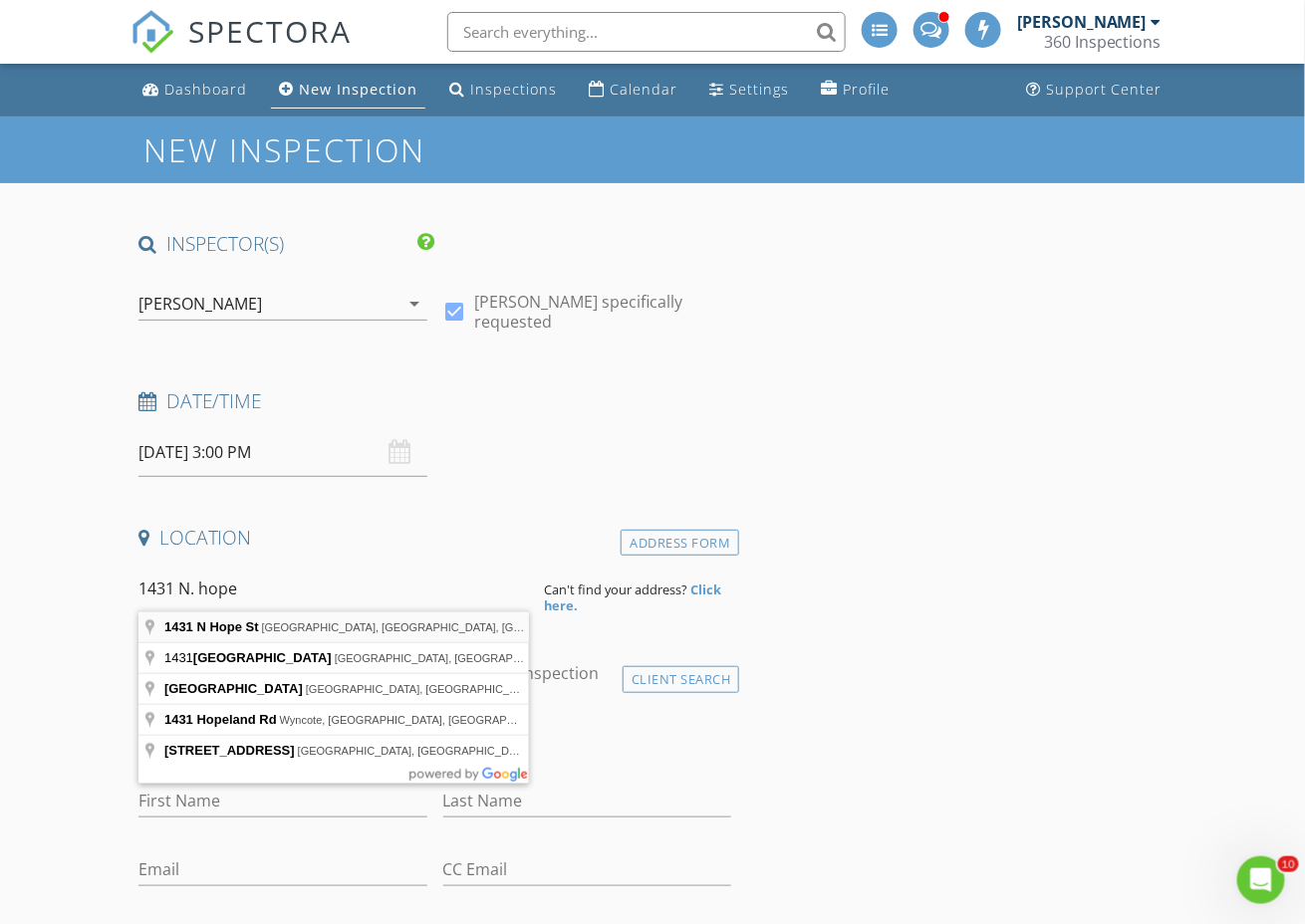type on "1431 N Hope St, Philadelphia, PA, USA" 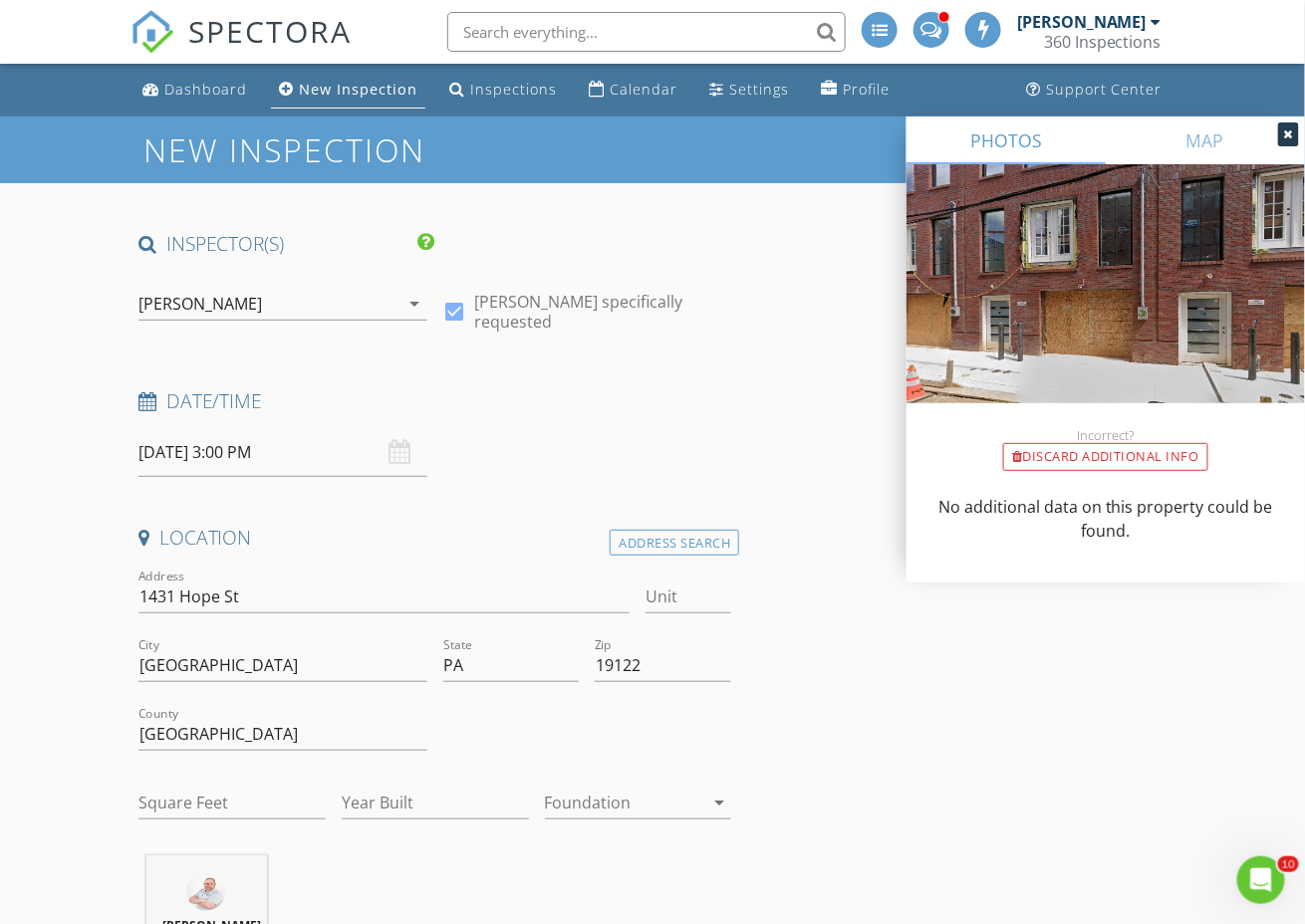 scroll, scrollTop: 234, scrollLeft: 0, axis: vertical 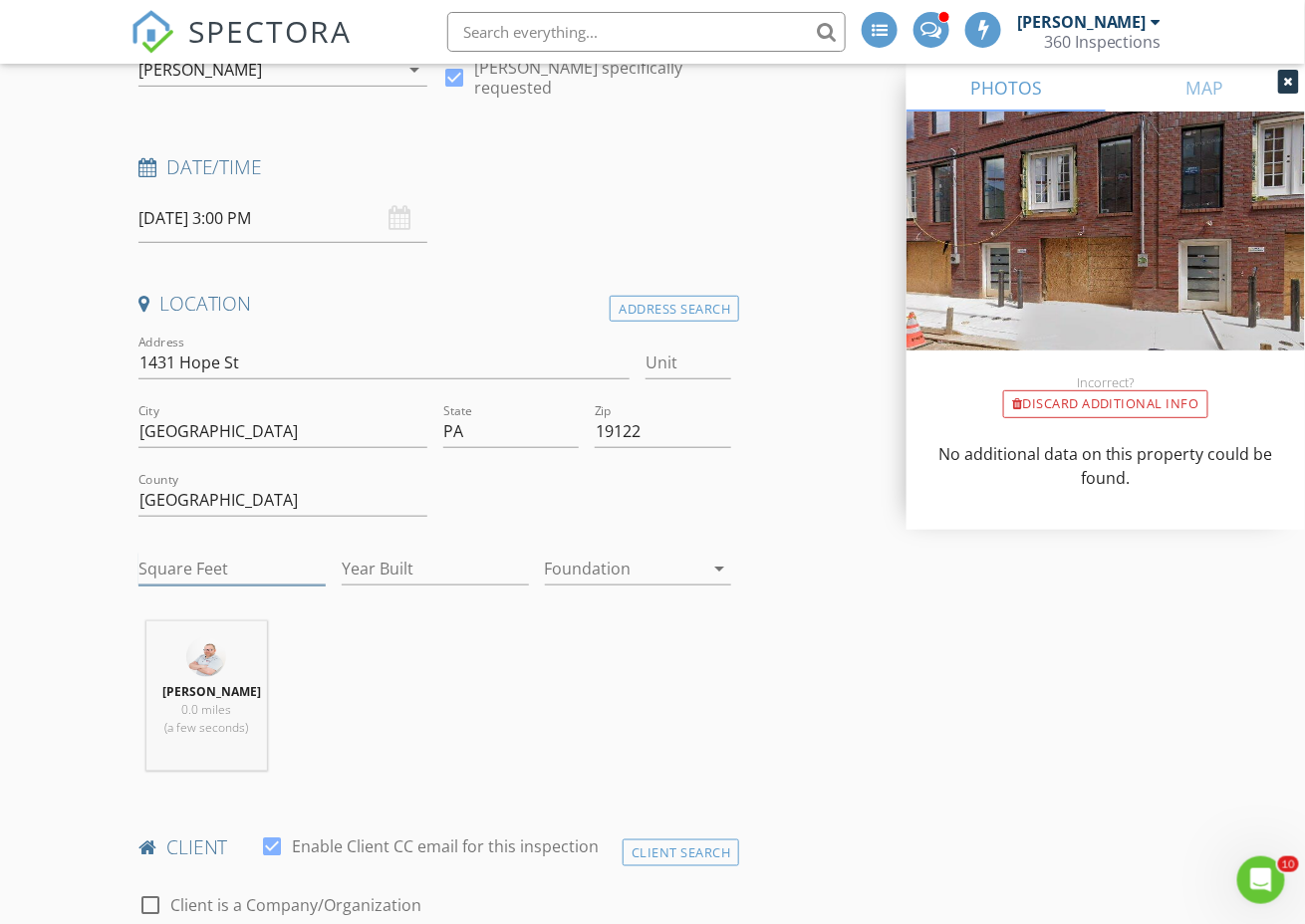 click on "Square Feet" at bounding box center (232, 569) 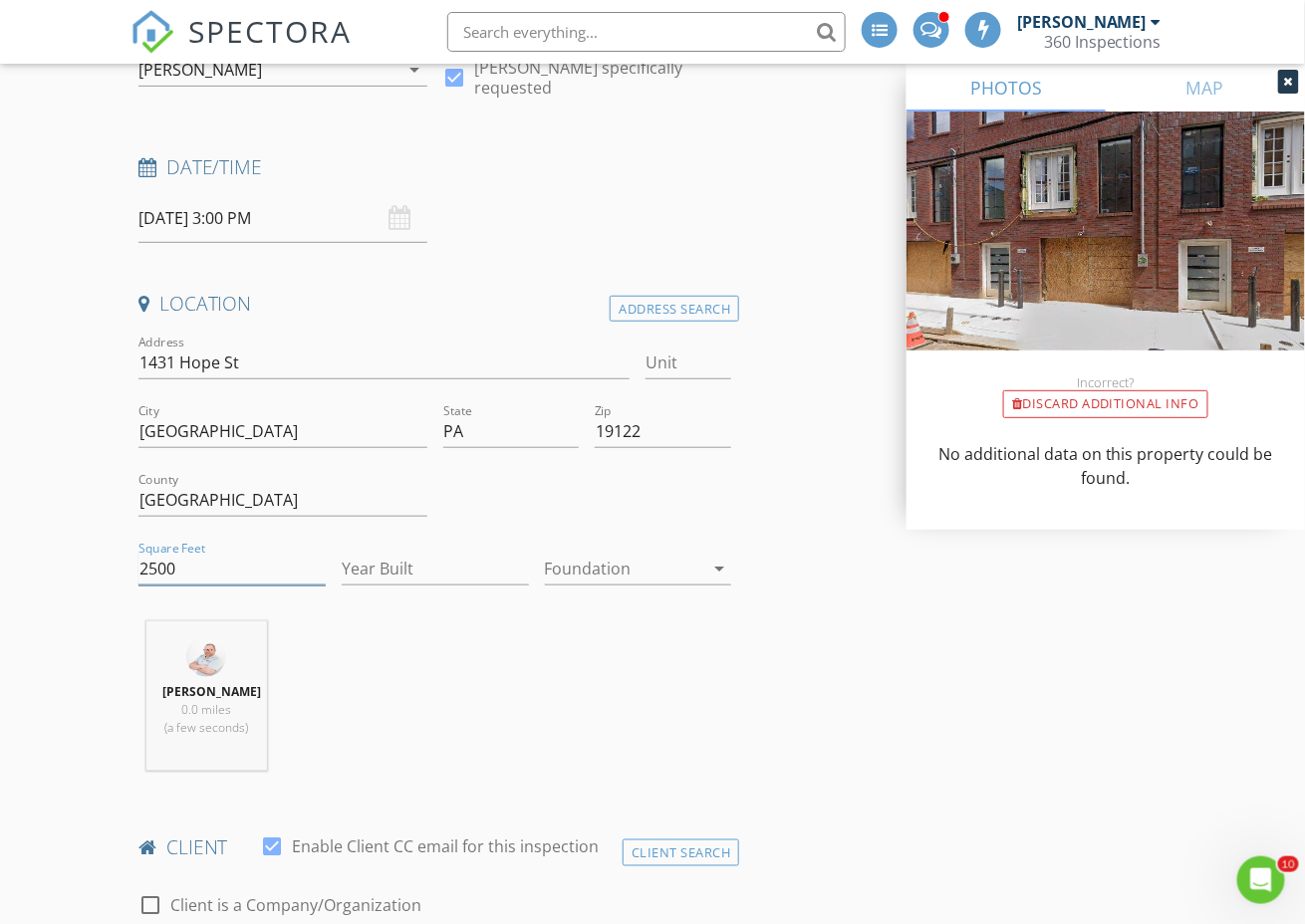 type on "2500" 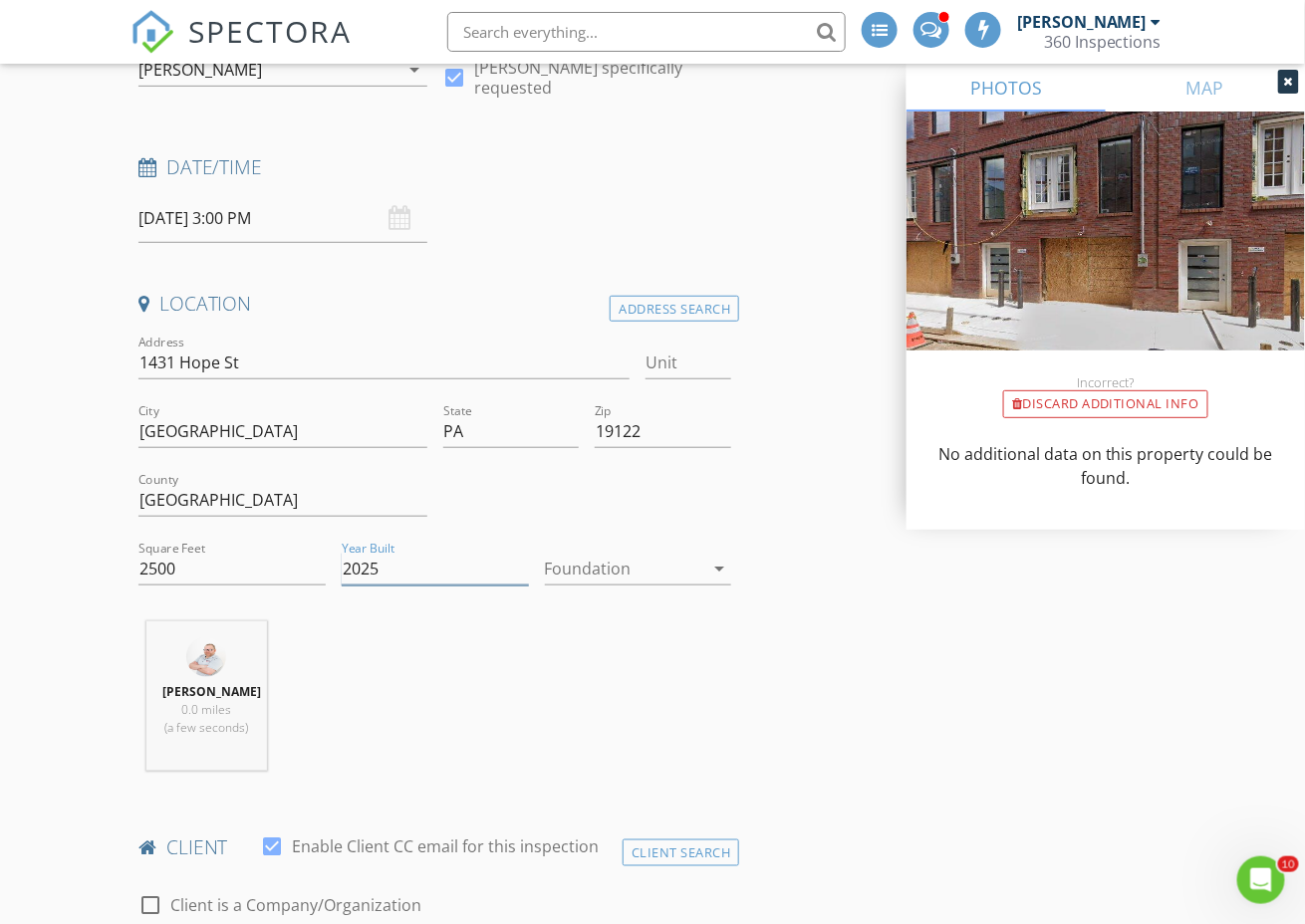 scroll, scrollTop: 932, scrollLeft: 0, axis: vertical 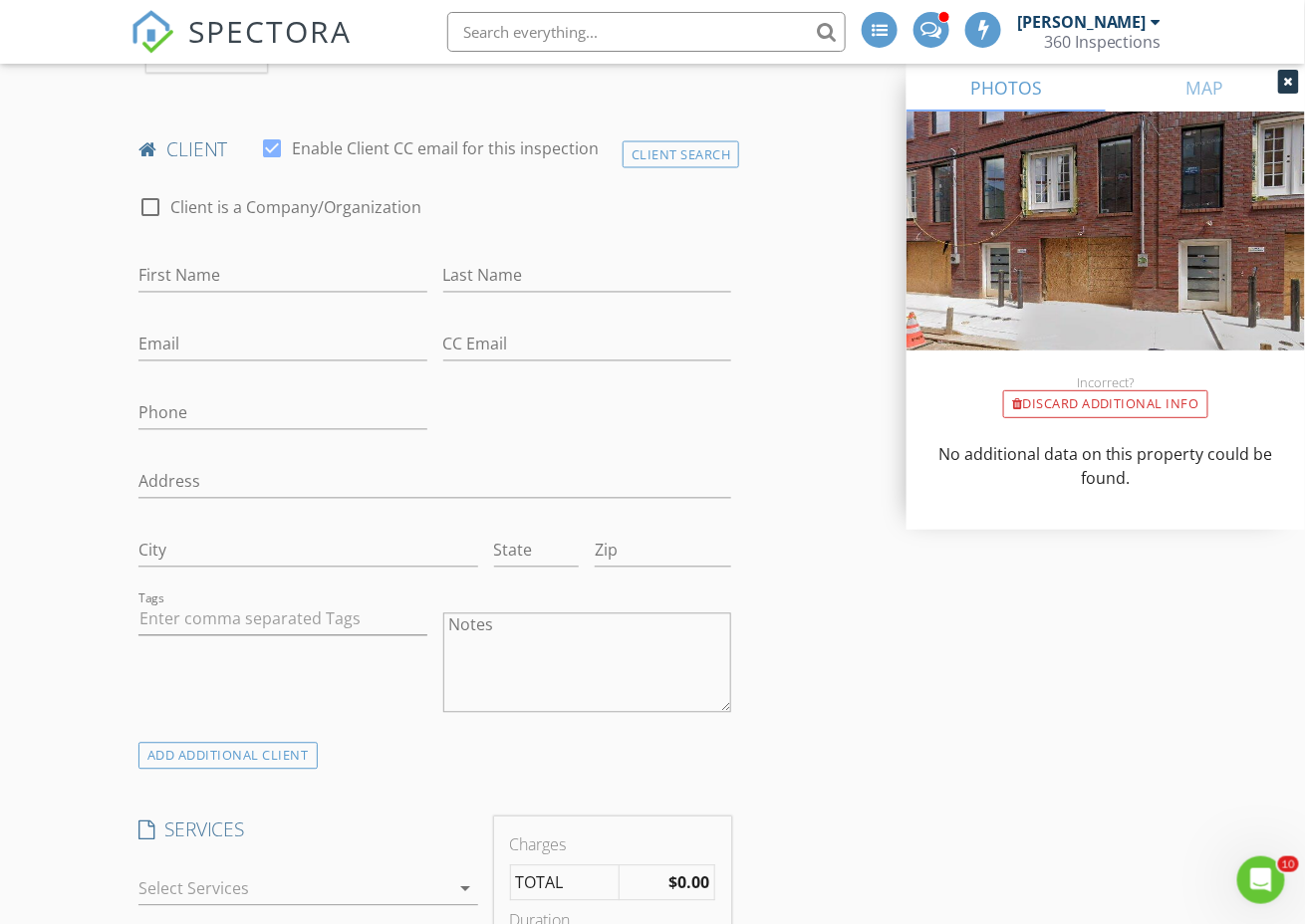 type on "2025" 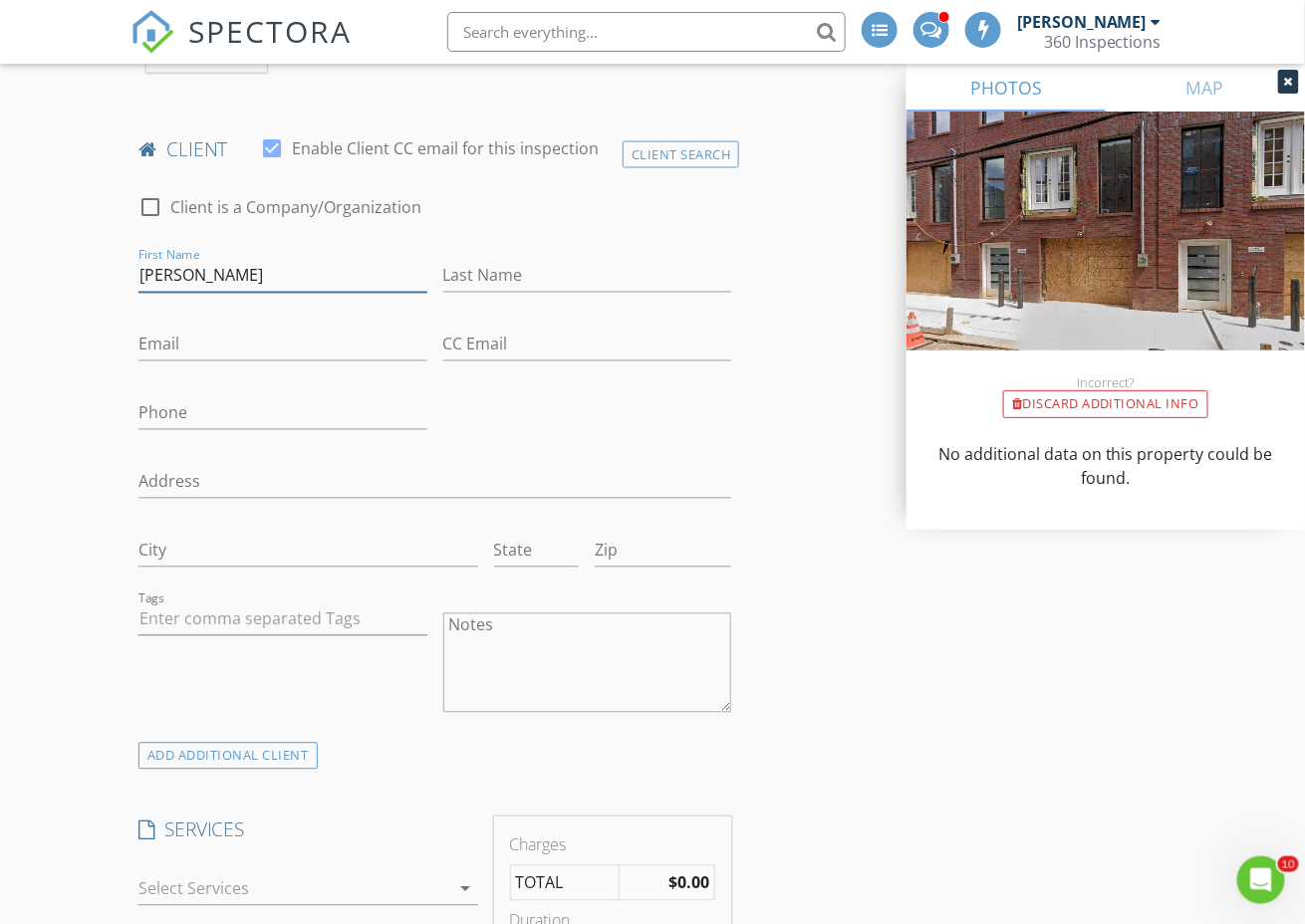 type on "Jess" 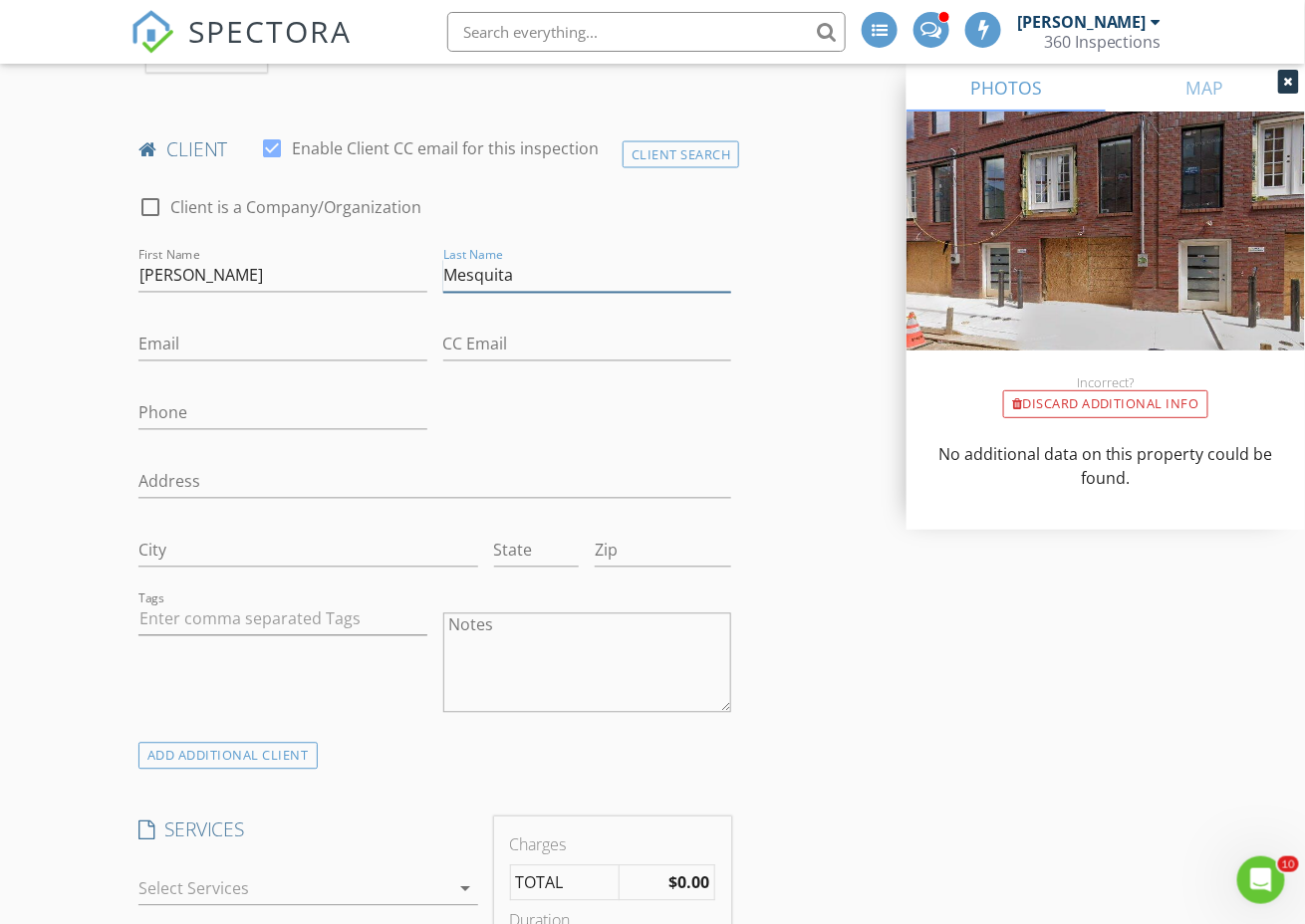 type on "Mesquita" 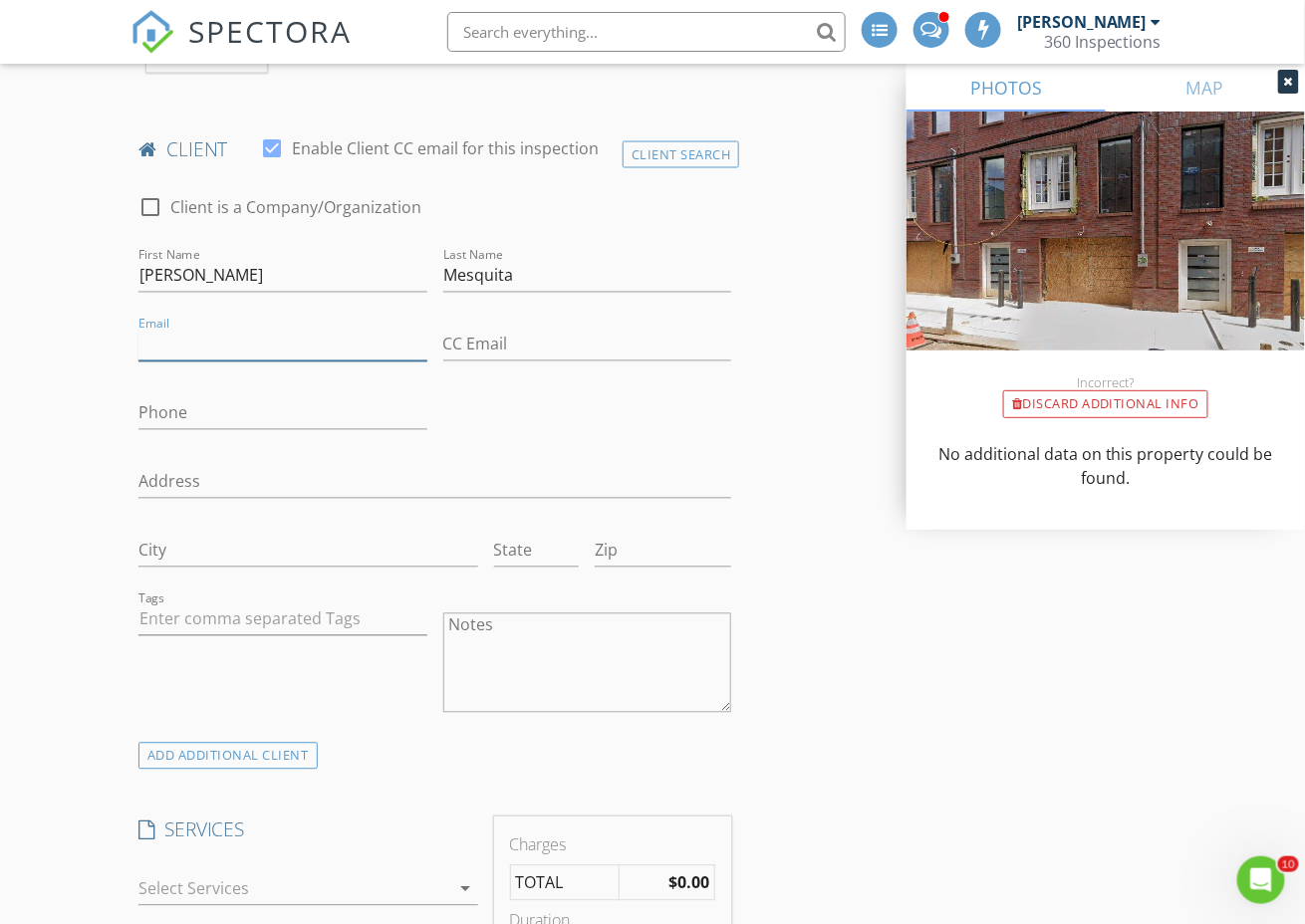 type on "d" 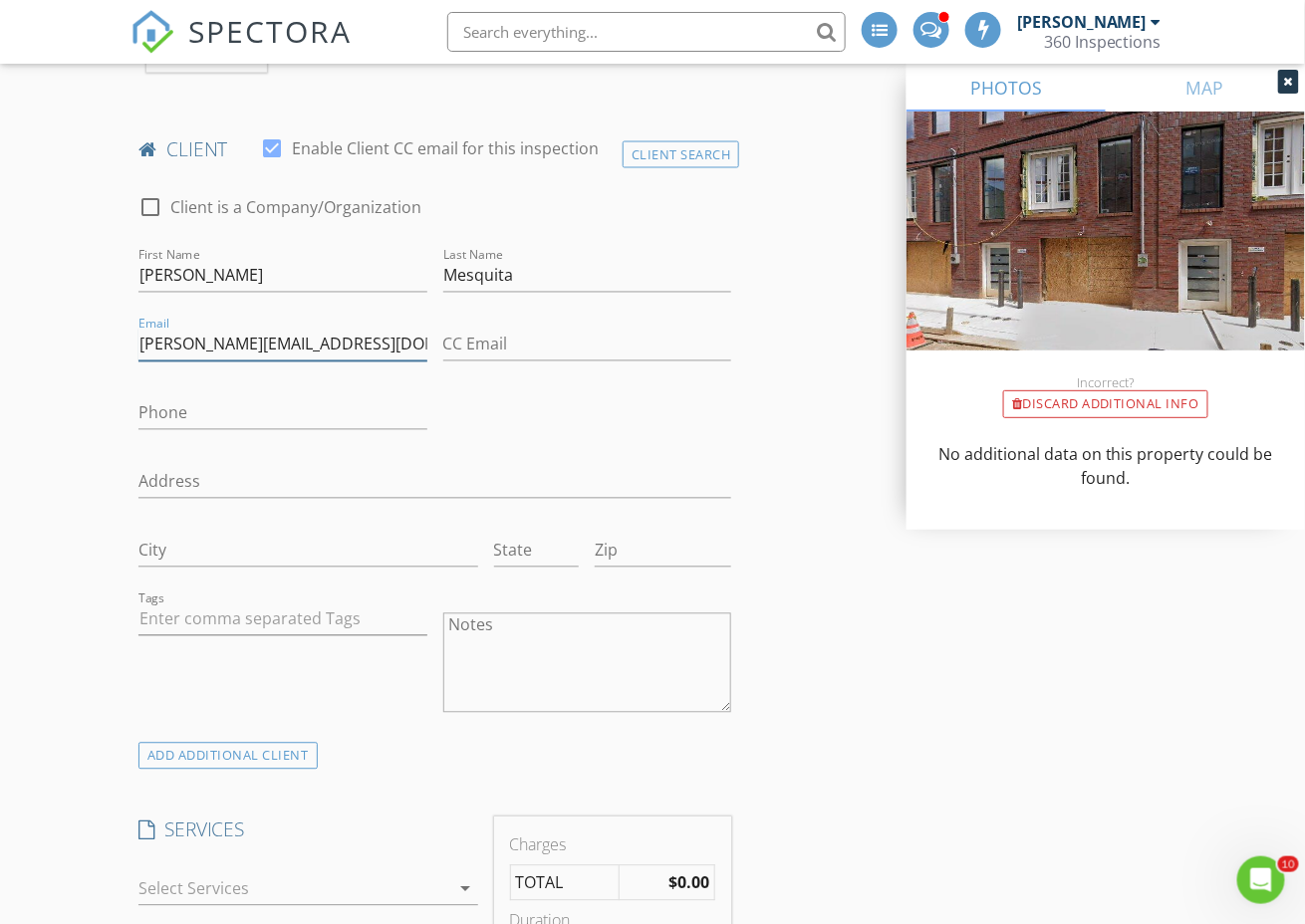 type on "jessica.sisco07@gmail.com" 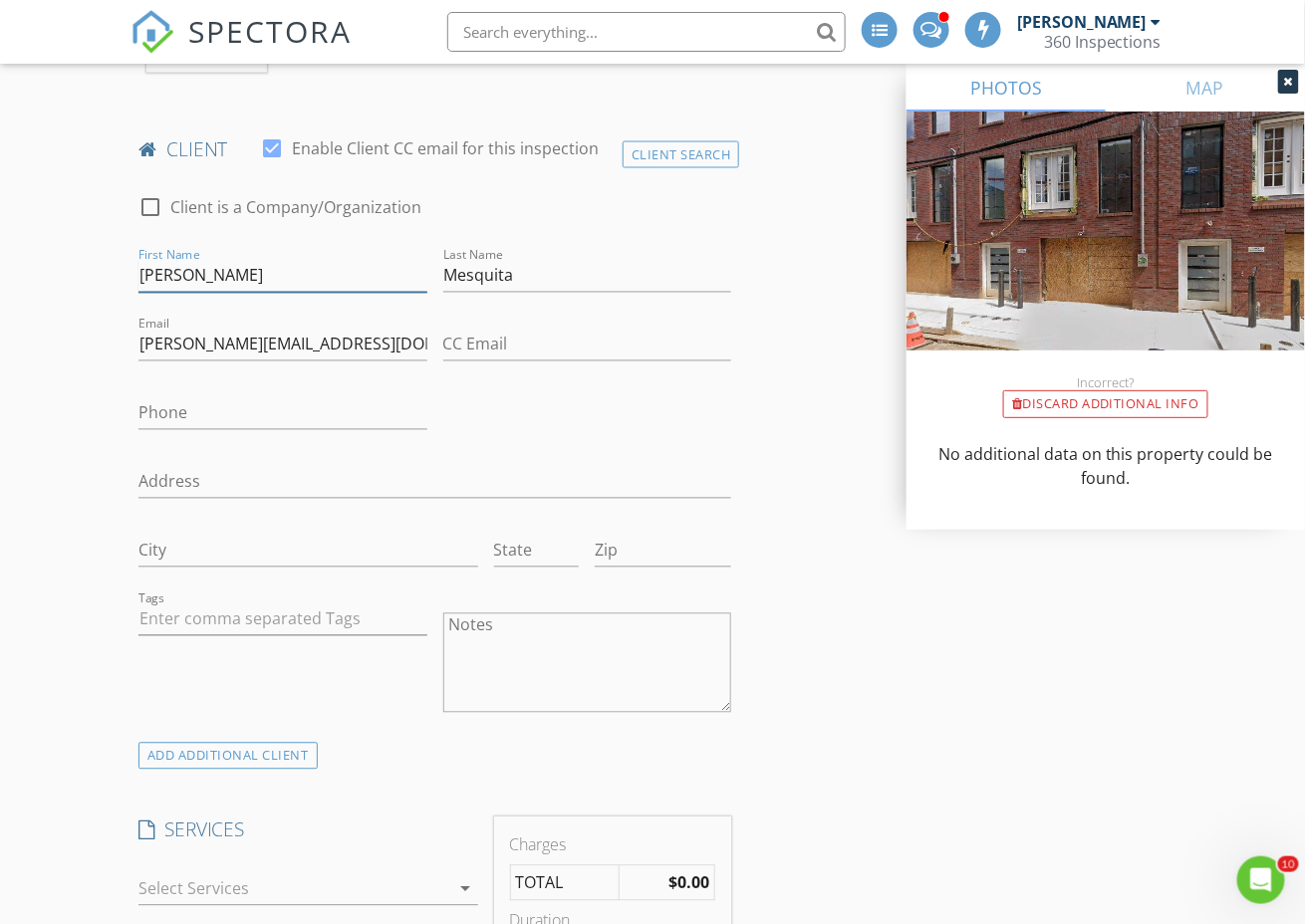 click on "Jess" at bounding box center [283, 276] 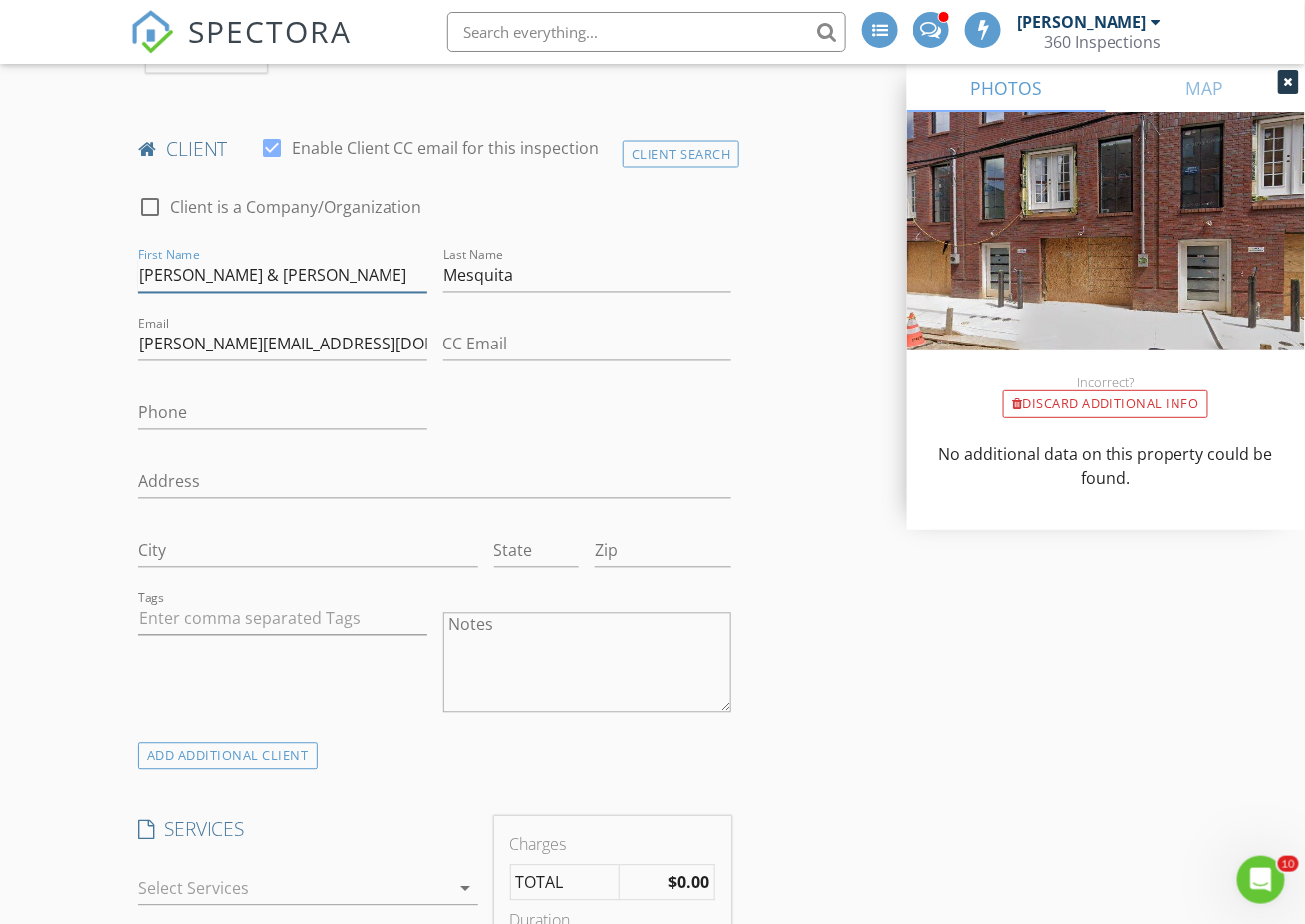 type on "Jess & Jonathan" 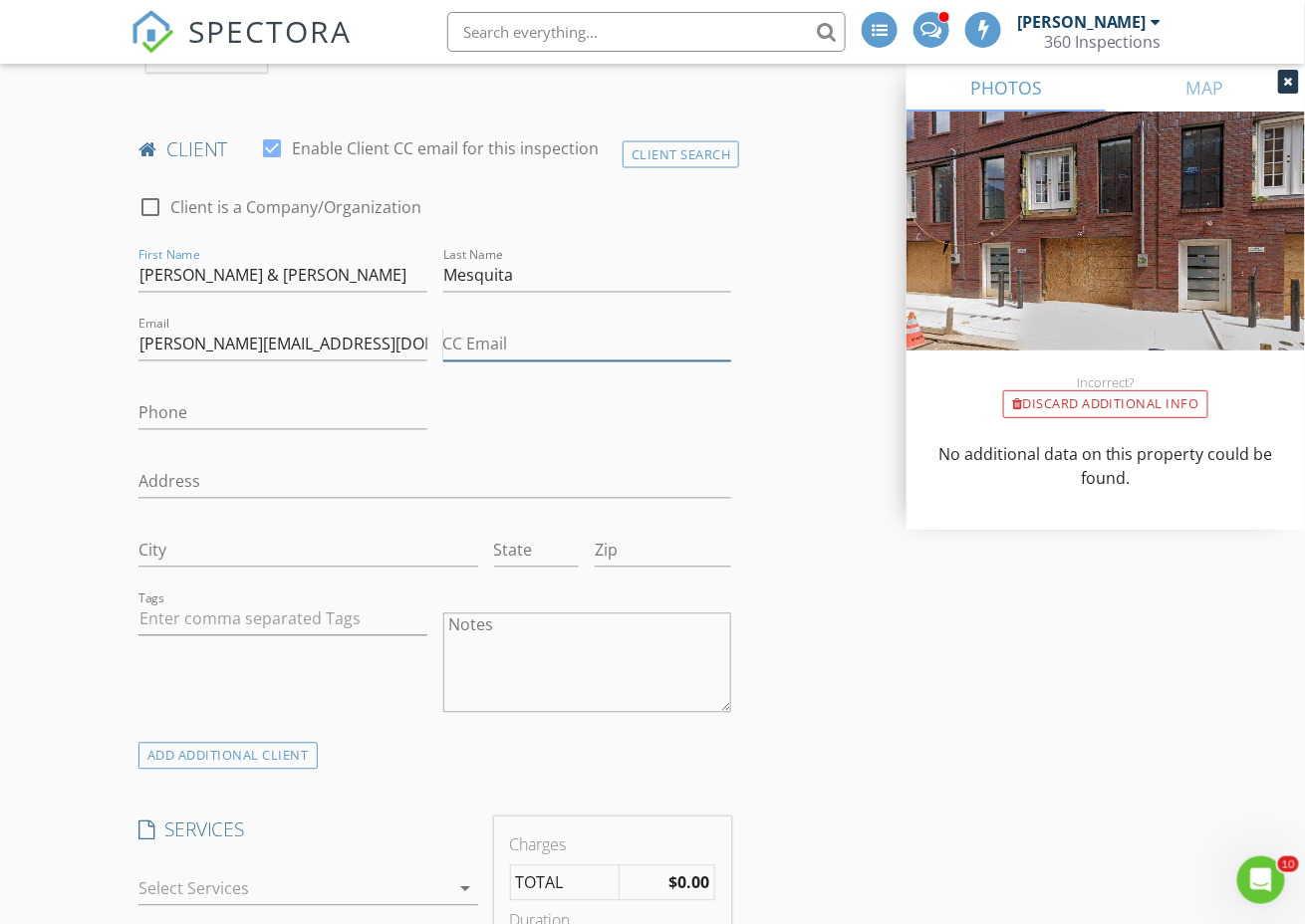 click on "CC Email" at bounding box center [588, 345] 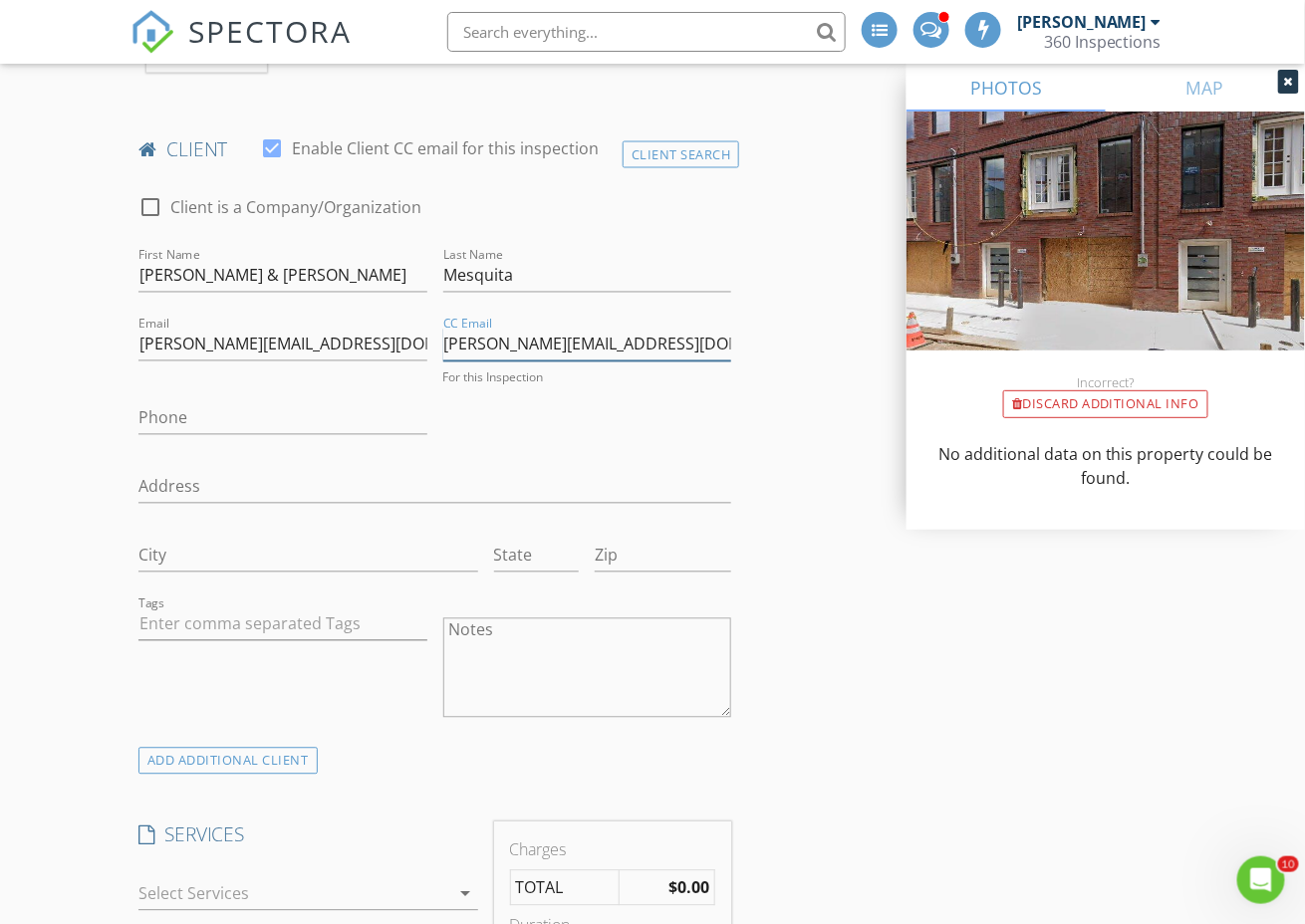type on "jonathan.lobomesquita@gmail.com" 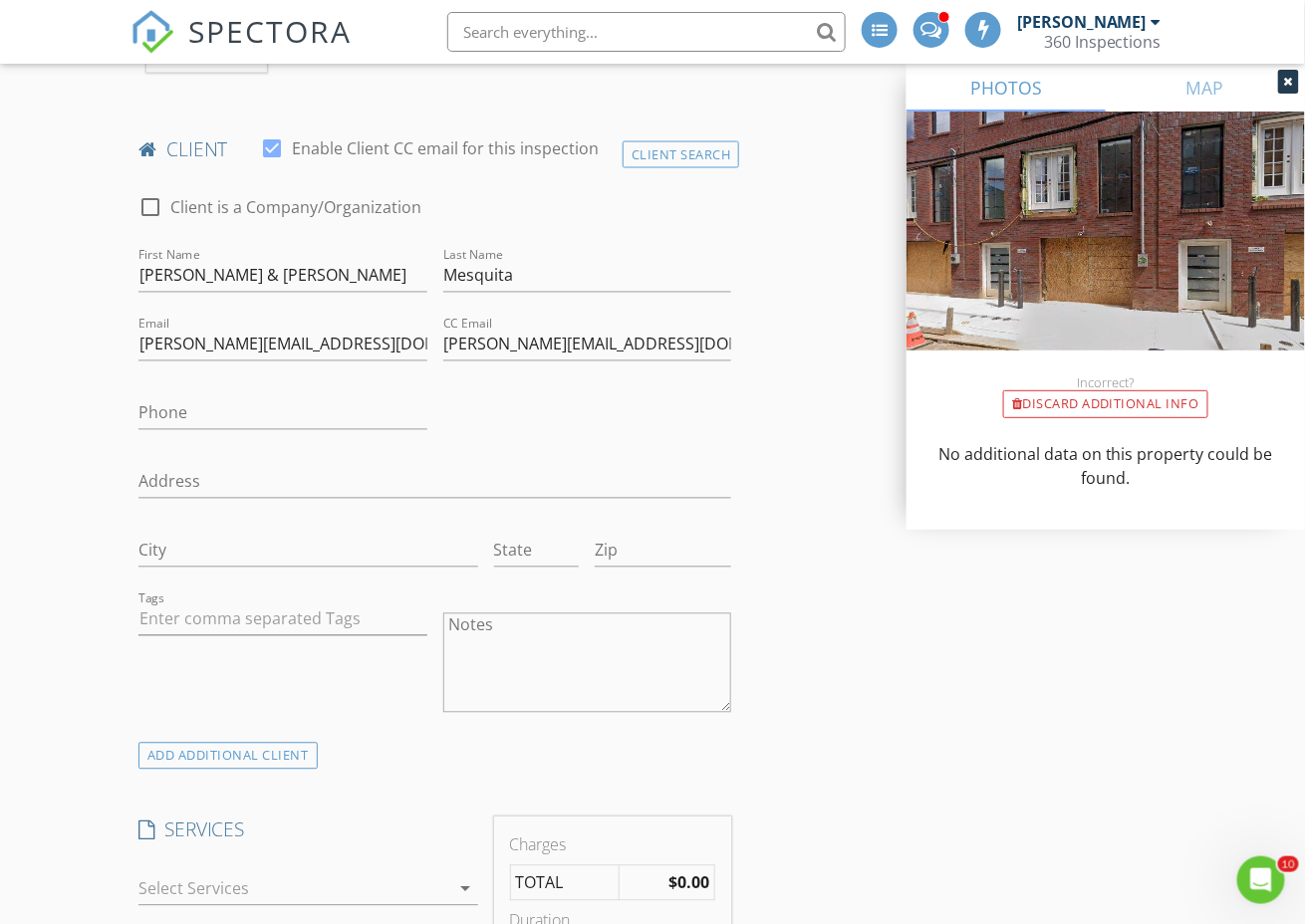 click on "check_box_outline_blank Client is a Company/Organization     First Name Jess & Jonathan   Last Name Mesquita   Email jessica.sisco07@gmail.com   CC Email jonathan.lobomesquita@gmail.com For this Inspection   Phone   Address   City   State   Zip     Tags         Notes" at bounding box center [434, 459] 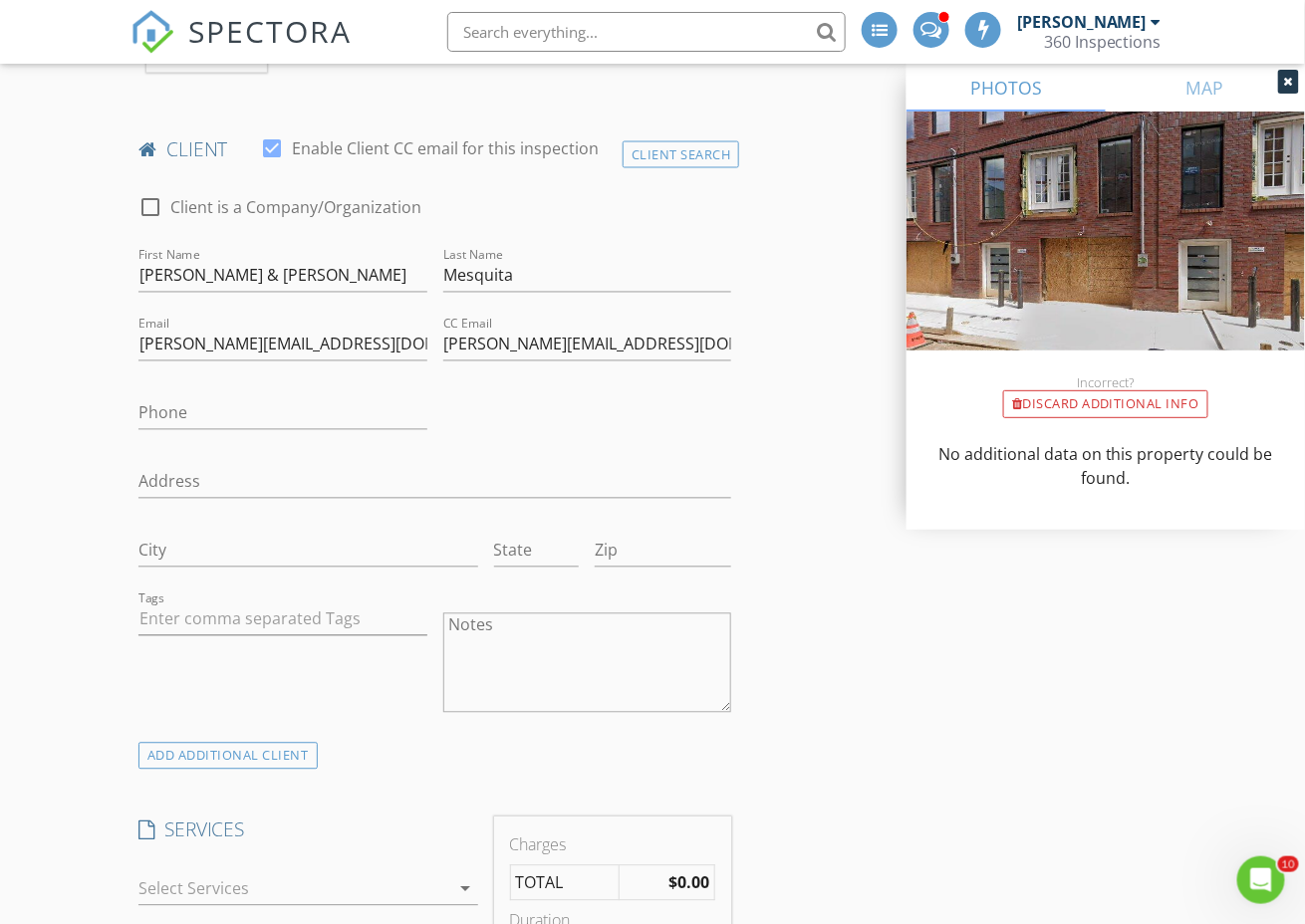 scroll, scrollTop: 1561, scrollLeft: 0, axis: vertical 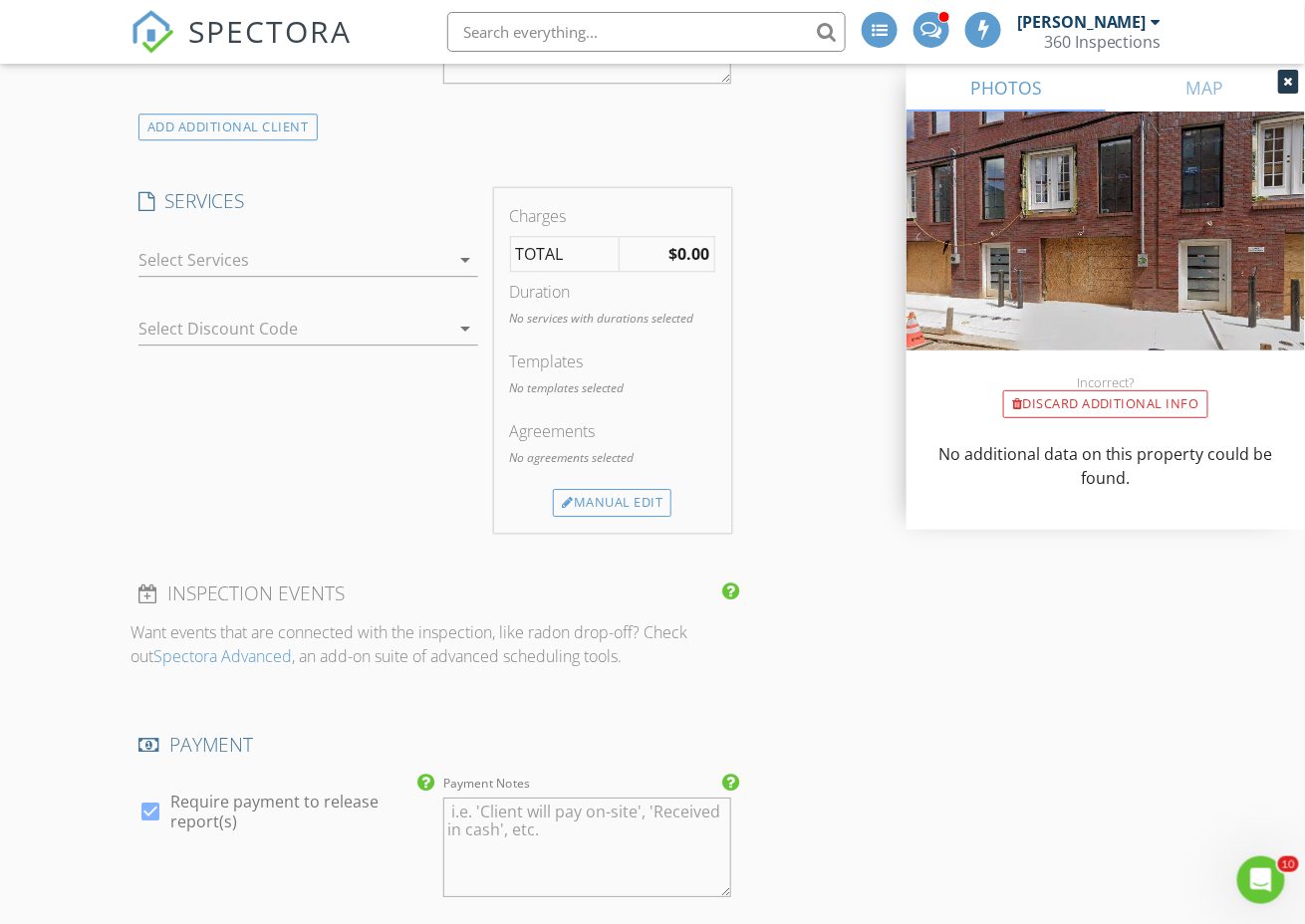 click at bounding box center (294, 260) 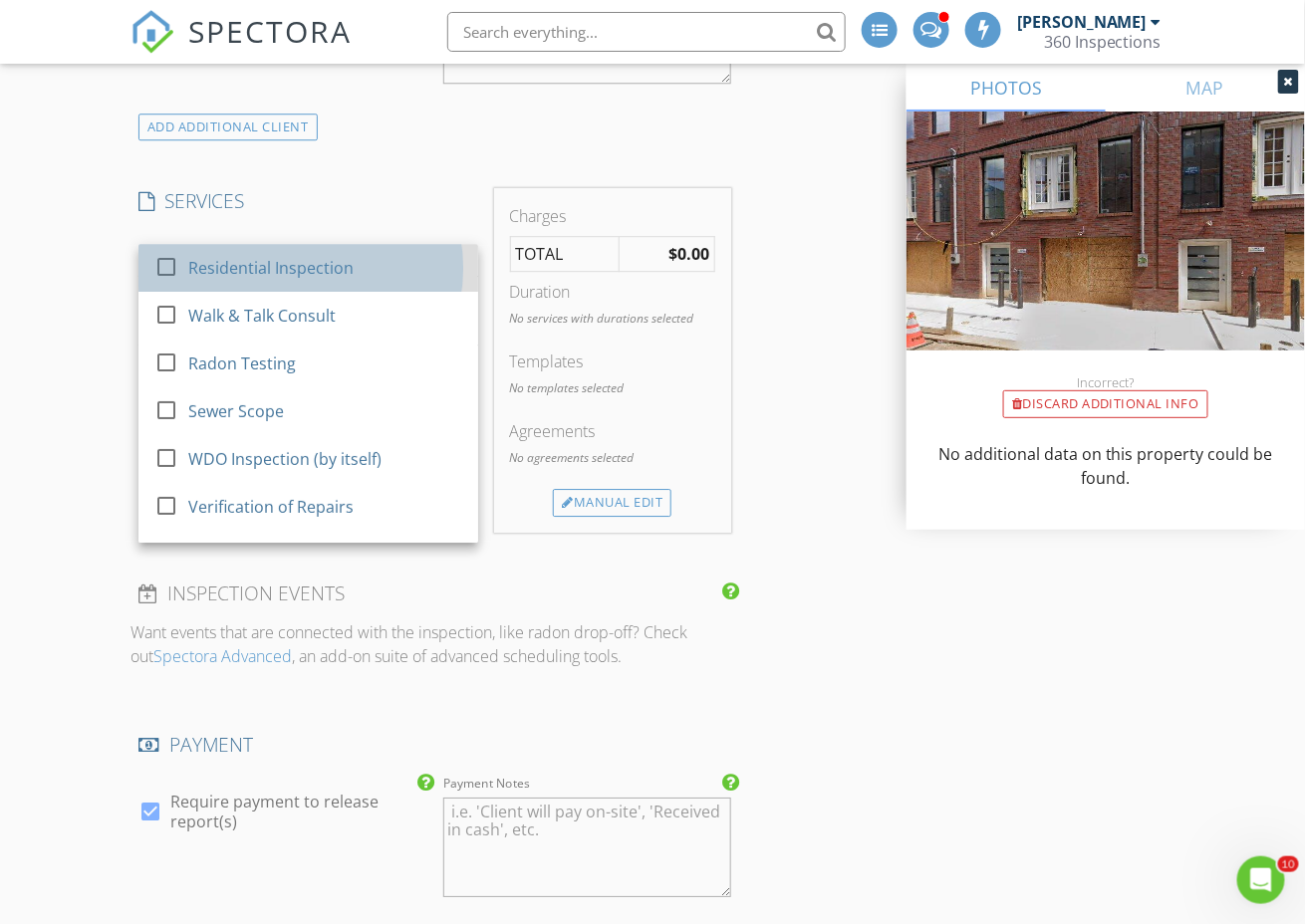 click on "Residential Inspection" at bounding box center [271, 268] 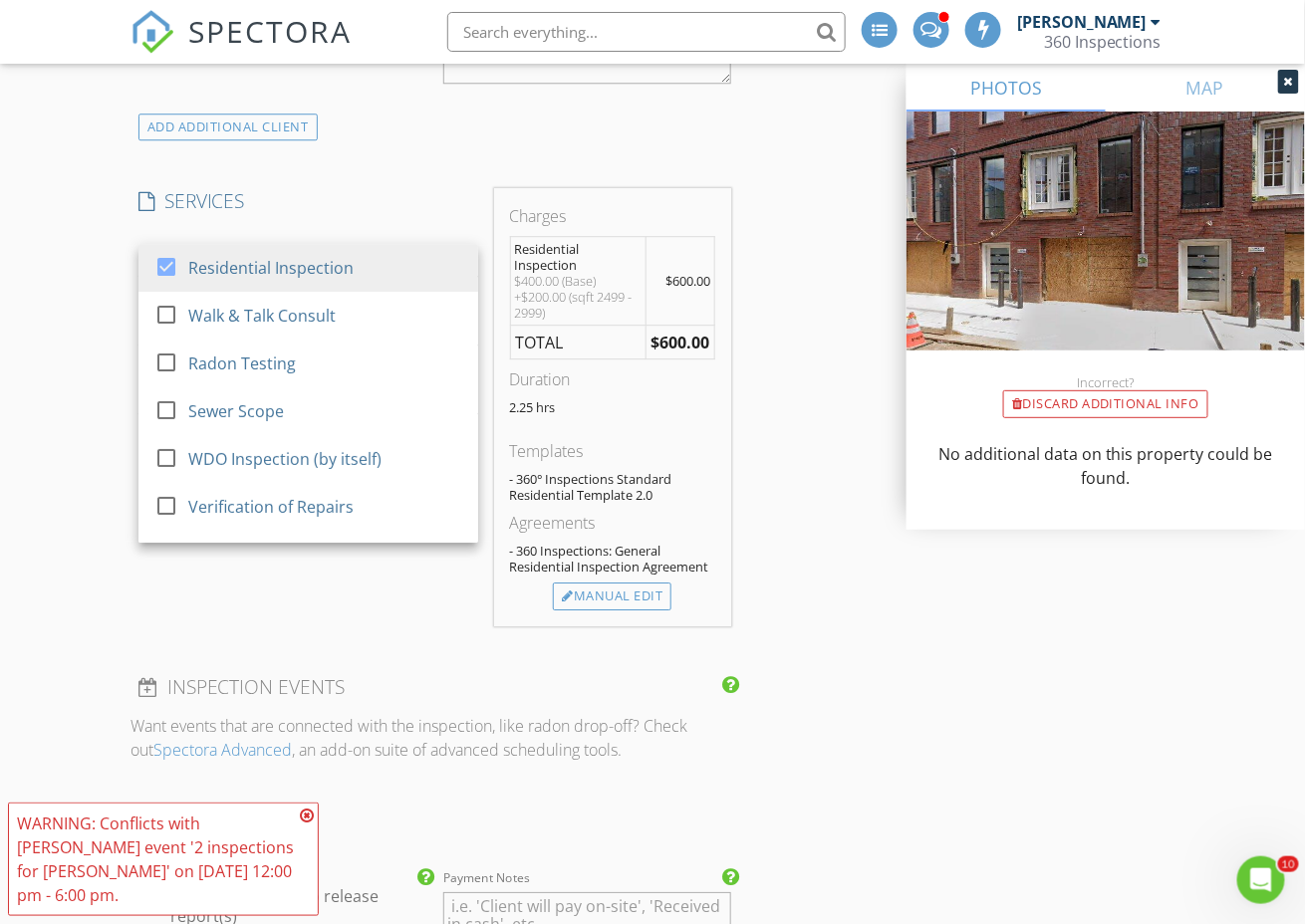 click on "INSPECTOR(S)
check_box_outline_blank   Steve Inge     check_box   Thomas Hartman   PRIMARY   Thomas Hartman arrow_drop_down   check_box Thomas Hartman specifically requested
Date/Time
07/14/2025 3:00 PM
Location
Address Search       Address 1431 Hope St   Unit   City Philadelphia   State PA   Zip 19122   County Philadelphia     Square Feet 2500   Year Built 2025   Foundation arrow_drop_down     Thomas Hartman     0.0 miles     (a few seconds)
client
check_box Enable Client CC email for this inspection   Client Search     check_box_outline_blank Client is a Company/Organization     First Name Jess & Jonathan   Last Name Mesquita   Email jessica.sisco07@gmail.com   CC Email jonathan.lobomesquita@gmail.com   Phone   Address   City   State   Zip     Tags         Notes
ADD ADDITIONAL client
check_box" at bounding box center (652, 776) 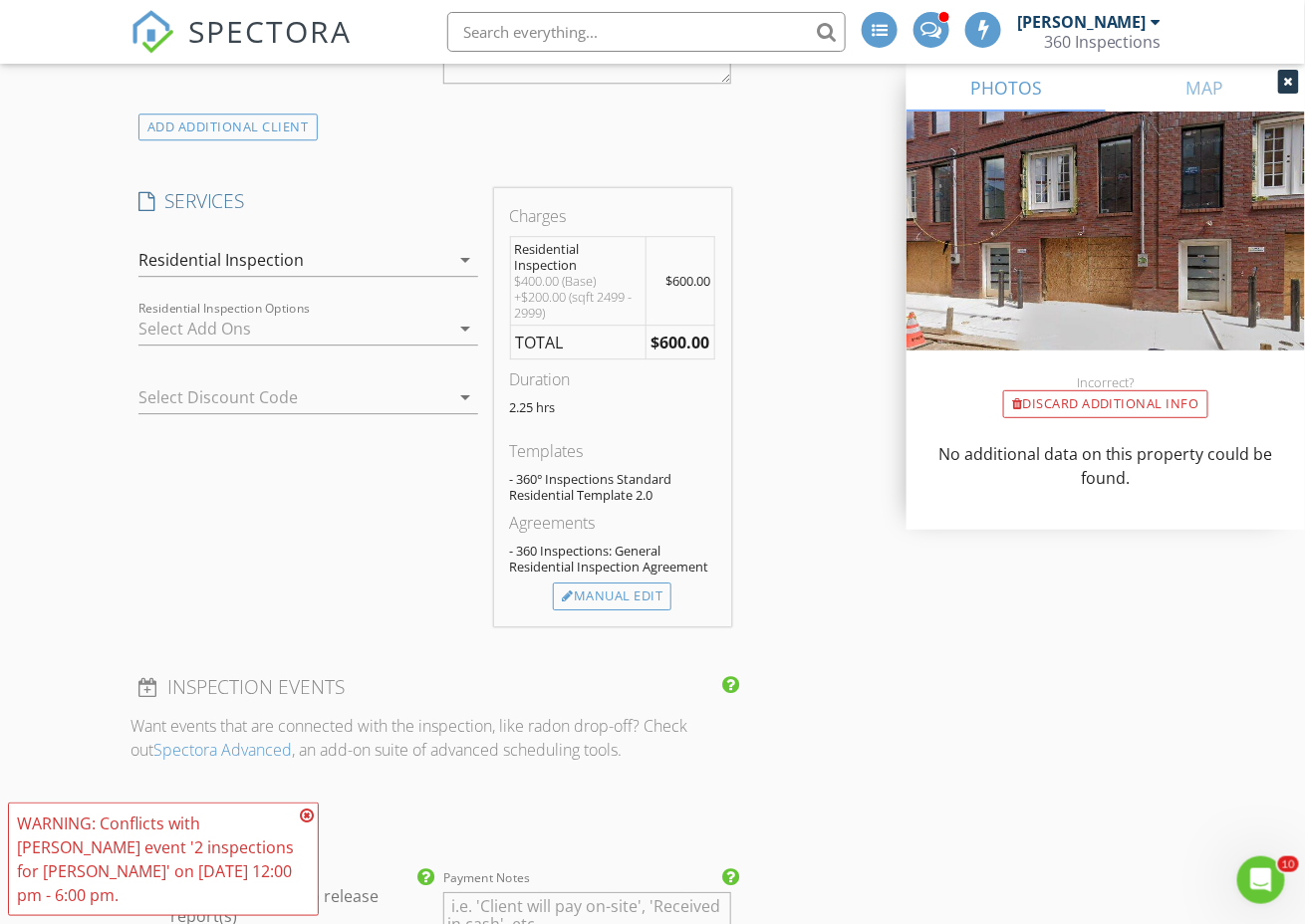 click at bounding box center (307, 815) 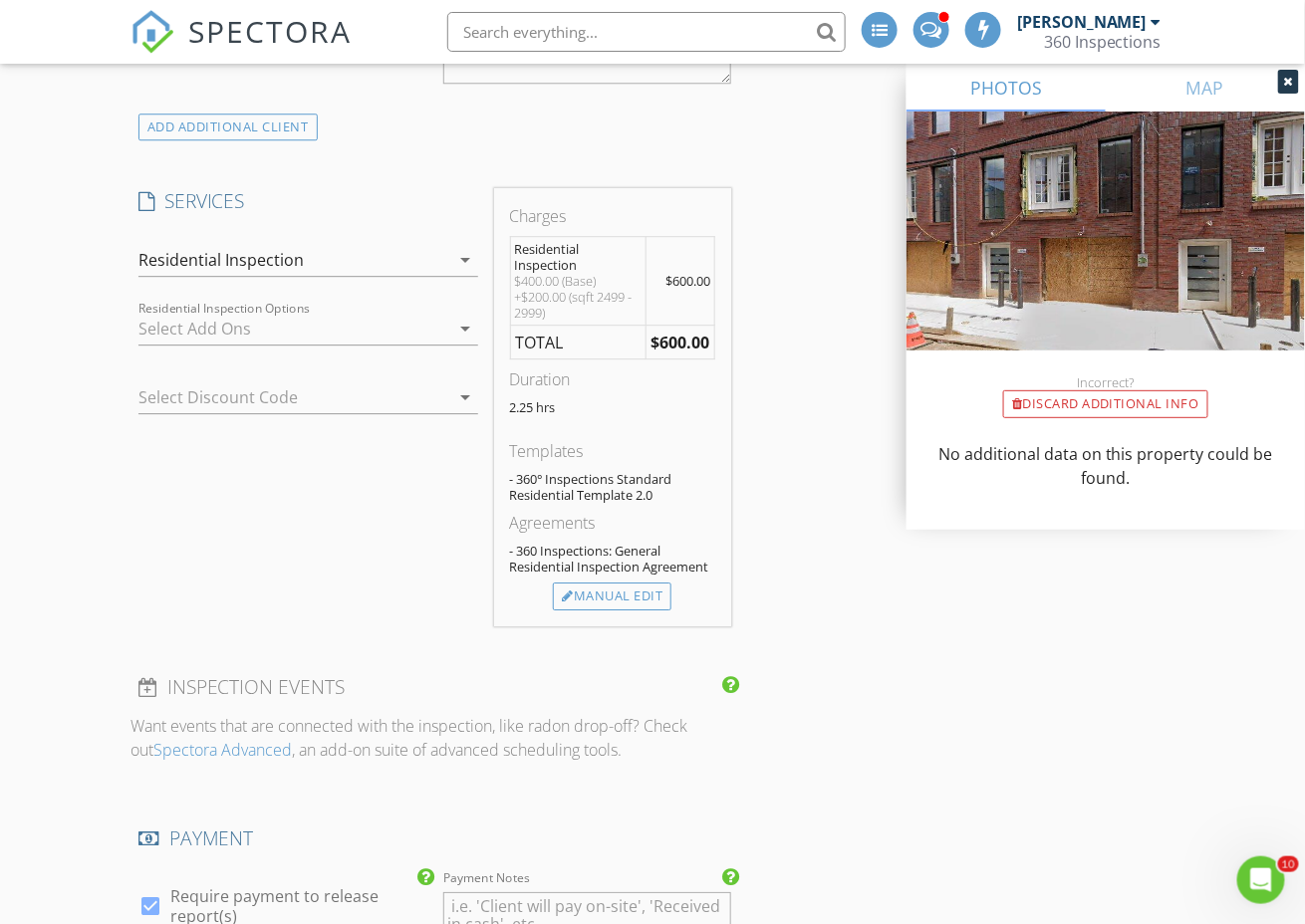 click at bounding box center (294, 329) 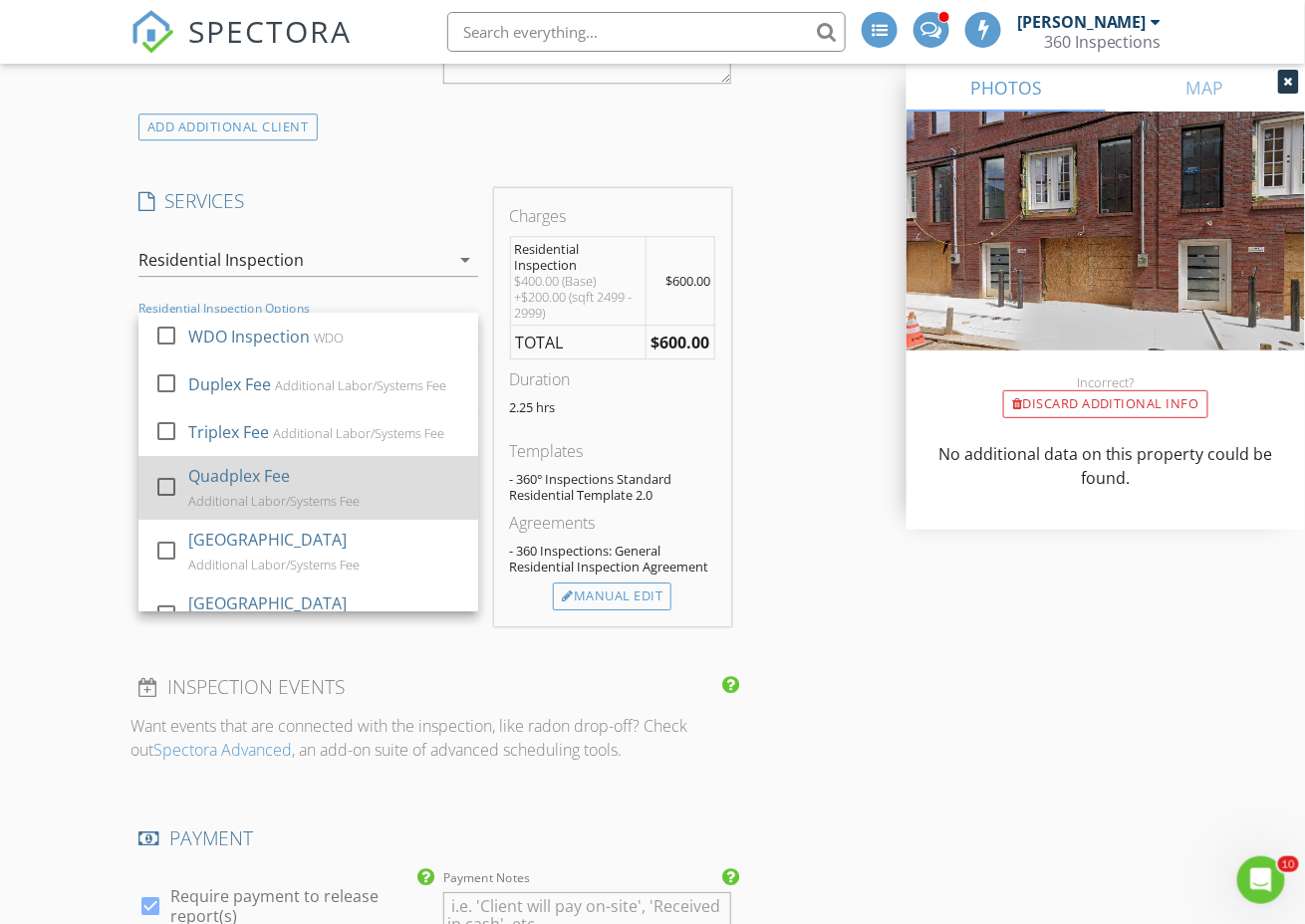 scroll, scrollTop: 157, scrollLeft: 0, axis: vertical 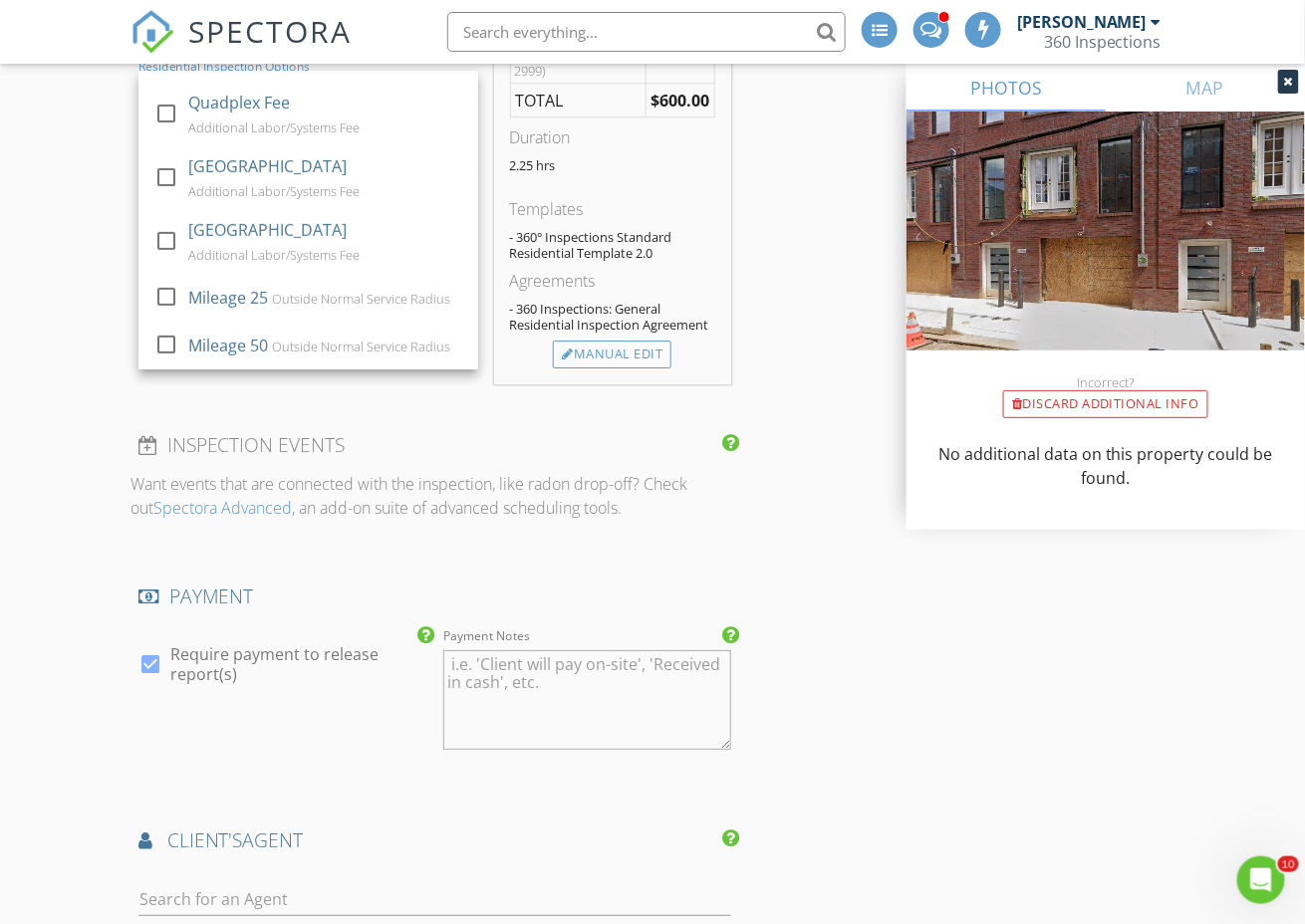 click on "Want events that are connected with the inspection, like radon
drop-off? Check out  Spectora Advanced ,
an add-on suite of advanced scheduling tools." at bounding box center [434, 496] 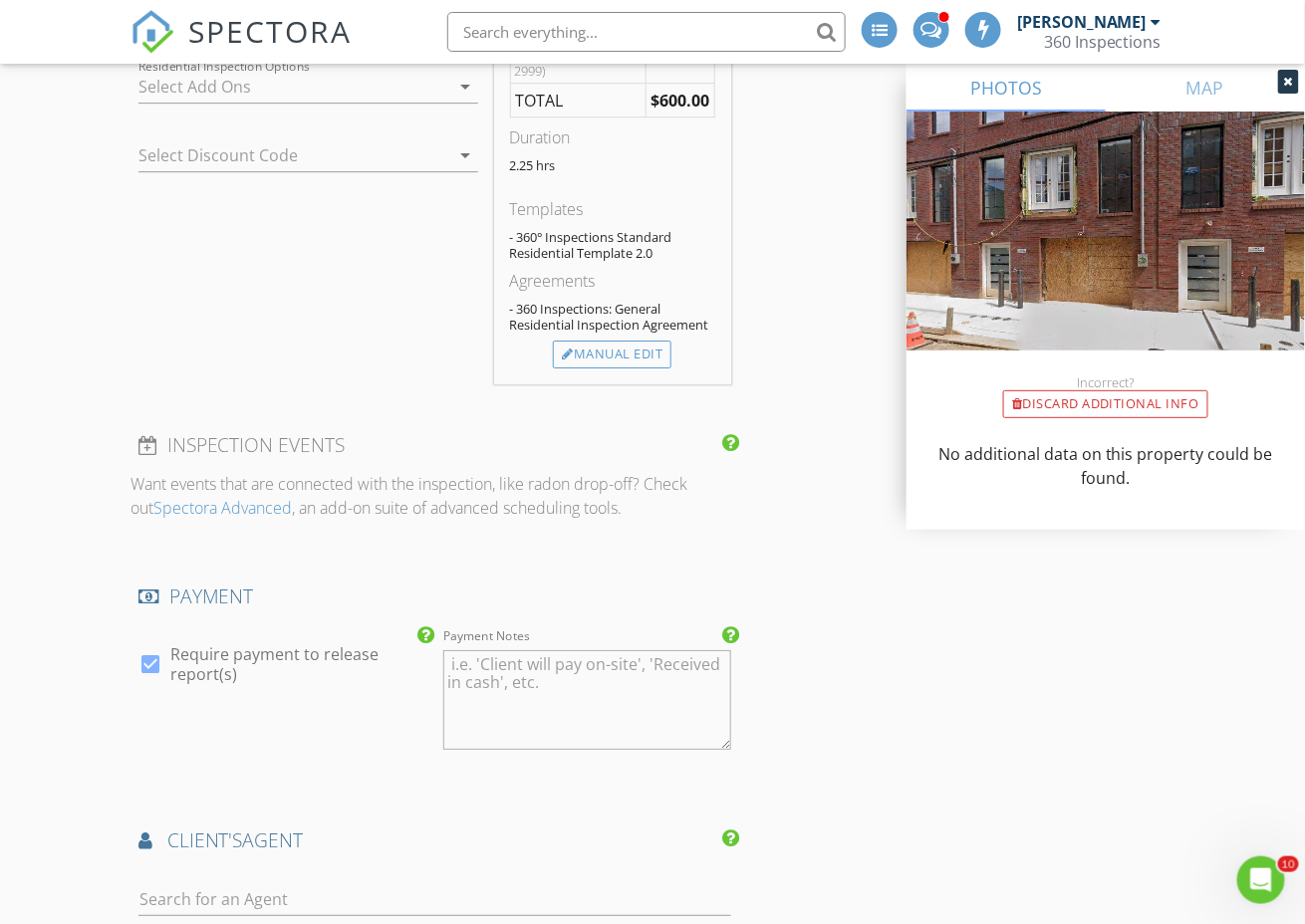 scroll, scrollTop: 1564, scrollLeft: 0, axis: vertical 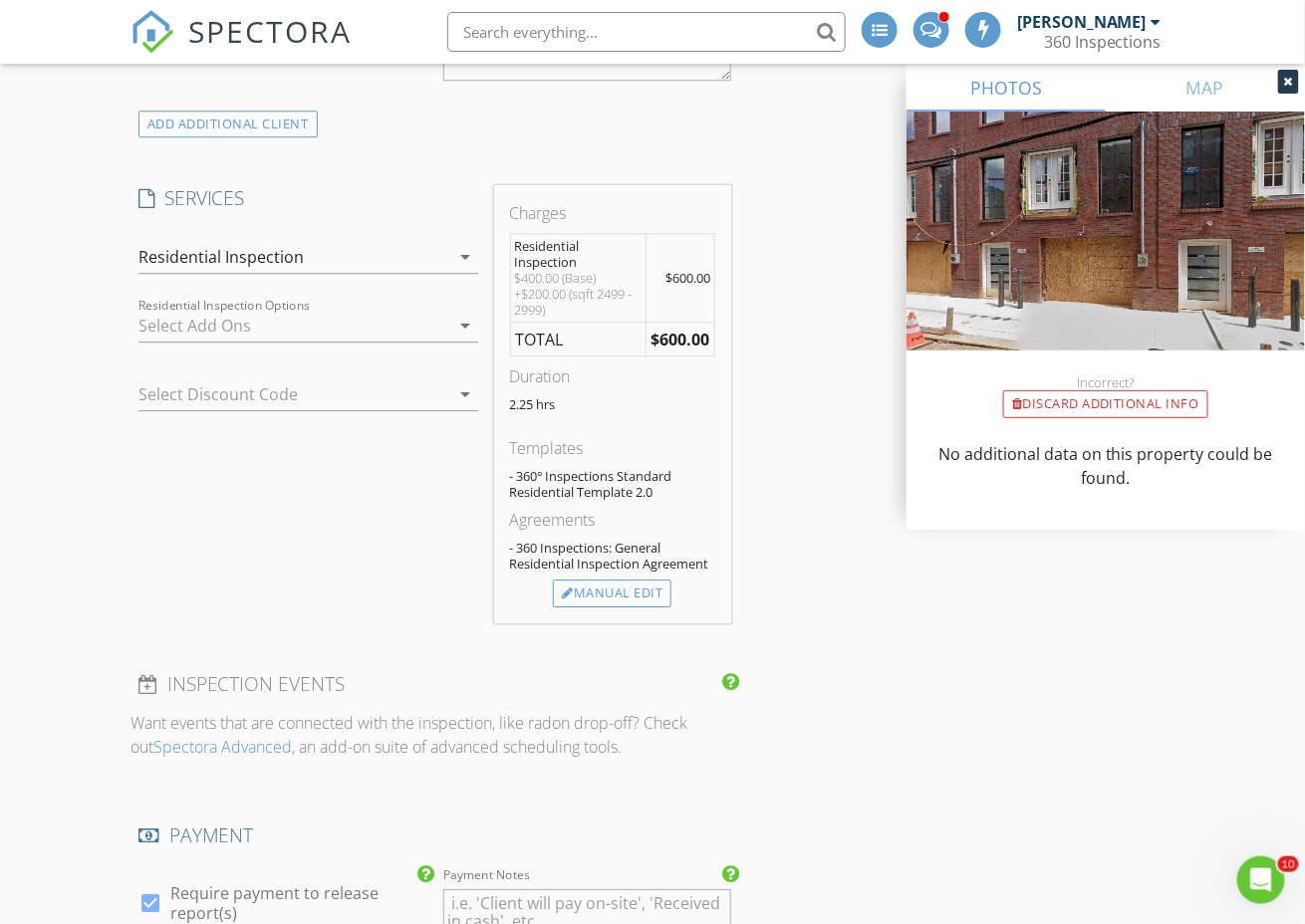 click on "Residential Inspection" at bounding box center [294, 257] 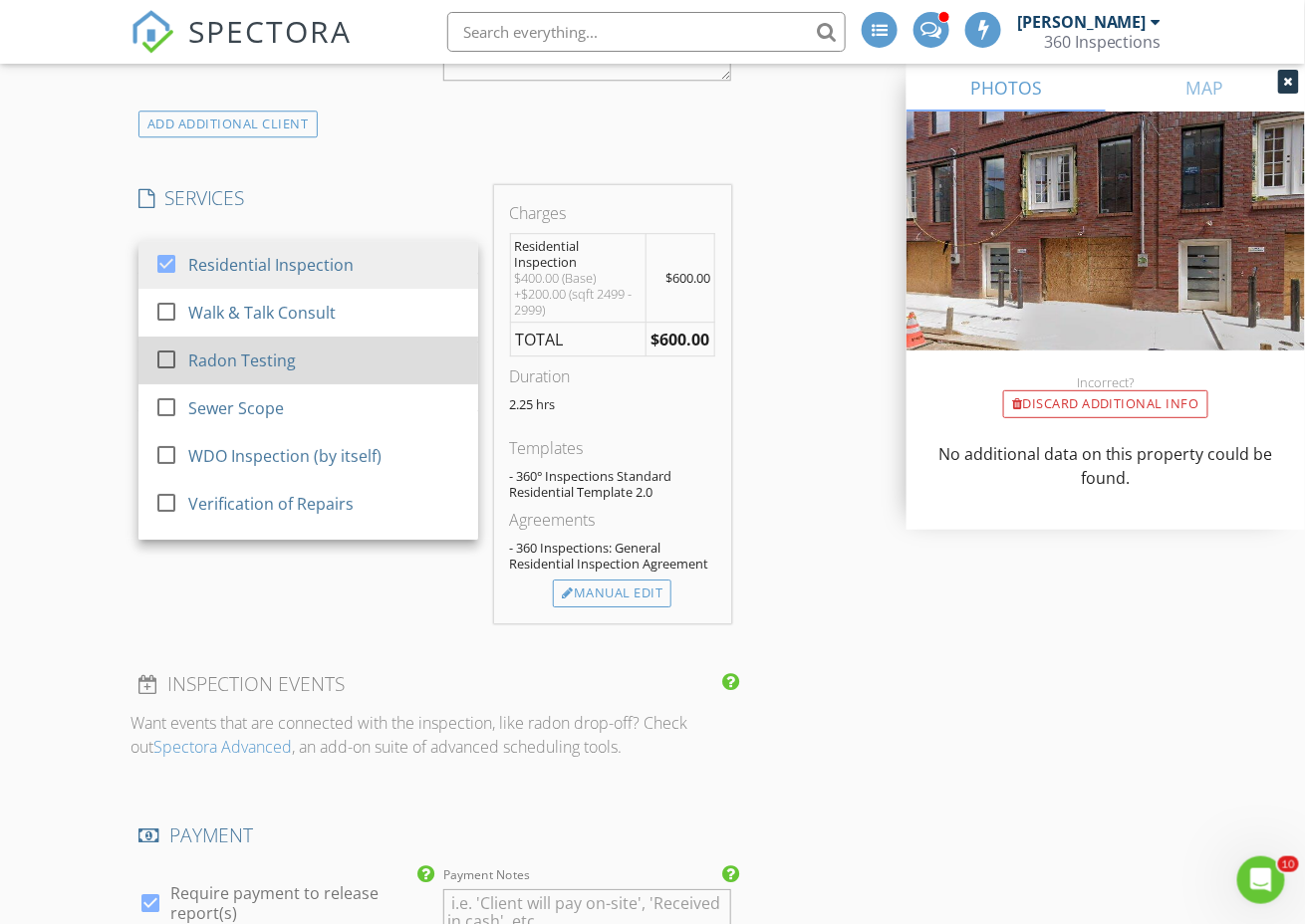 click on "Radon Testing" at bounding box center [242, 360] 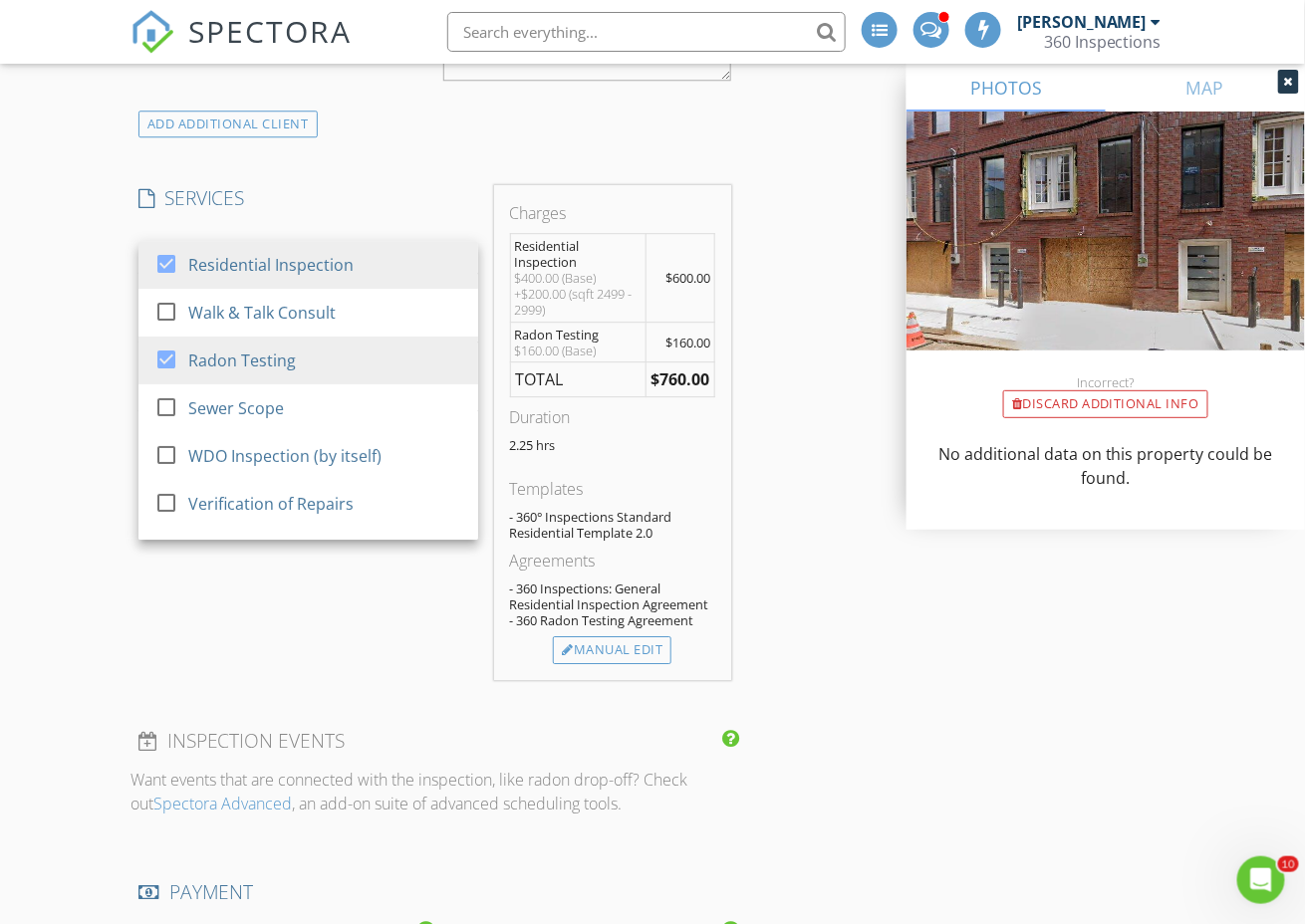 click on "INSPECTOR(S)
check_box_outline_blank   Steve Inge     check_box   Thomas Hartman   PRIMARY   Thomas Hartman arrow_drop_down   check_box Thomas Hartman specifically requested
Date/Time
07/14/2025 3:00 PM
Location
Address Search       Address 1431 Hope St   Unit   City Philadelphia   State PA   Zip 19122   County Philadelphia     Square Feet 2500   Year Built 2025   Foundation arrow_drop_down     Thomas Hartman     0.0 miles     (a few seconds)
client
check_box Enable Client CC email for this inspection   Client Search     check_box_outline_blank Client is a Company/Organization     First Name Jess & Jonathan   Last Name Mesquita   Email jessica.sisco07@gmail.com   CC Email jonathan.lobomesquita@gmail.com   Phone   Address   City   State   Zip     Tags         Notes
ADD ADDITIONAL client
check_box" at bounding box center [652, 801] 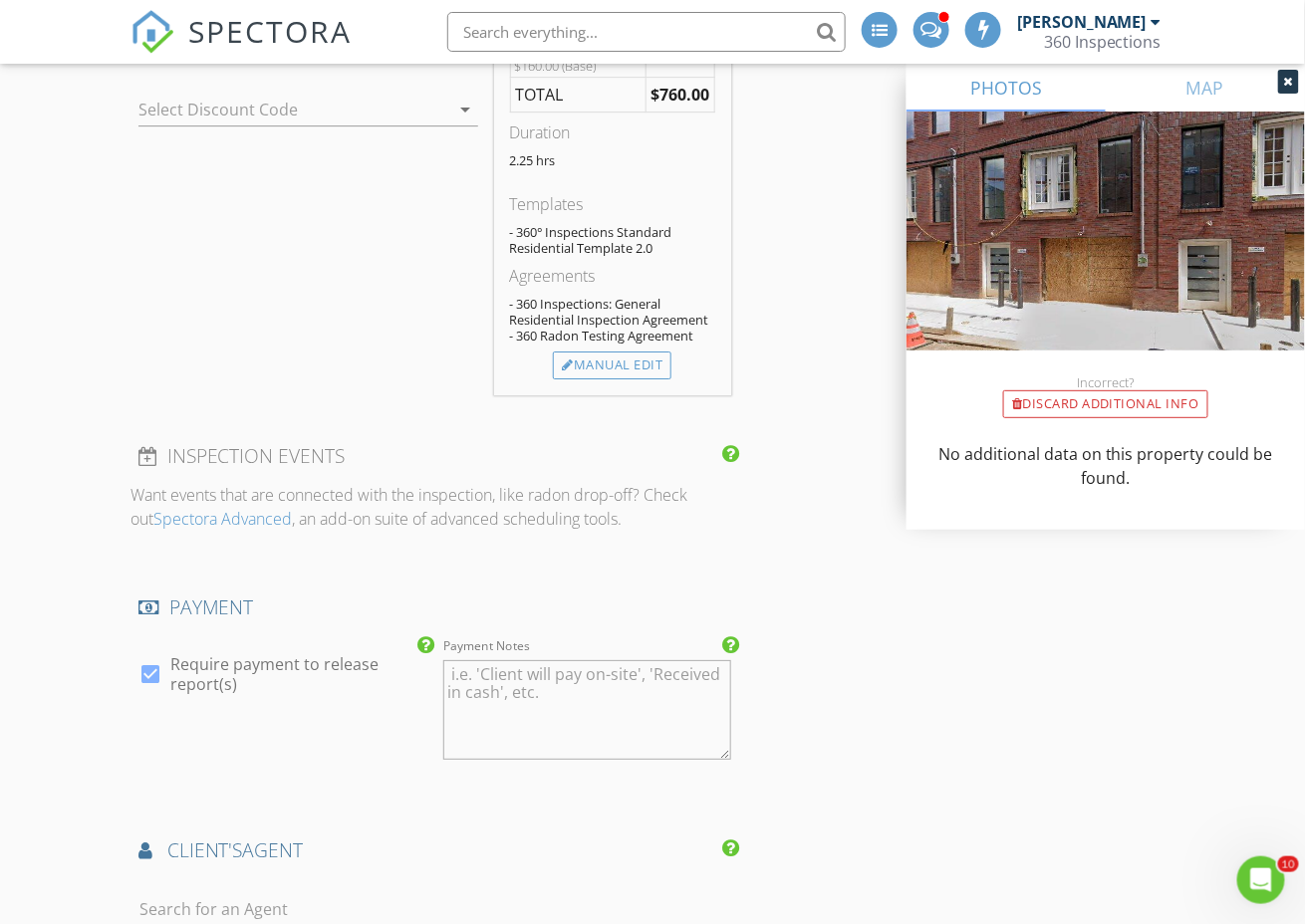 scroll, scrollTop: 2155, scrollLeft: 0, axis: vertical 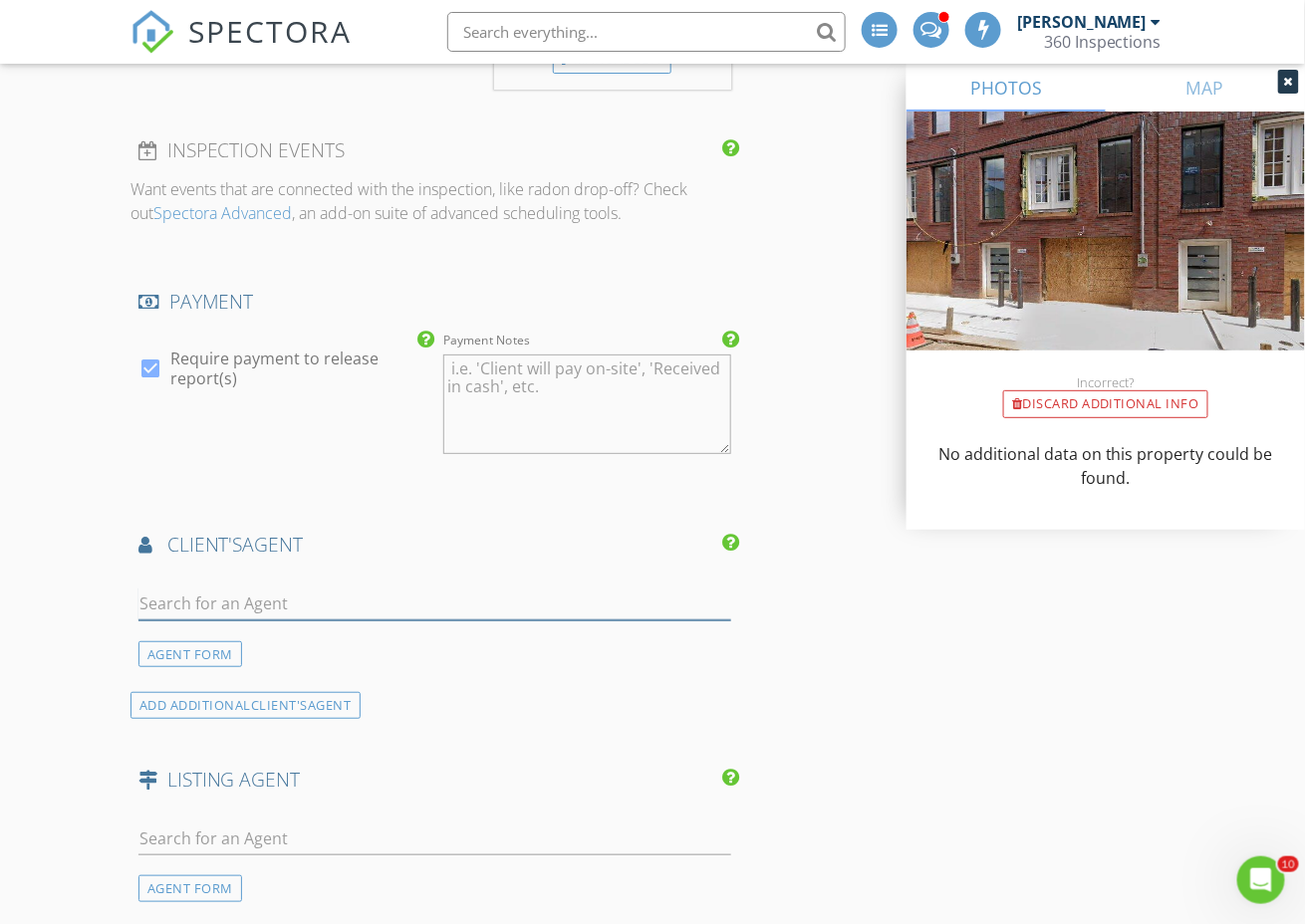 click at bounding box center [434, 603] 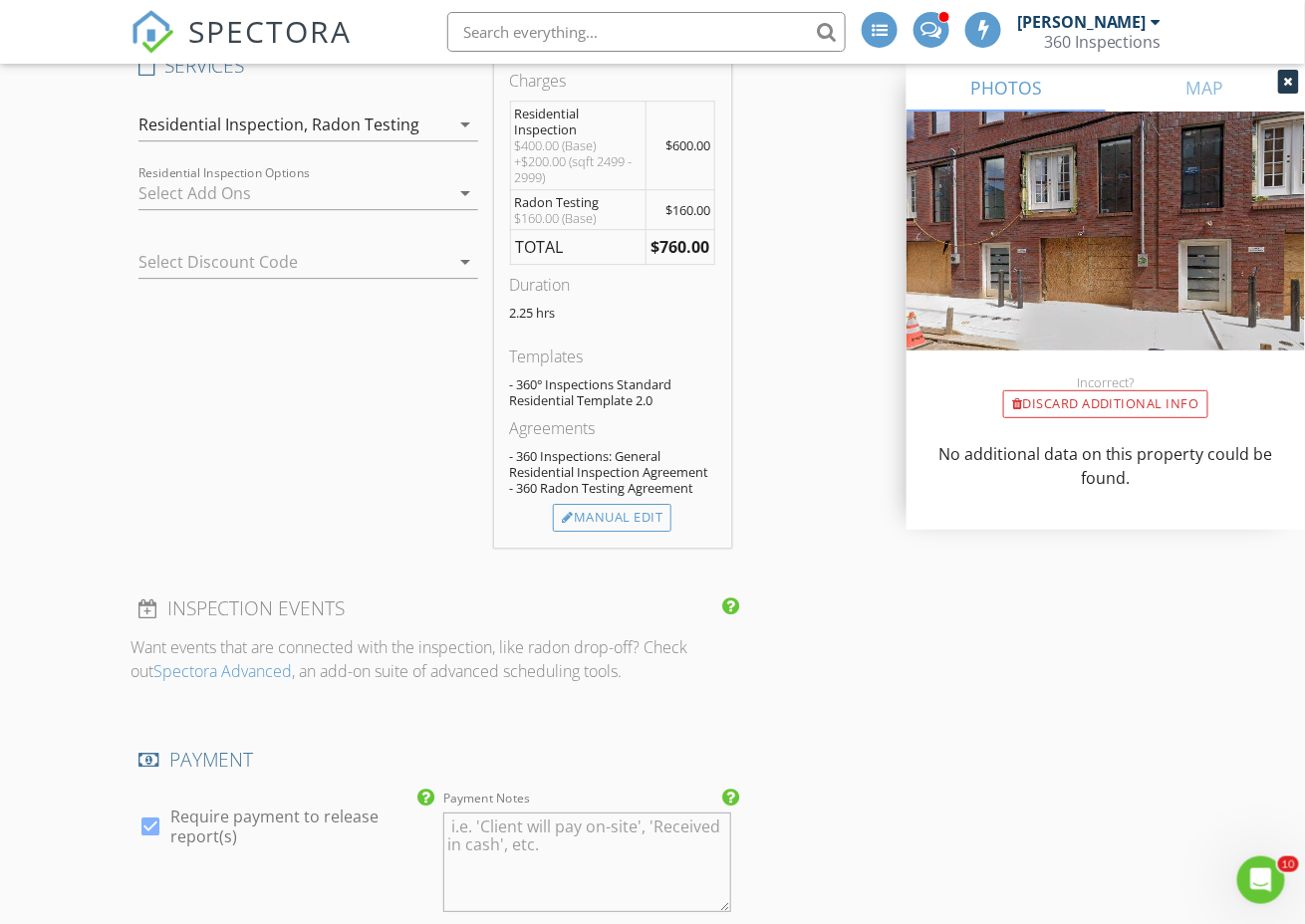 scroll, scrollTop: 2364, scrollLeft: 0, axis: vertical 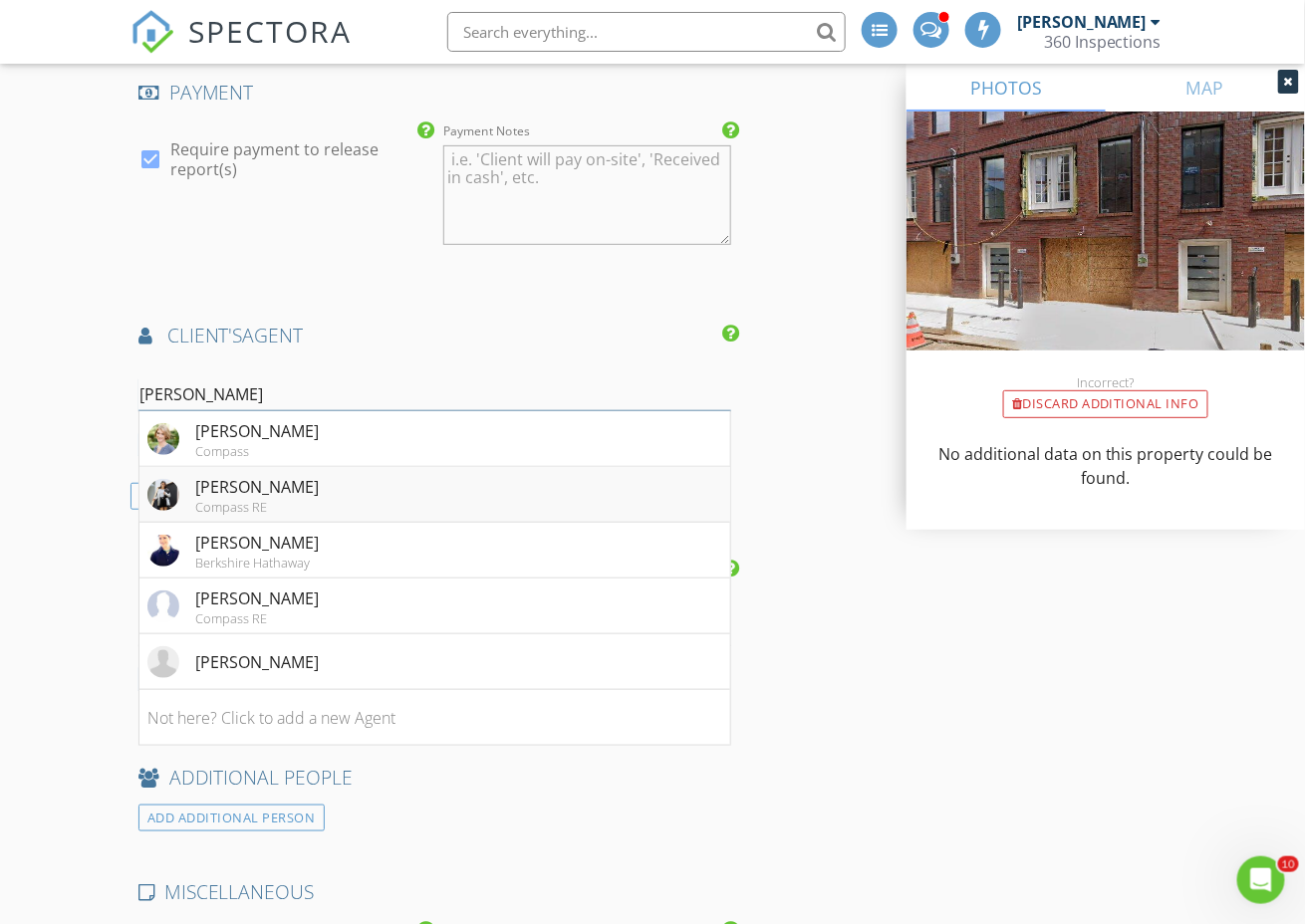 type on "[PERSON_NAME]" 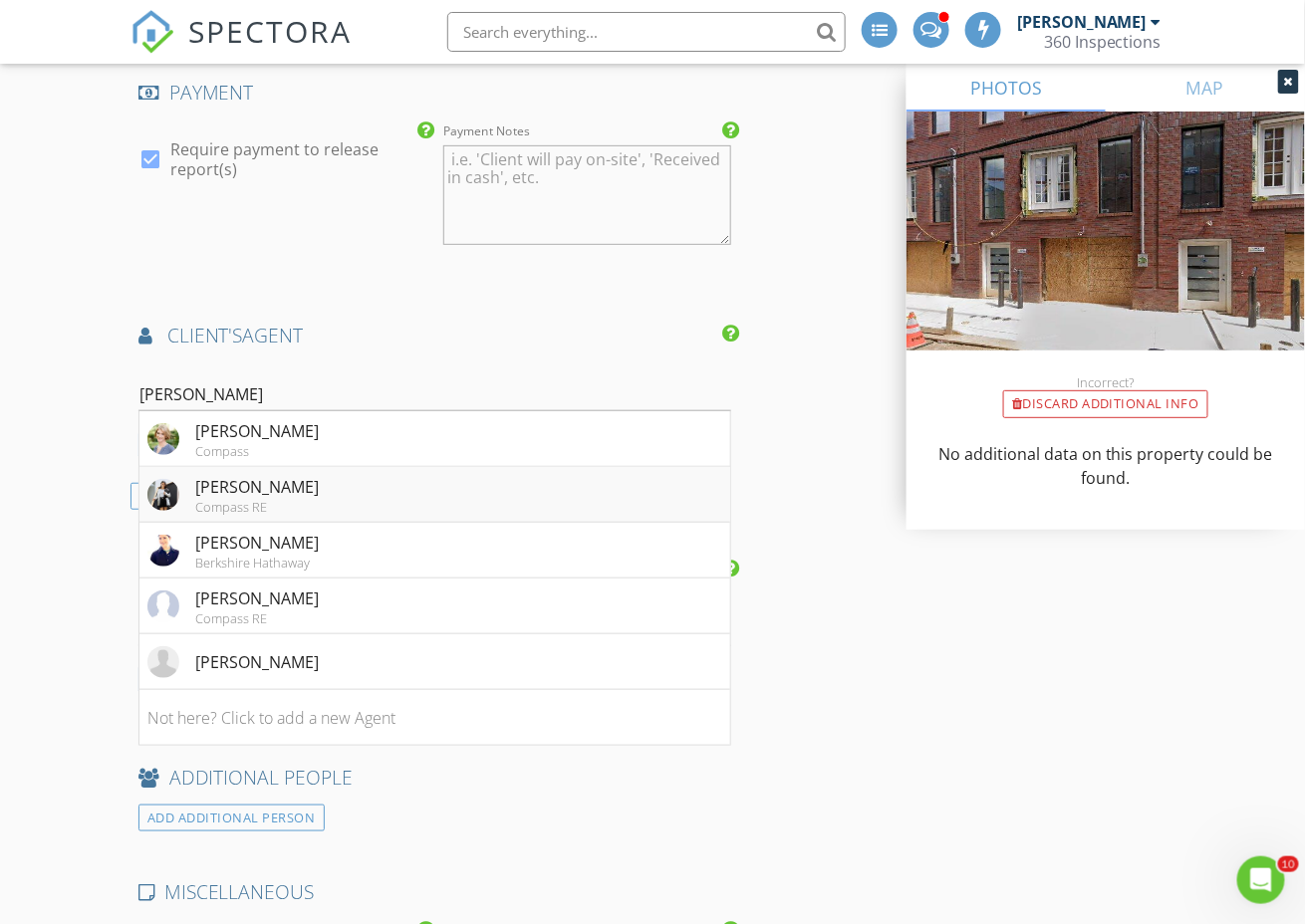 click on "[PERSON_NAME]" at bounding box center (257, 487) 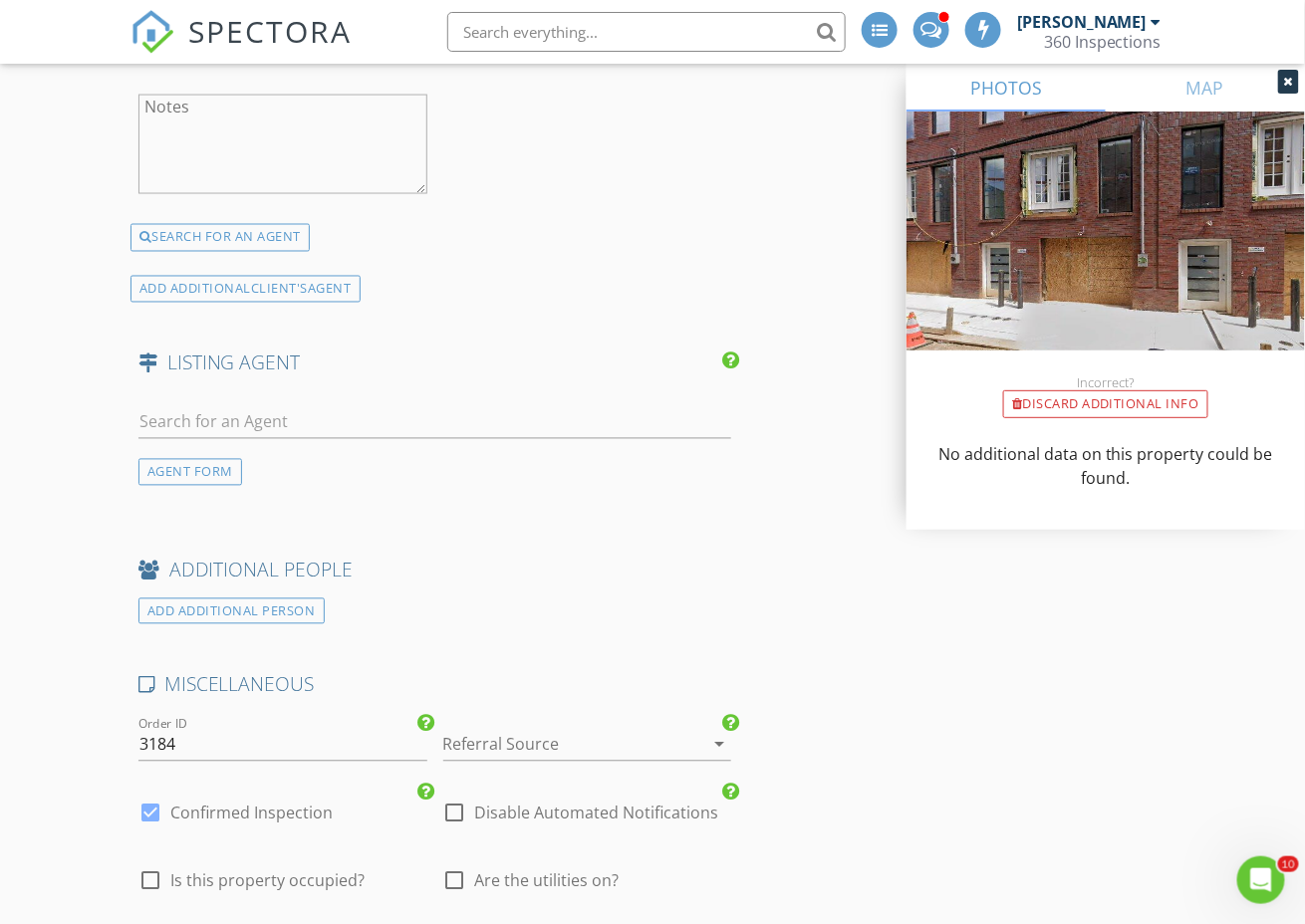 scroll, scrollTop: 3136, scrollLeft: 0, axis: vertical 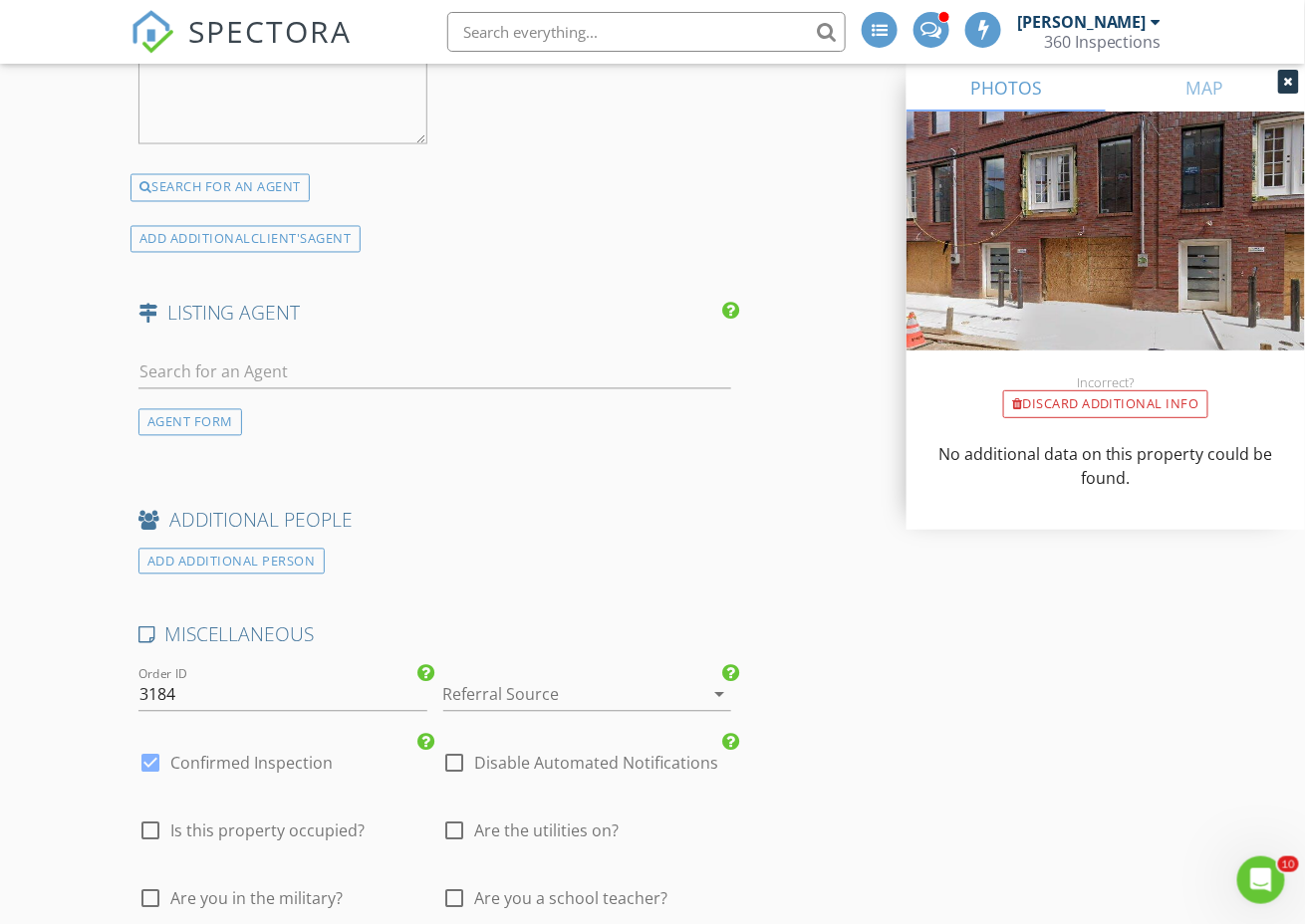 click at bounding box center [560, 695] 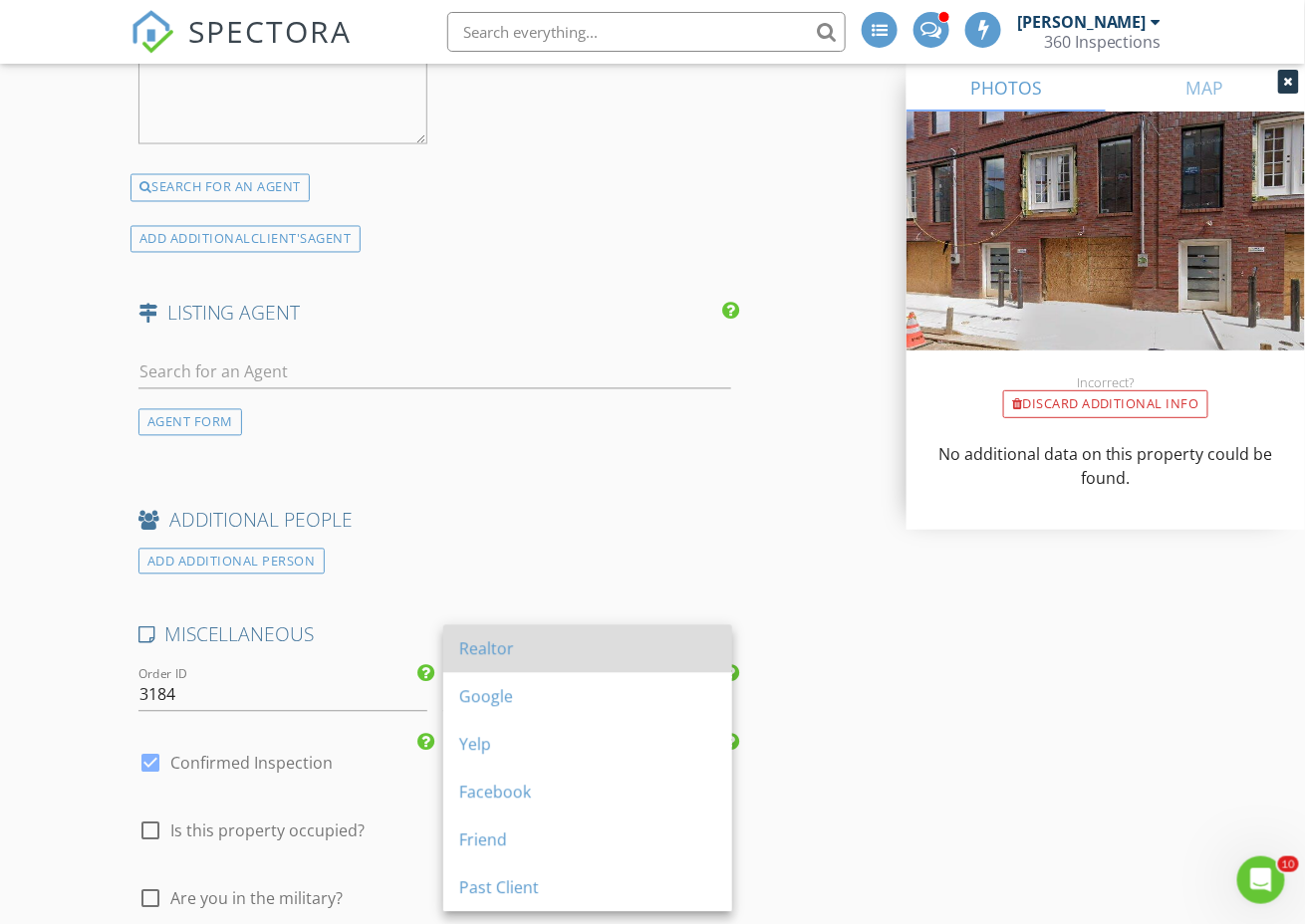 click on "Realtor" at bounding box center (588, 649) 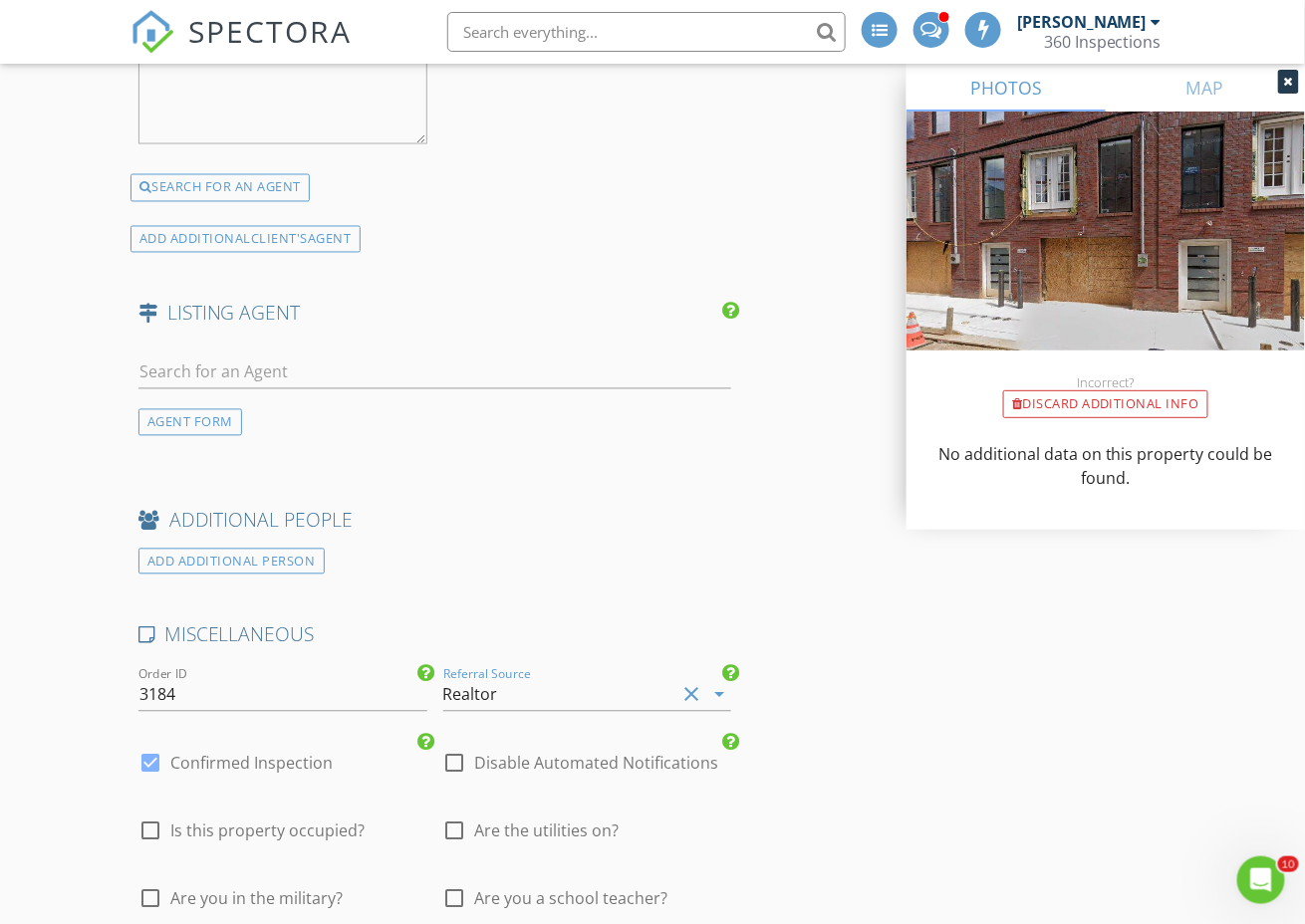 scroll, scrollTop: 3196, scrollLeft: 0, axis: vertical 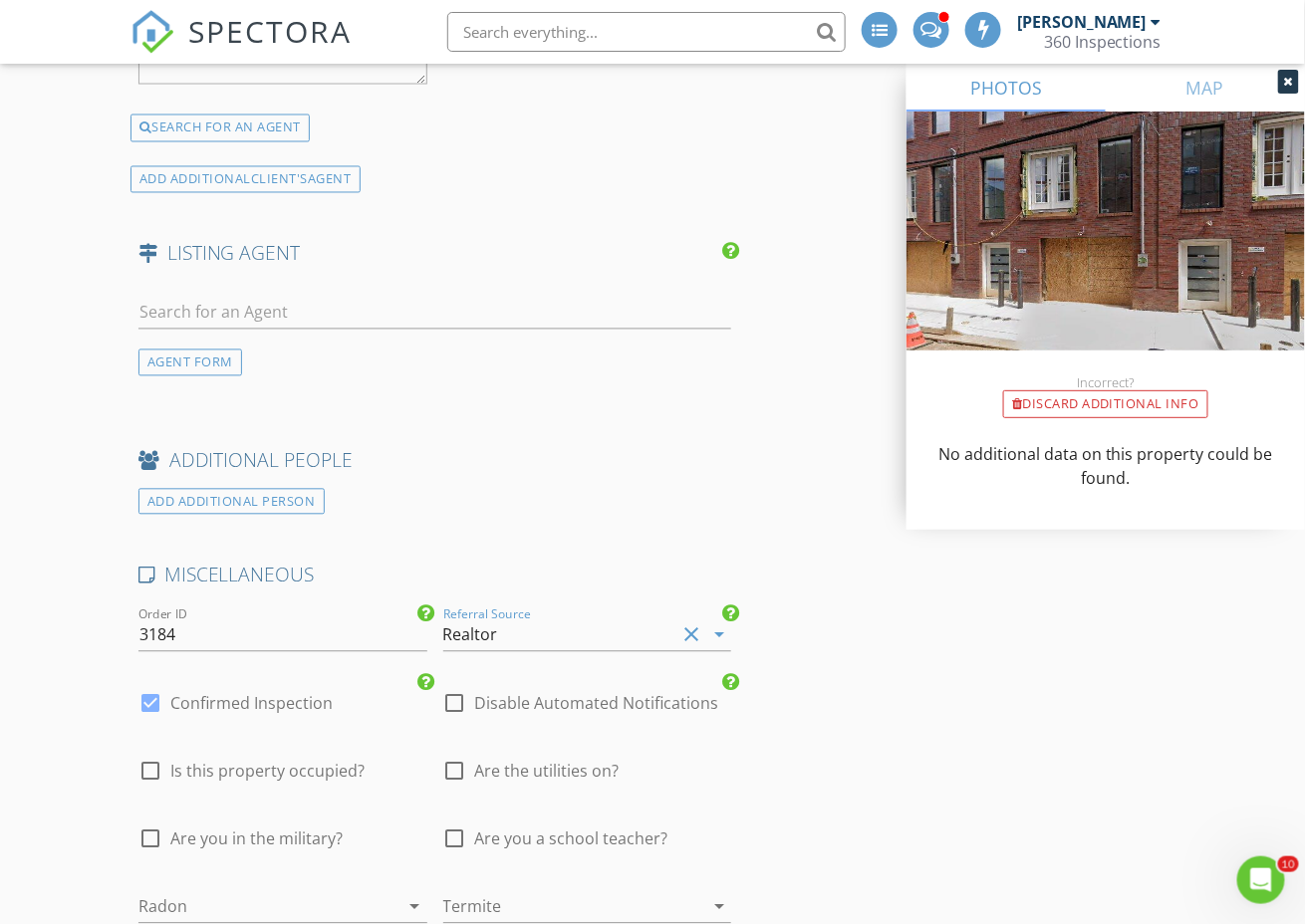 click on "Are the utilities on?" at bounding box center [547, 772] 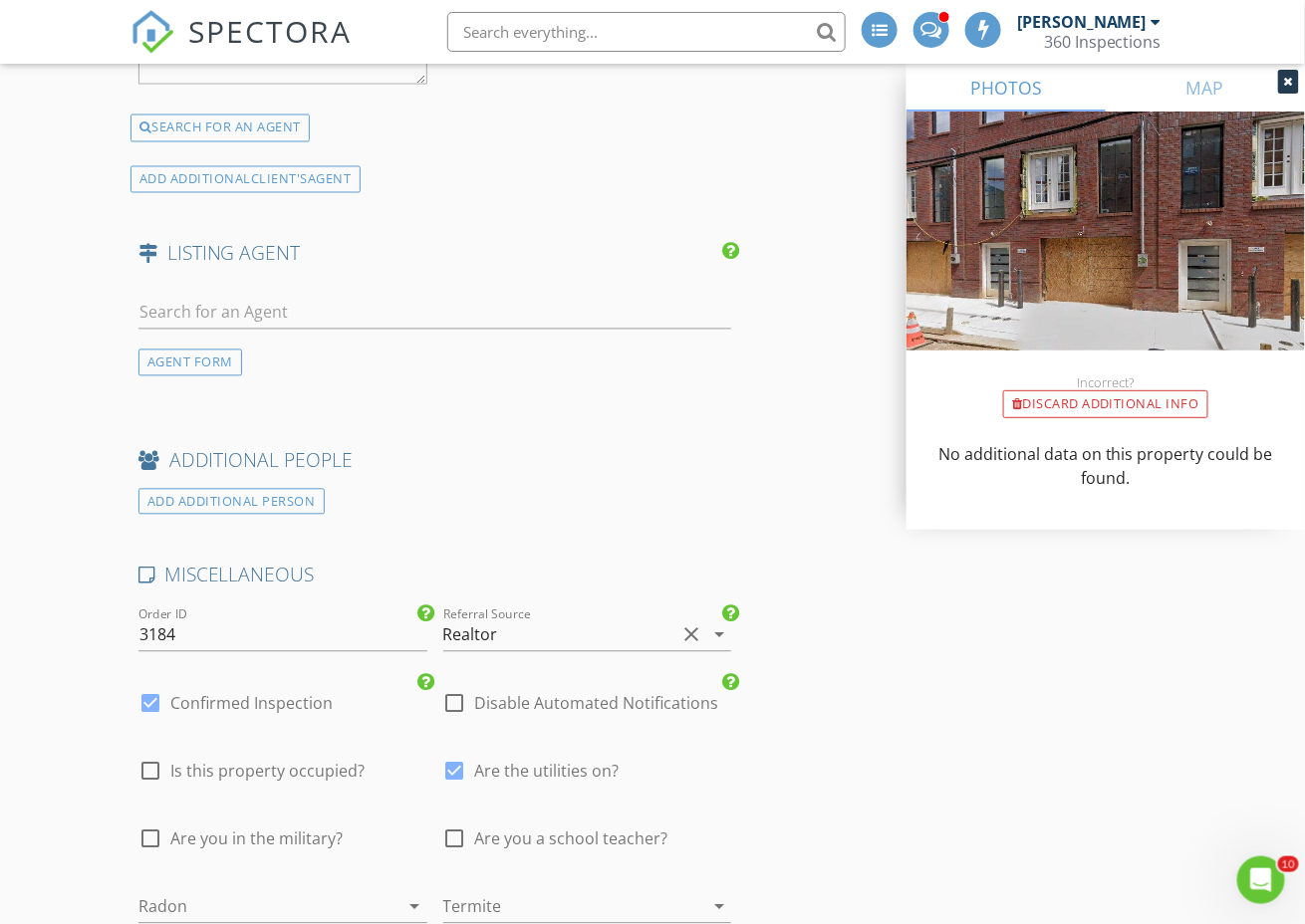 scroll, scrollTop: 3457, scrollLeft: 0, axis: vertical 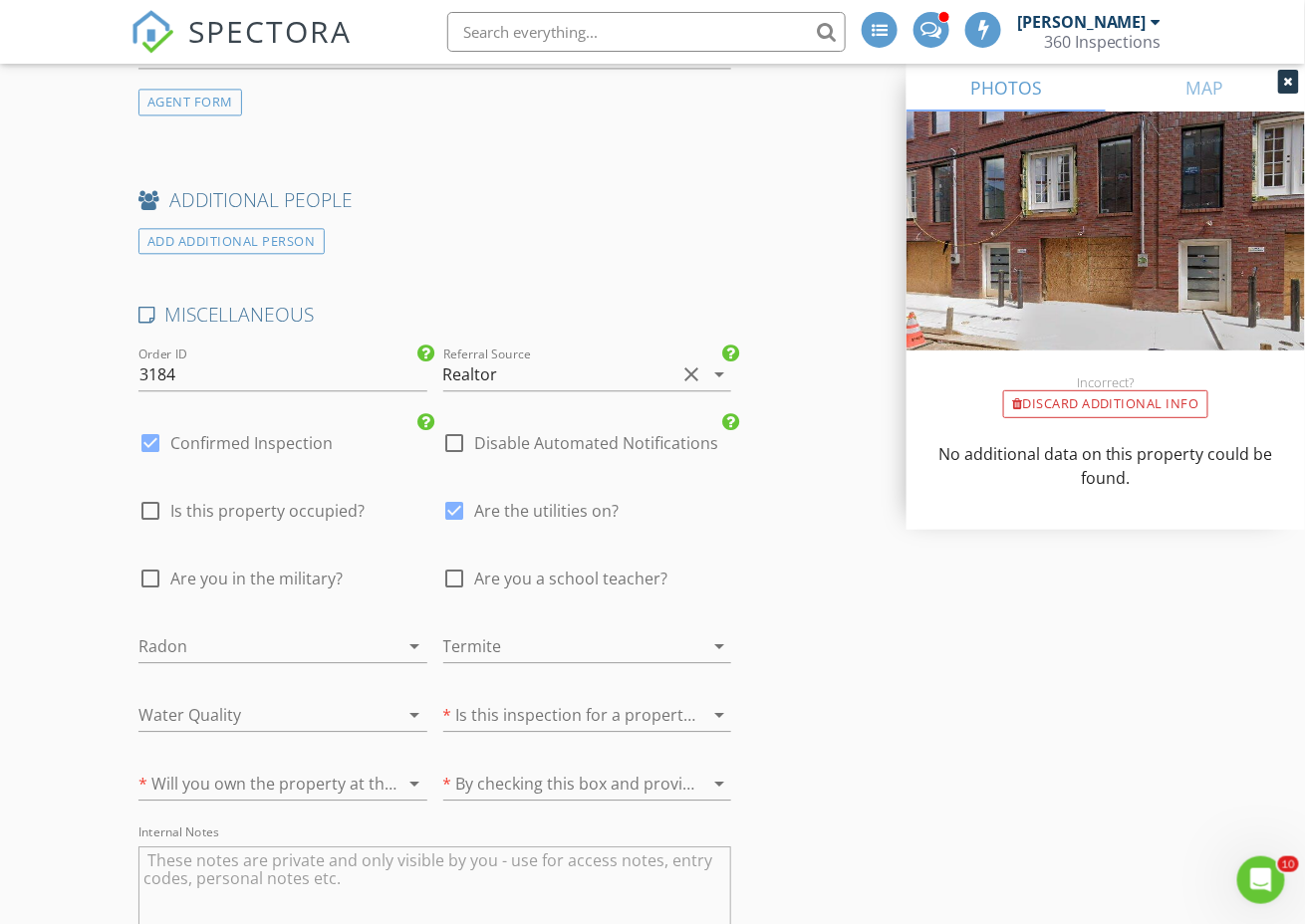 click at bounding box center [255, 646] 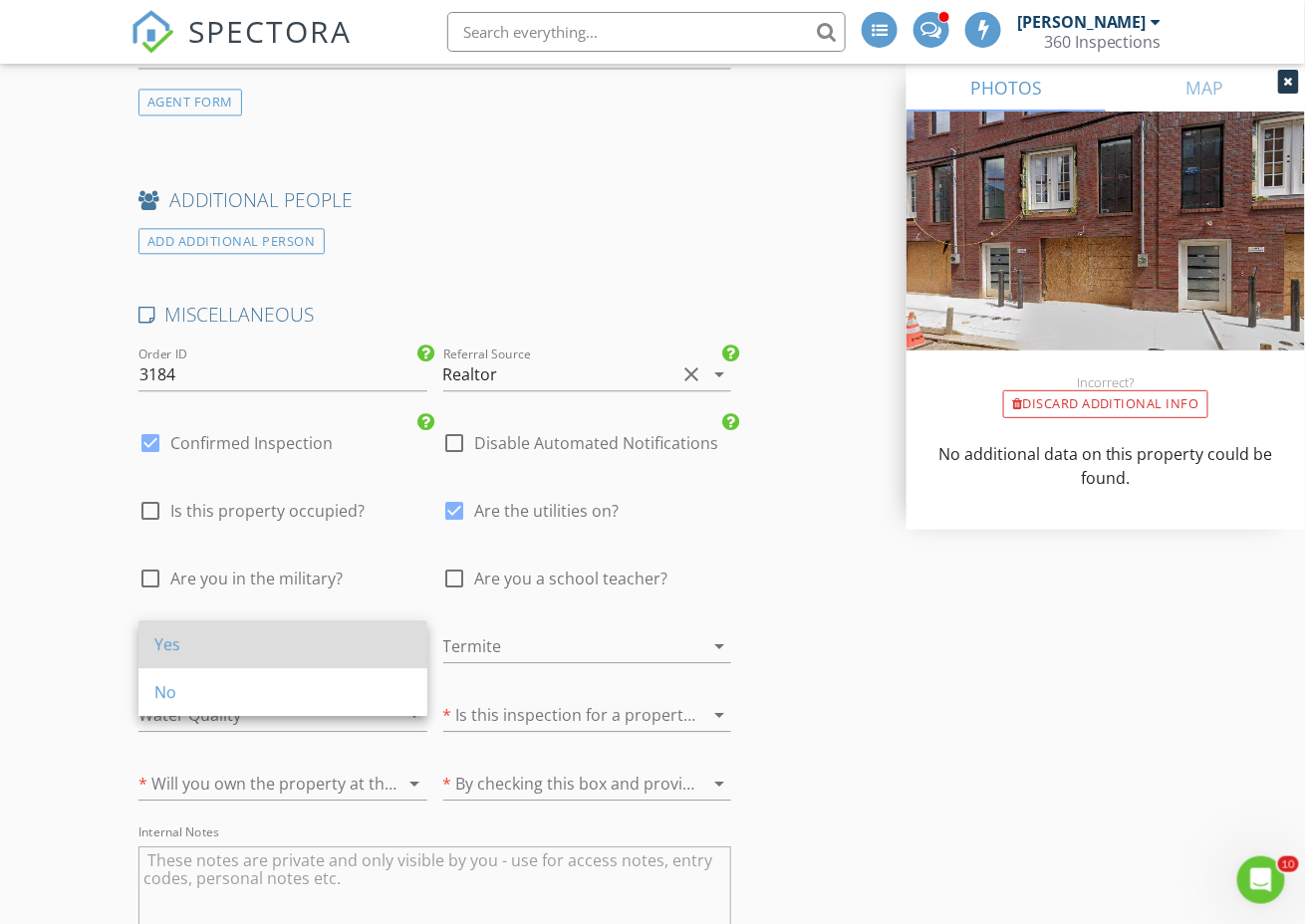 click on "Yes" at bounding box center (283, 644) 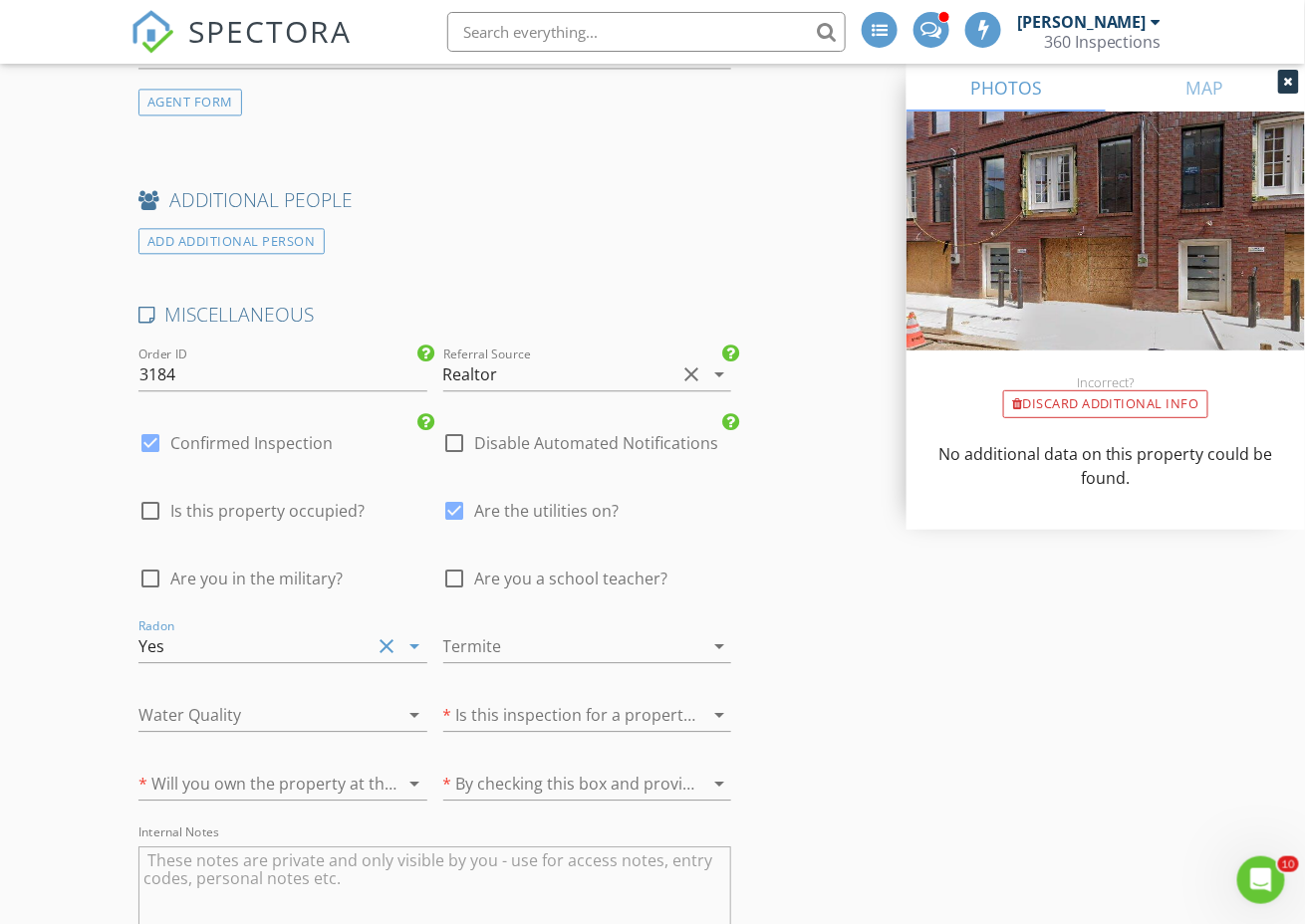 click at bounding box center [560, 646] 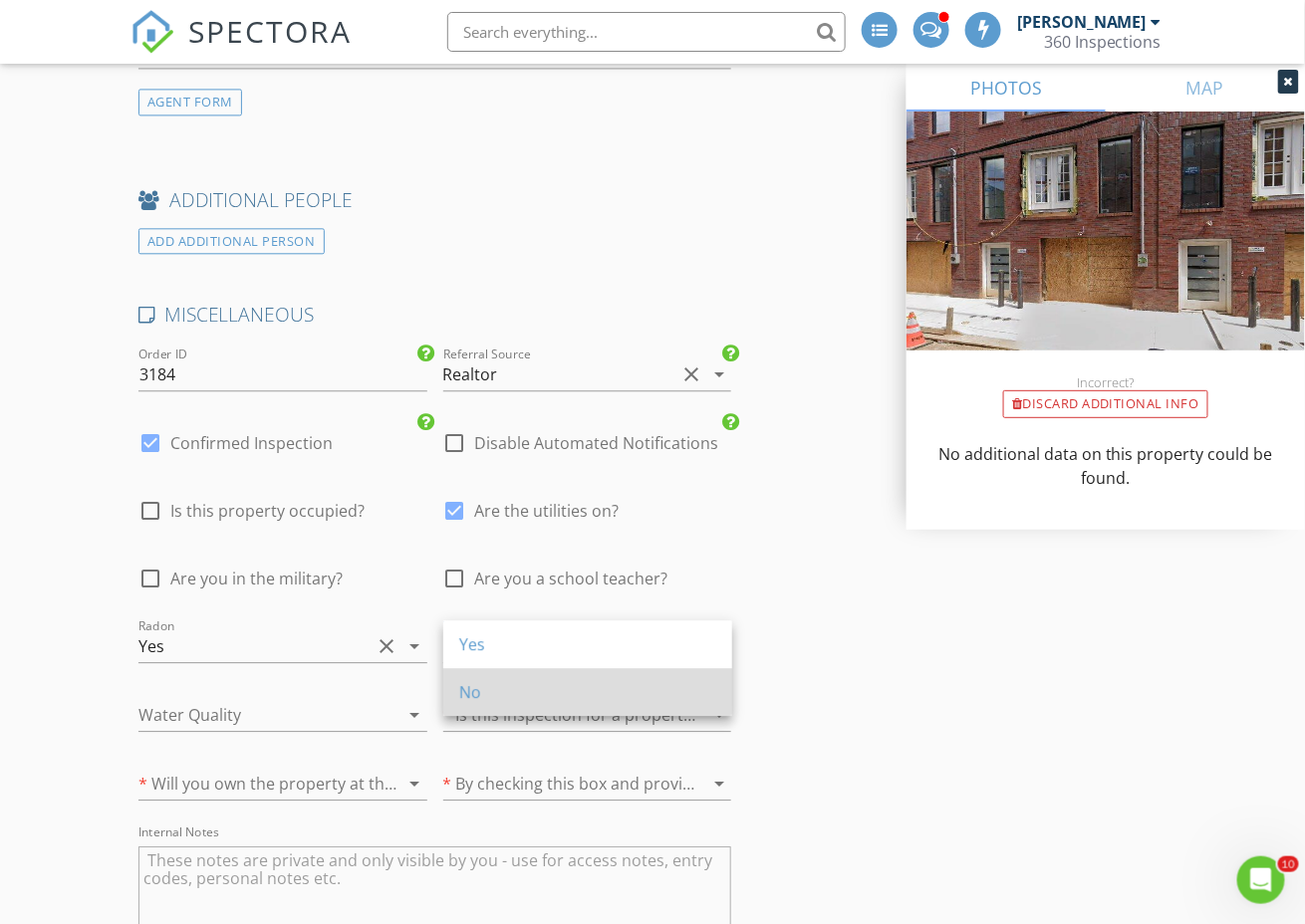 click on "No" at bounding box center (588, 692) 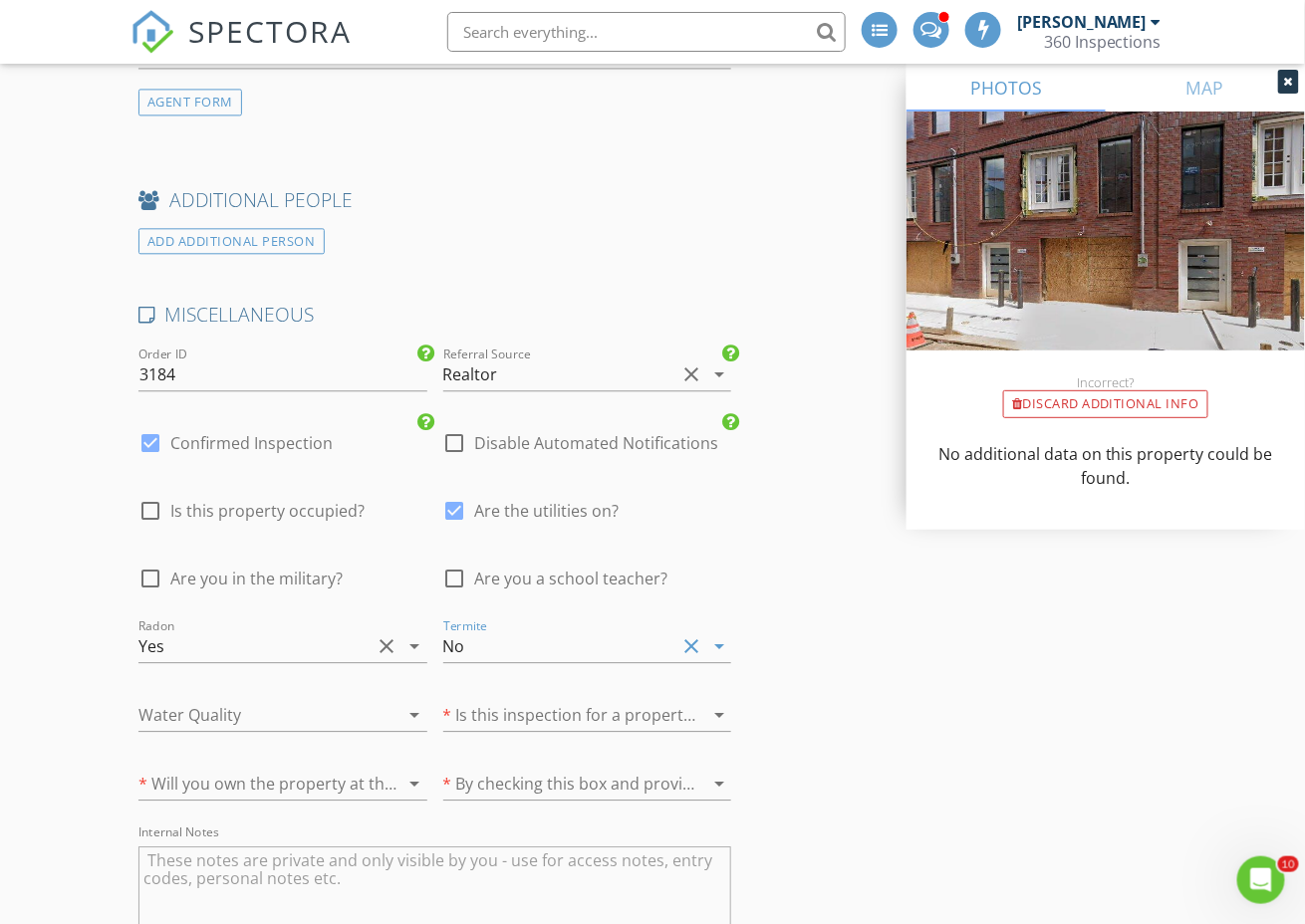 click at bounding box center (255, 715) 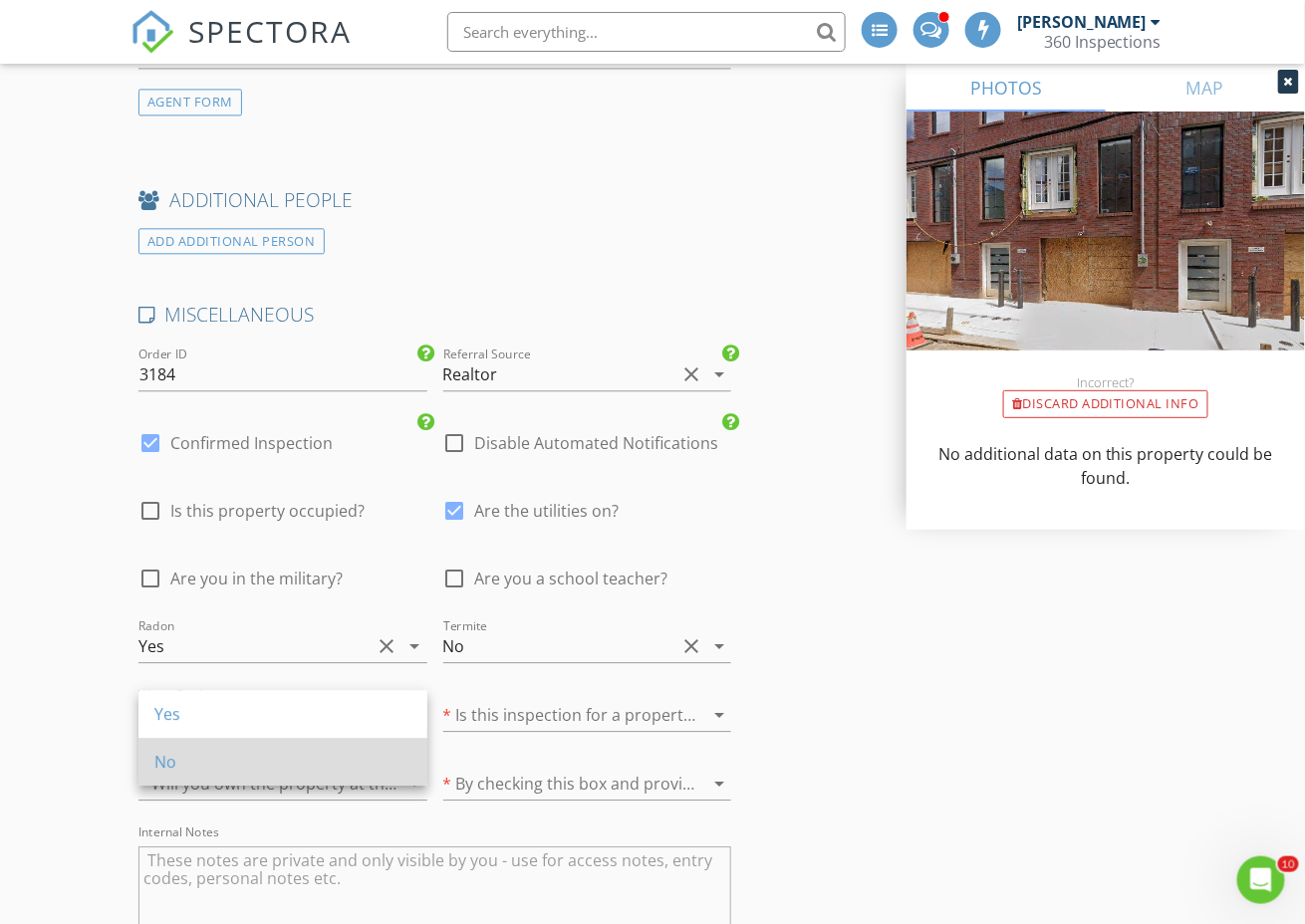 click on "No" at bounding box center [283, 762] 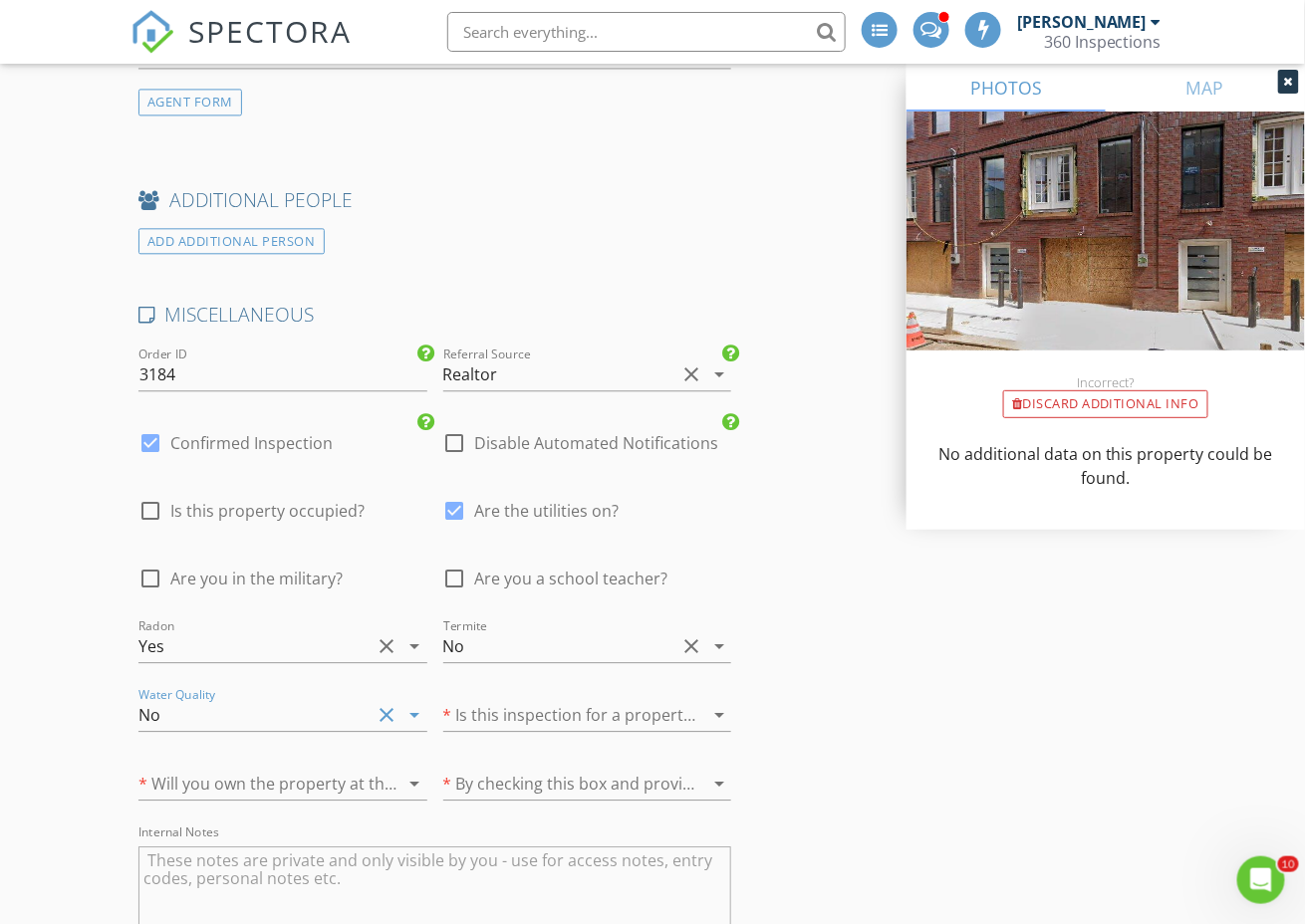 click at bounding box center [560, 715] 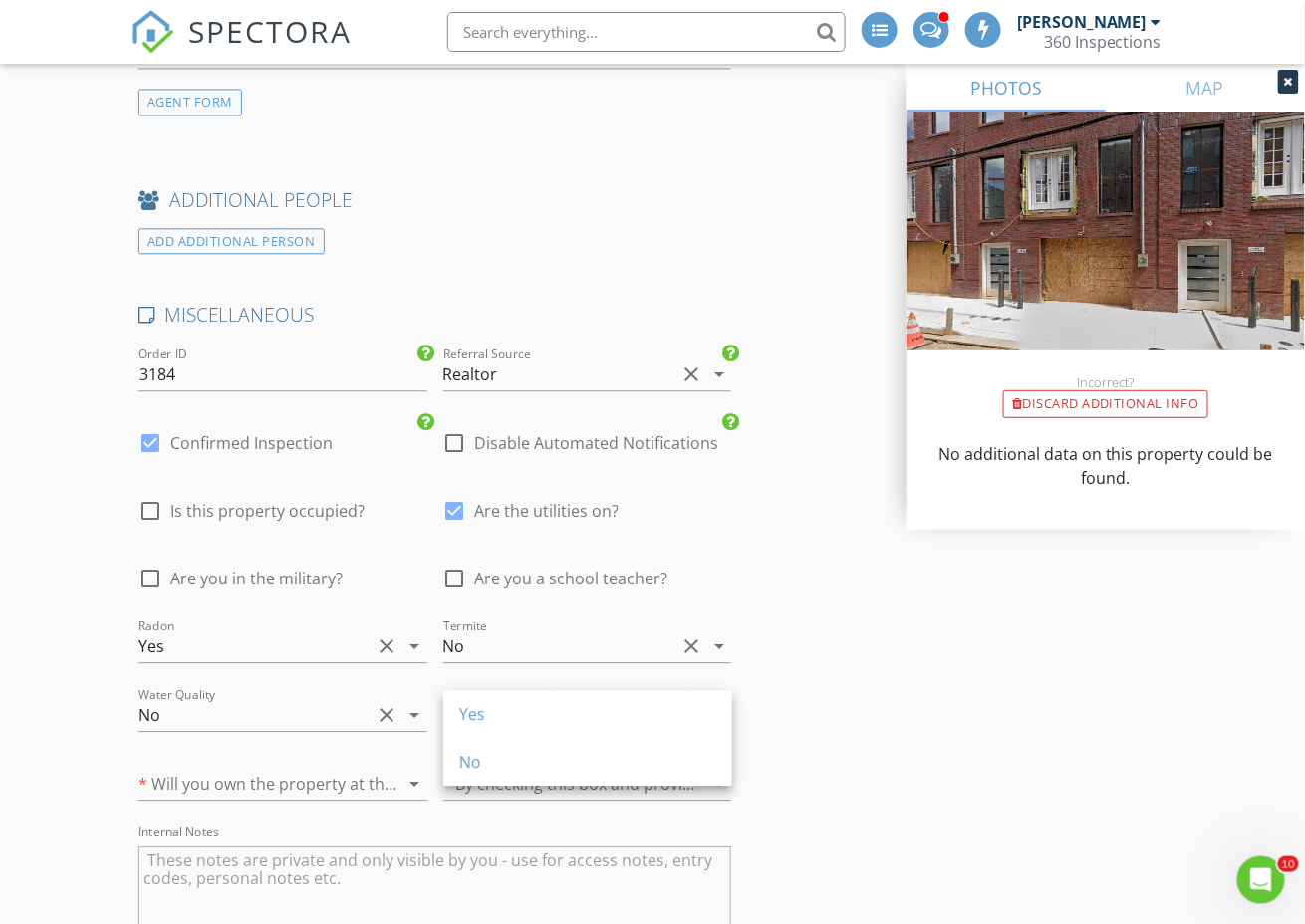 drag, startPoint x: 550, startPoint y: 720, endPoint x: 507, endPoint y: 735, distance: 45.54119 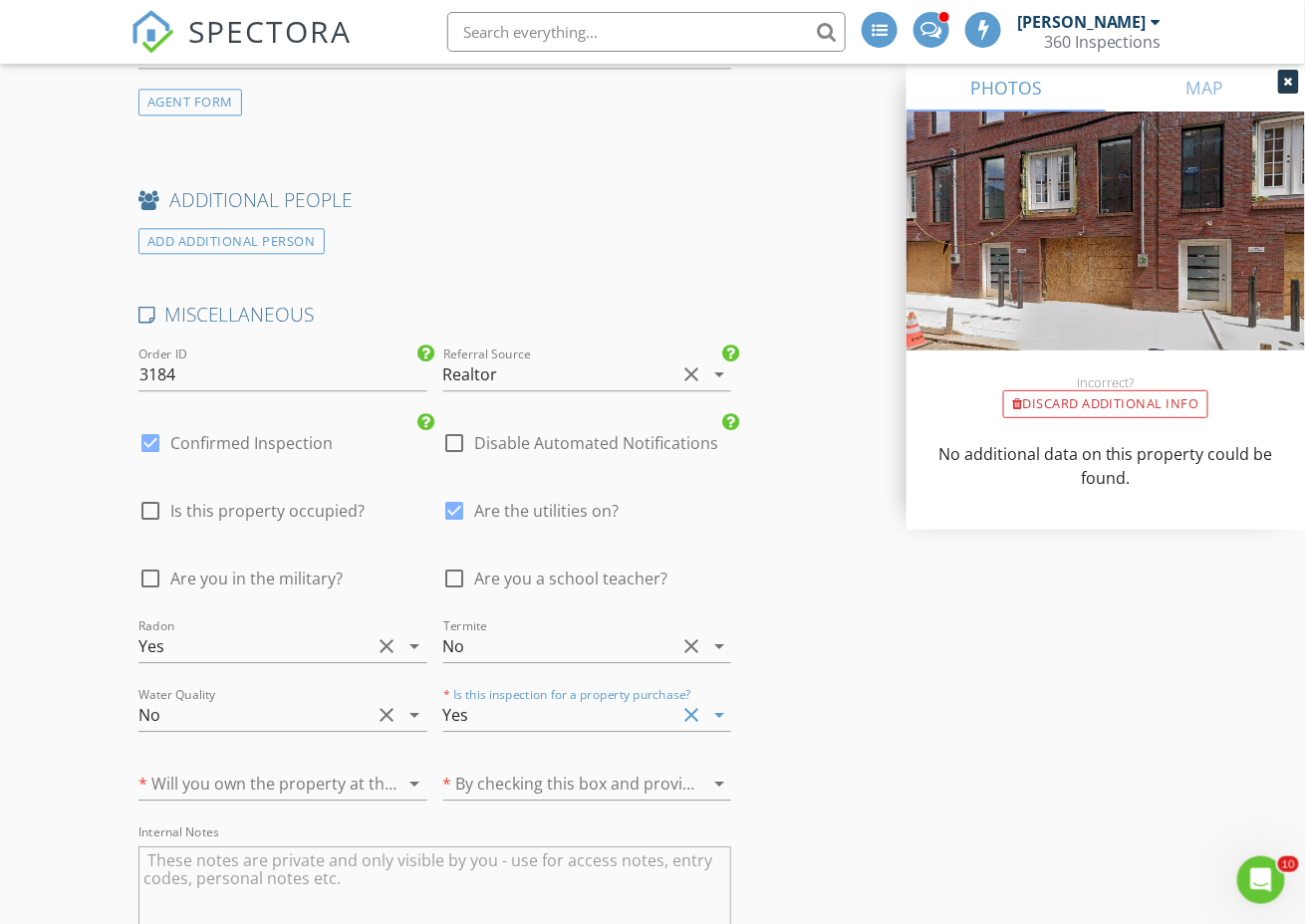click at bounding box center [255, 784] 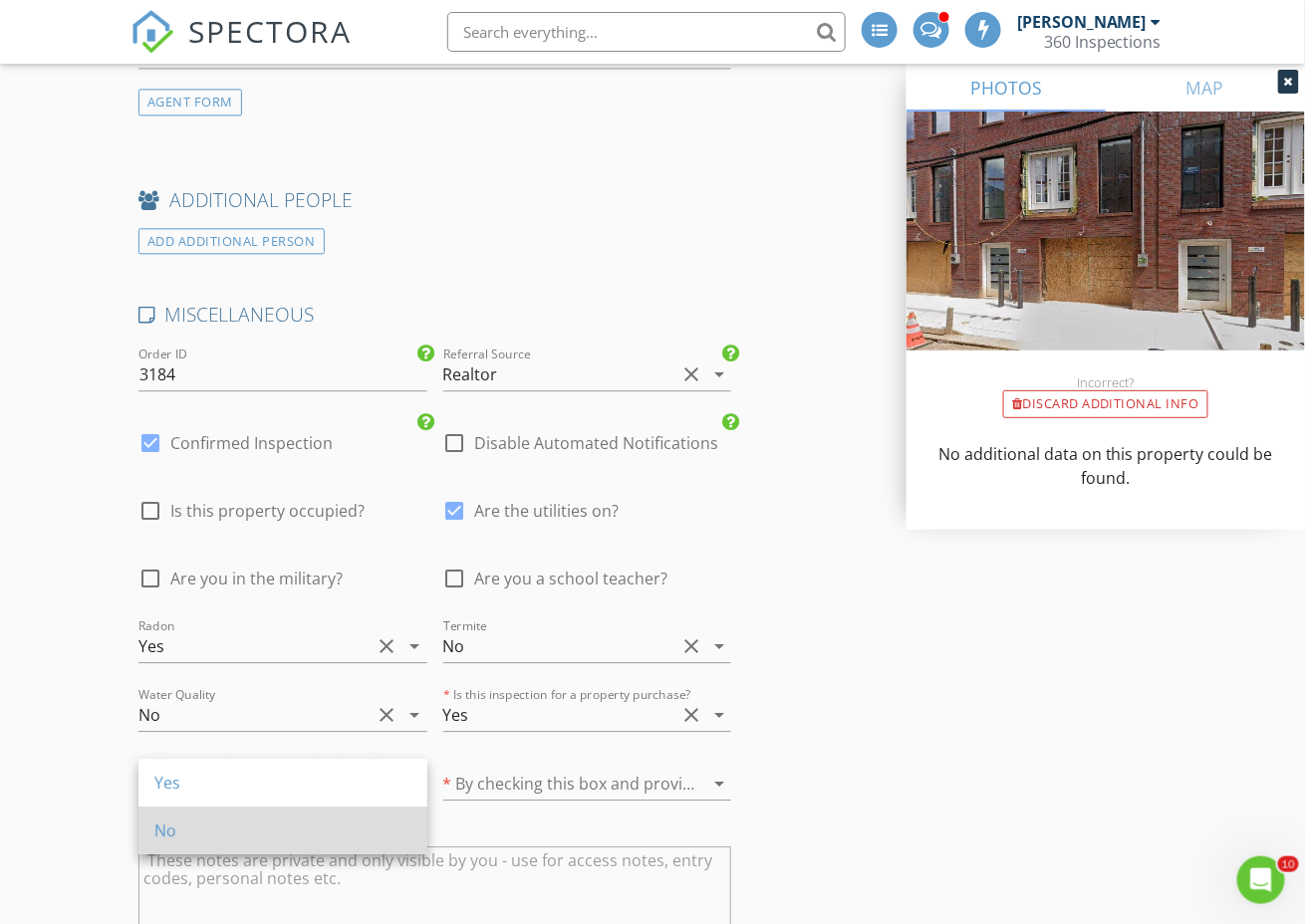 click on "No" at bounding box center (283, 830) 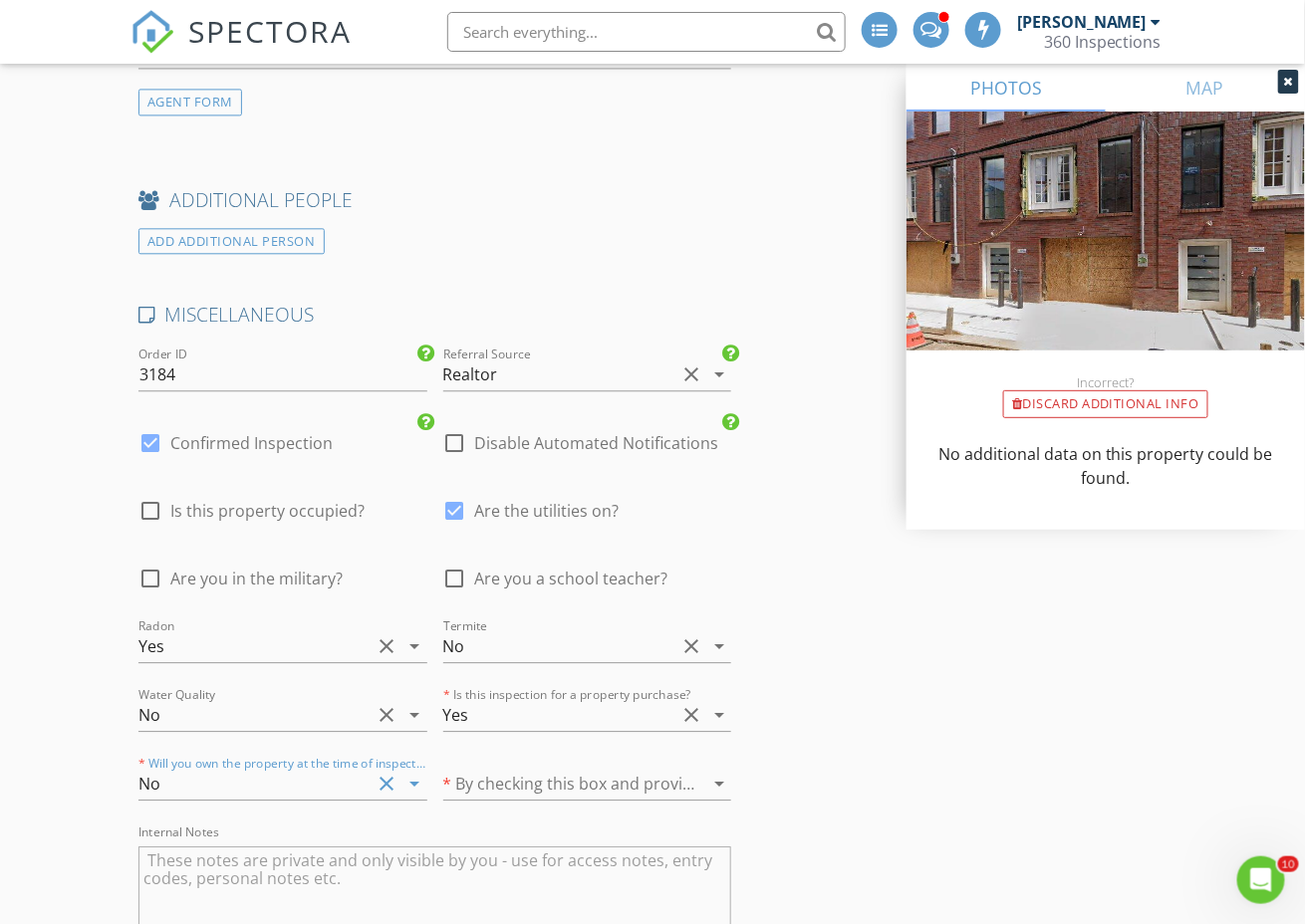 click at bounding box center [560, 784] 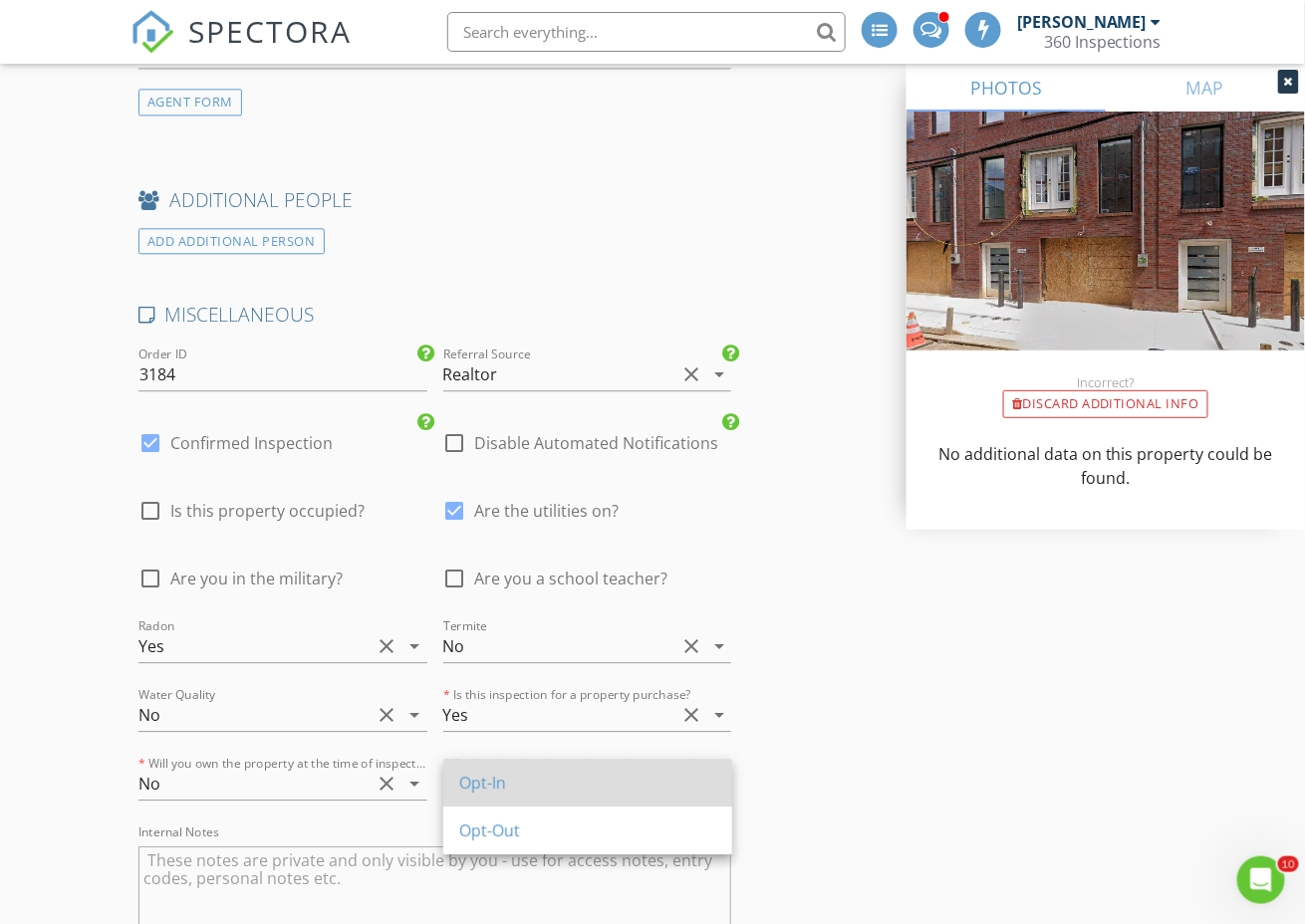 click on "Opt-In" at bounding box center [588, 783] 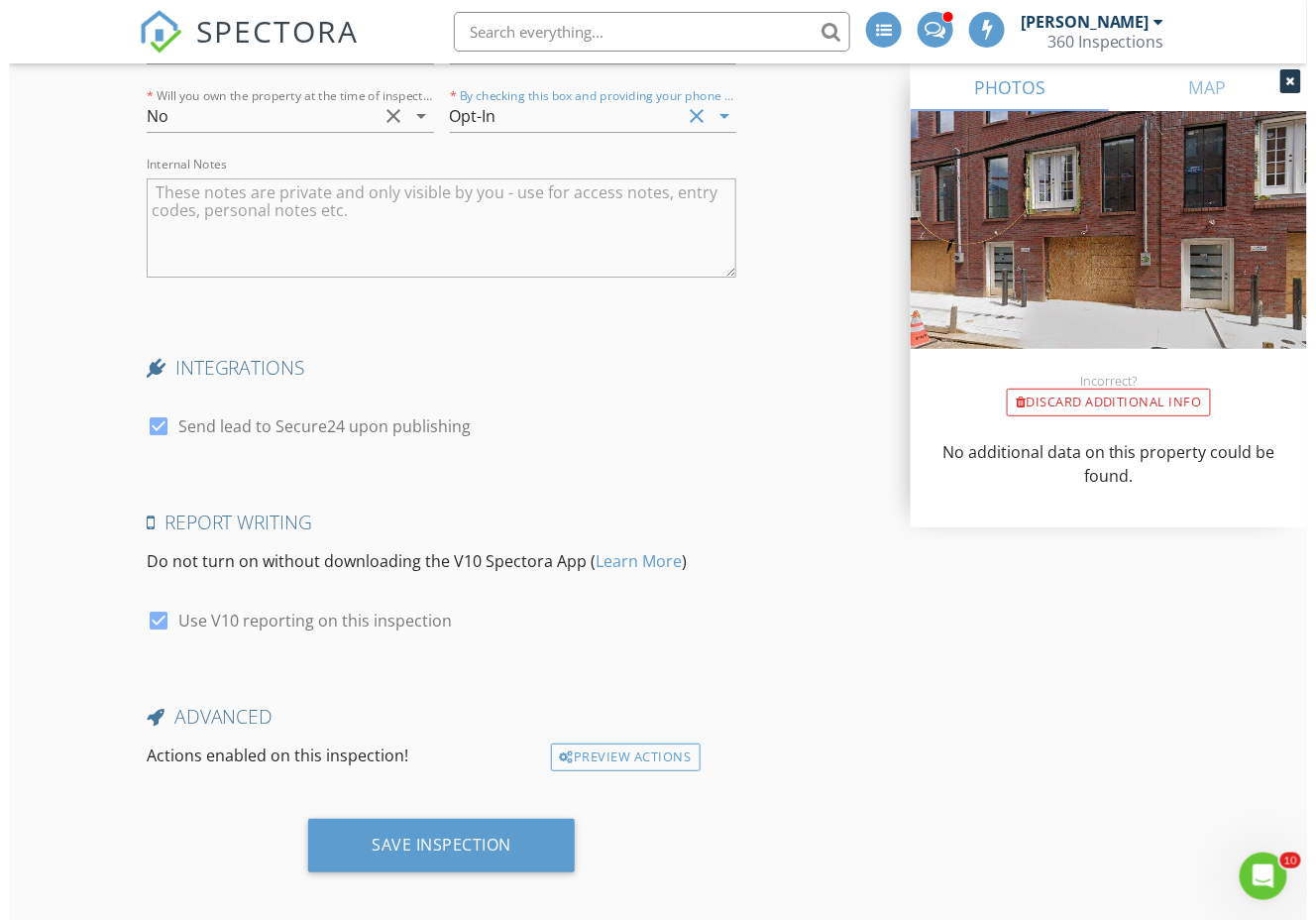 scroll, scrollTop: 4108, scrollLeft: 0, axis: vertical 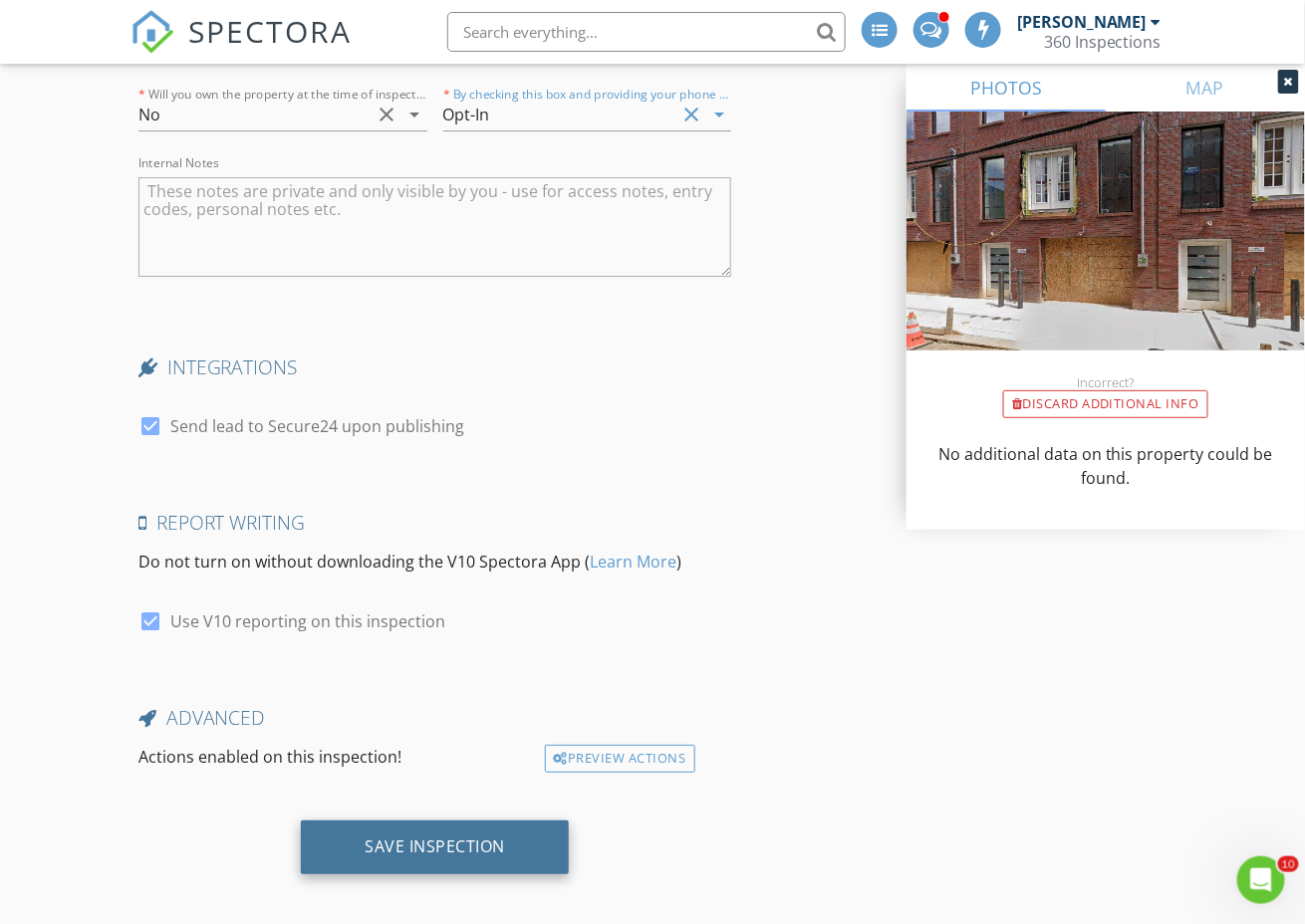 click on "Save Inspection" at bounding box center [434, 846] 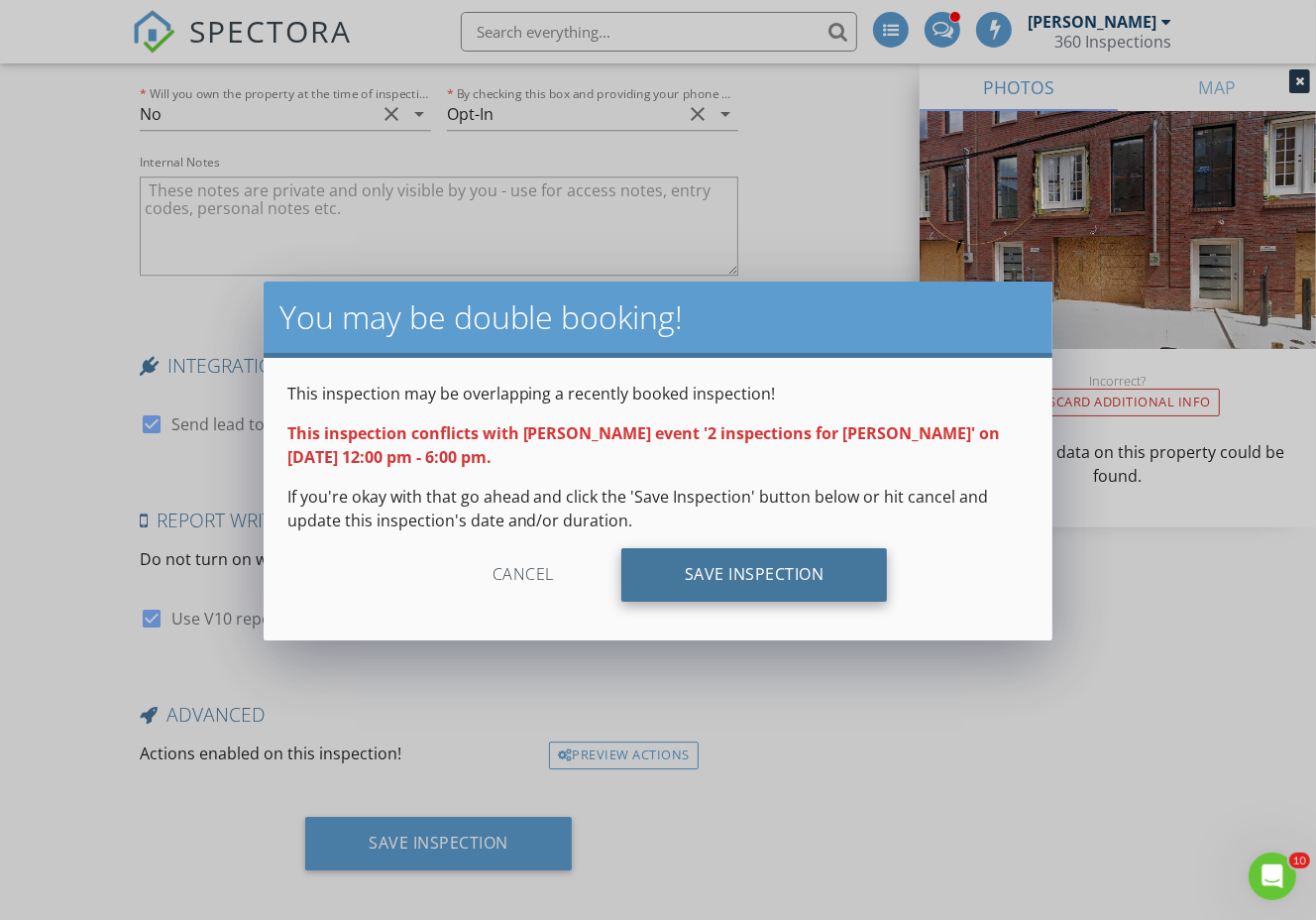 click on "Save Inspection" at bounding box center [754, 575] 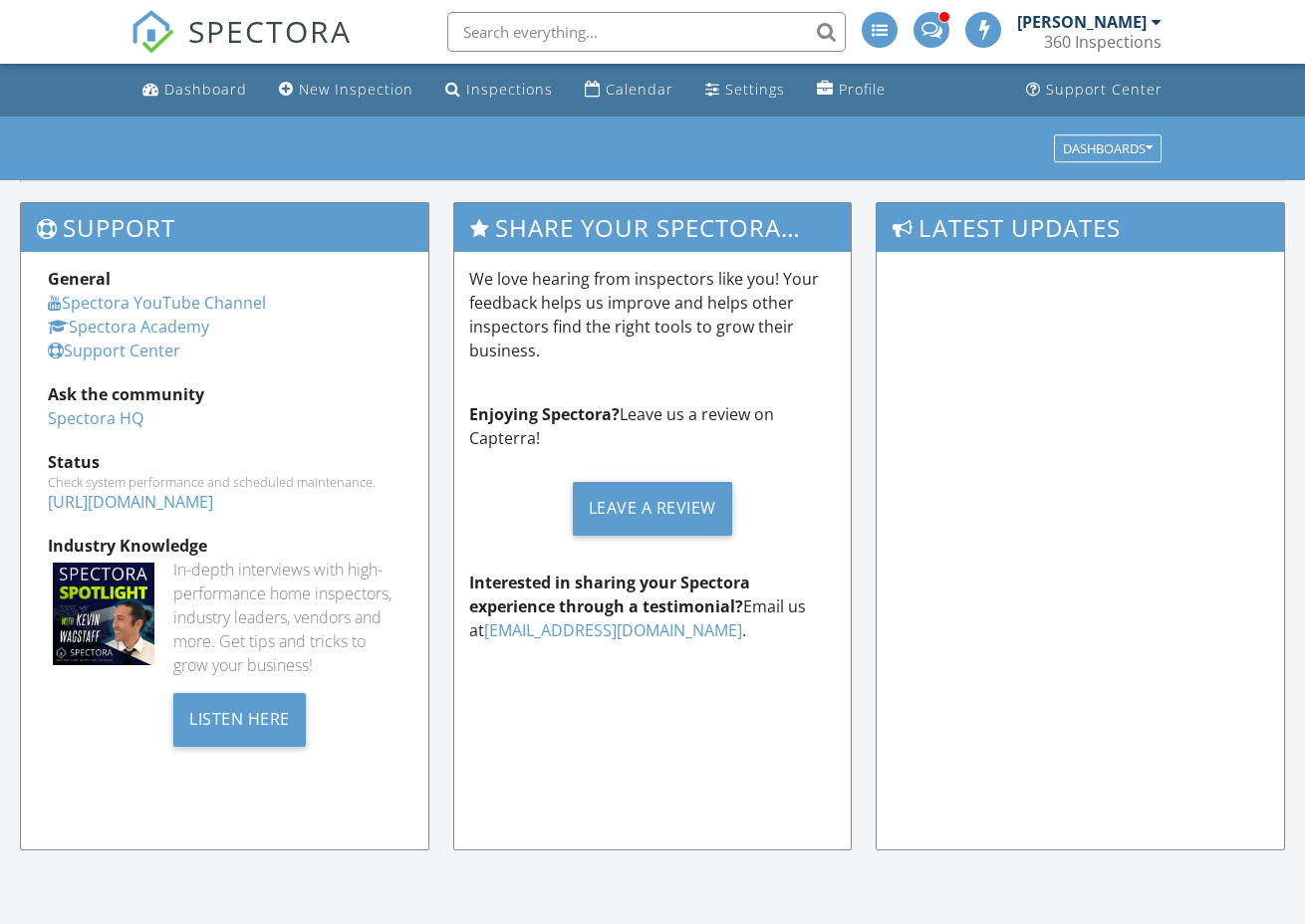 scroll, scrollTop: 0, scrollLeft: 0, axis: both 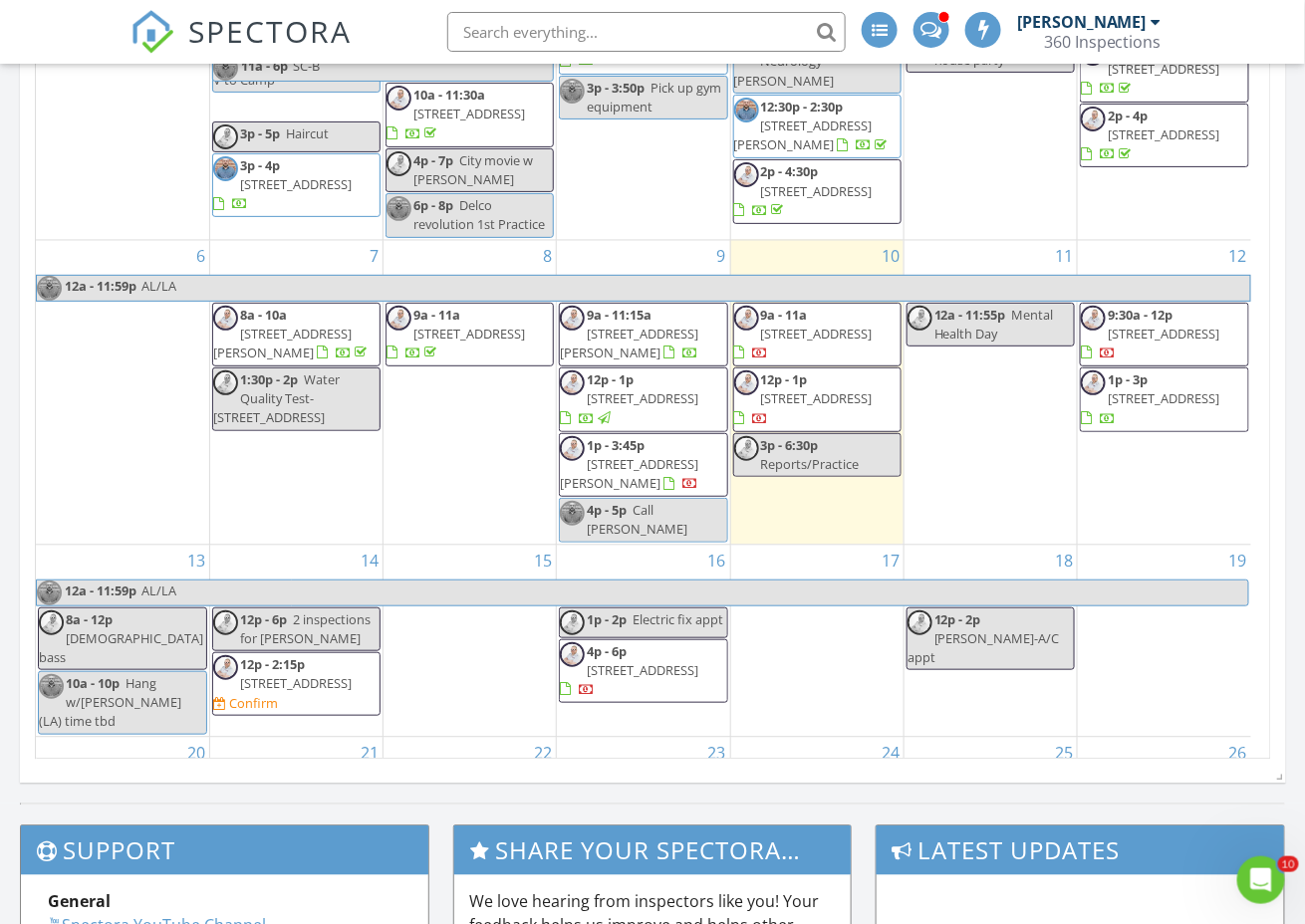 click on "[STREET_ADDRESS]" at bounding box center [296, 683] 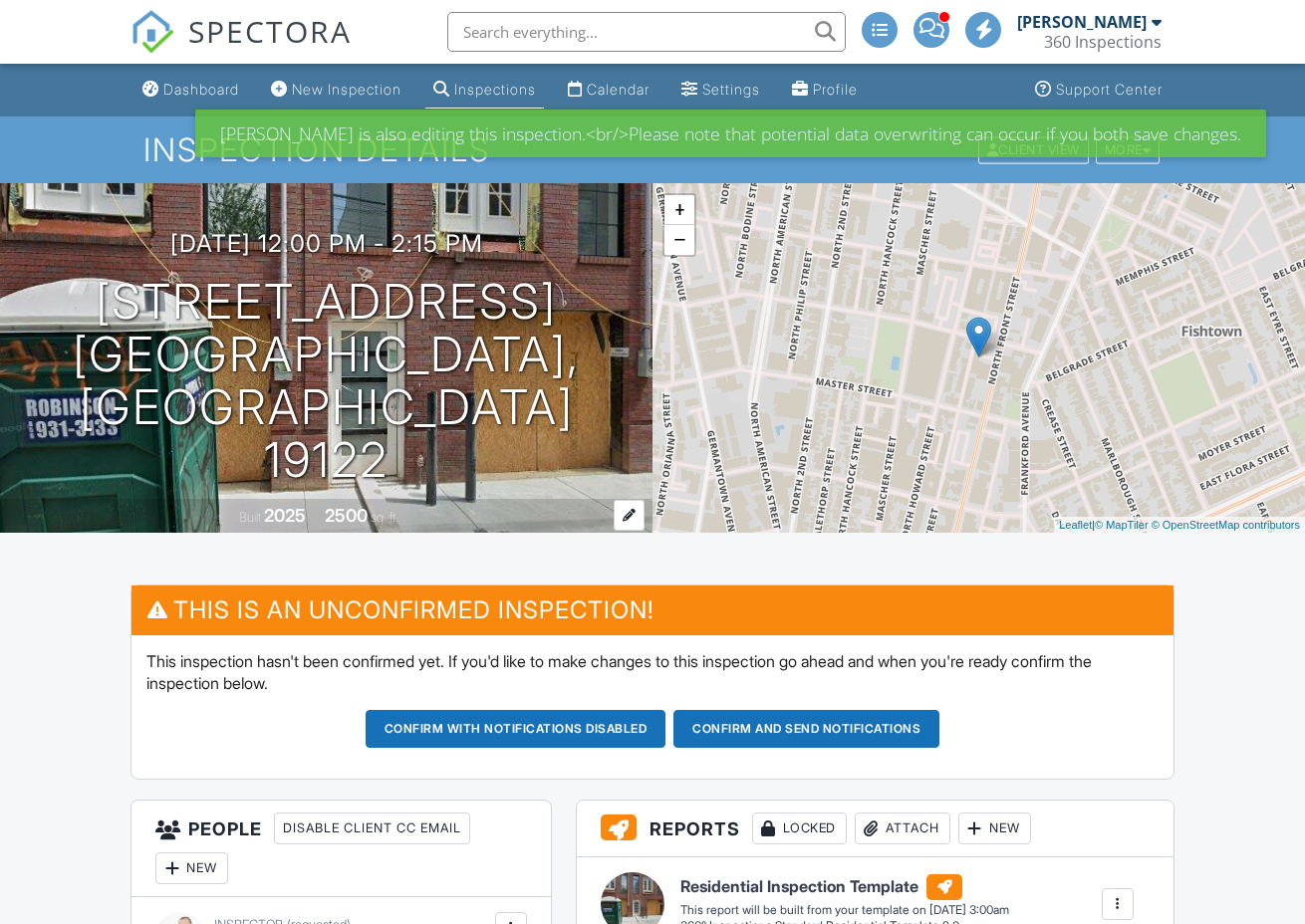 scroll, scrollTop: 0, scrollLeft: 0, axis: both 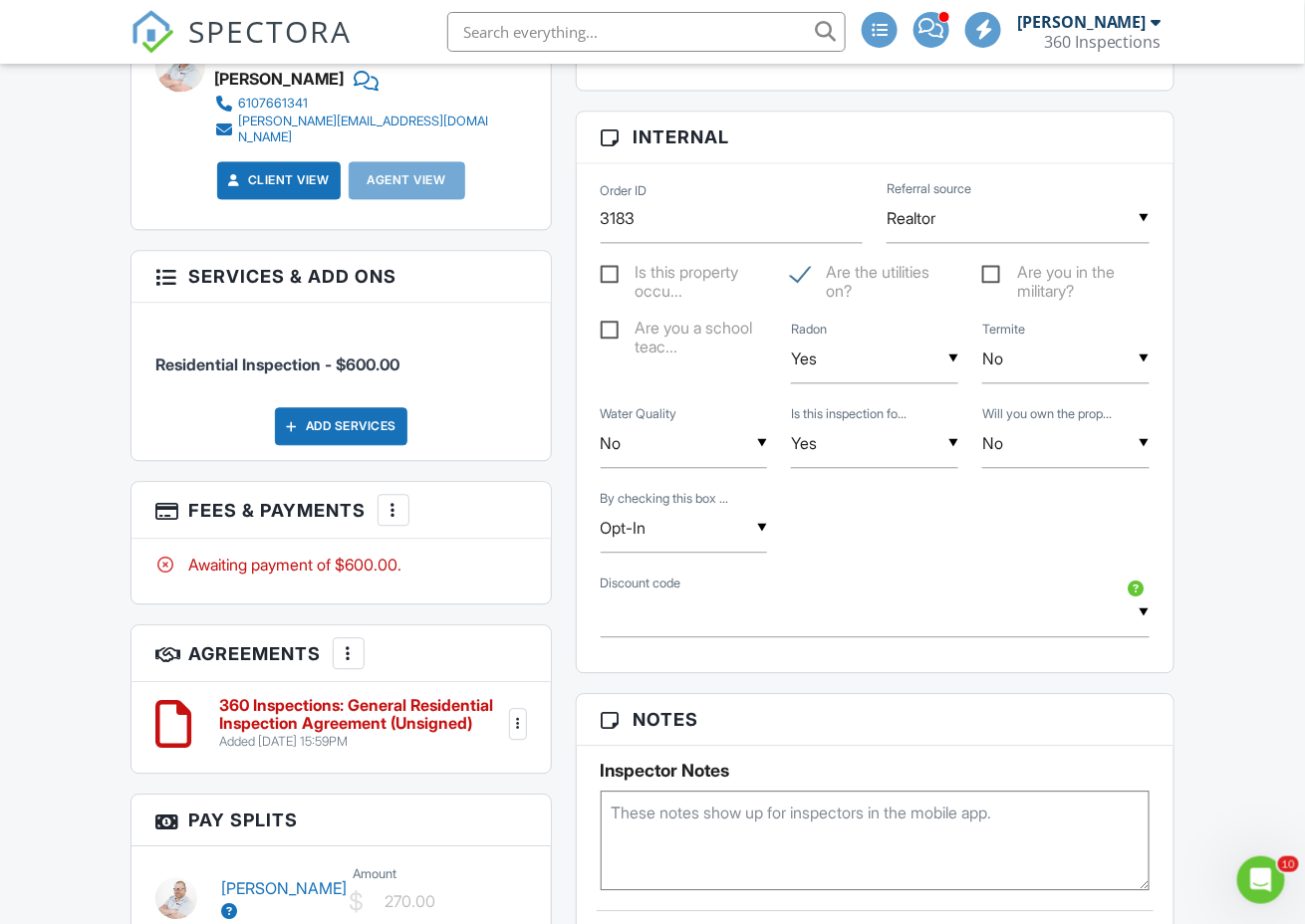click at bounding box center (393, 510) 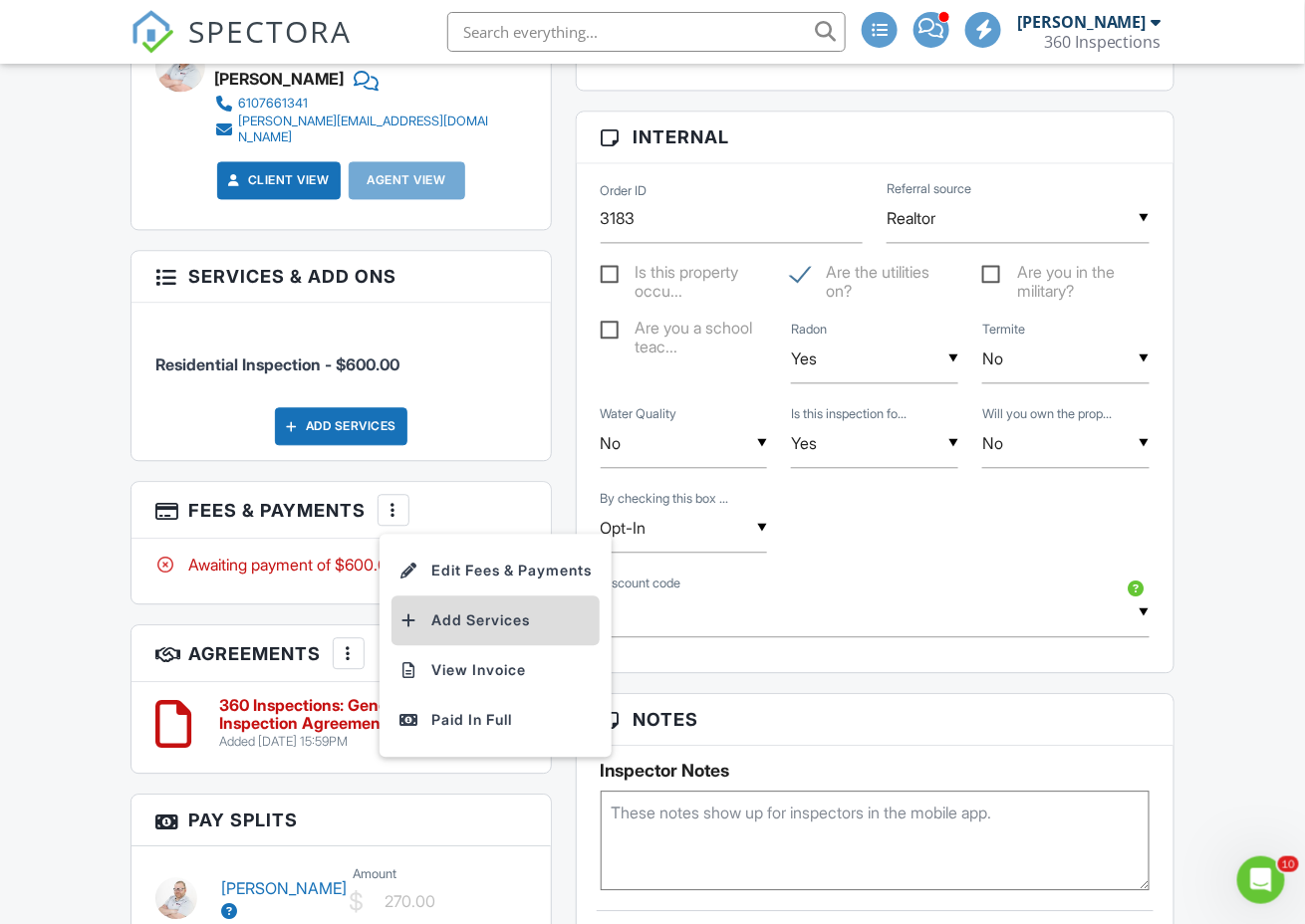 click on "Add Services" at bounding box center [495, 620] 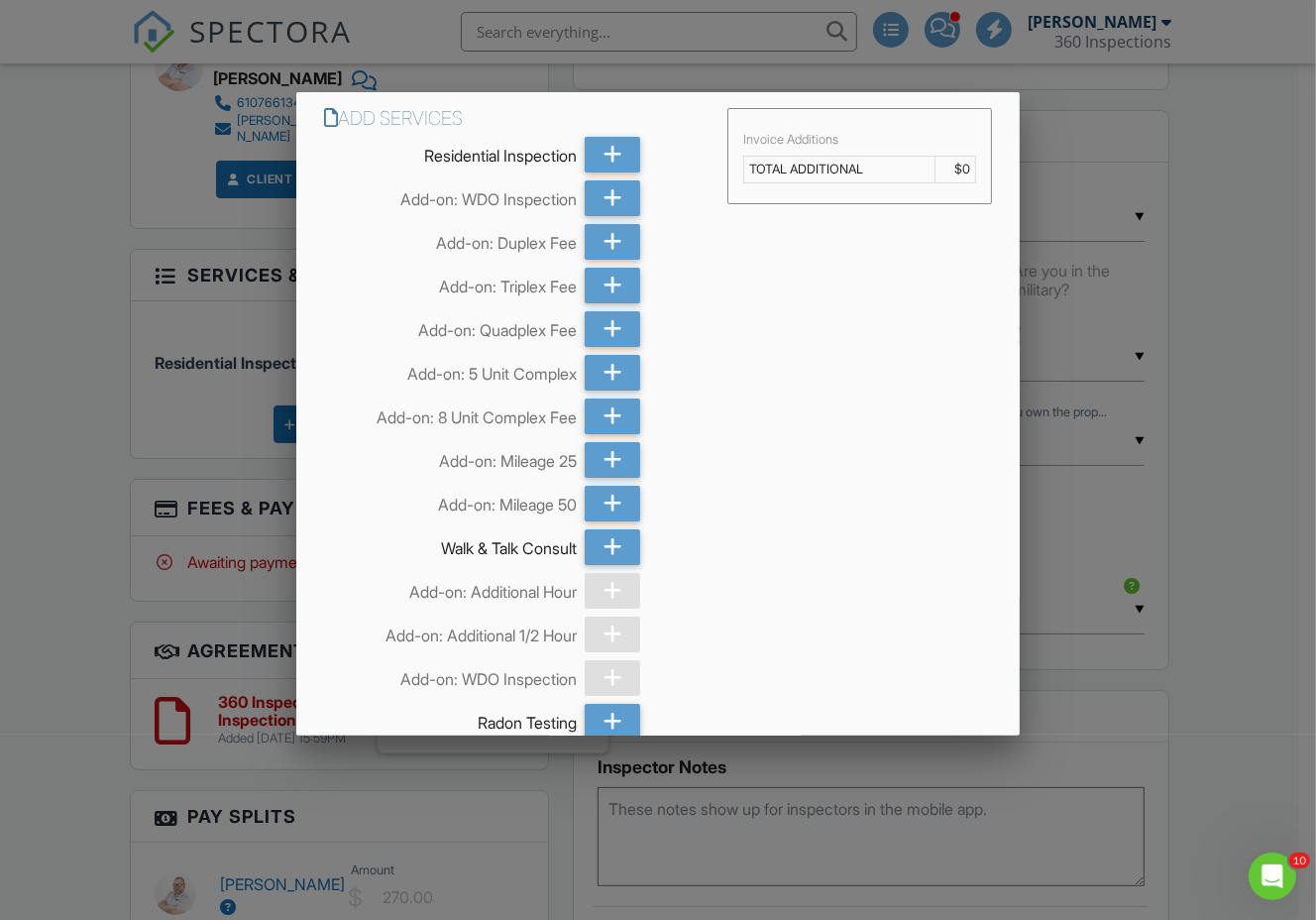 scroll, scrollTop: 38, scrollLeft: 0, axis: vertical 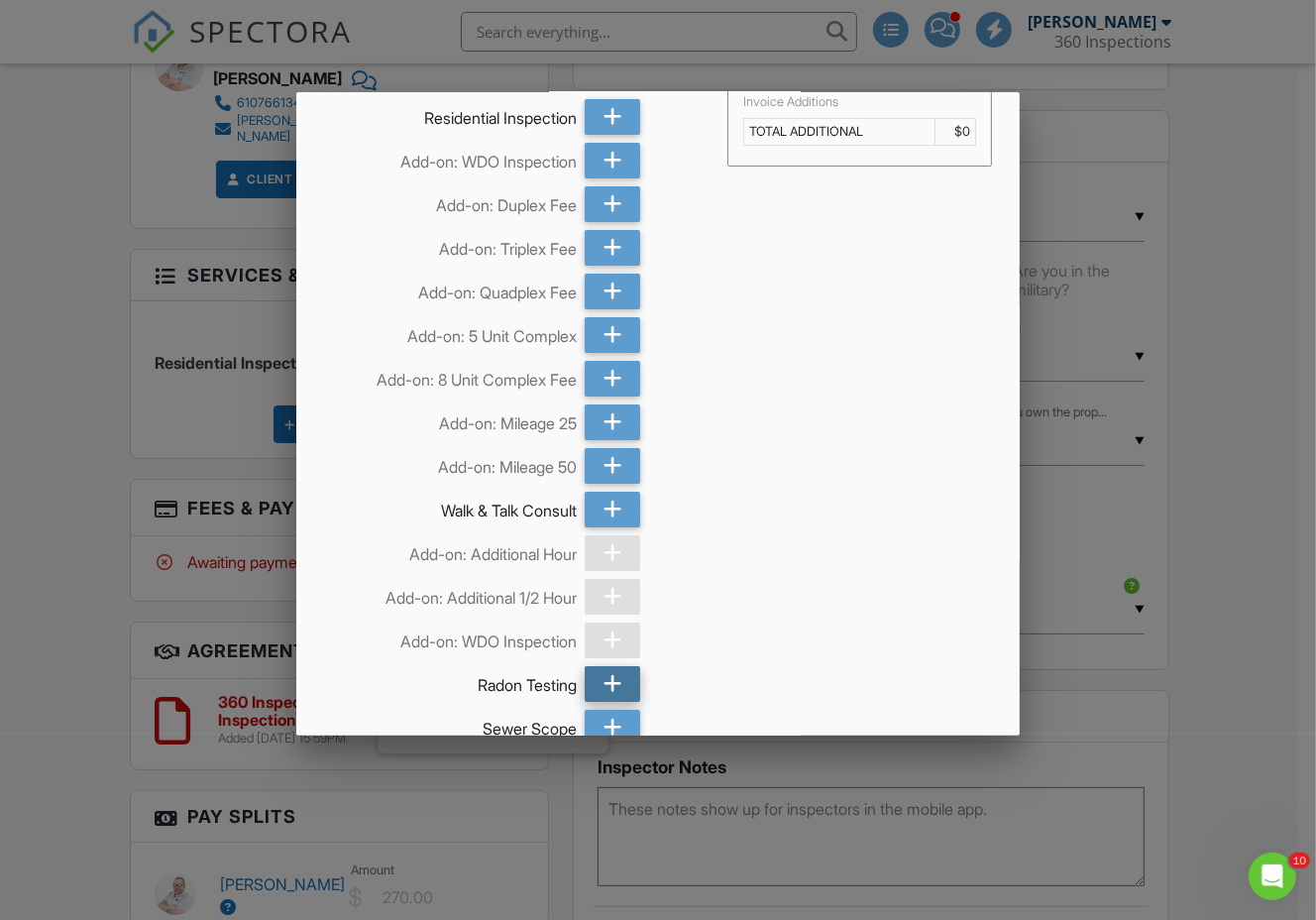 click 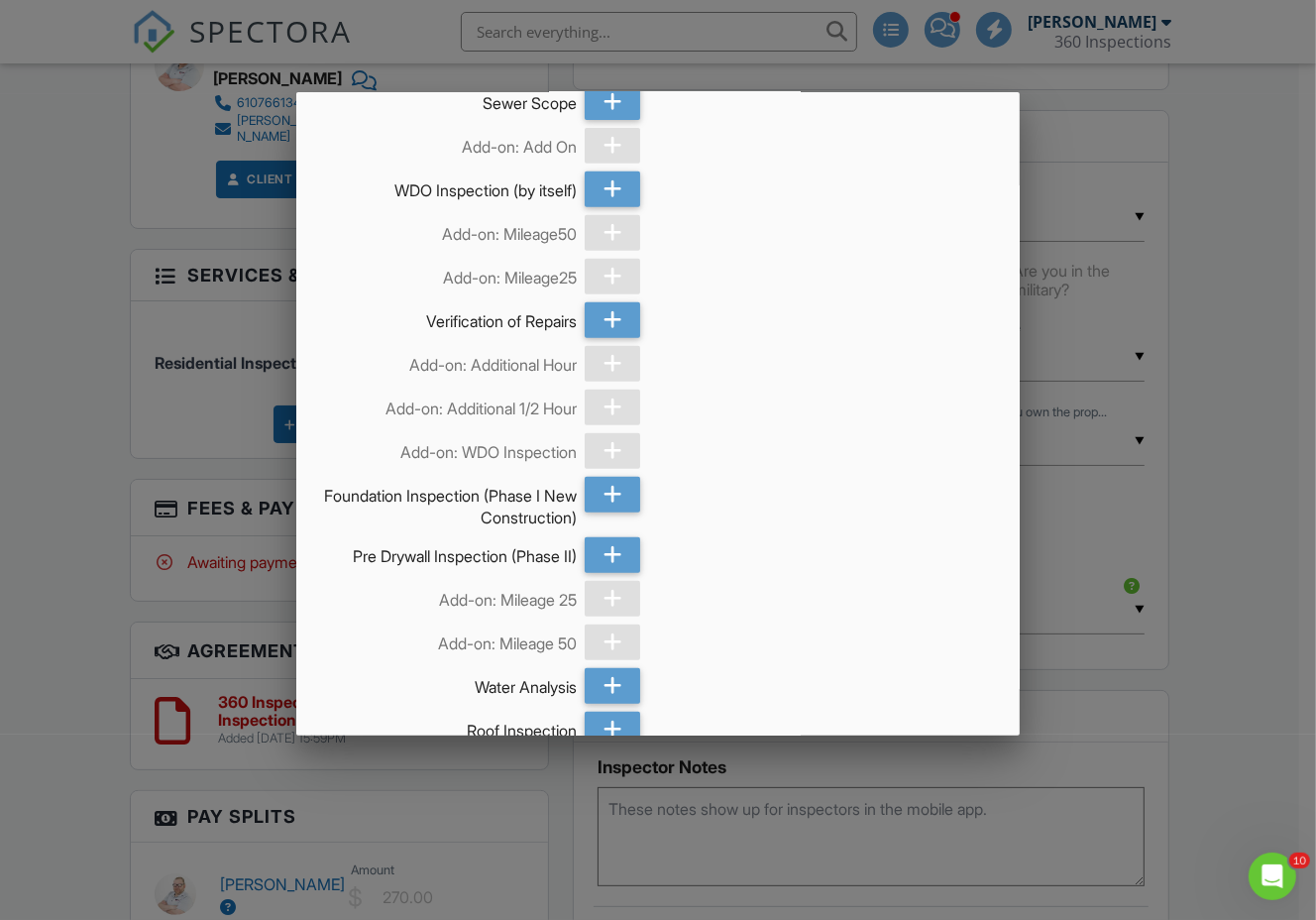 scroll, scrollTop: 1369, scrollLeft: 0, axis: vertical 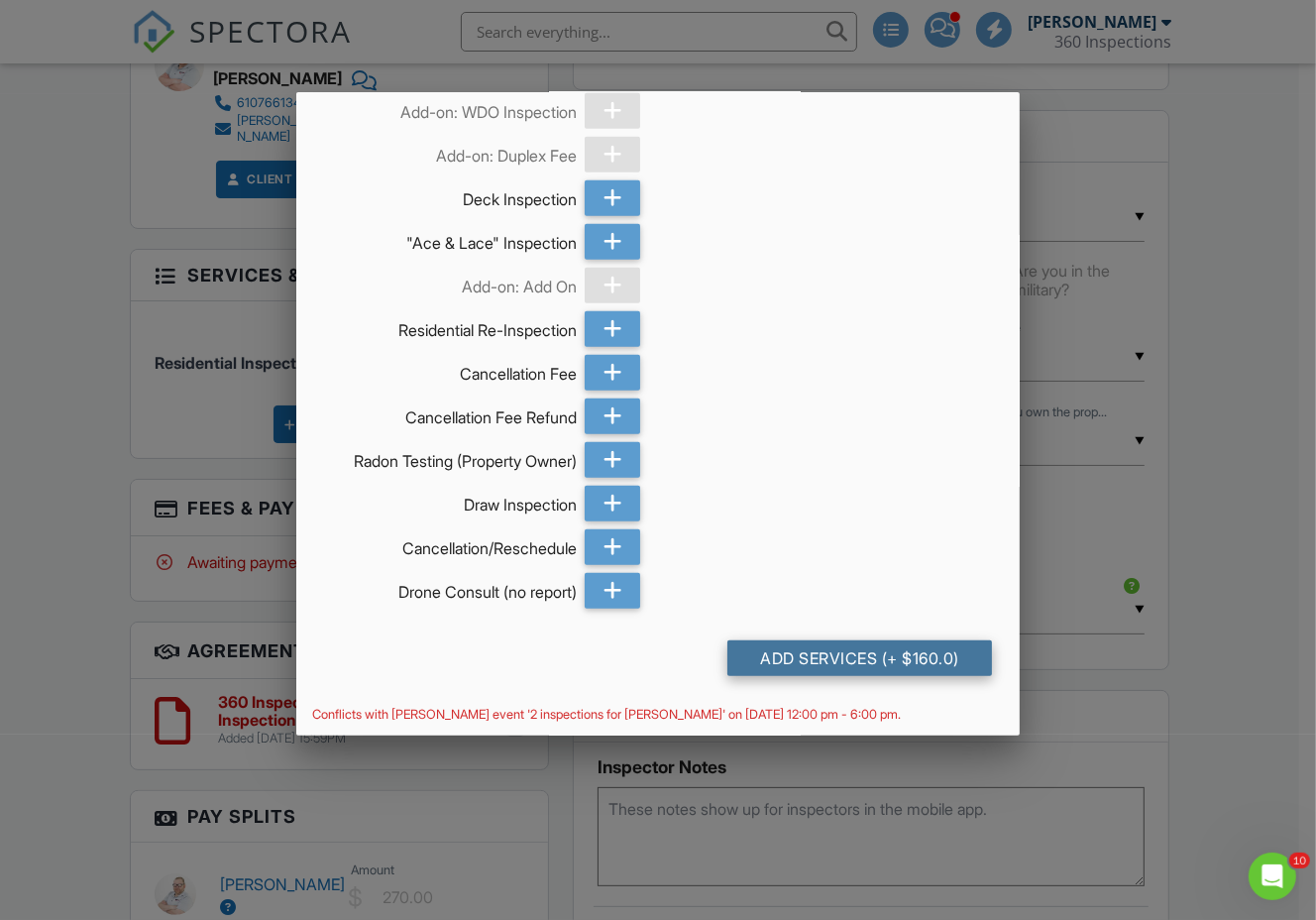 click on "Add Services
(+ $160.0)" 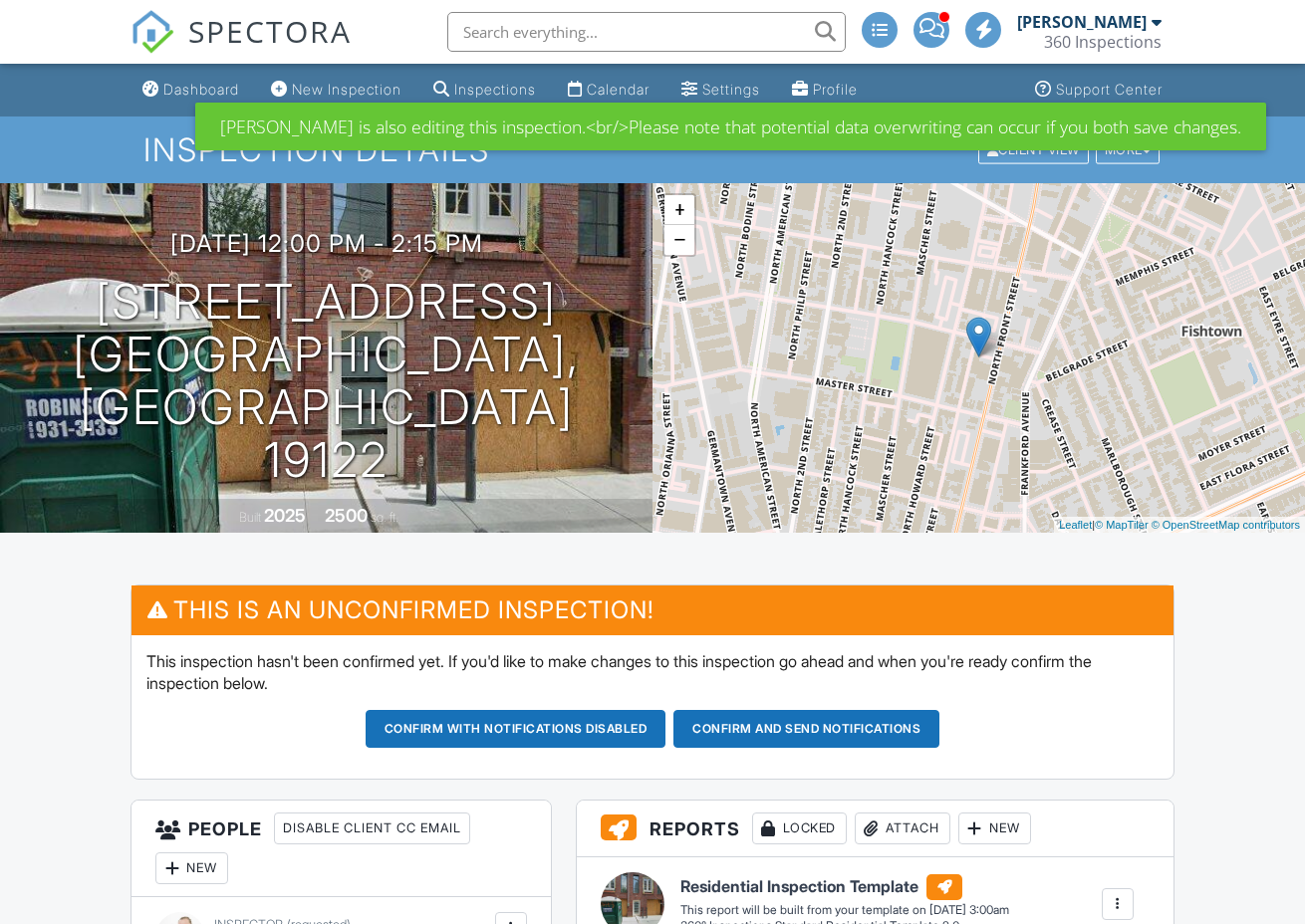 scroll, scrollTop: 0, scrollLeft: 0, axis: both 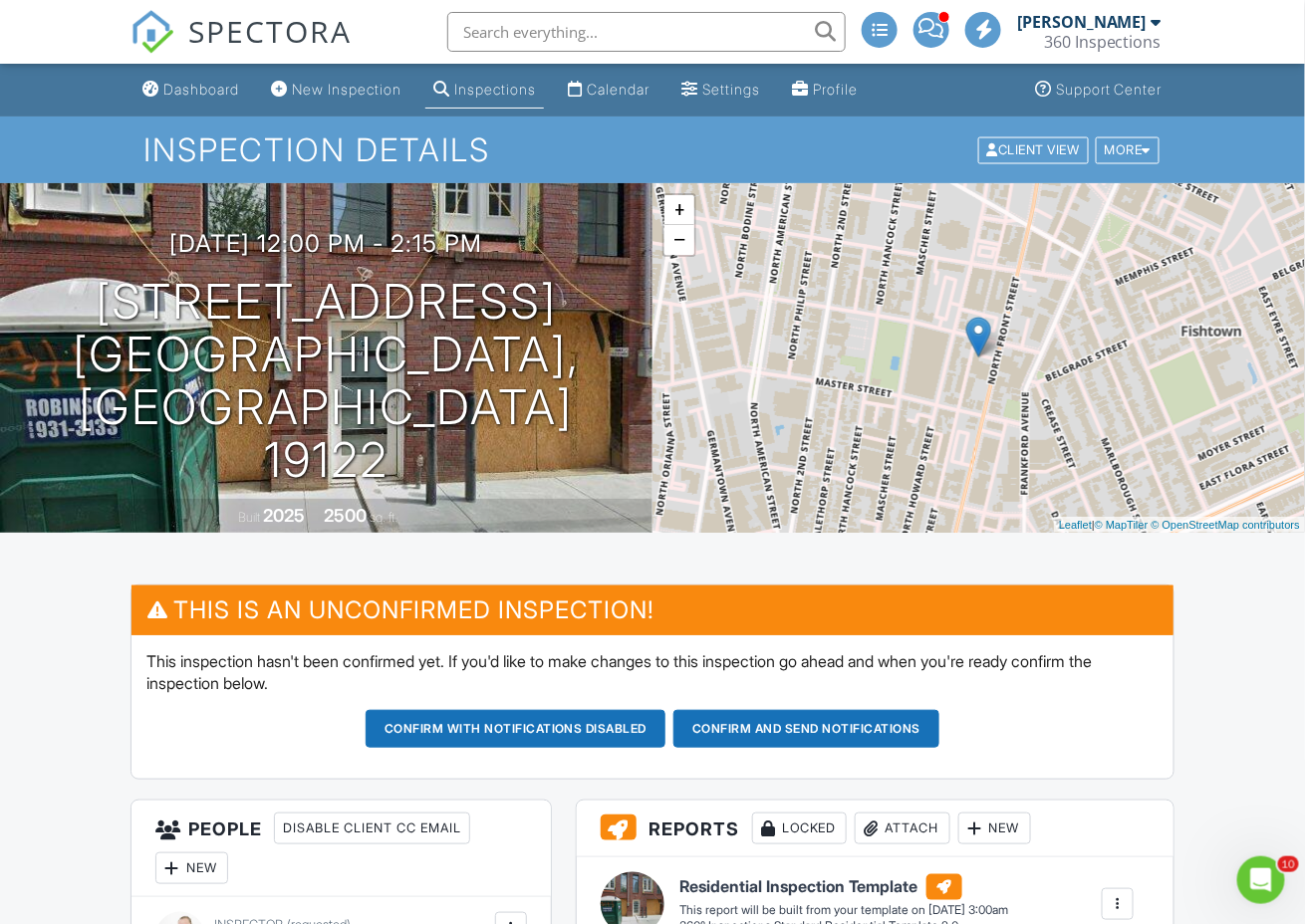 click on "This is an Unconfirmed Inspection!
This inspection hasn't been confirmed yet. If you'd like to make changes to this inspection go ahead and when you're ready confirm the inspection below.
Confirm with notifications disabled
Confirm and send notifications
Reports
Locked
Attach
New
Residential Inspection Template
360° Inspections Standard Residential Template 2.0
Edit
View
Residential Inspection Template
360° Inspections Standard Residential Template 2.0
This report will be built from your template on [DATE]  3:00am
Quick Publish
Copy
Build Now
[GEOGRAPHIC_DATA]
Publish All
Checking report completion
Publish report?
Before publishing from the web, click "Preview/Publish" in the Report Editor to save your changes ( don't know where that is?
Cancel
Publish" at bounding box center [652, 1883] 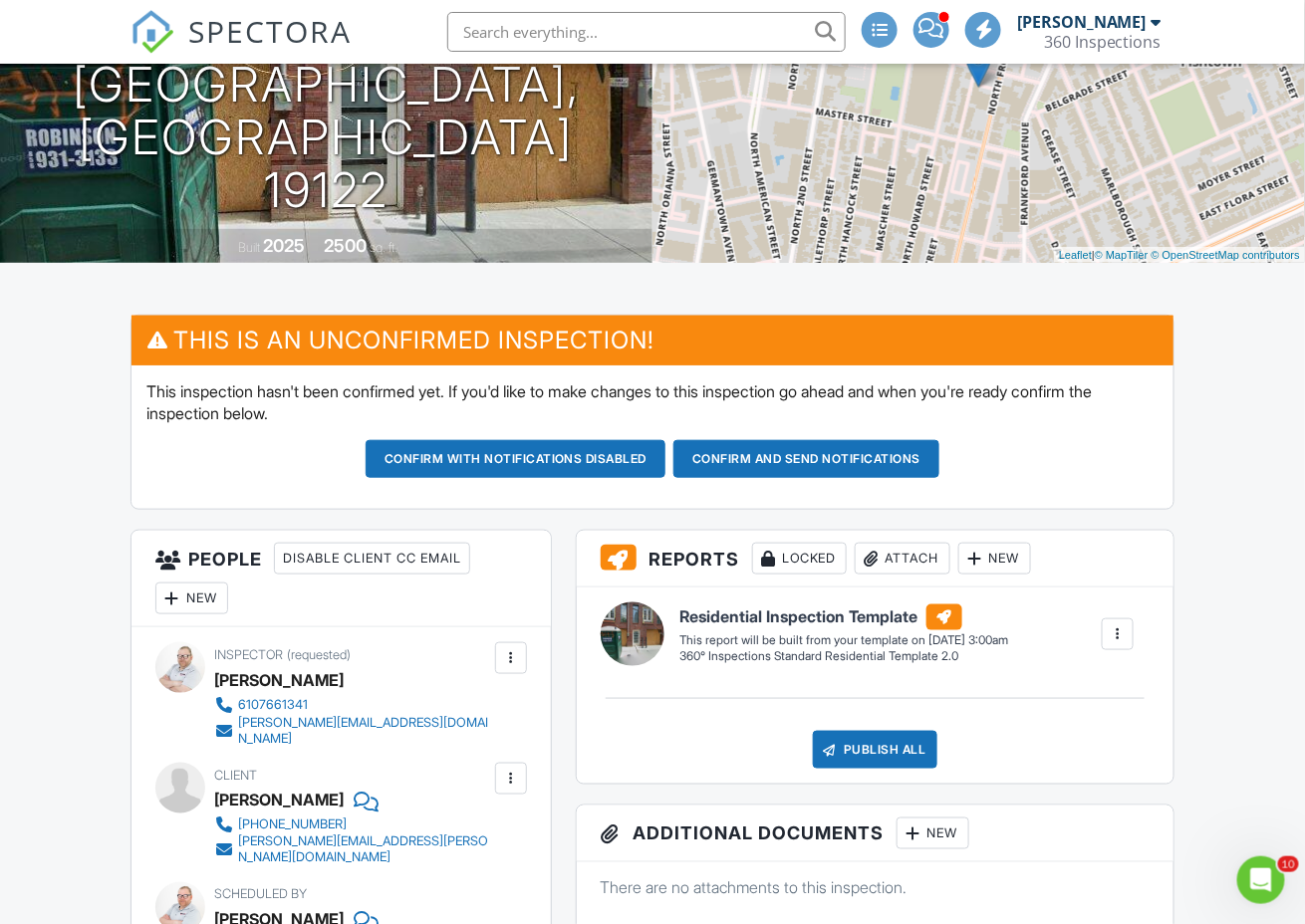 scroll, scrollTop: 0, scrollLeft: 0, axis: both 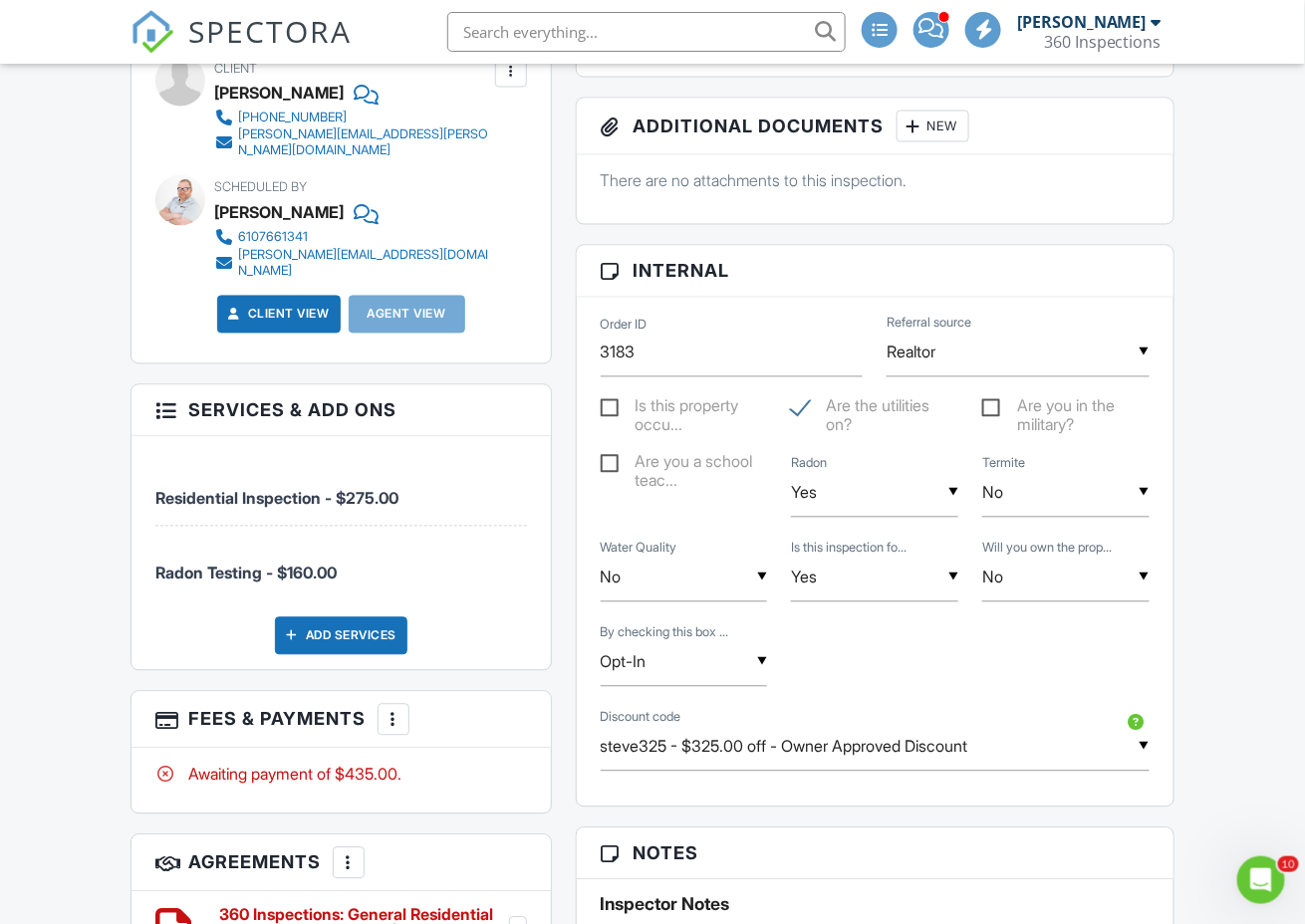 click at bounding box center [165, 409] 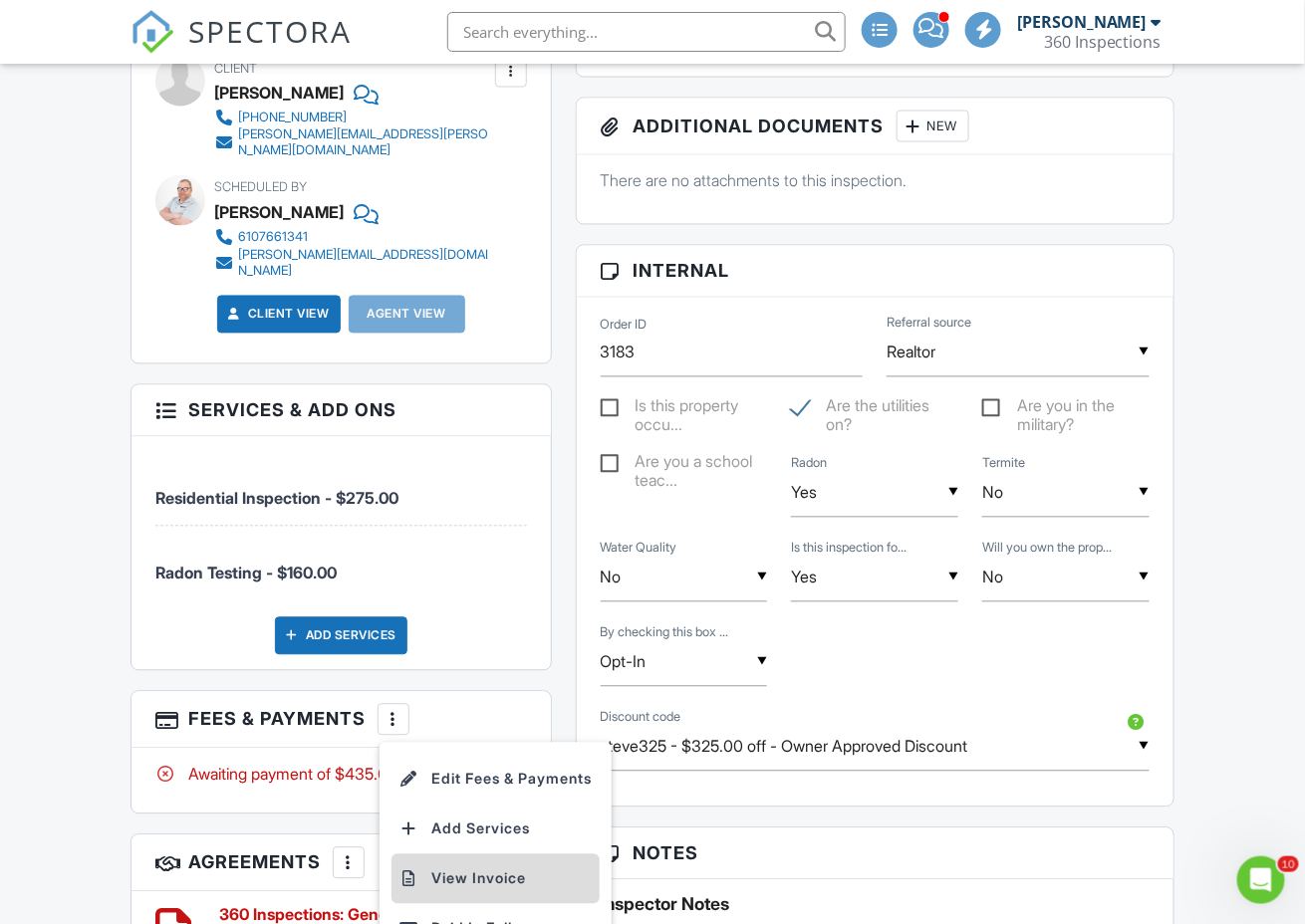 click on "View Invoice" at bounding box center (495, 879) 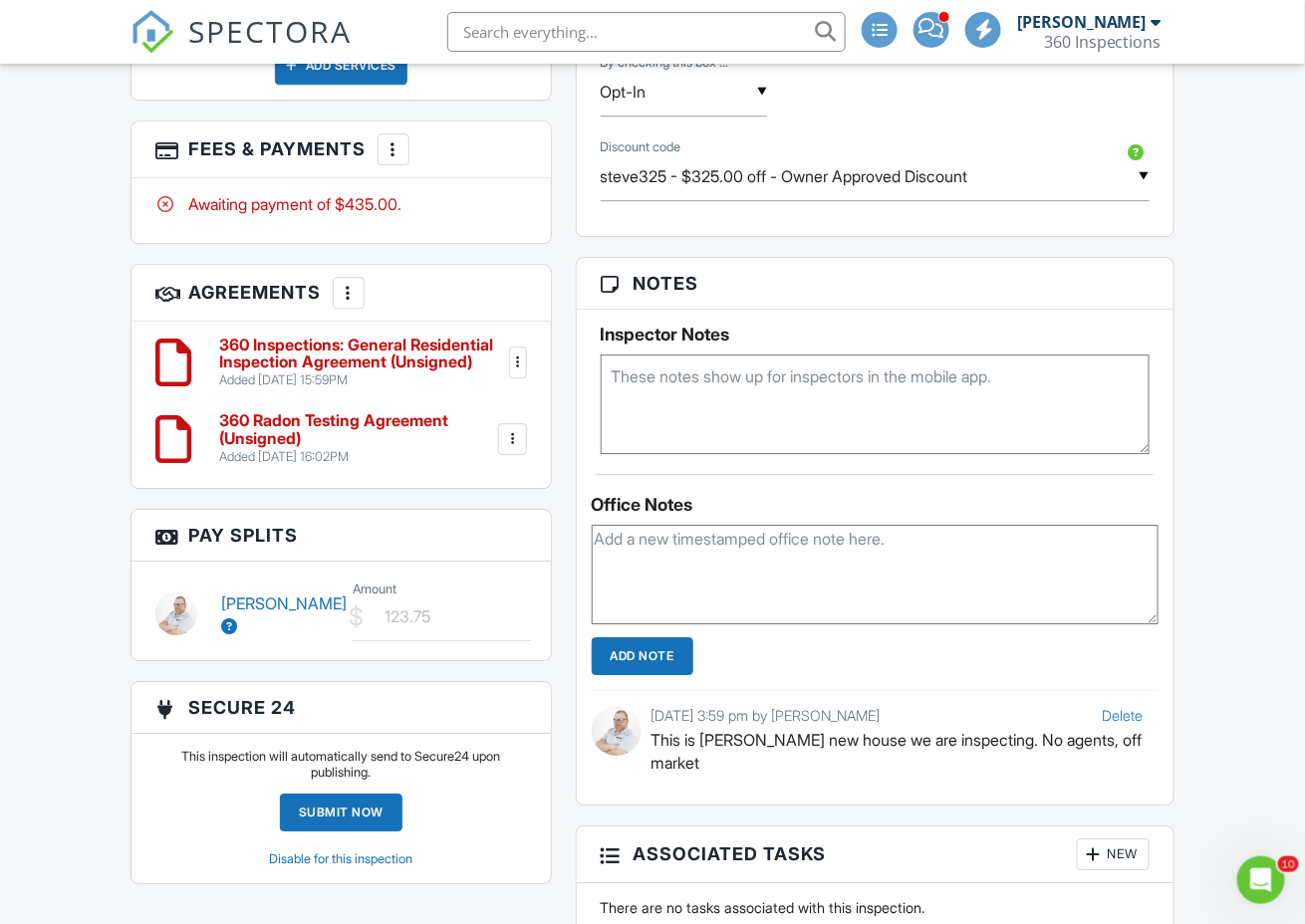 scroll, scrollTop: 0, scrollLeft: 0, axis: both 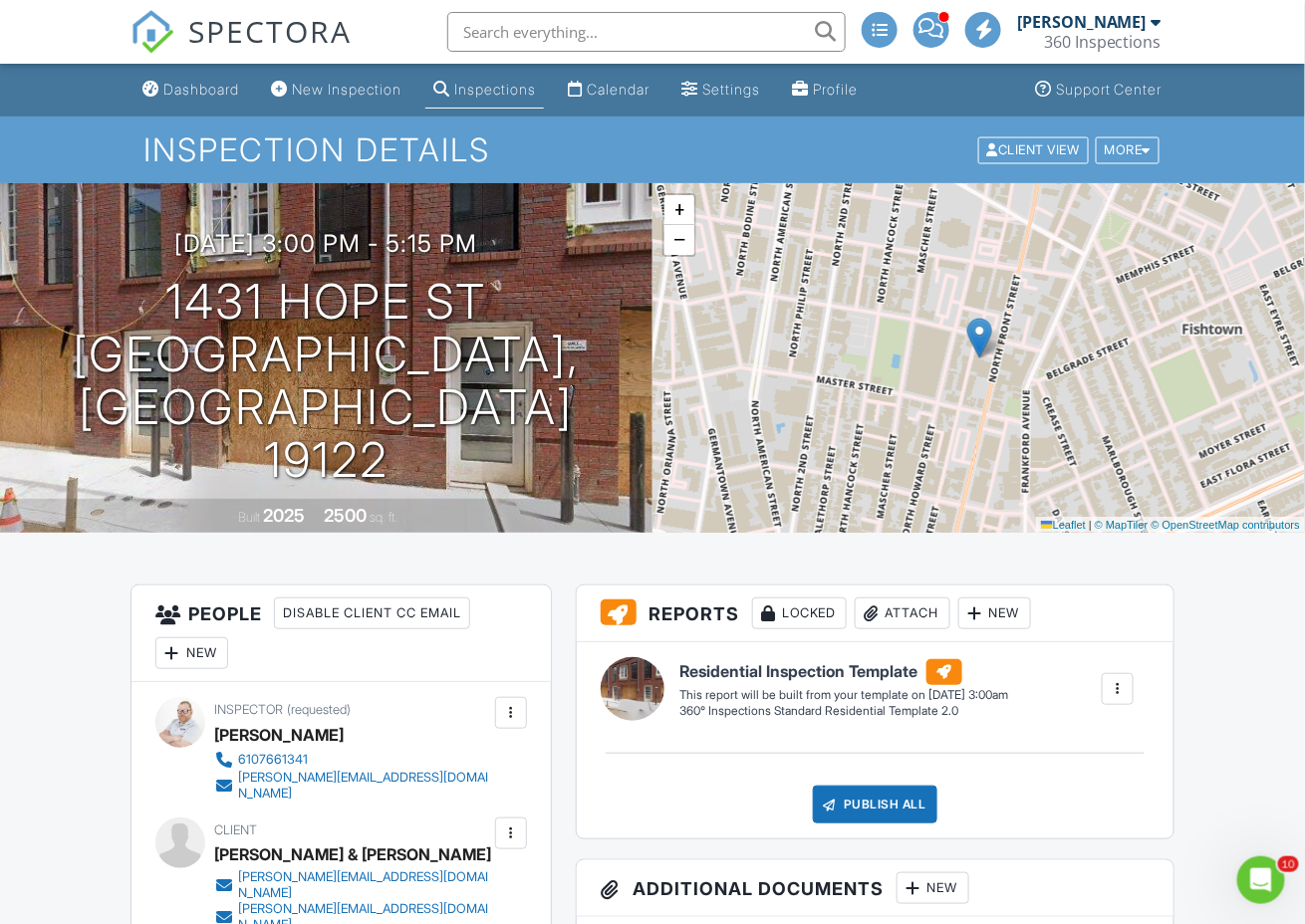 click on "Dashboard
New Inspection
Inspections
Calendar
Settings
Profile
Support Center
Inspection Details
Client View
More
Property Details
Reschedule
Reorder / Copy
Share
Cancel
Delete
Print Order
Convert to V9
Disable Pass on CC Fees
07/14/2025  3:00 pm
- 5:15 pm
1431 Hope St
Philadelphia, PA 19122
Built
2025
2500
sq. ft.
+ −  Leaflet   |   © MapTiler   © OpenStreetMap contributors
All emails and texts are disabled for this inspection!
All emails and texts have been disabled for this inspection. This may have happened due to someone manually disabling them or this inspection being unconfirmed when it was scheduled. To re-enable emails and texts for this inspection, click the button below.
Turn on emails and texts" at bounding box center (652, 1461) 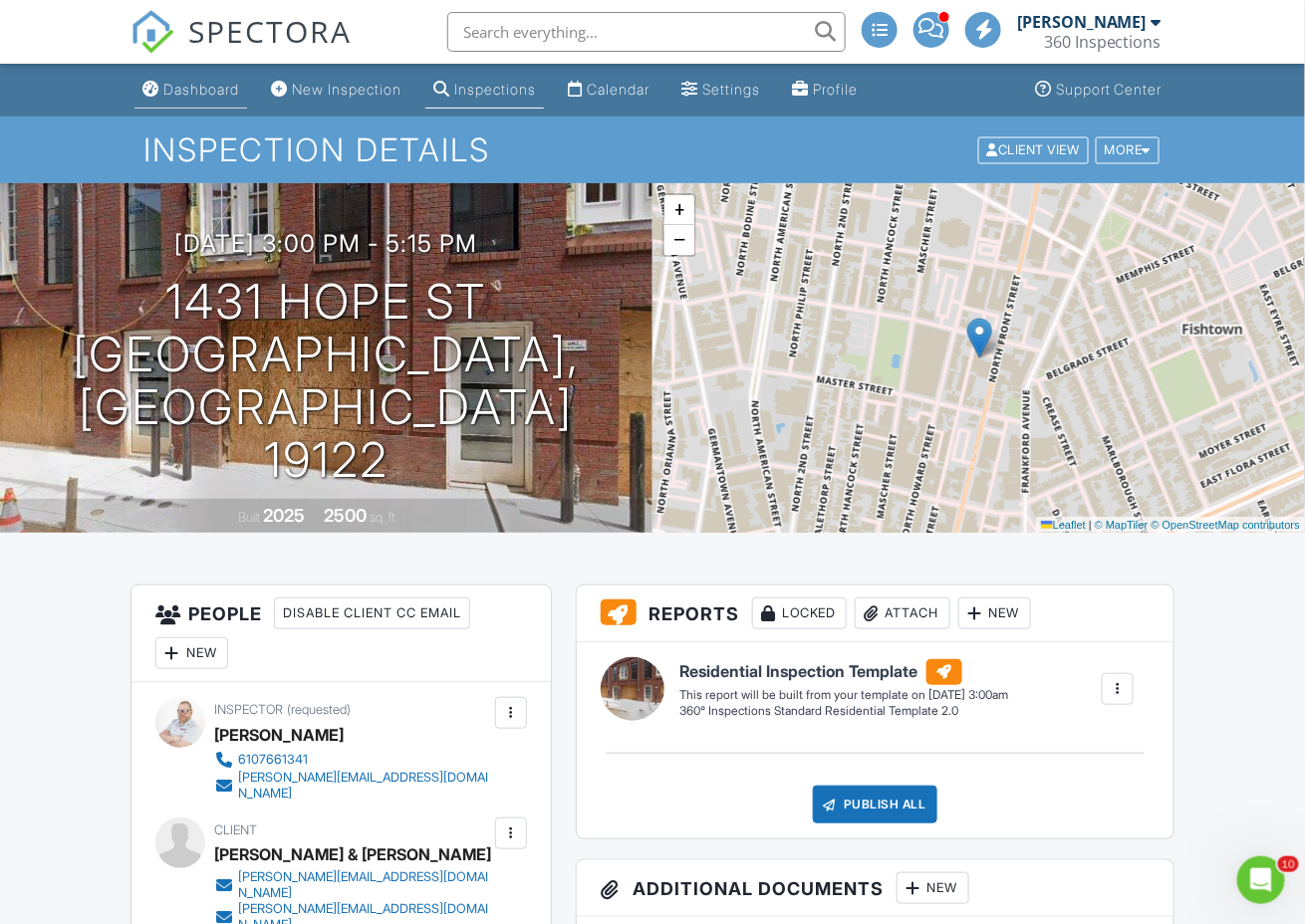 click on "Dashboard" at bounding box center [201, 89] 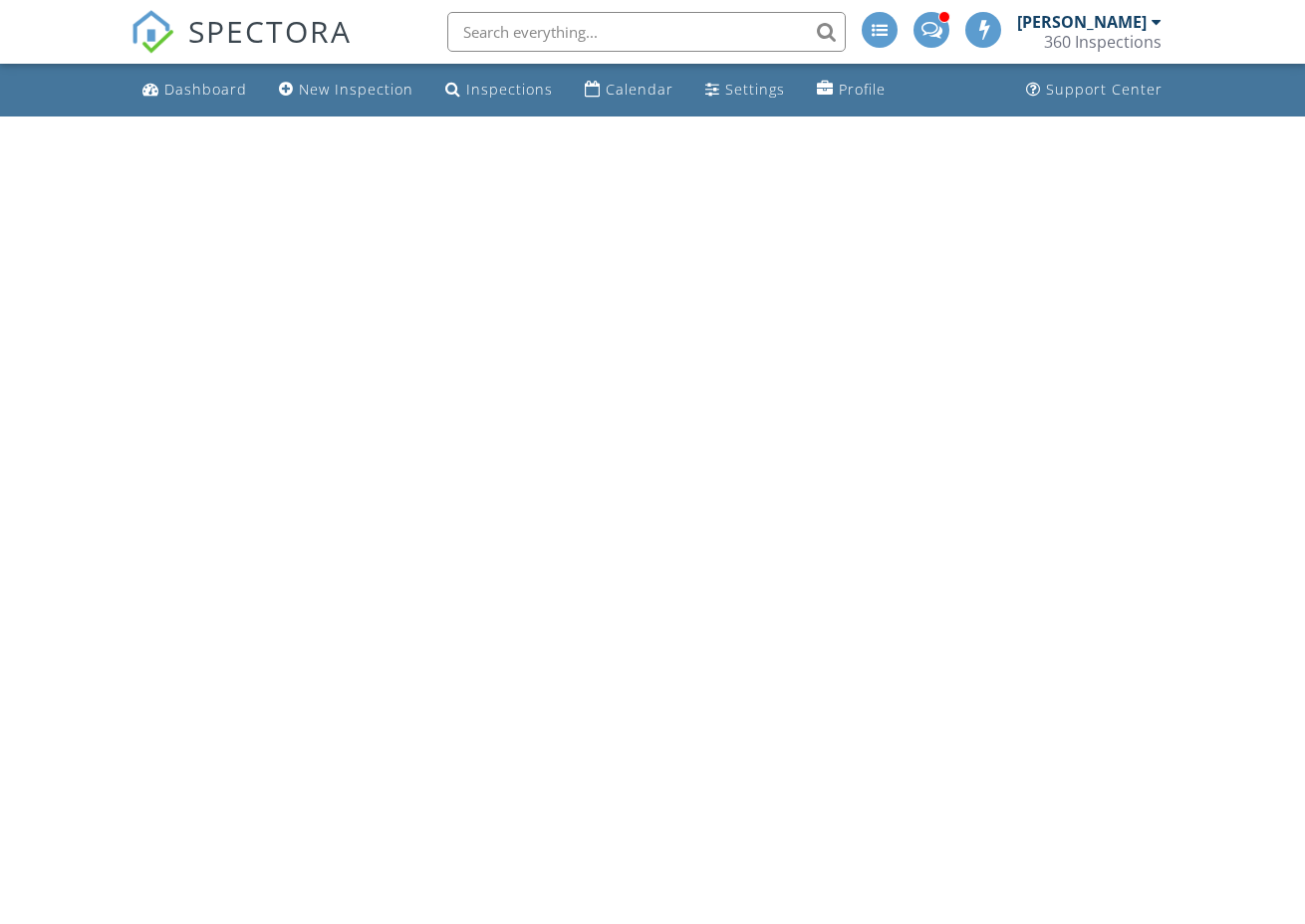 scroll, scrollTop: 0, scrollLeft: 0, axis: both 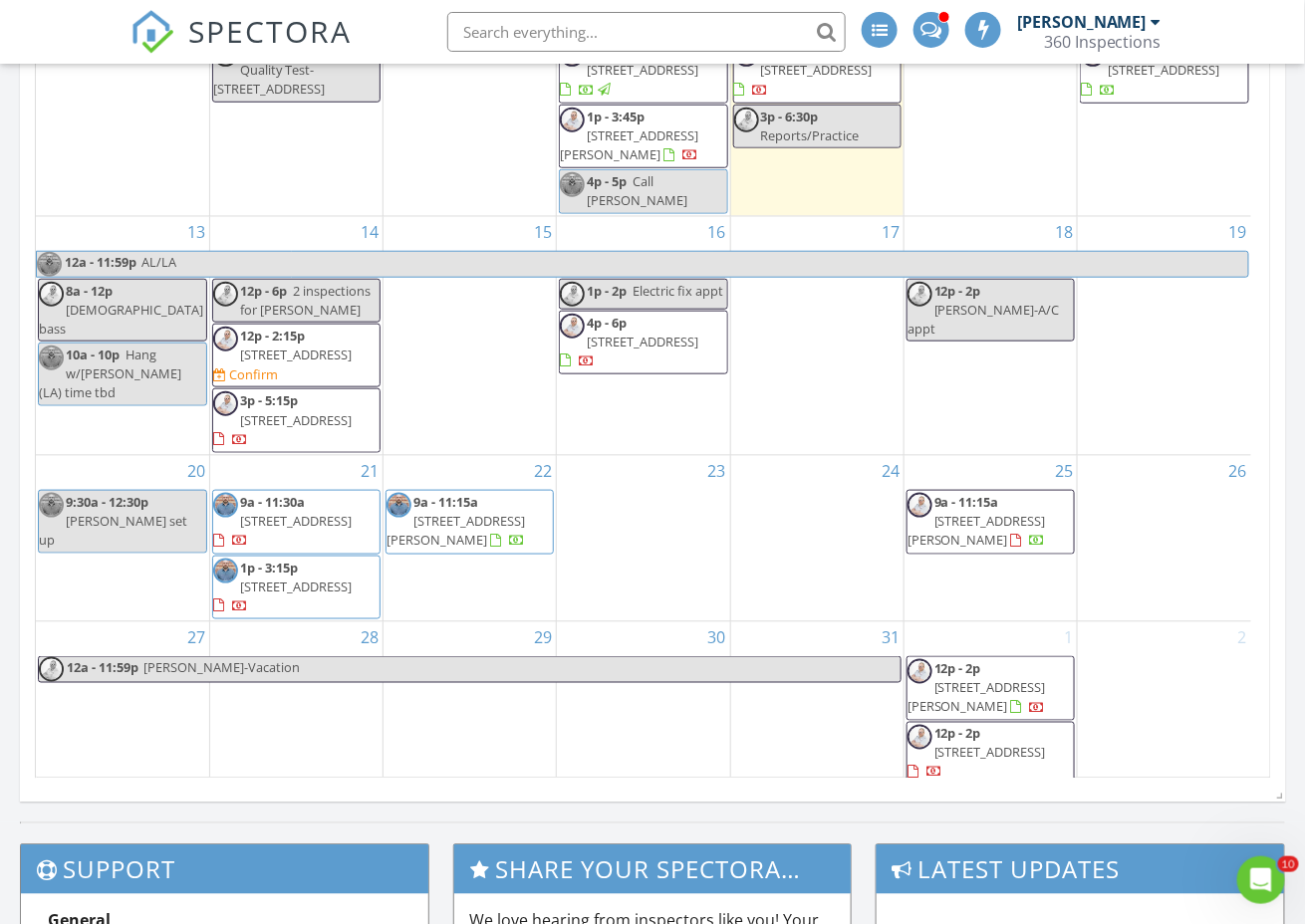 click on "12p - 6p
2 inspections for Sarah D" at bounding box center (296, 301) 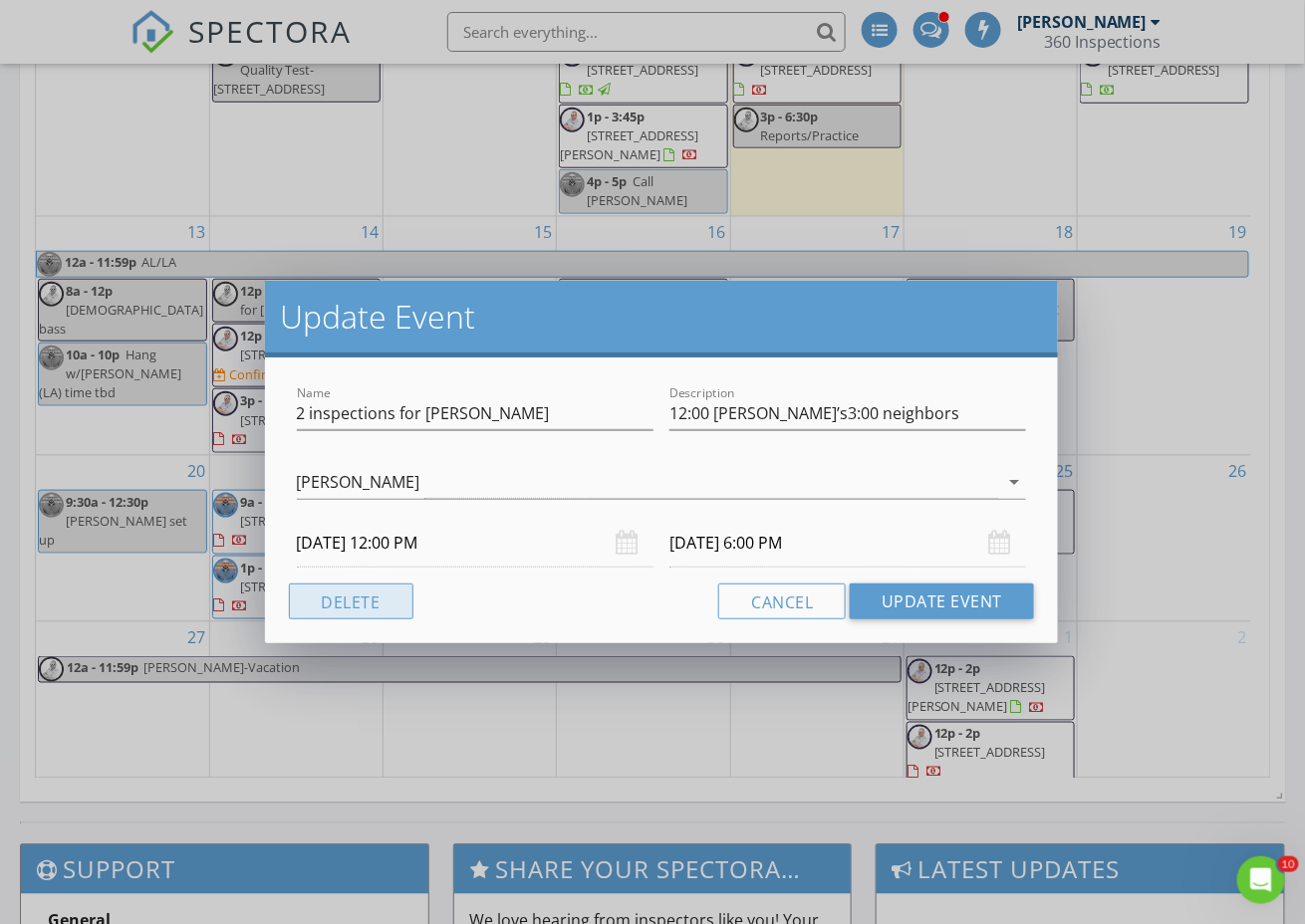 click on "Delete" at bounding box center (351, 601) 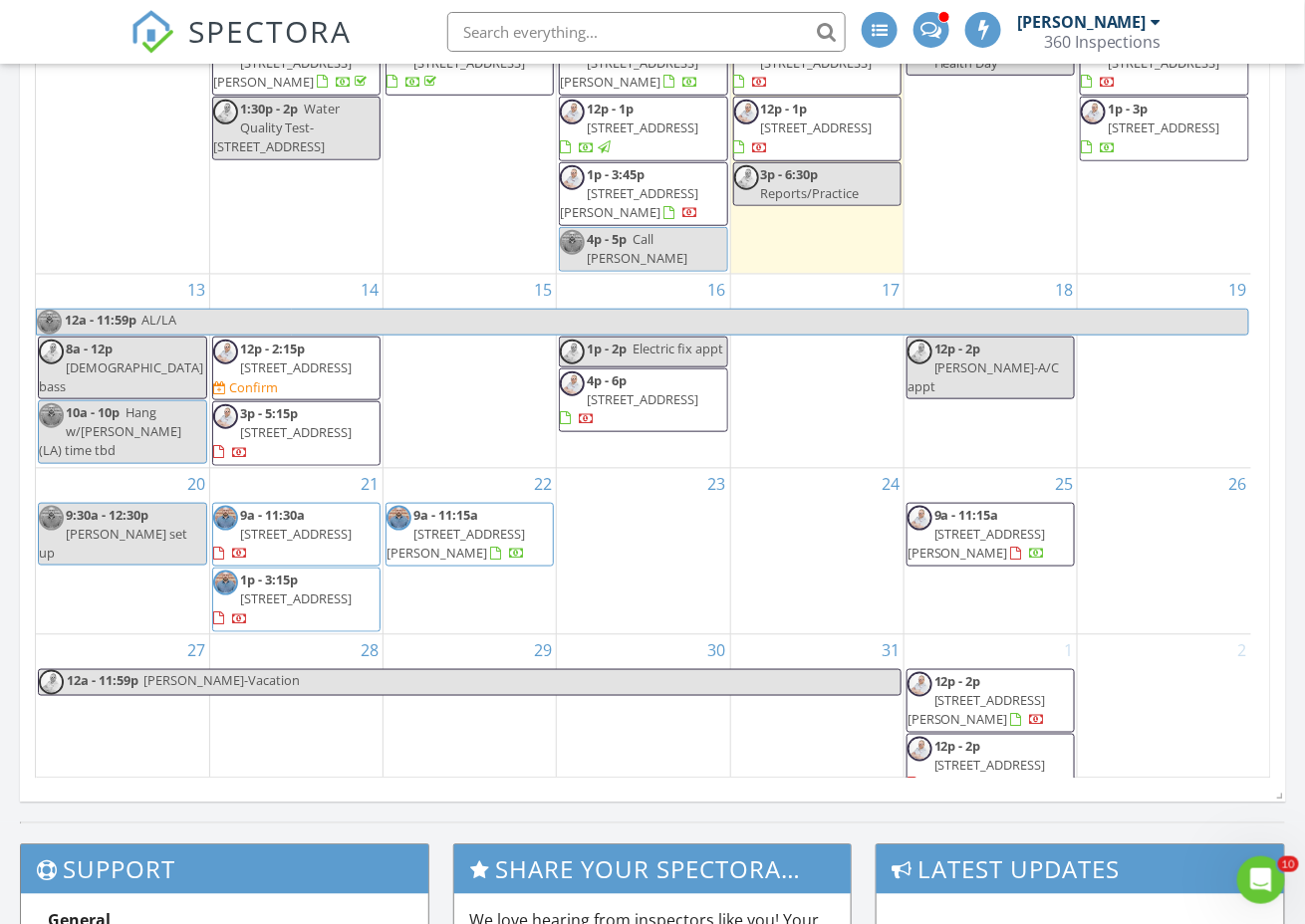 scroll, scrollTop: 383, scrollLeft: 0, axis: vertical 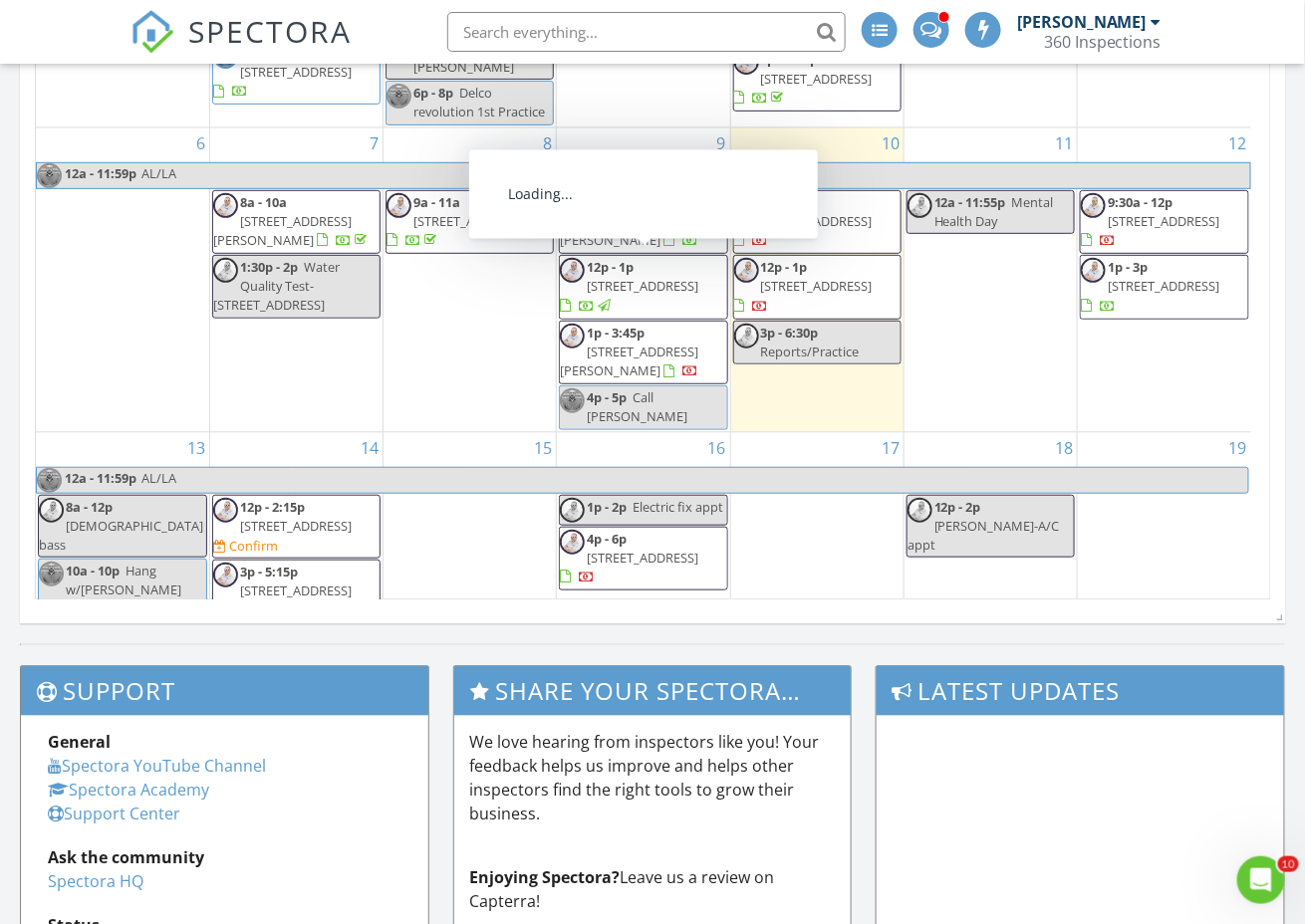 click on "1433 Hope St, Philadelphia 19122" at bounding box center [296, 525] 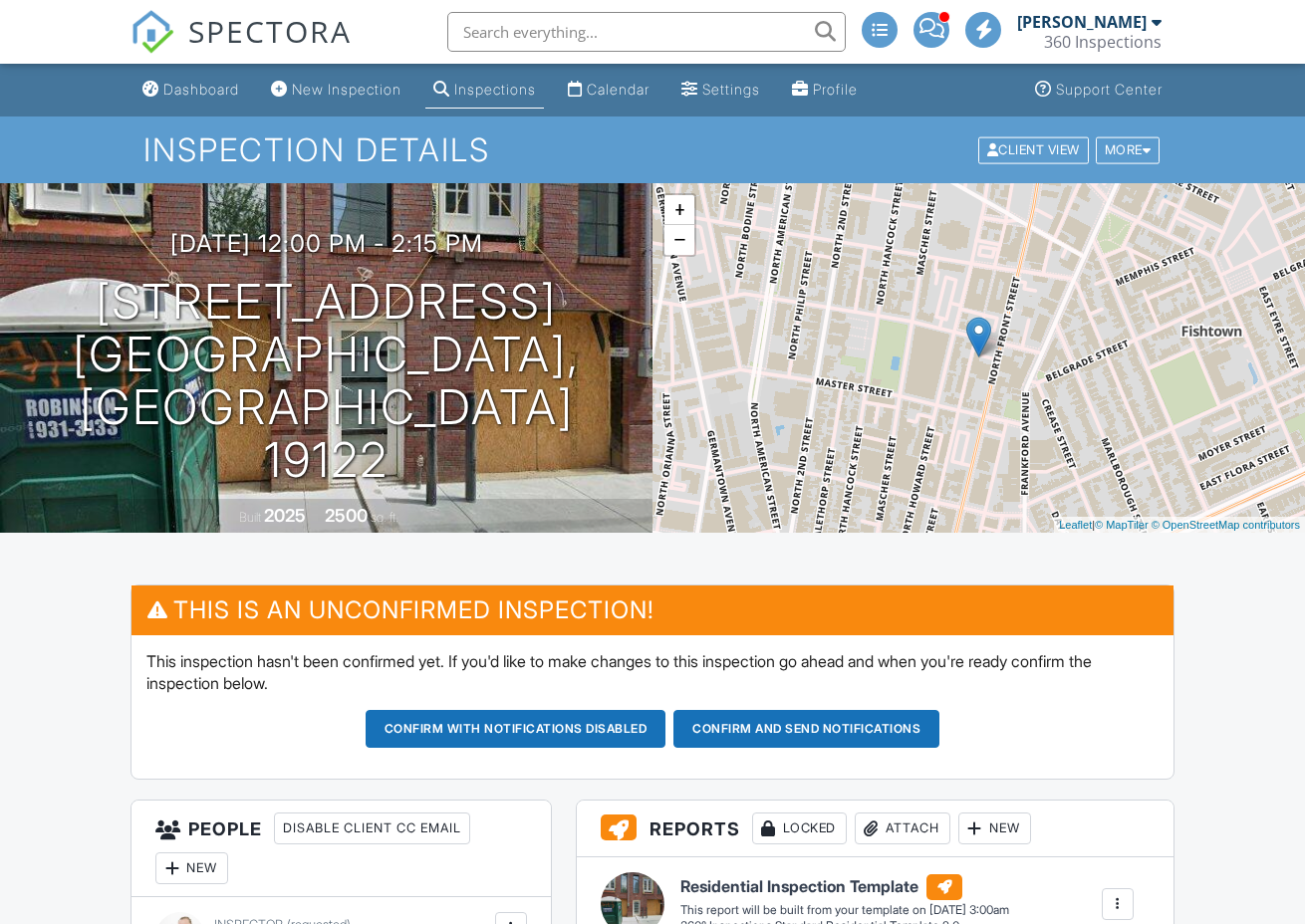 scroll, scrollTop: 0, scrollLeft: 0, axis: both 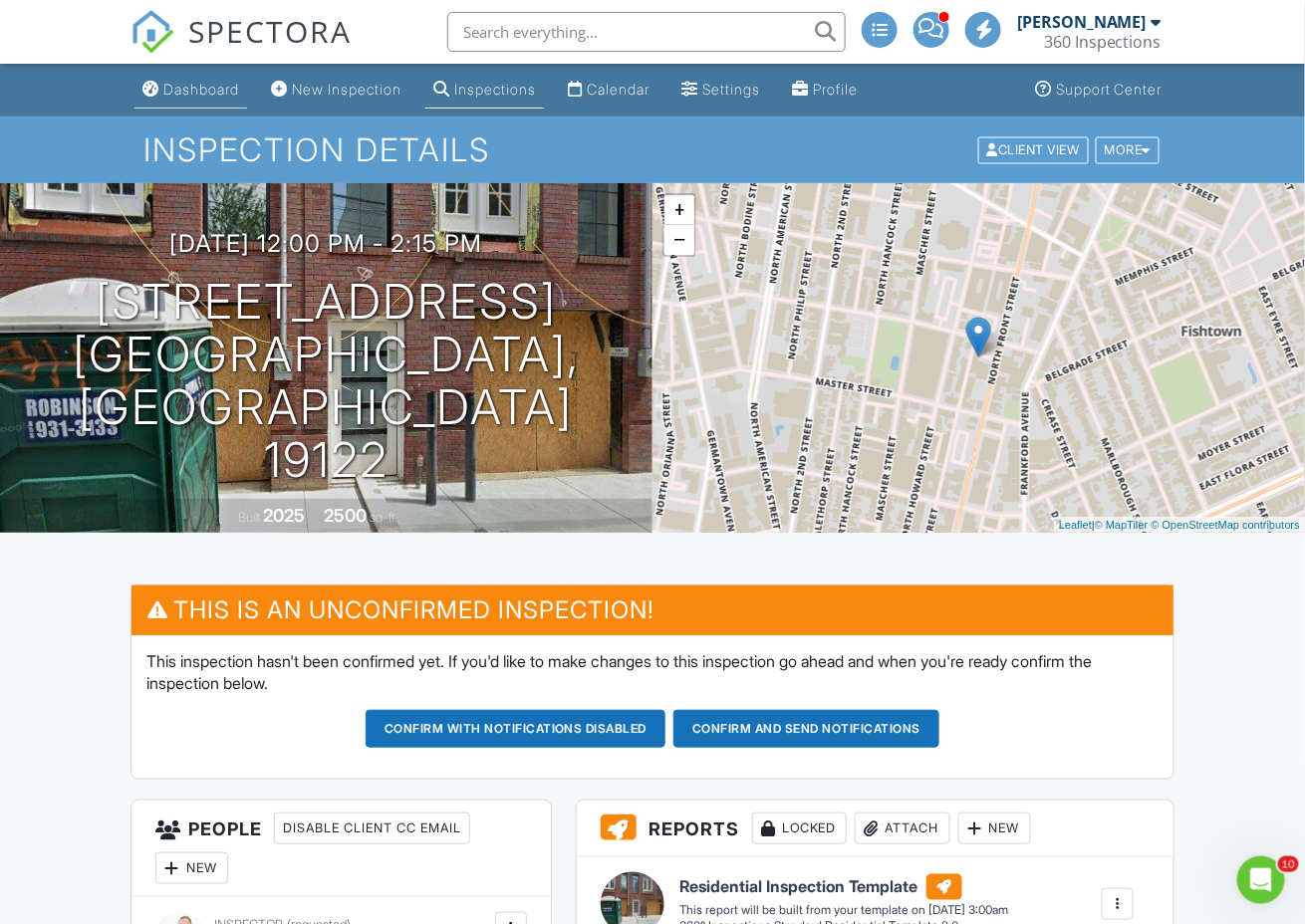 click on "Dashboard" at bounding box center (190, 90) 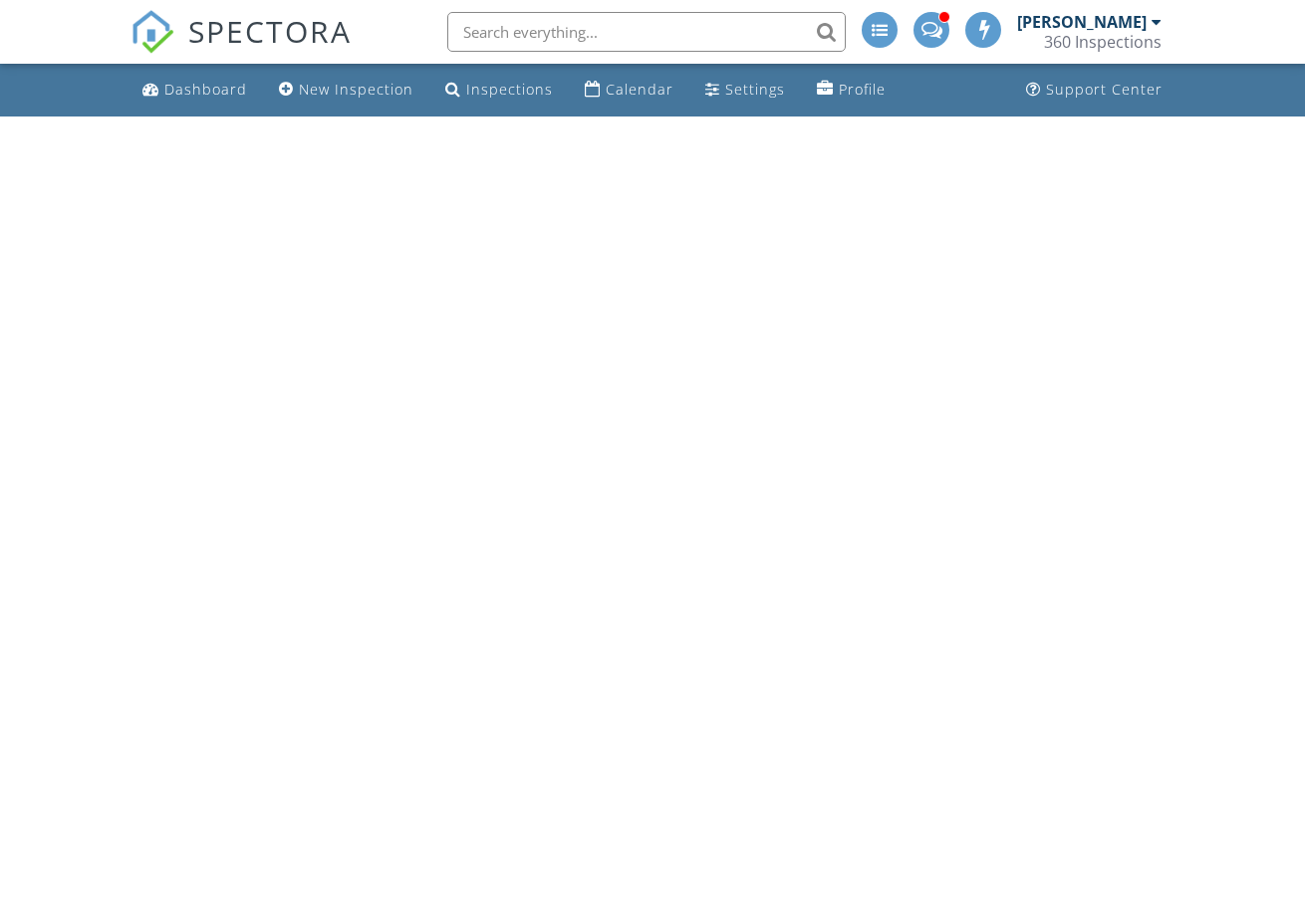 scroll, scrollTop: 0, scrollLeft: 0, axis: both 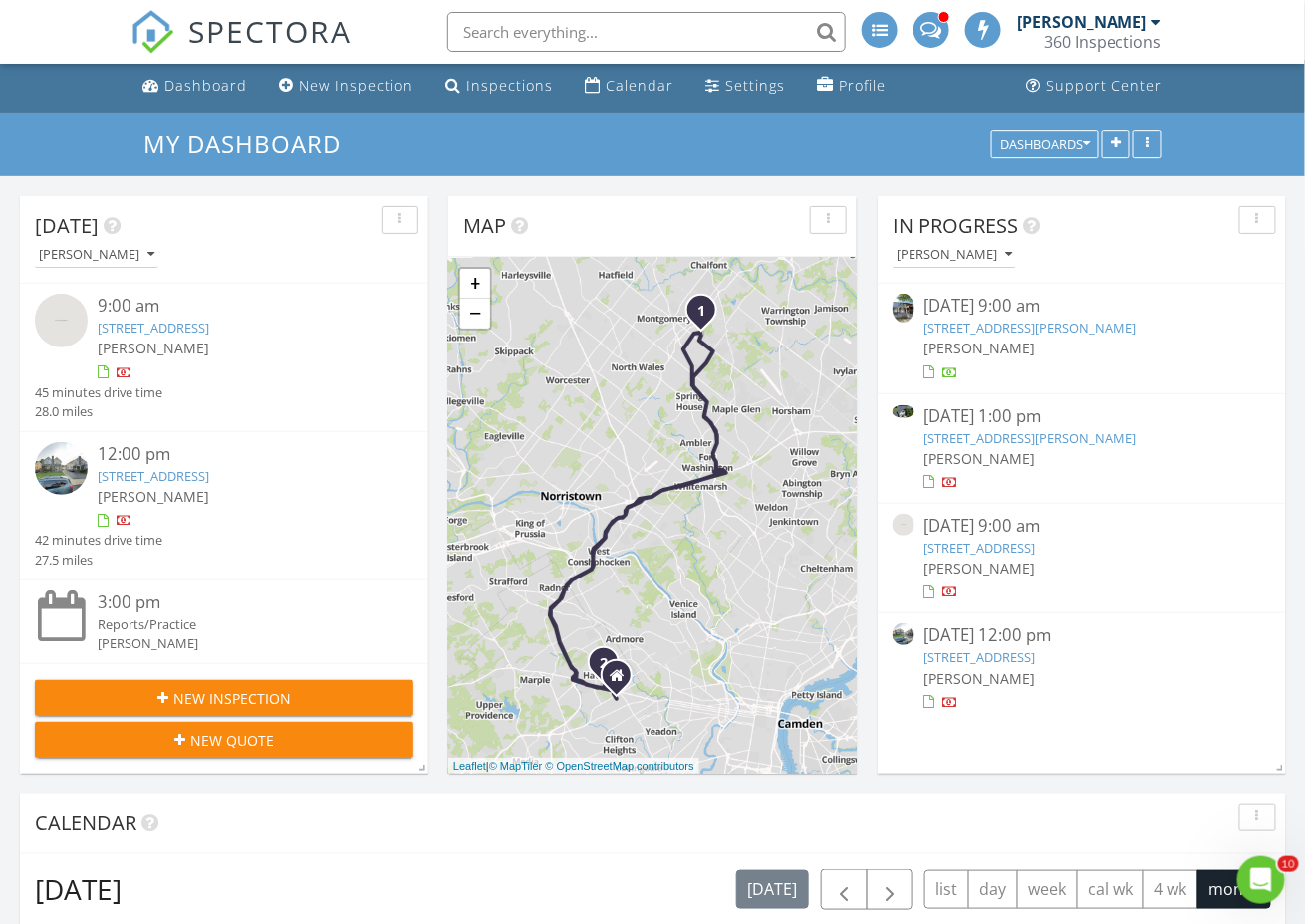click on "[STREET_ADDRESS][PERSON_NAME]" at bounding box center (1030, 438) 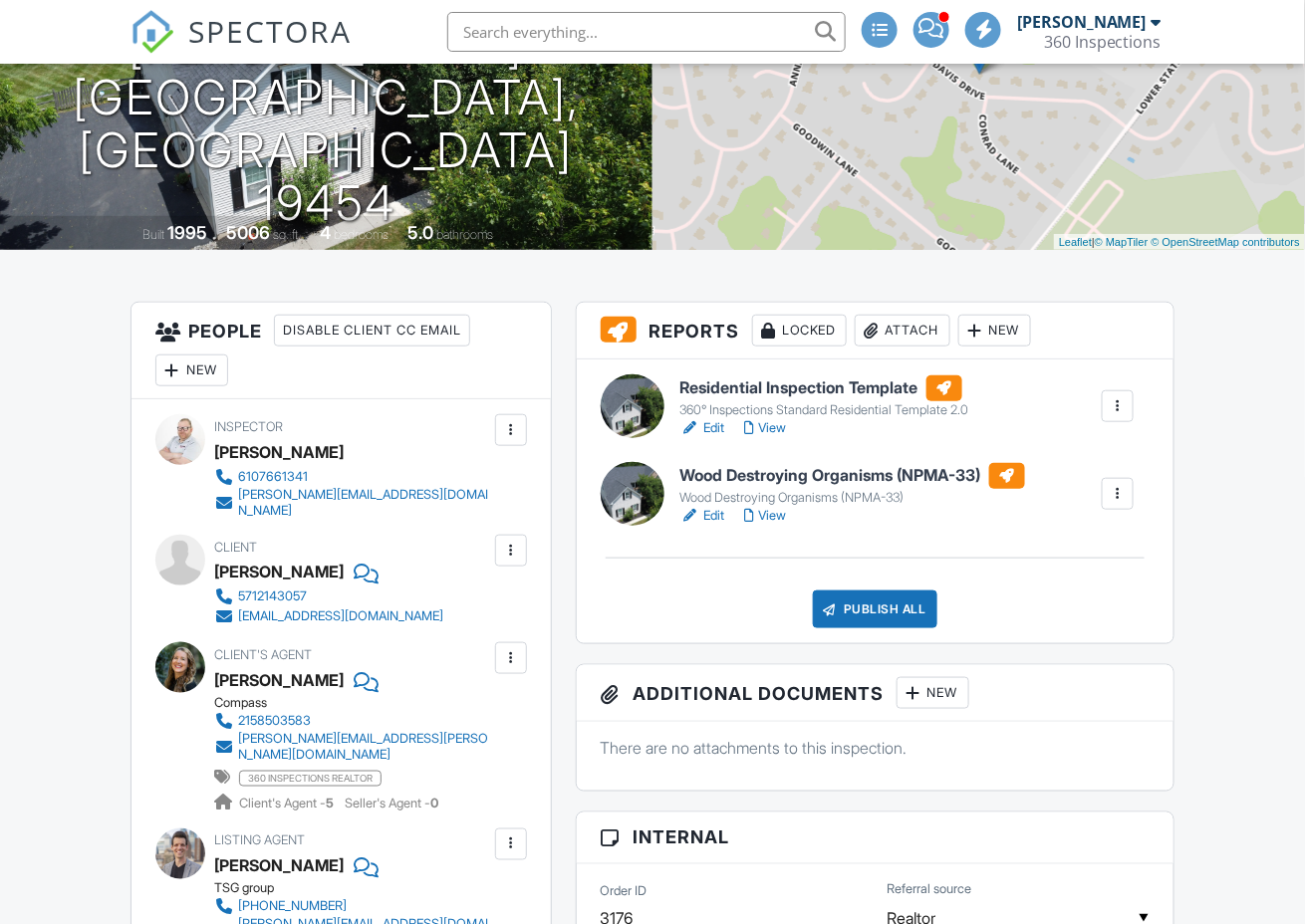 scroll, scrollTop: 283, scrollLeft: 0, axis: vertical 